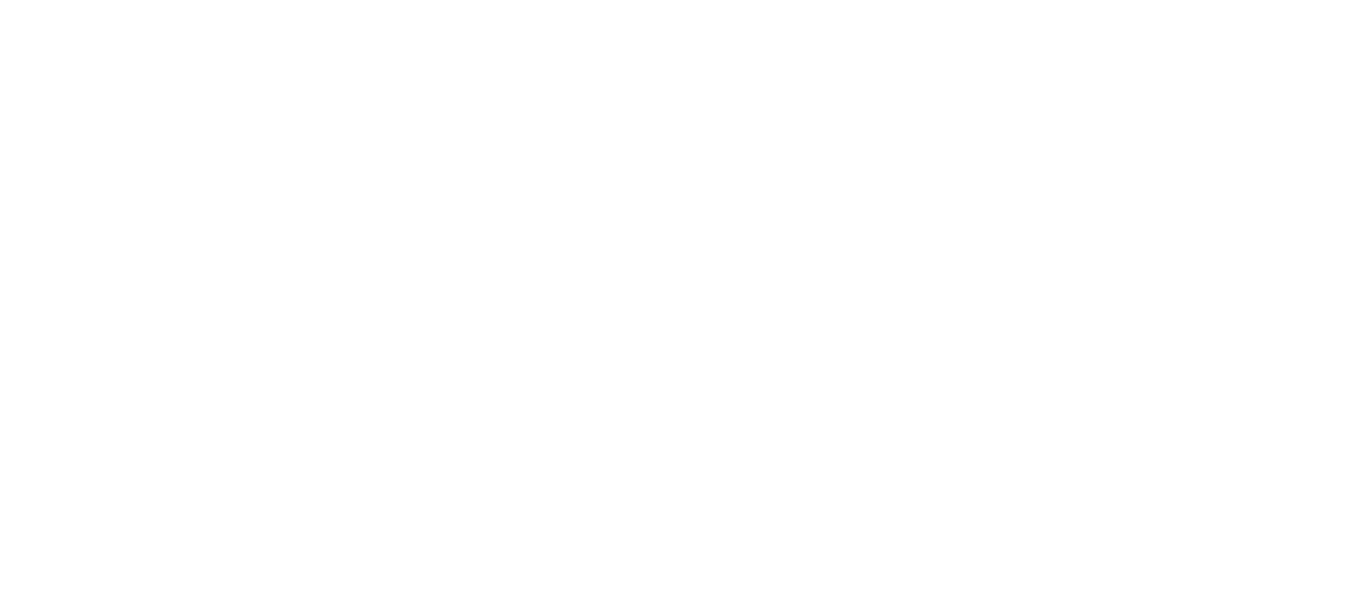 scroll, scrollTop: 0, scrollLeft: 0, axis: both 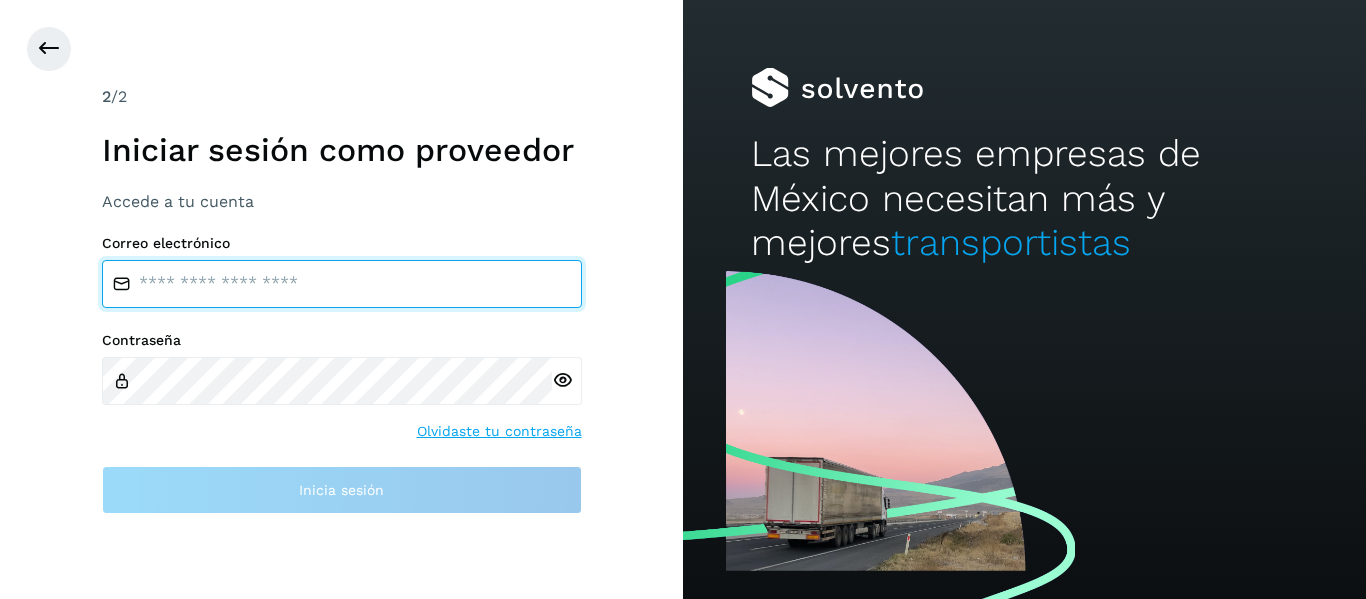 type on "**********" 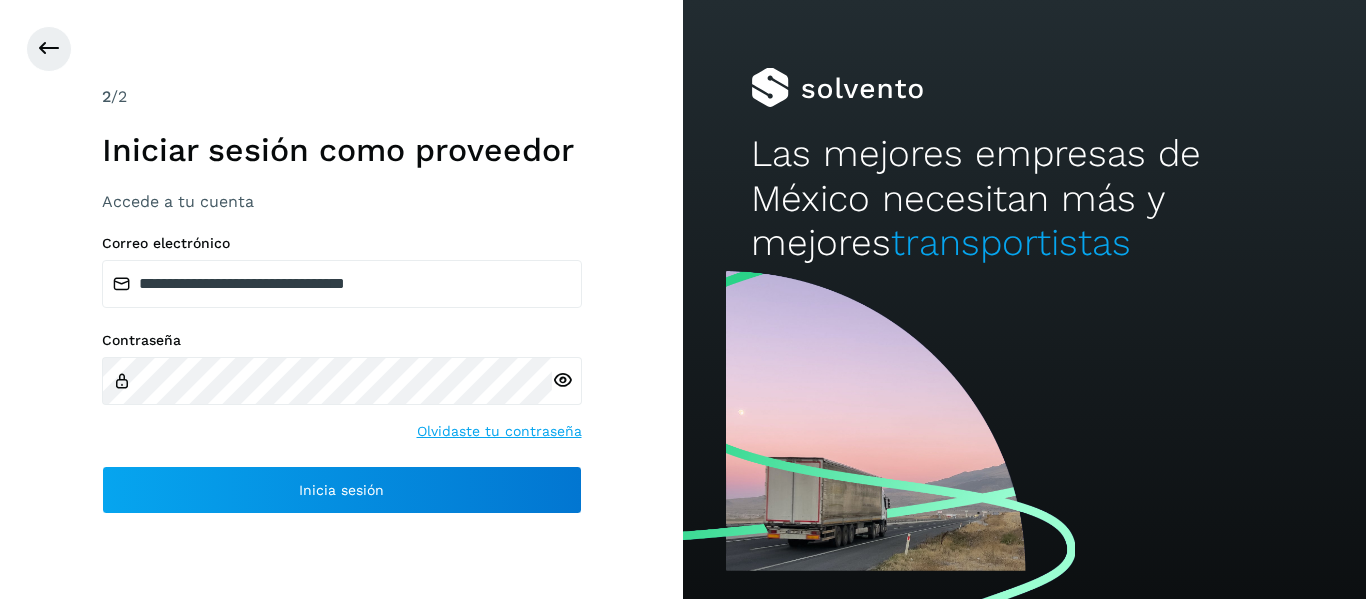click on "Contraseña  Olvidaste tu contraseña" at bounding box center (342, 387) 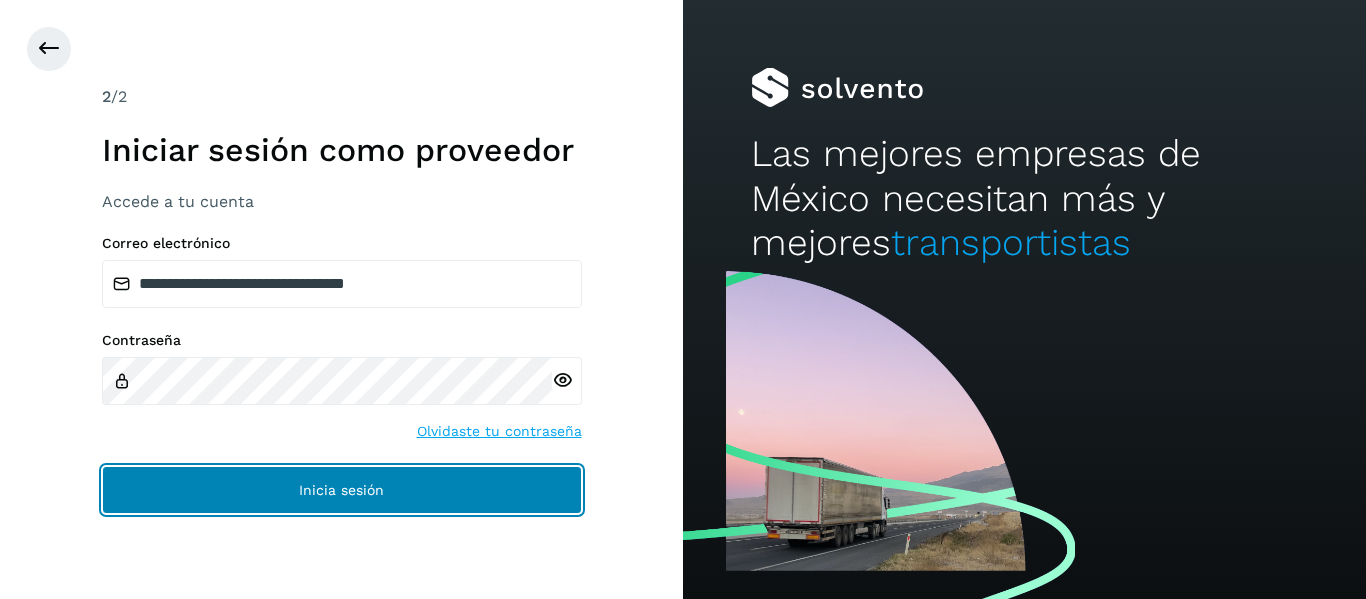 click on "Inicia sesión" at bounding box center (342, 490) 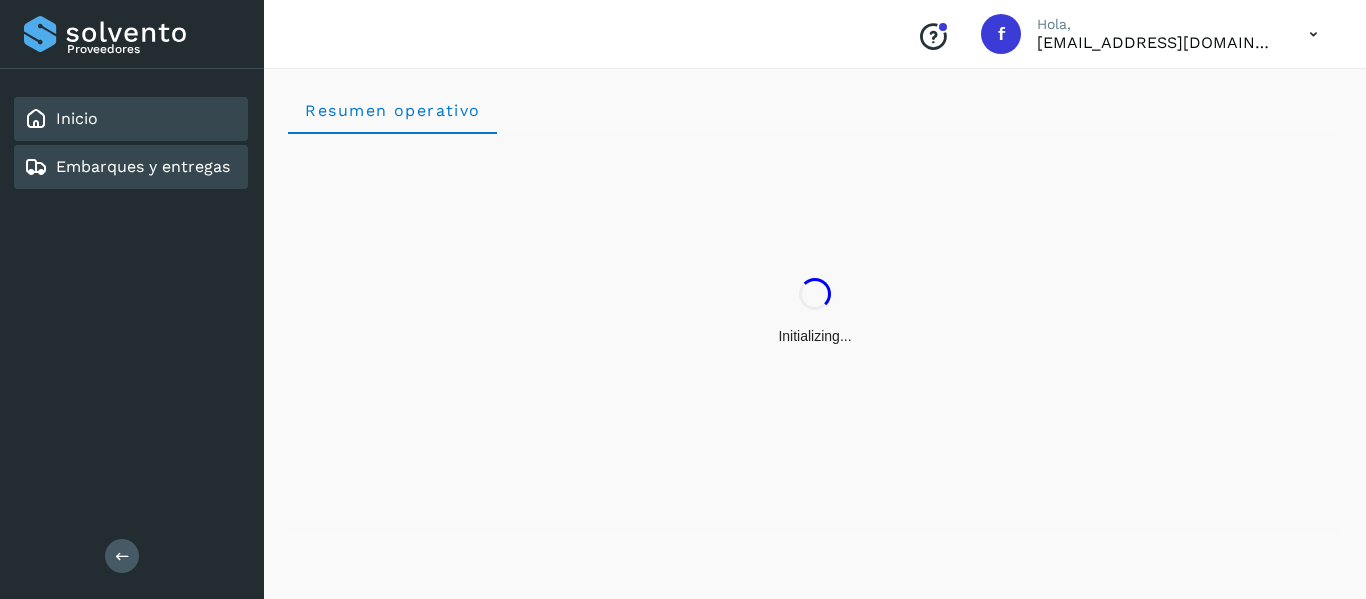 click on "Embarques y entregas" at bounding box center [143, 166] 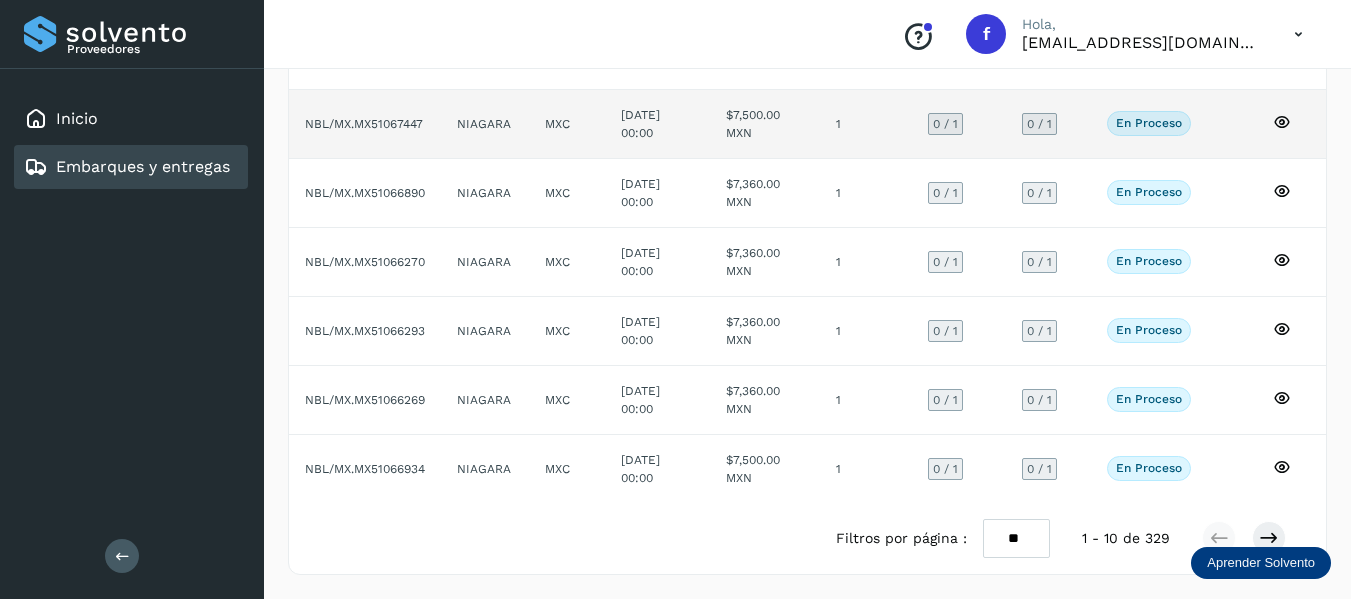 scroll, scrollTop: 0, scrollLeft: 0, axis: both 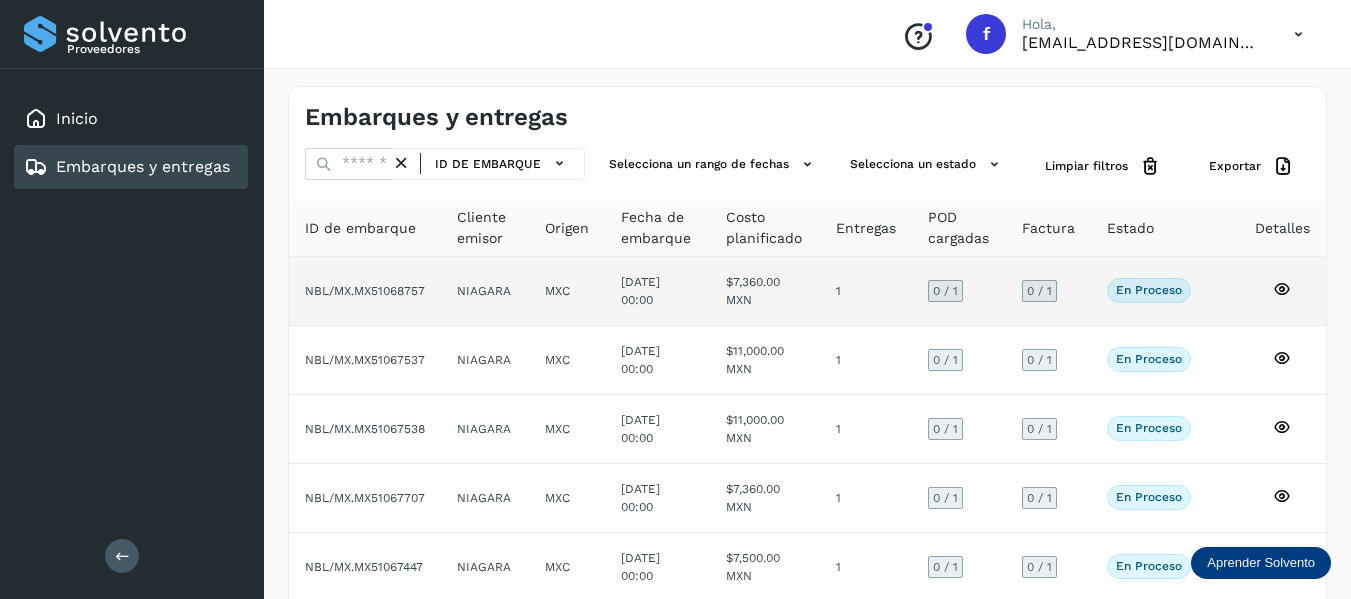 click 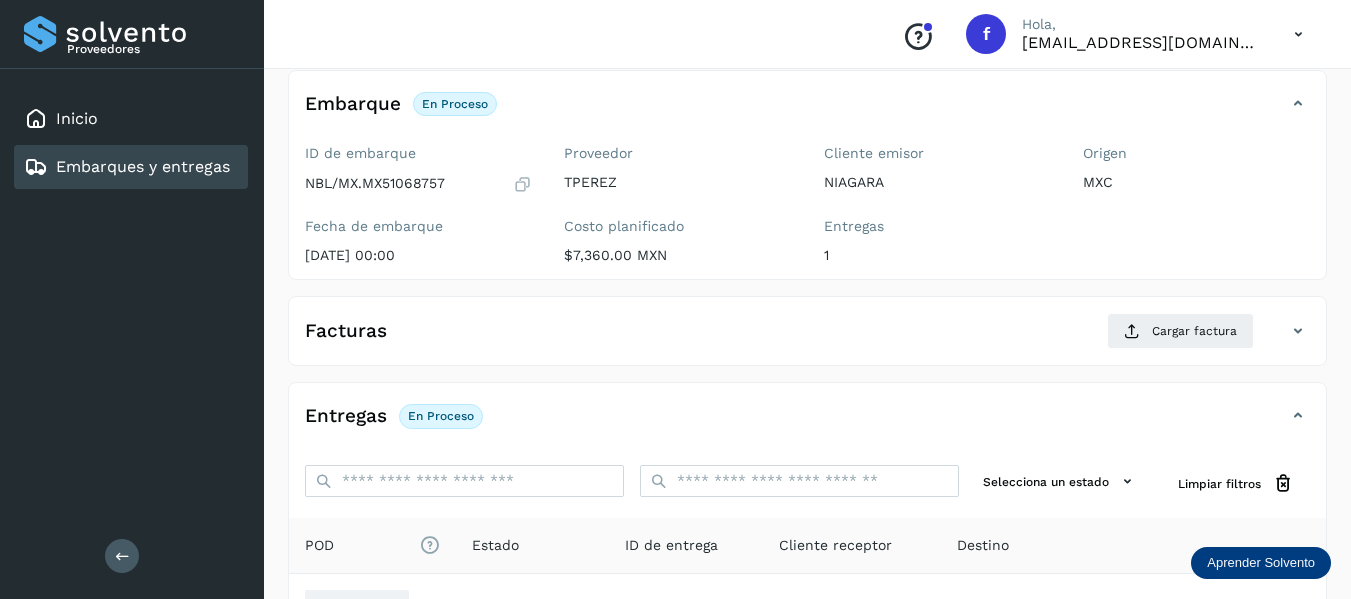 scroll, scrollTop: 0, scrollLeft: 0, axis: both 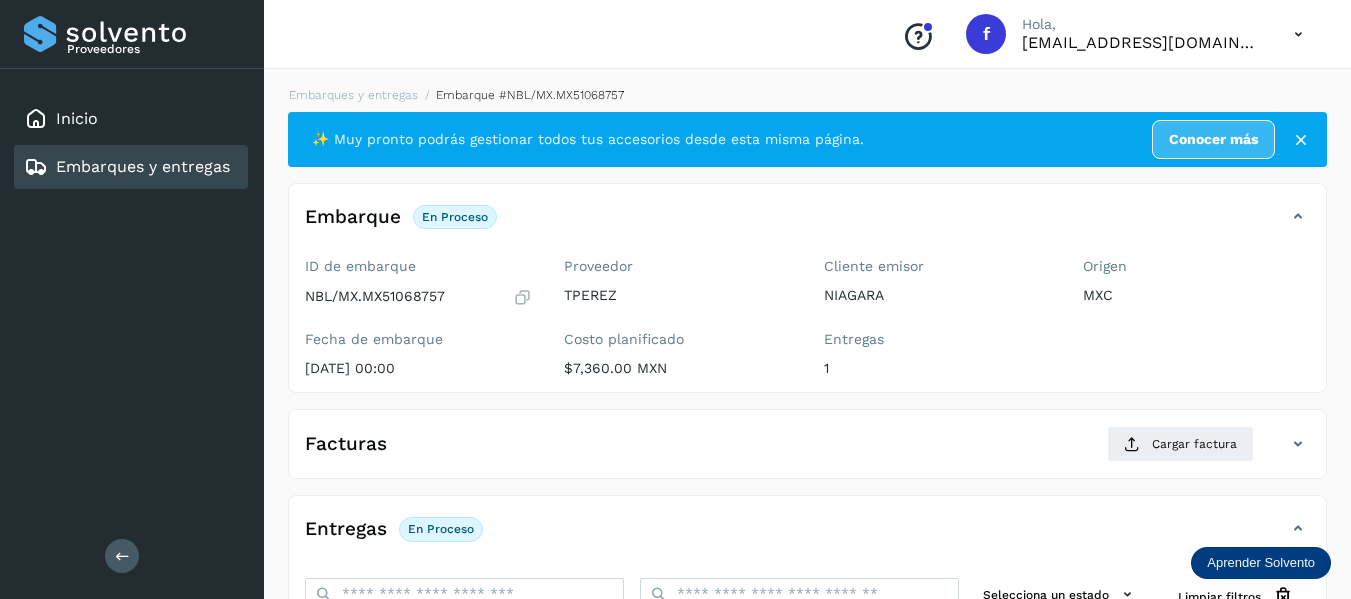 click at bounding box center [522, 297] 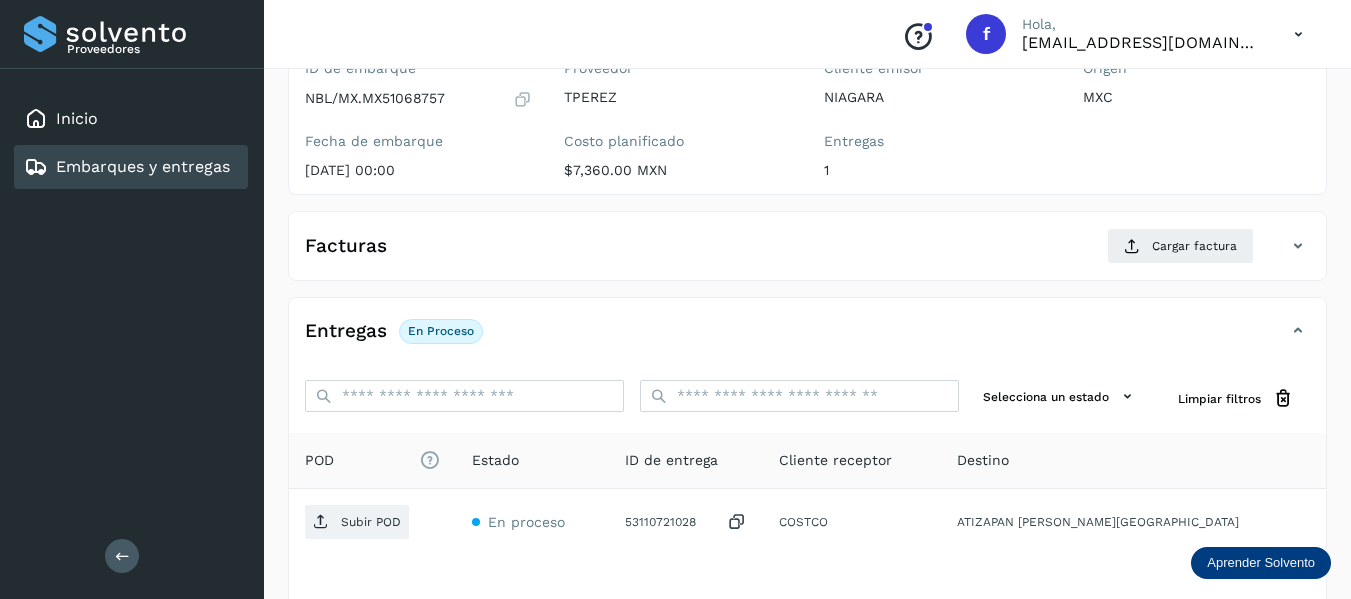 scroll, scrollTop: 200, scrollLeft: 0, axis: vertical 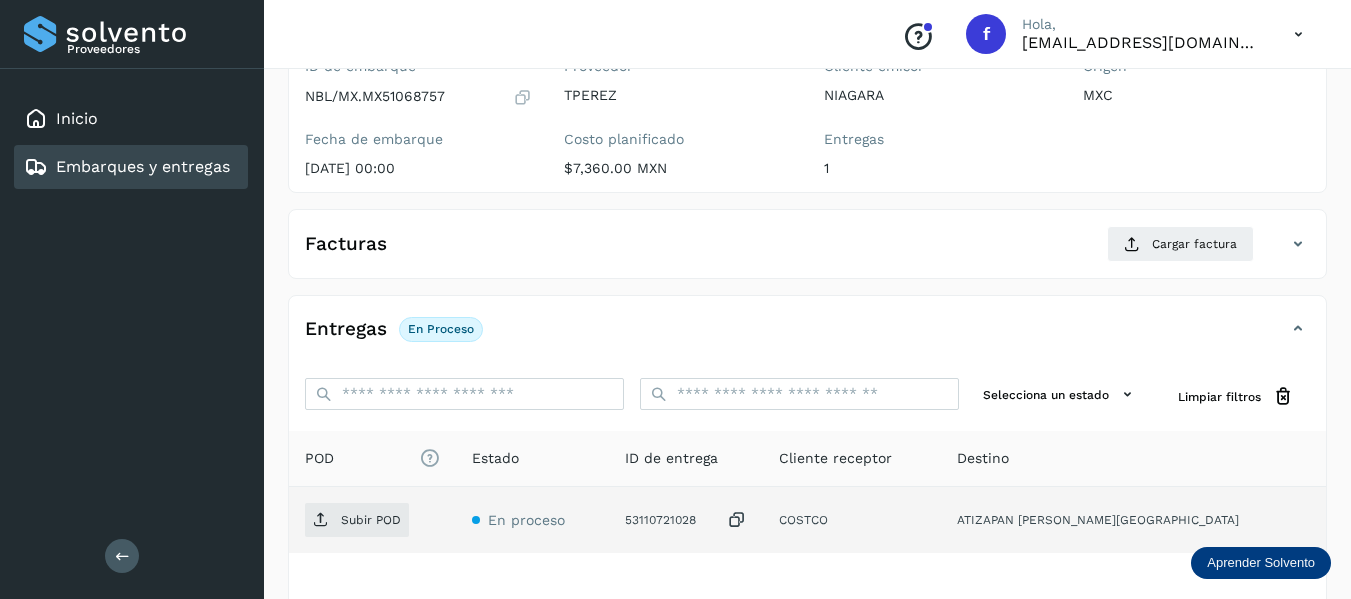 click at bounding box center [737, 520] 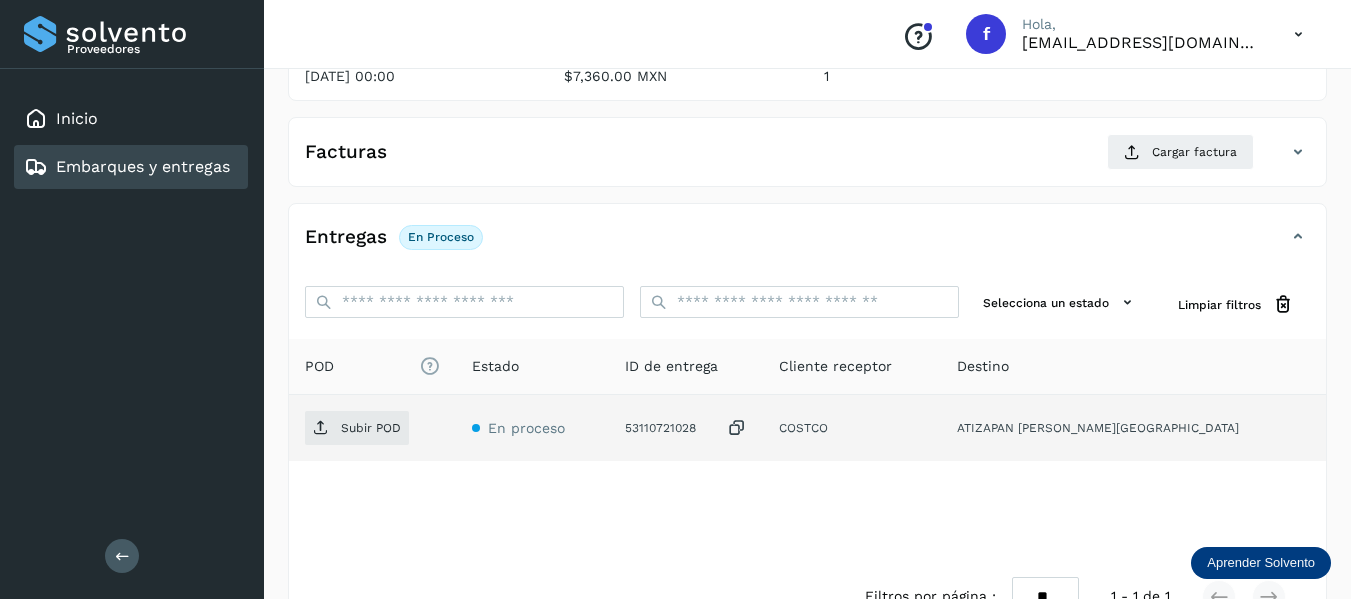 scroll, scrollTop: 300, scrollLeft: 0, axis: vertical 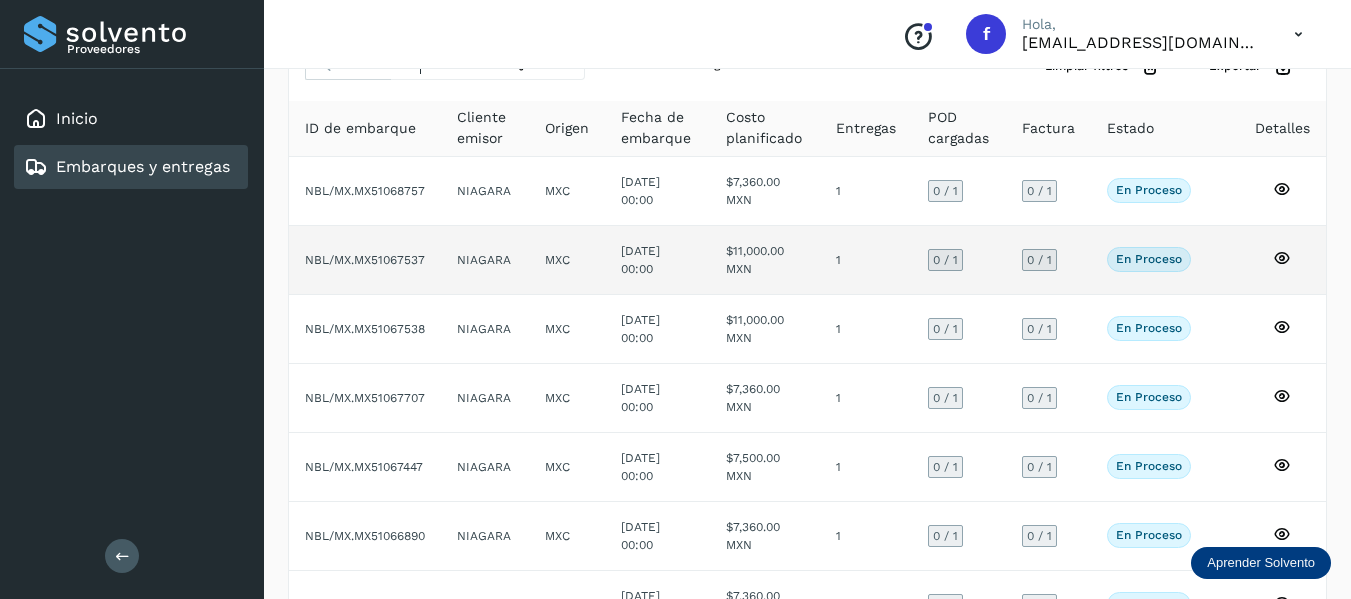 click 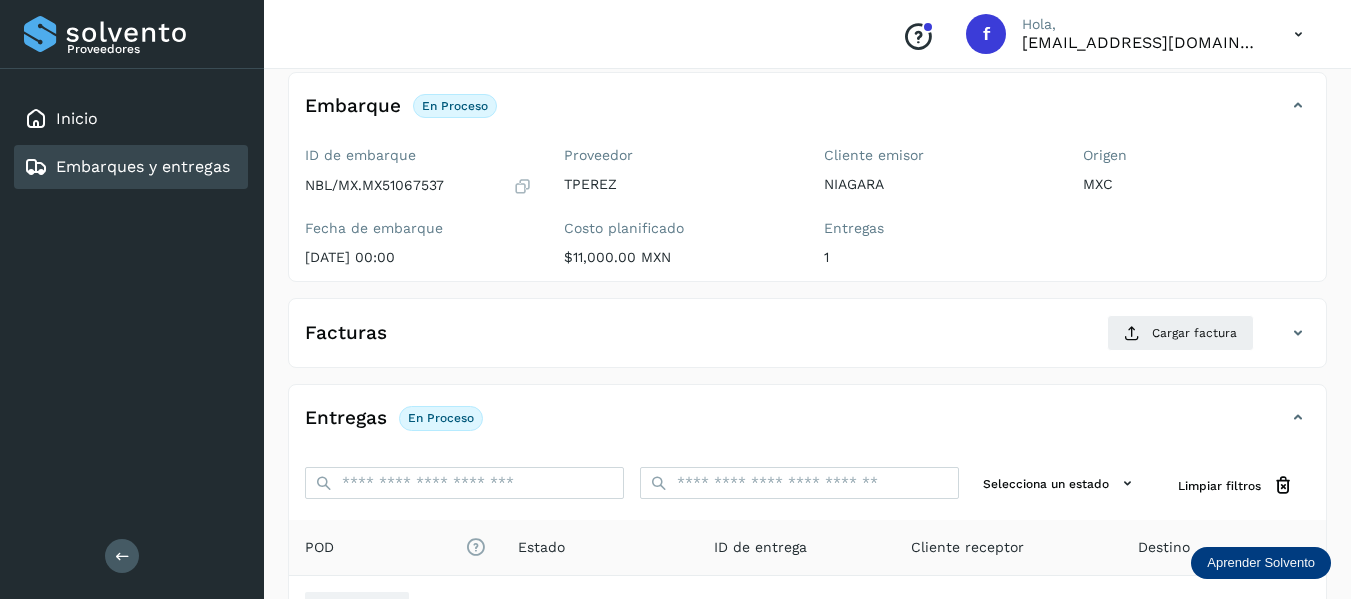 scroll, scrollTop: 100, scrollLeft: 0, axis: vertical 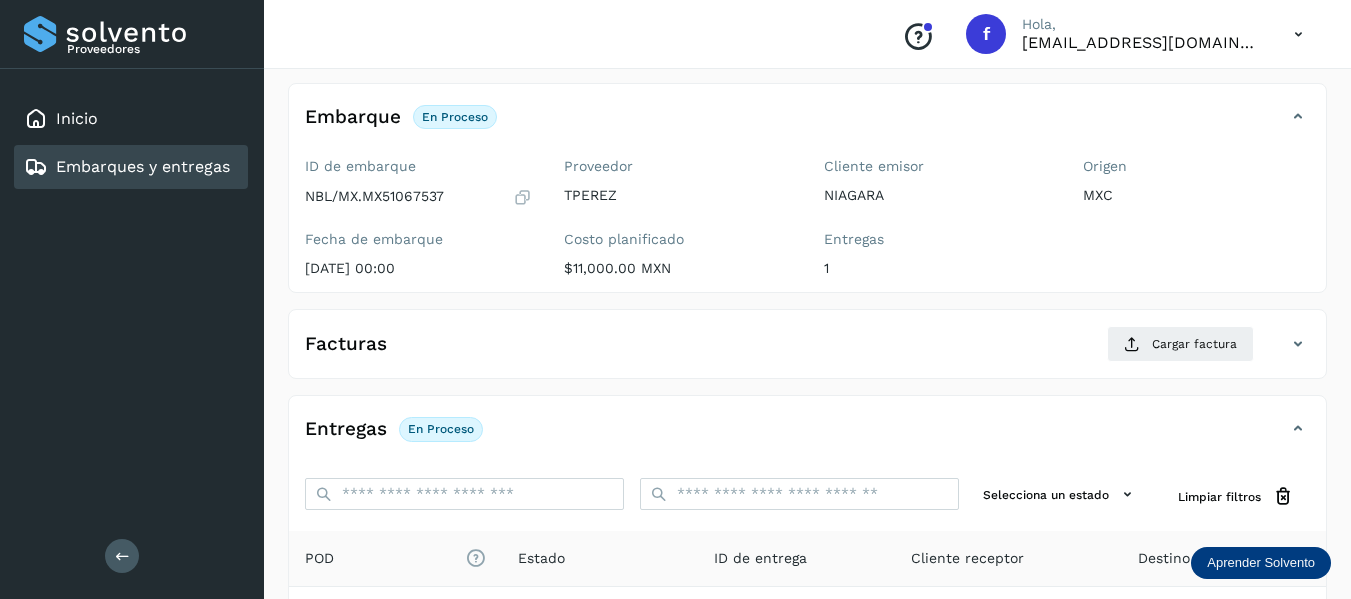 click at bounding box center [522, 197] 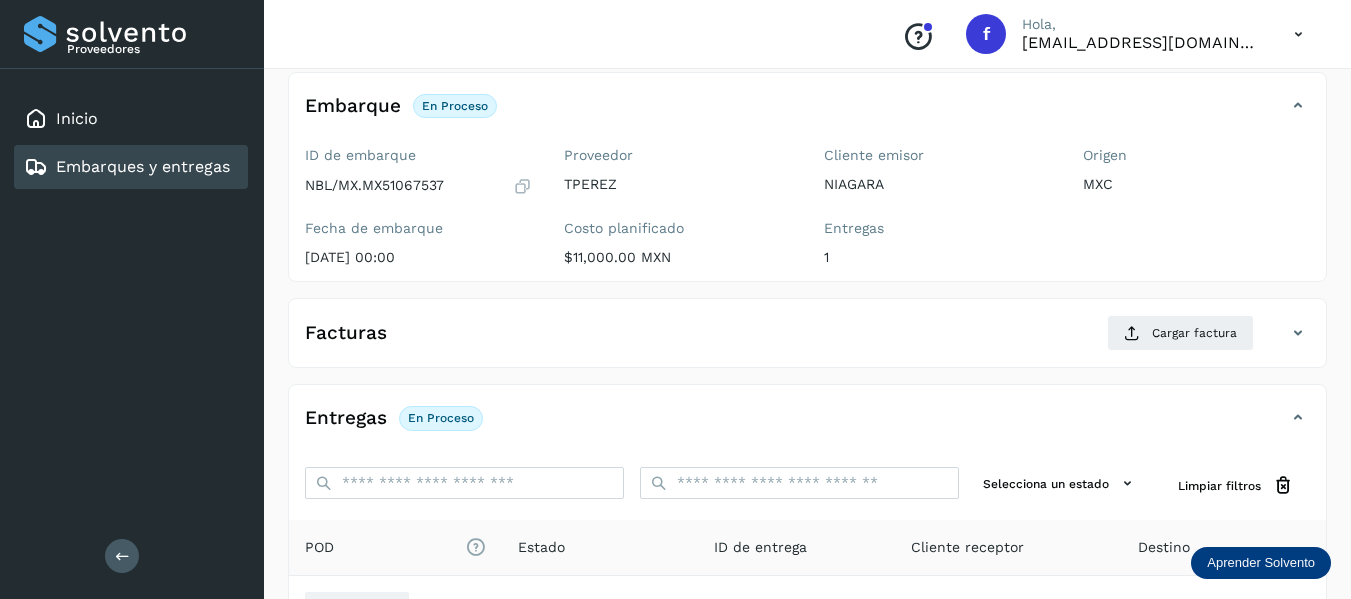 scroll, scrollTop: 350, scrollLeft: 0, axis: vertical 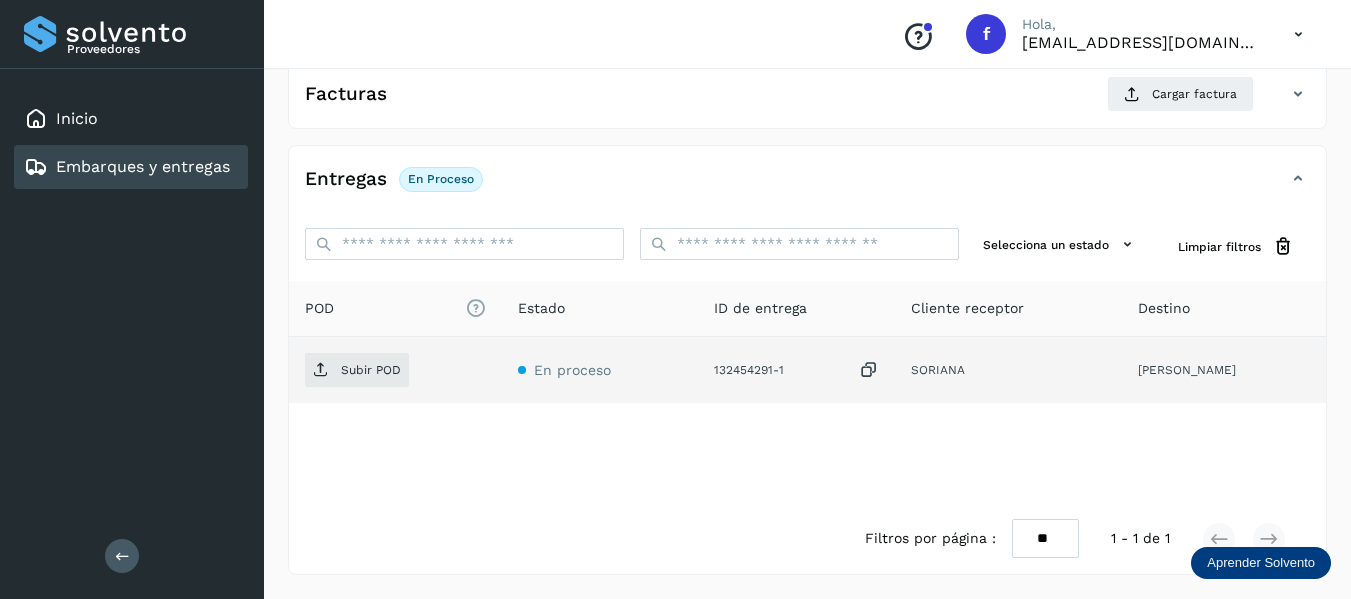 click at bounding box center [869, 370] 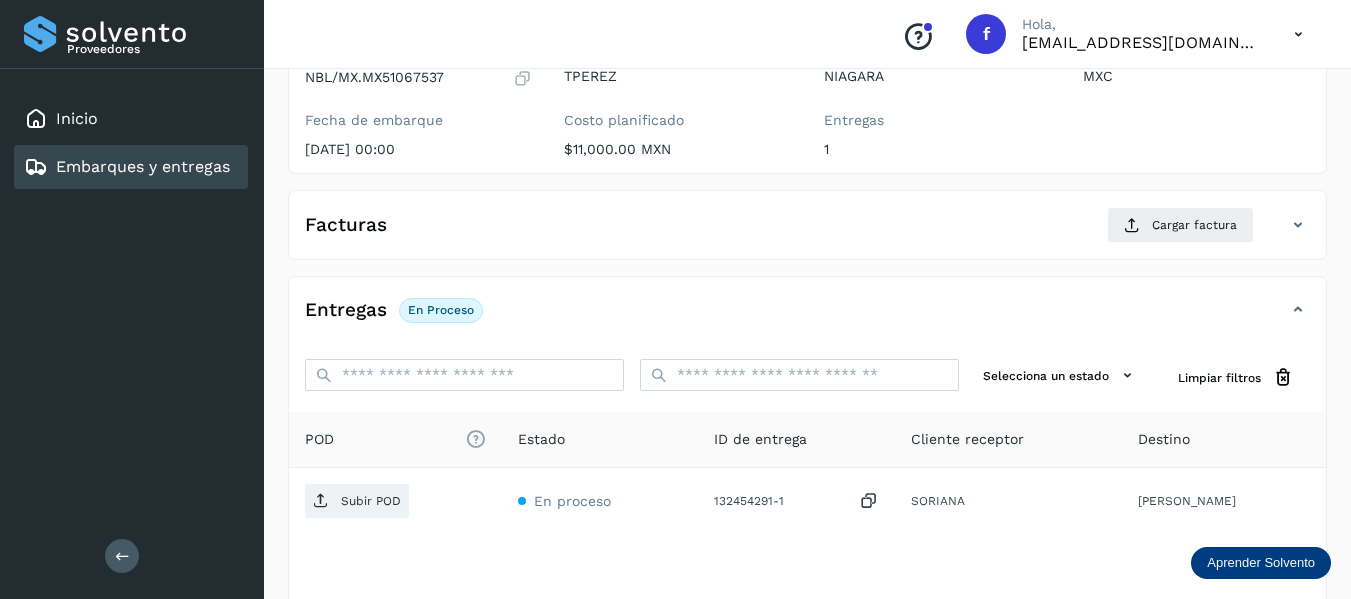 scroll, scrollTop: 300, scrollLeft: 0, axis: vertical 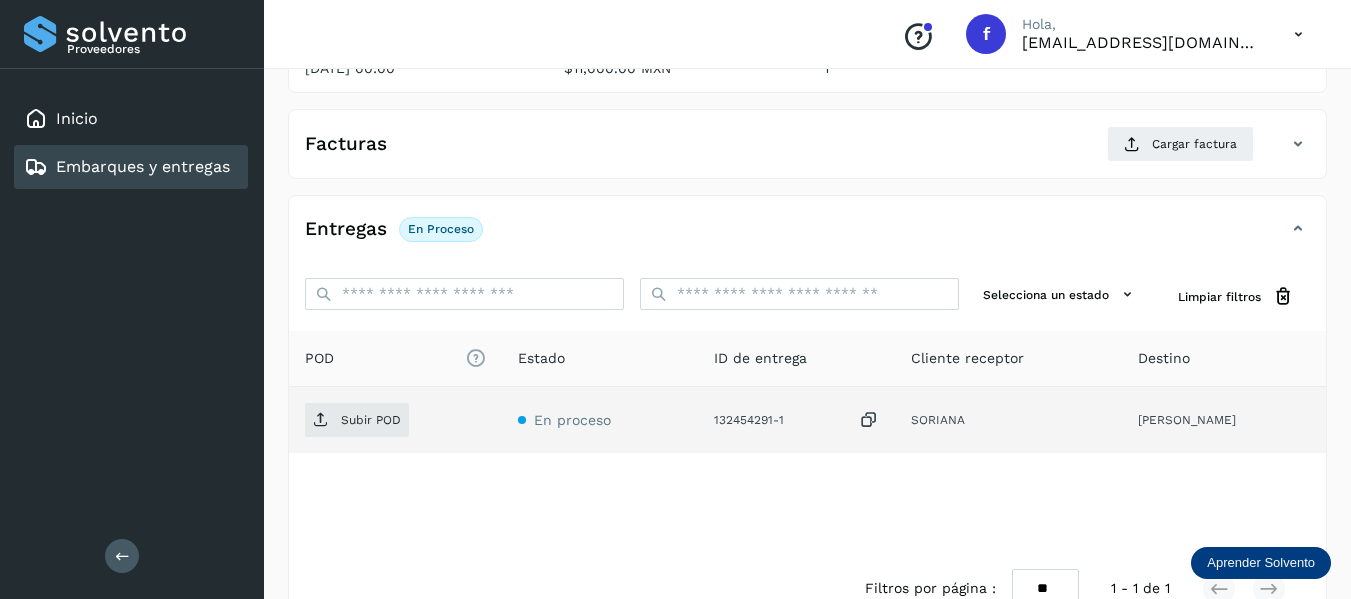 click at bounding box center [869, 420] 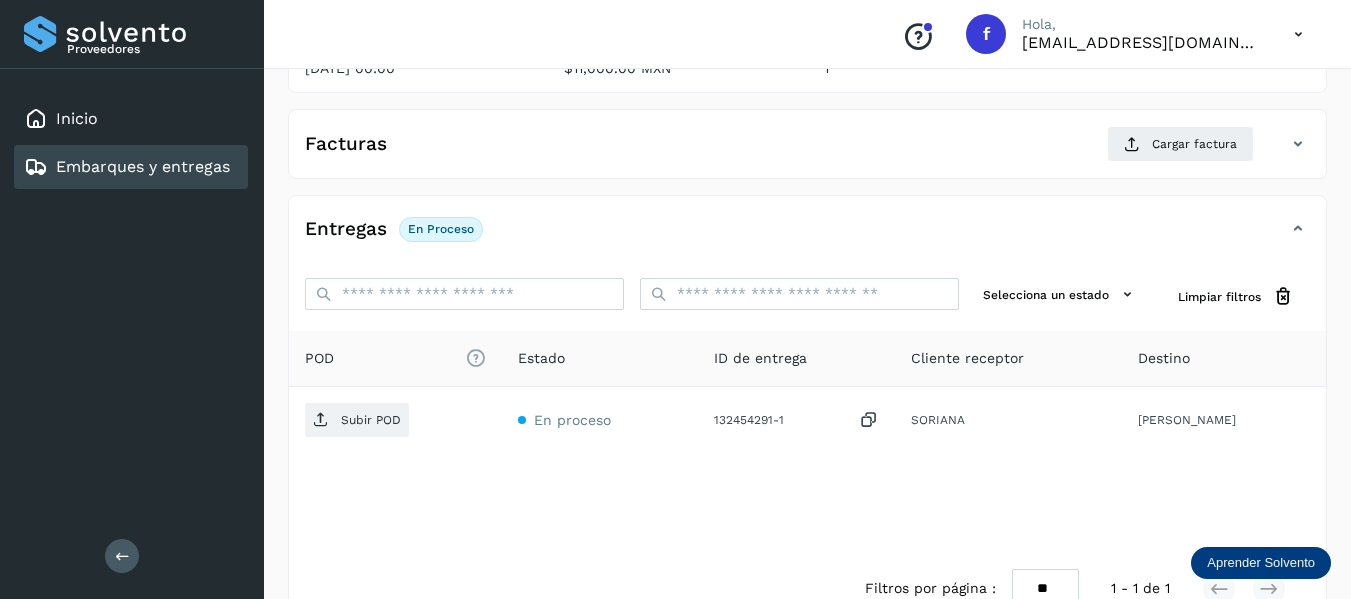 scroll, scrollTop: 0, scrollLeft: 0, axis: both 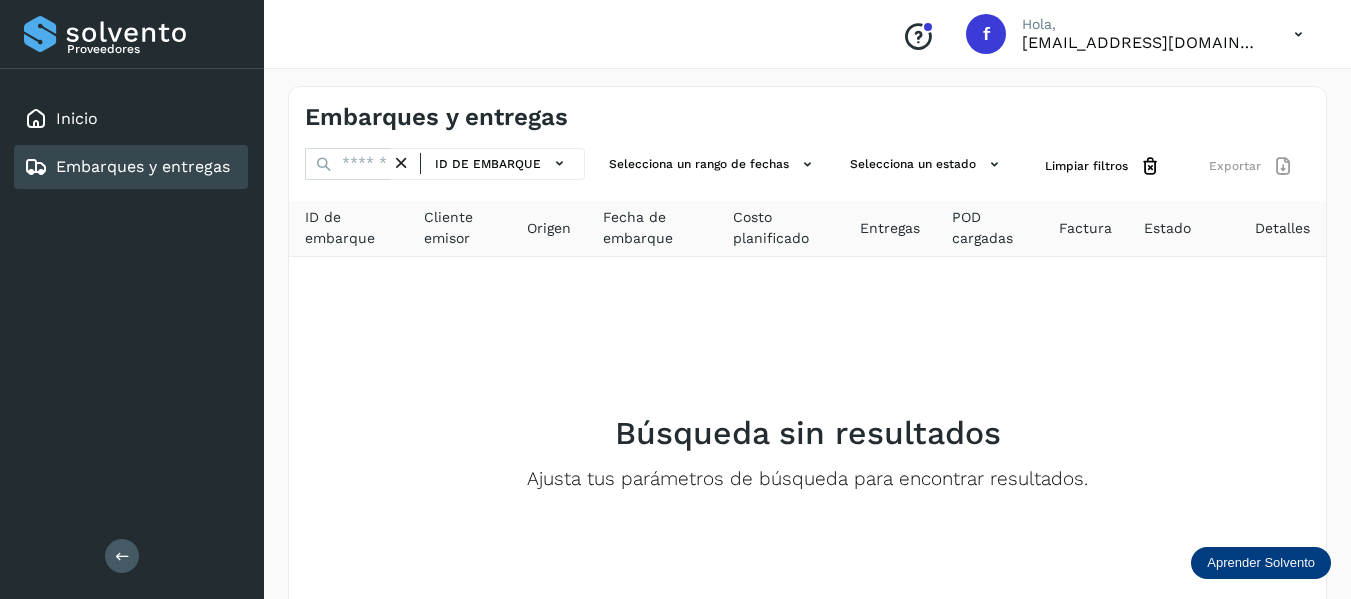 click on "Embarques y entregas" at bounding box center [143, 166] 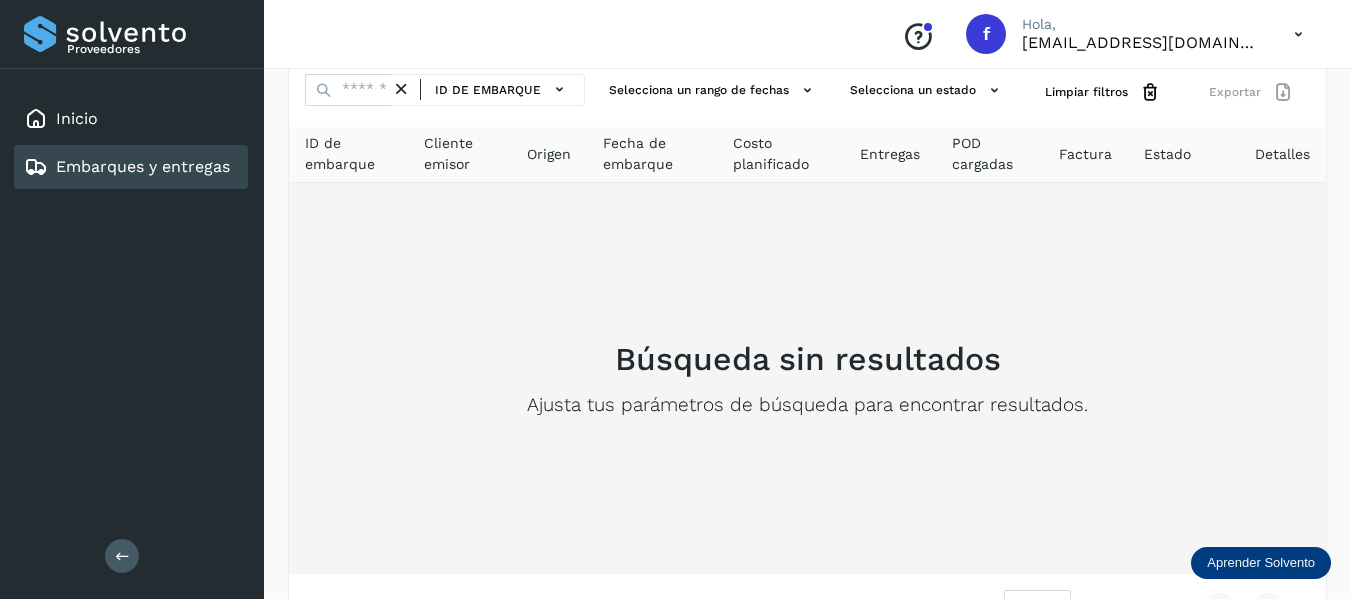 scroll, scrollTop: 0, scrollLeft: 0, axis: both 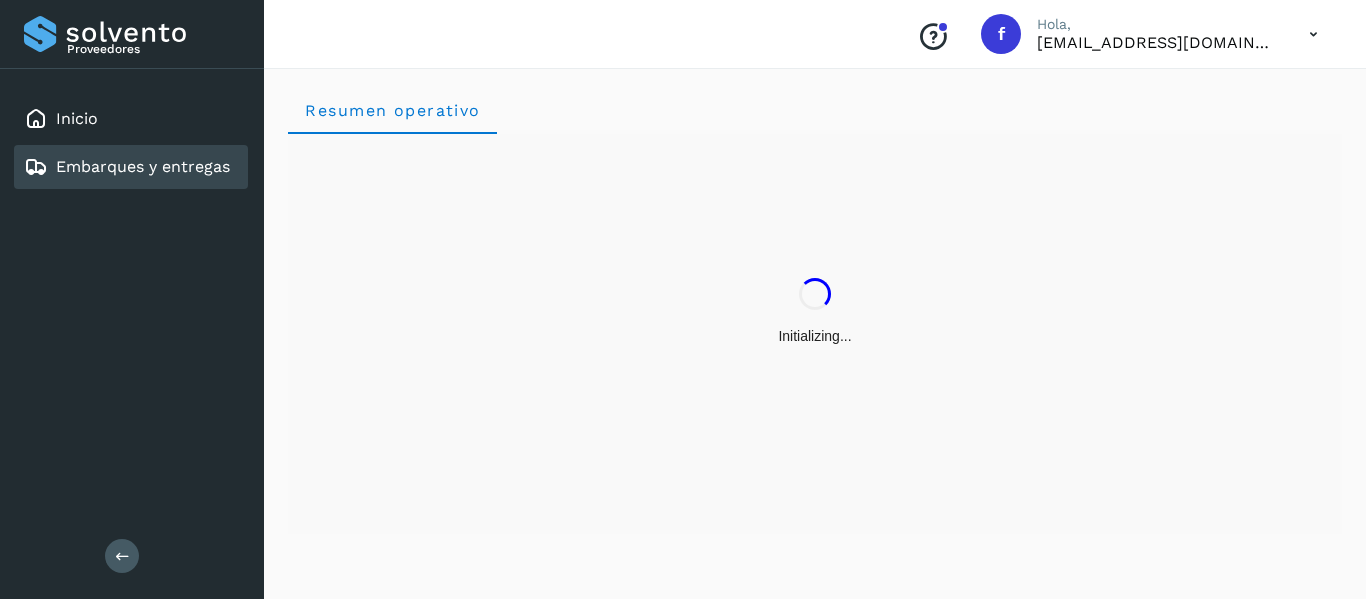click on "Embarques y entregas" at bounding box center (143, 166) 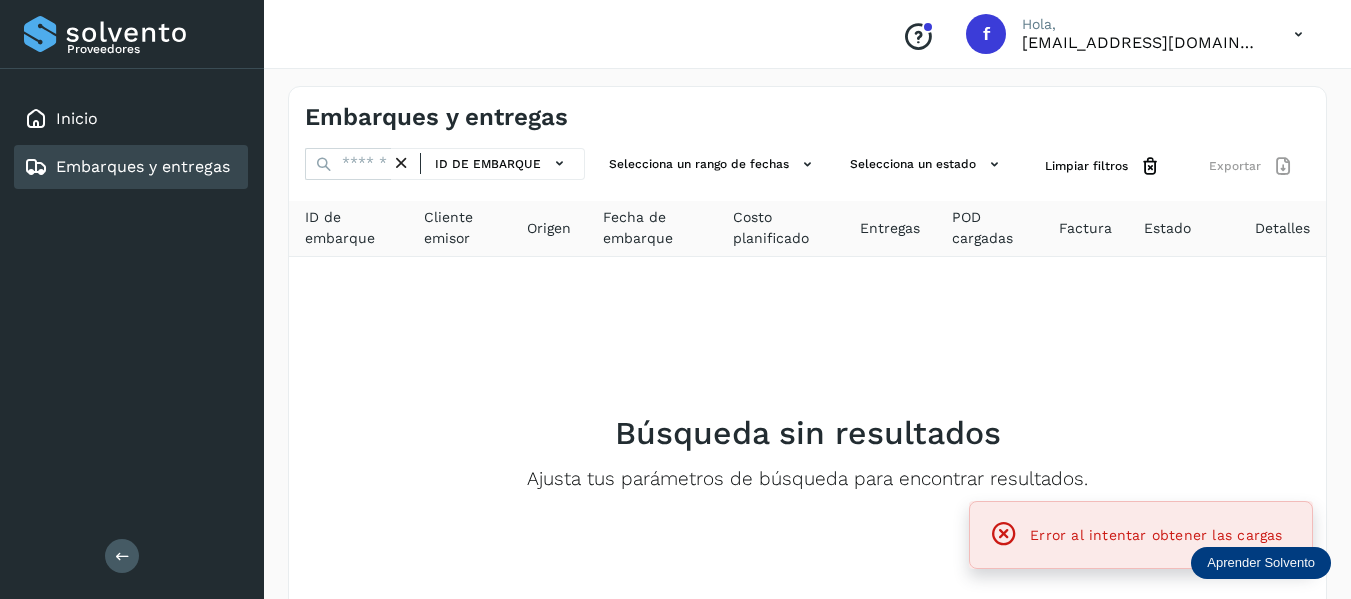click on "Embarques y entregas" at bounding box center [143, 166] 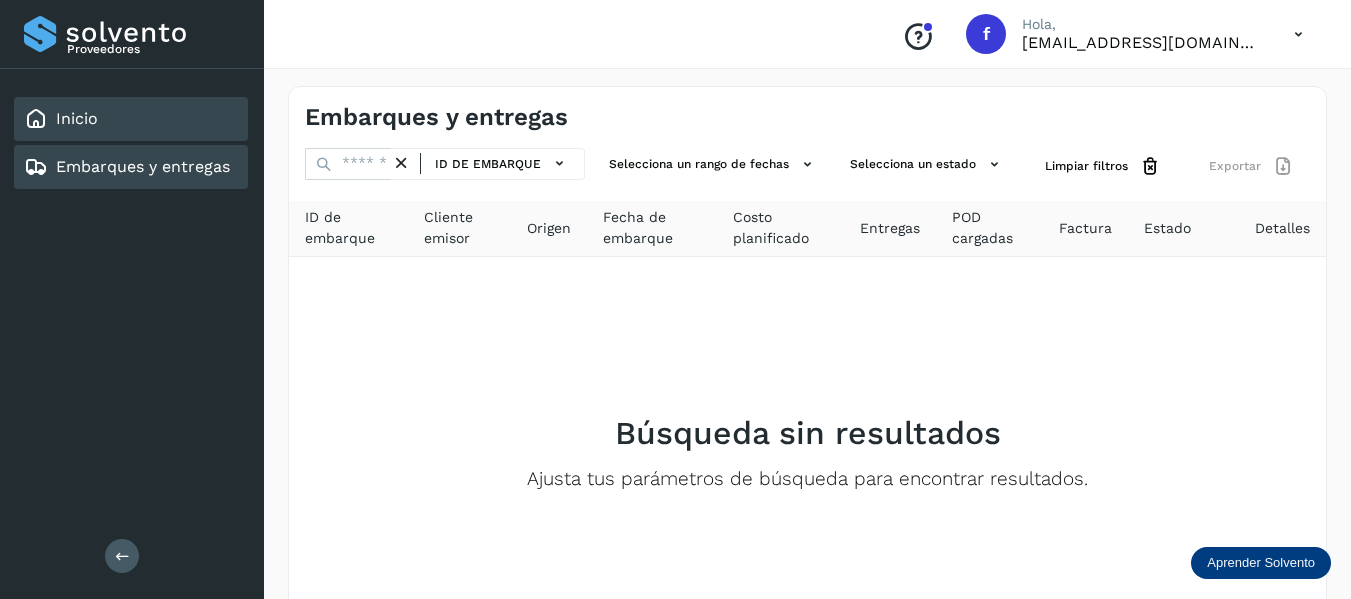 click on "Inicio" 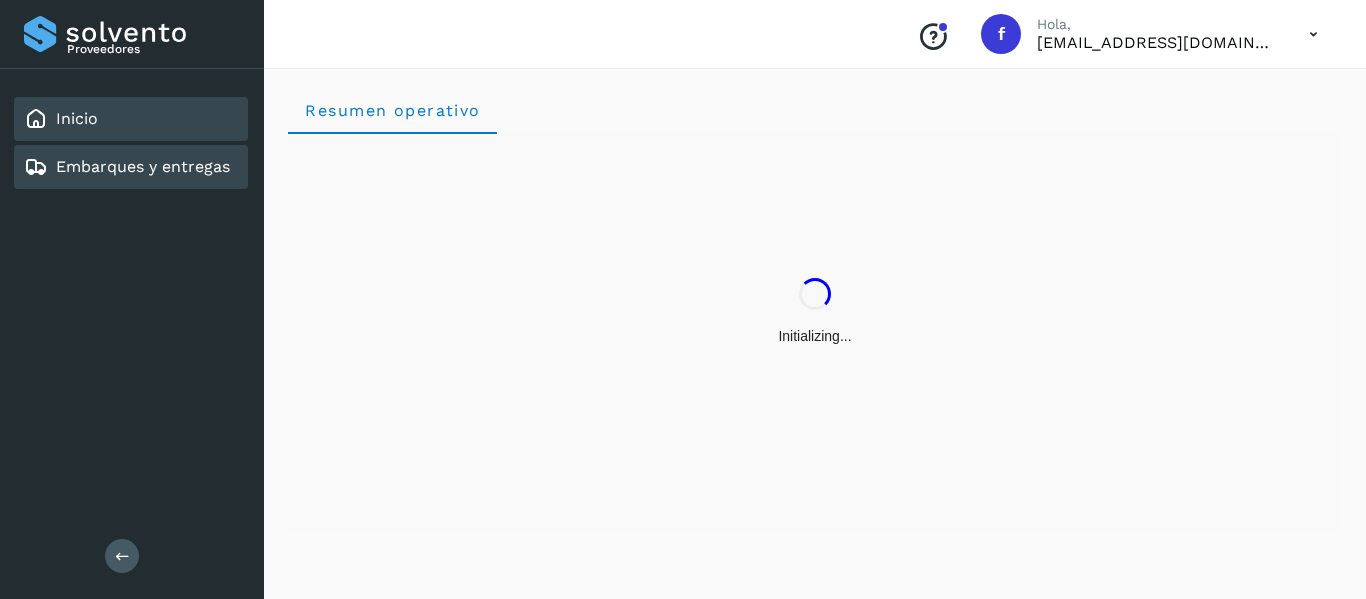 click on "Embarques y entregas" at bounding box center (143, 166) 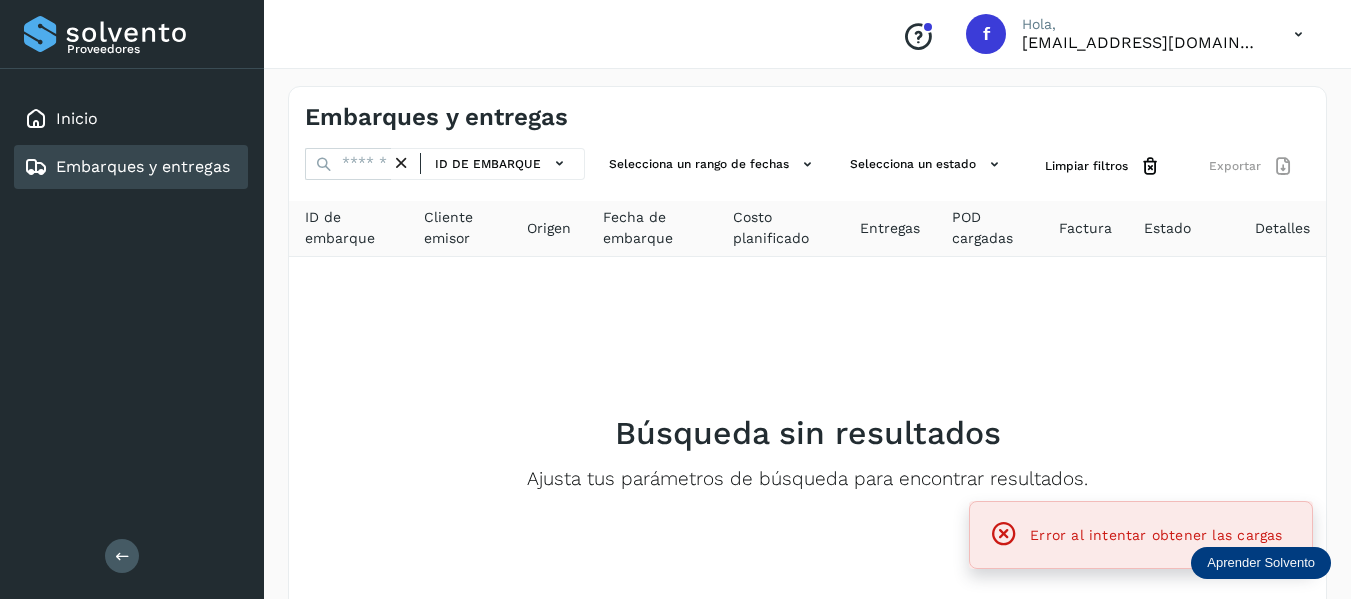 click at bounding box center (1004, 534) 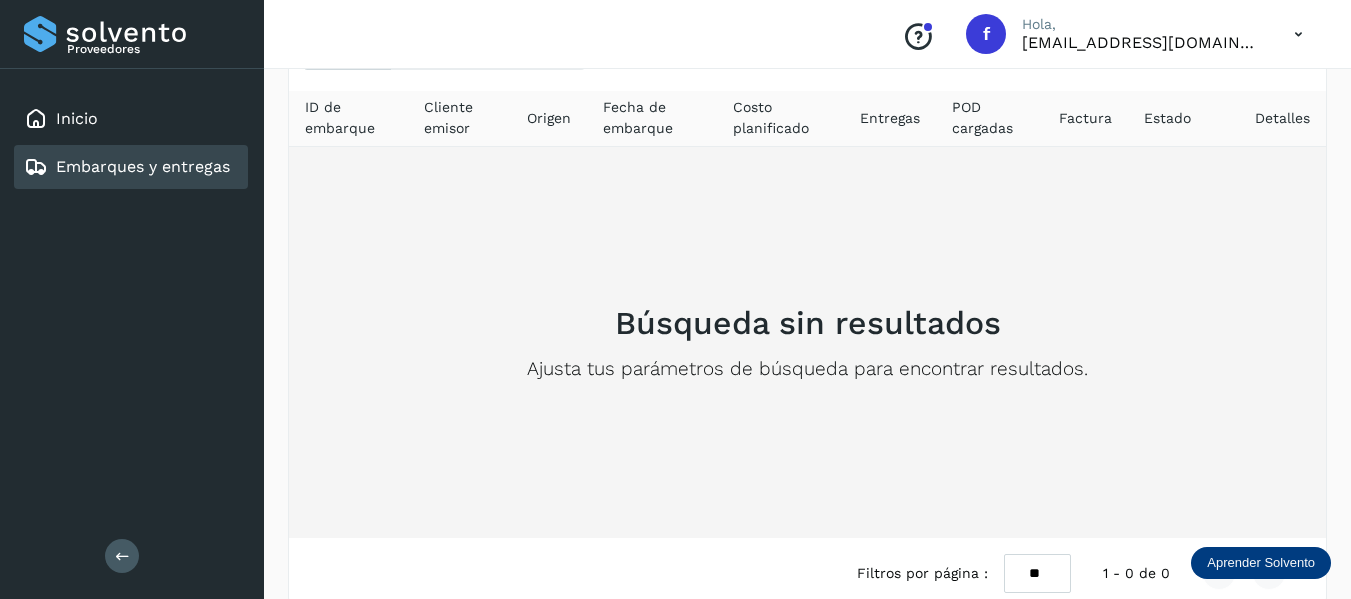 scroll, scrollTop: 0, scrollLeft: 0, axis: both 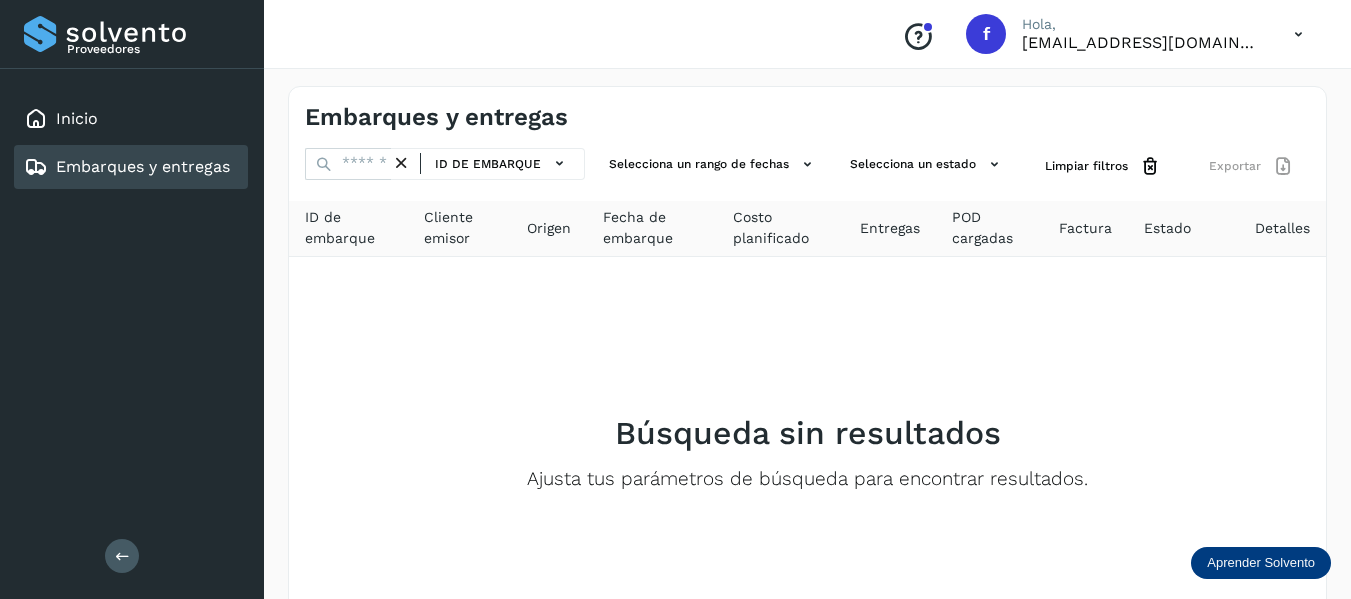 click on "Embarques y entregas" at bounding box center (143, 166) 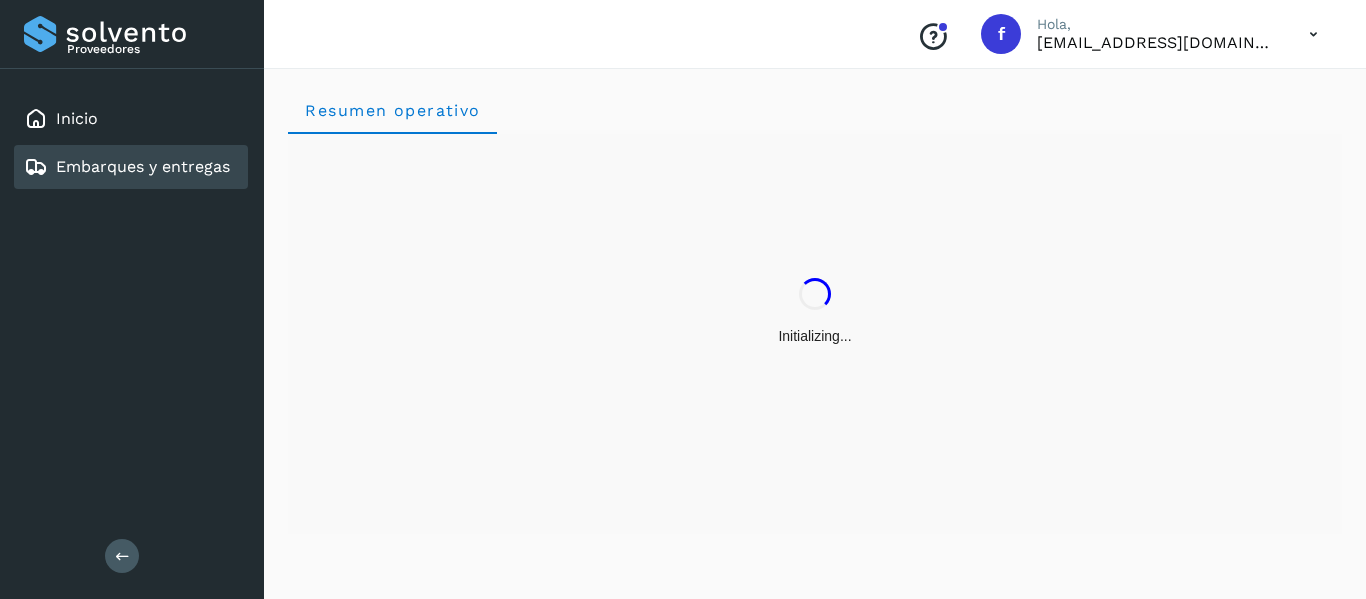 click on "Embarques y entregas" at bounding box center (143, 166) 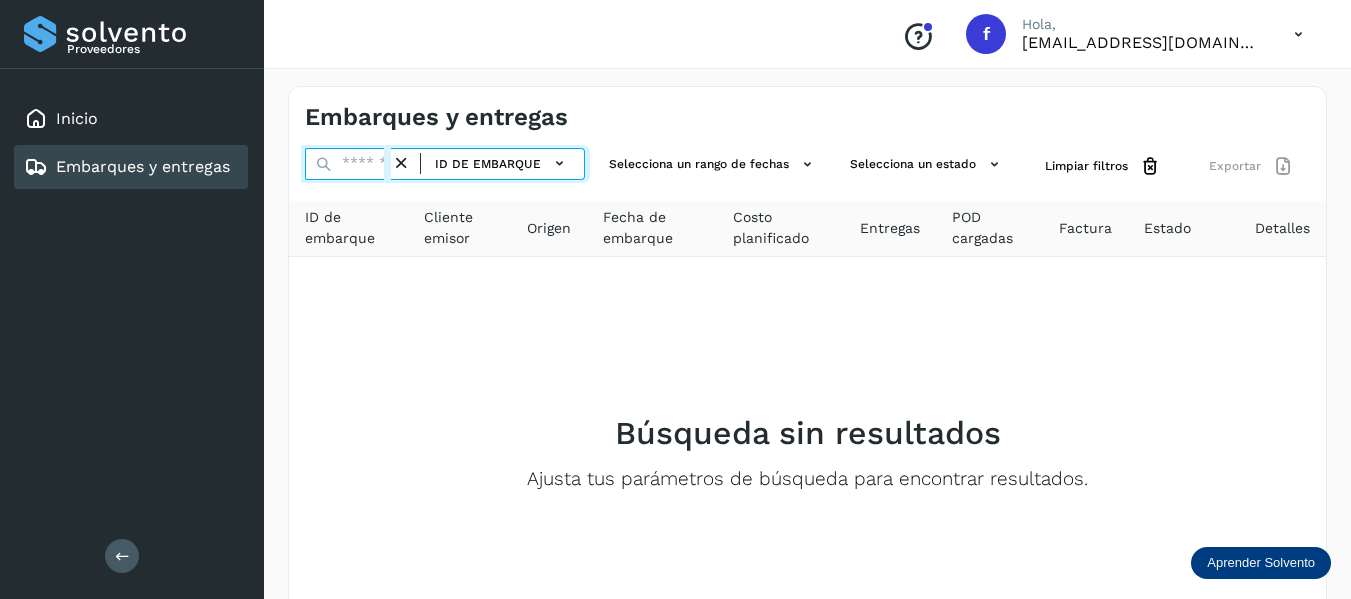 click at bounding box center [348, 164] 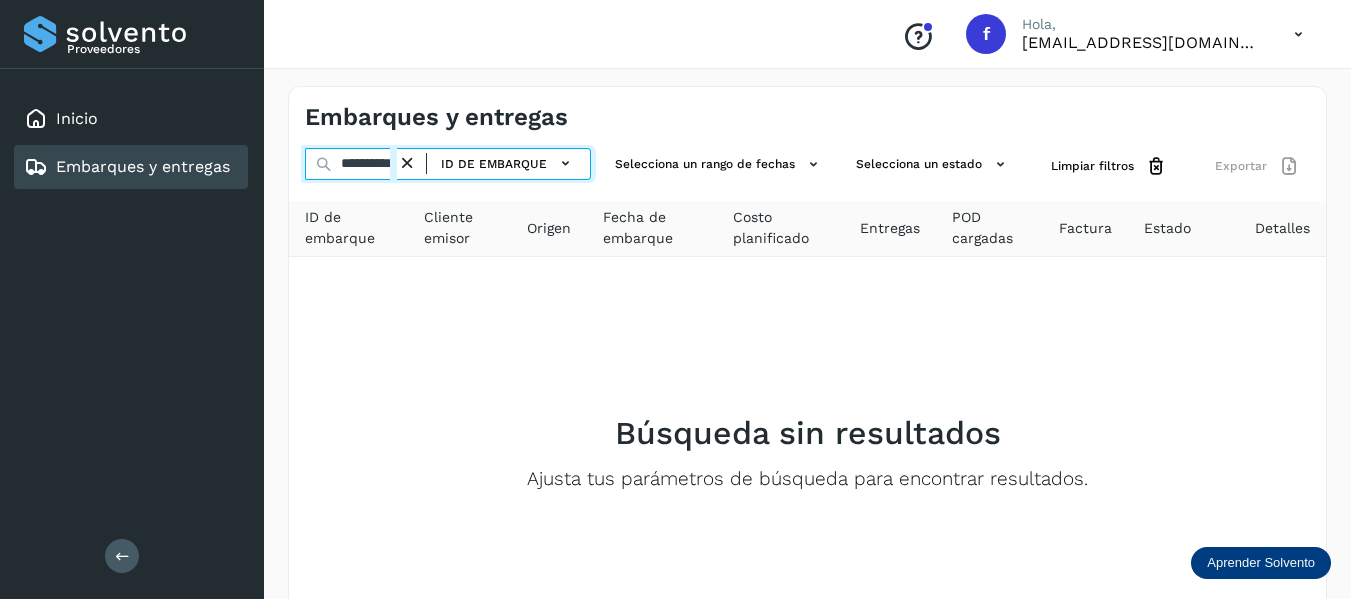 scroll, scrollTop: 0, scrollLeft: 15, axis: horizontal 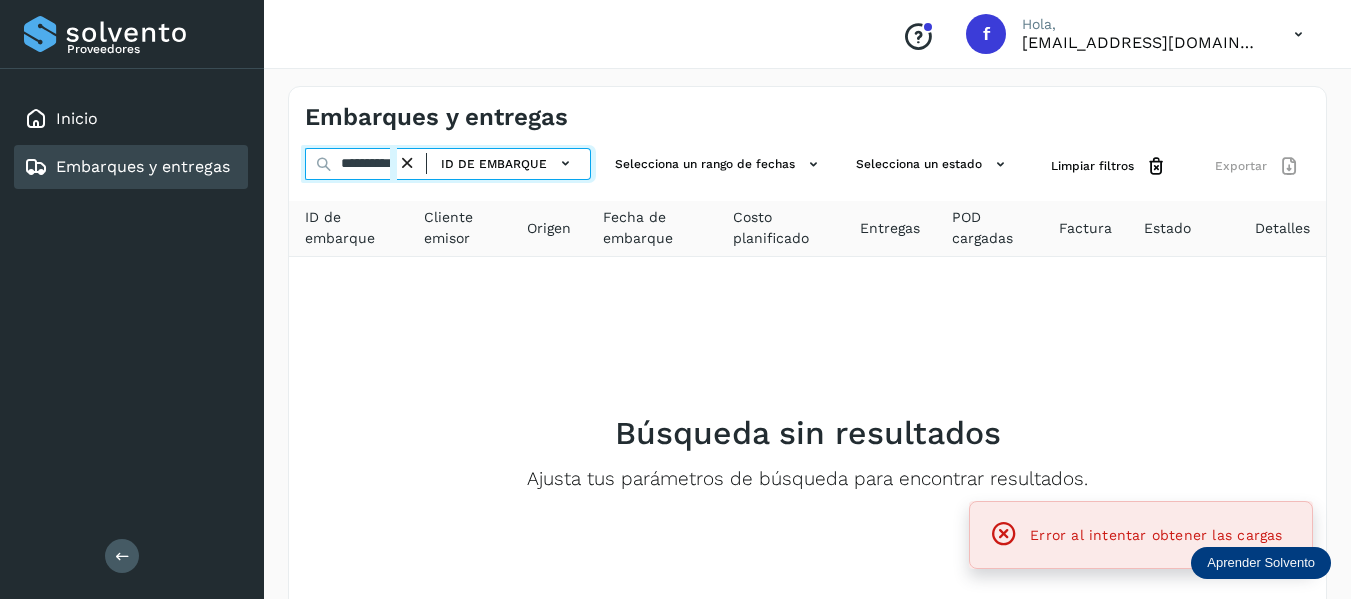 type on "**********" 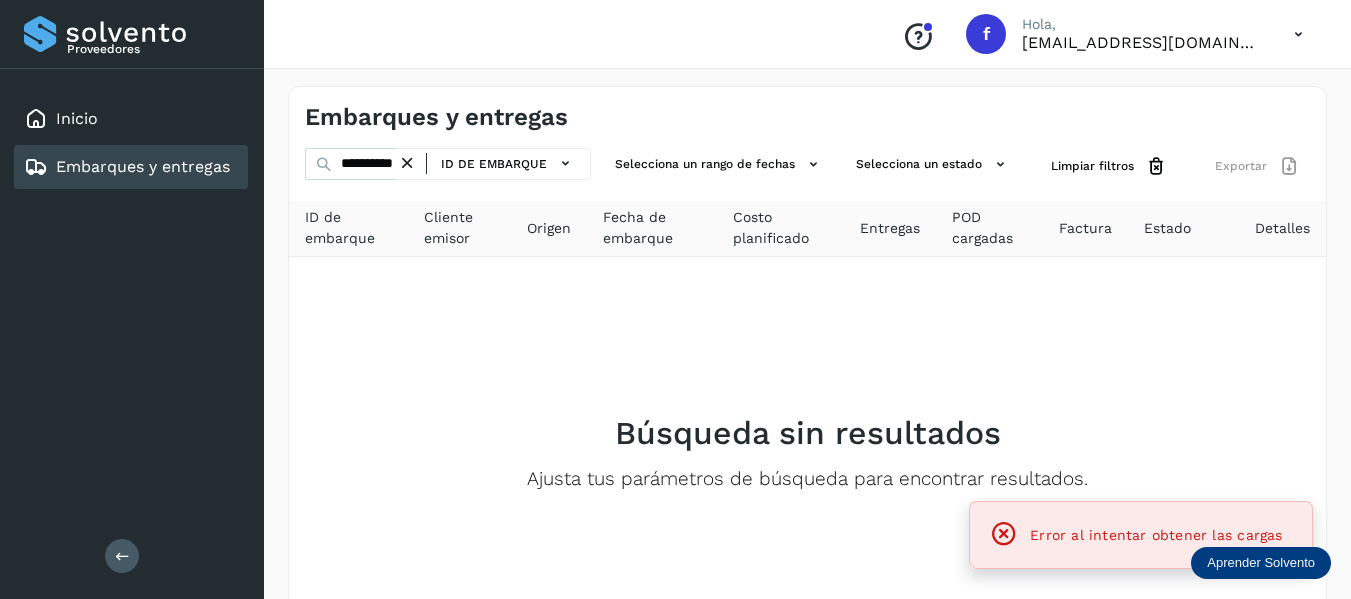 scroll, scrollTop: 0, scrollLeft: 0, axis: both 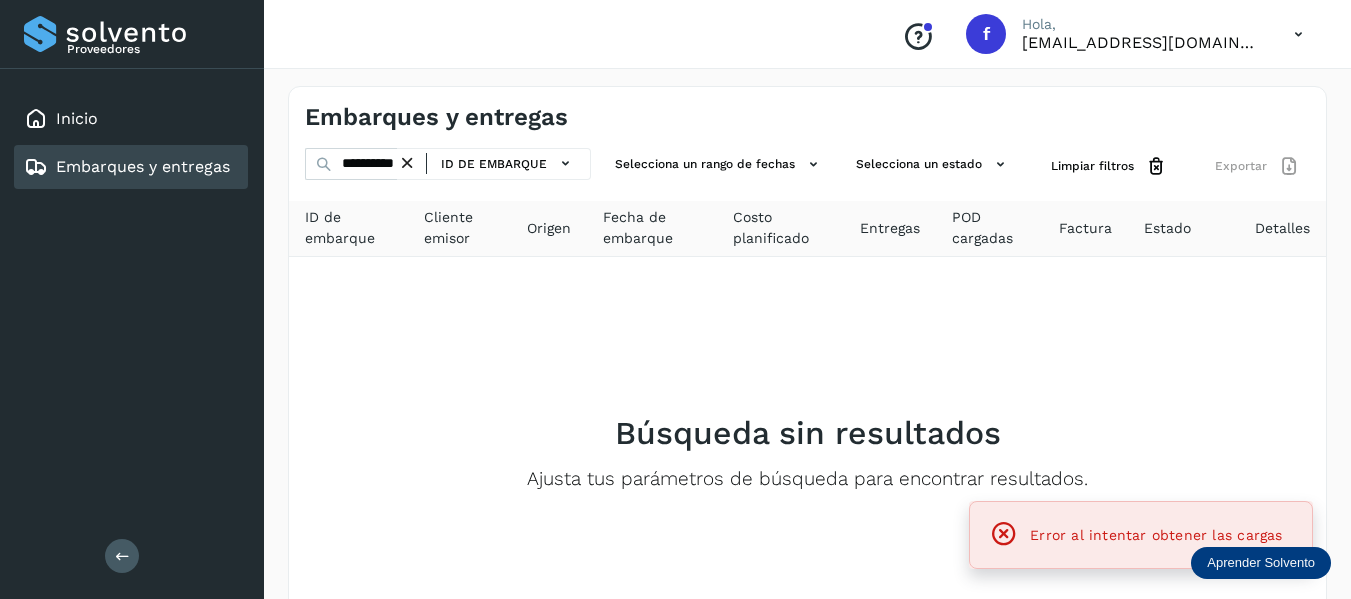 click at bounding box center [1004, 534] 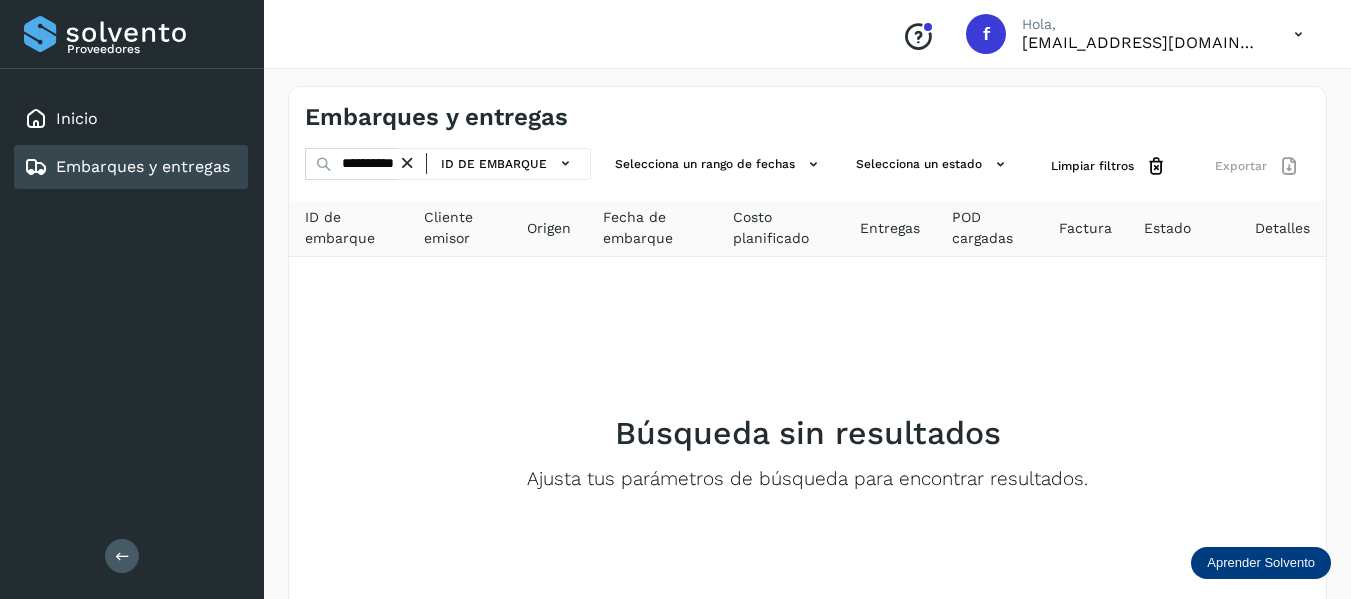click on "Embarques y entregas" at bounding box center [127, 167] 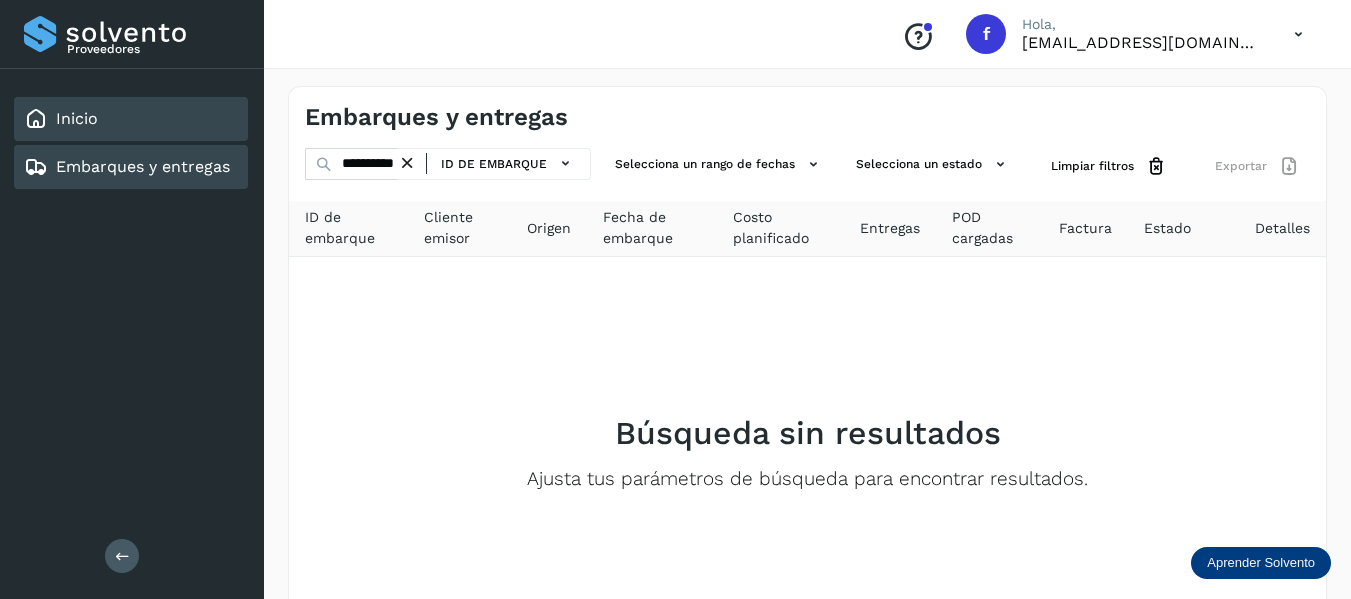click on "Inicio" 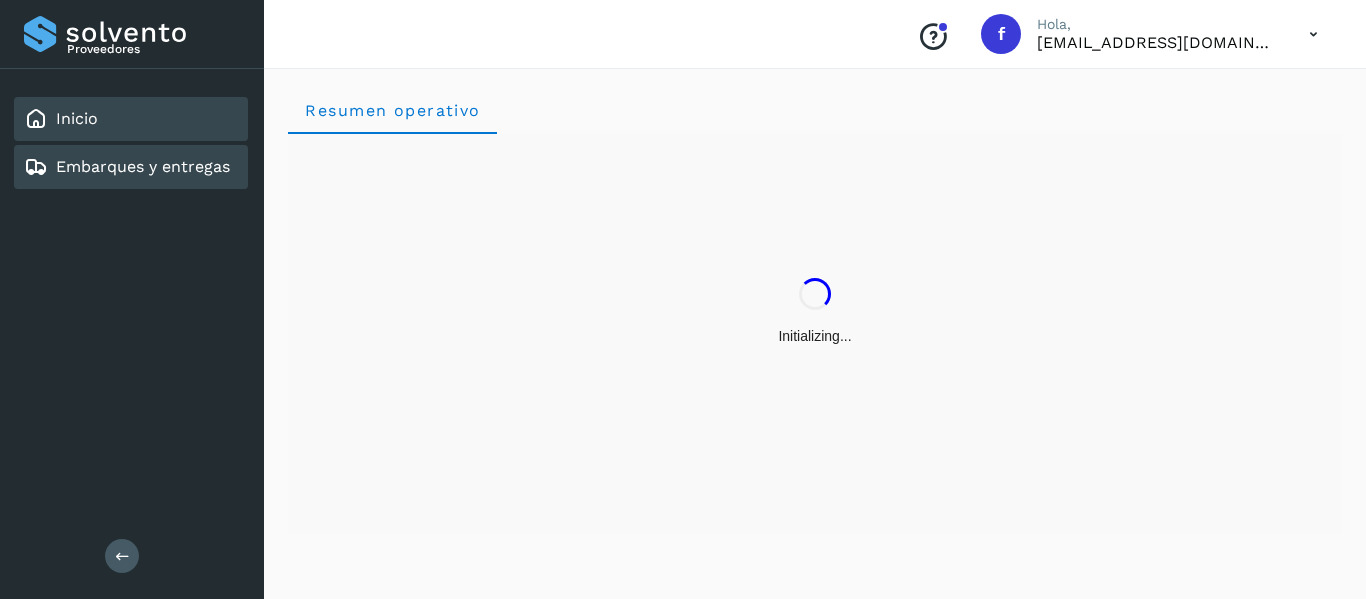 click on "Embarques y entregas" at bounding box center (143, 166) 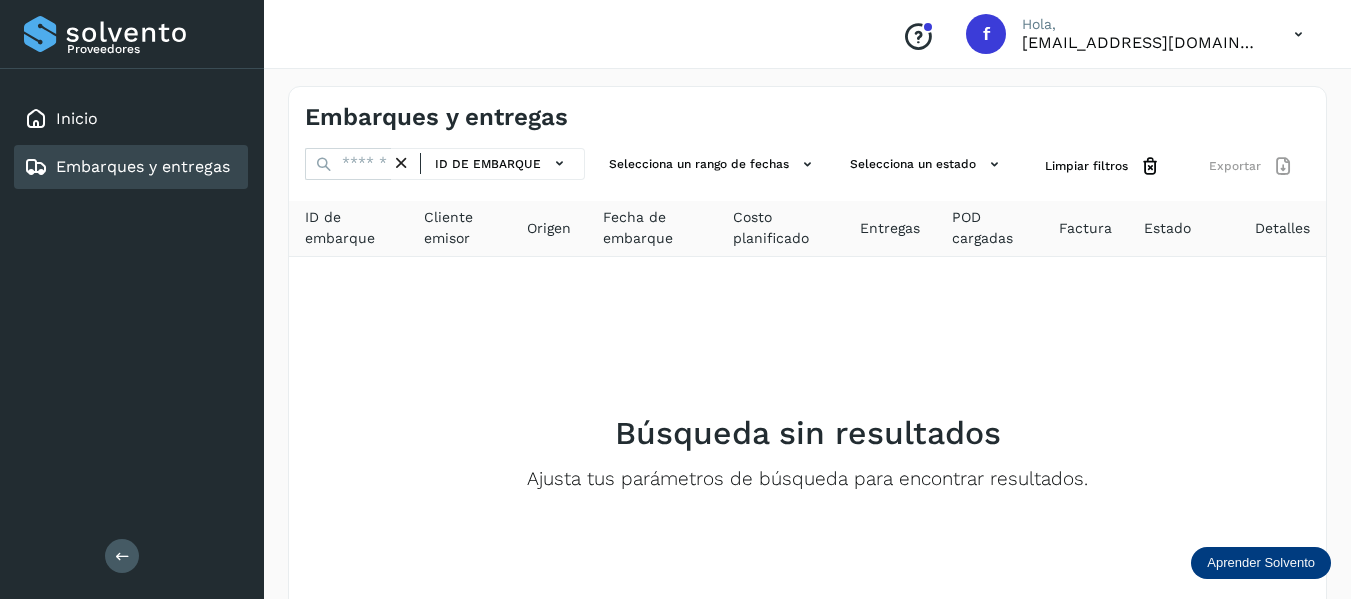 click at bounding box center (1298, 34) 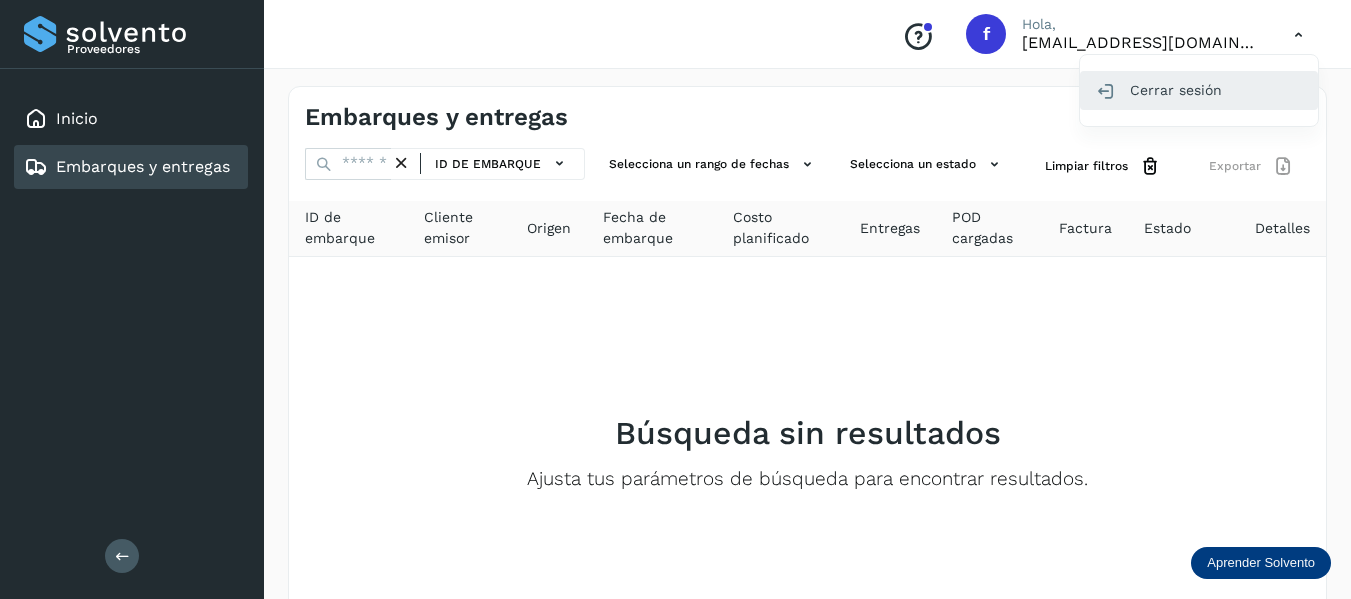 click on "Cerrar sesión" 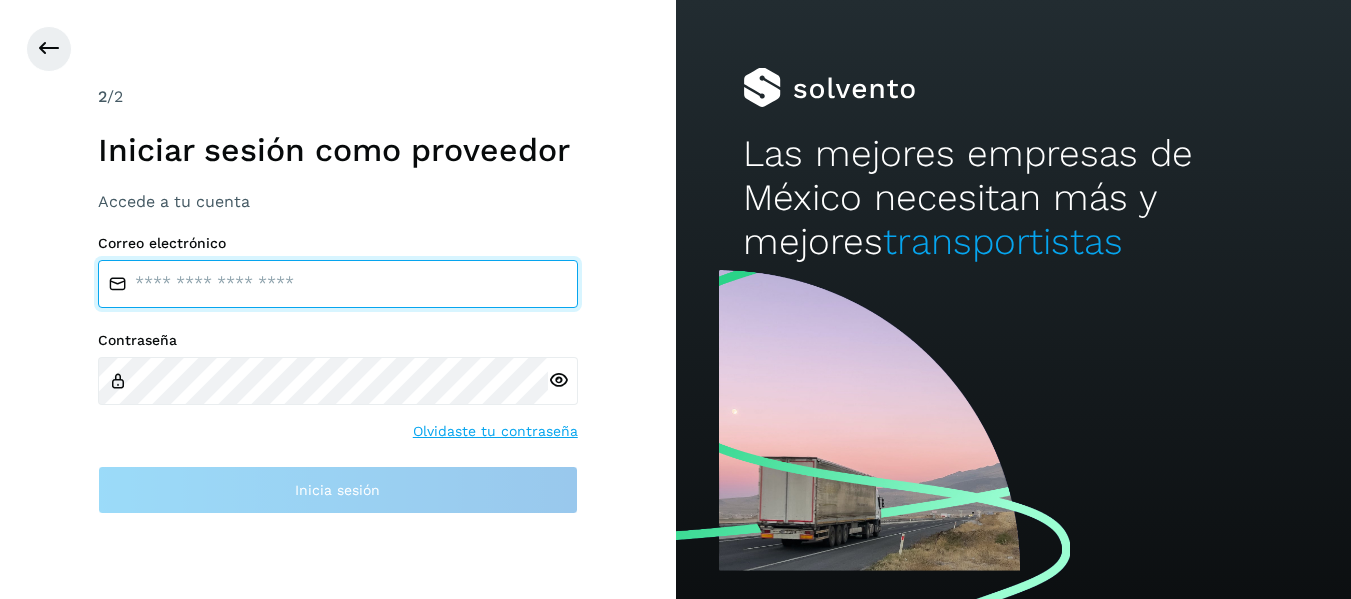 type on "**********" 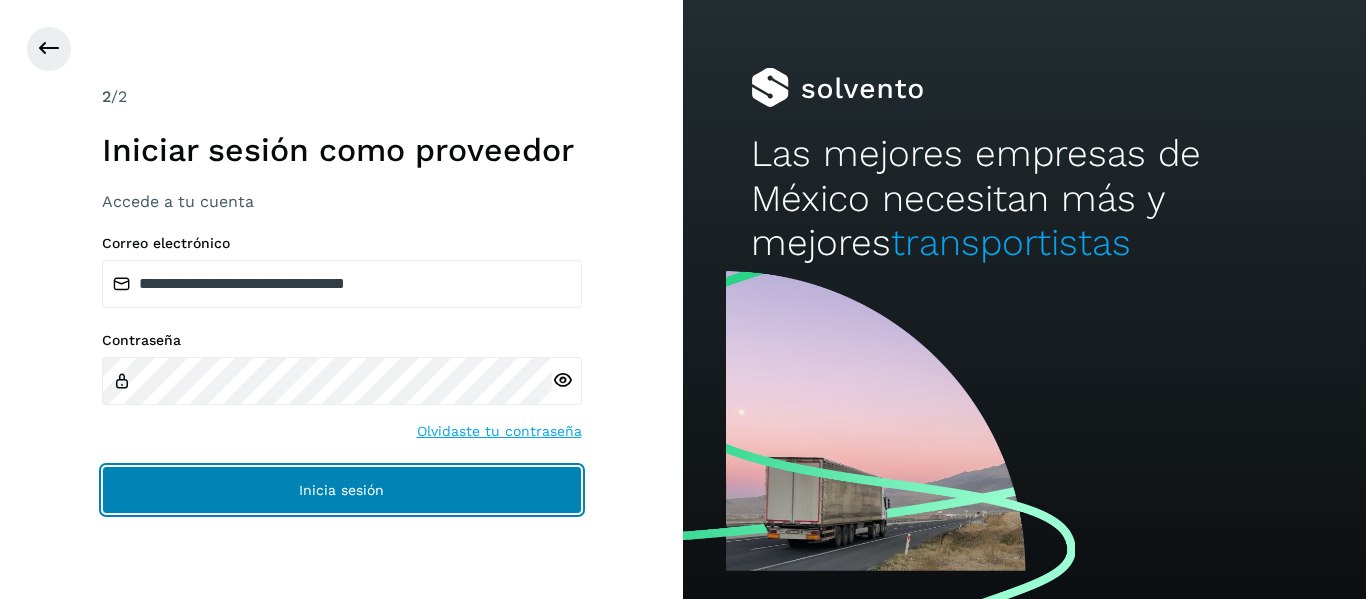 click on "Inicia sesión" at bounding box center [342, 490] 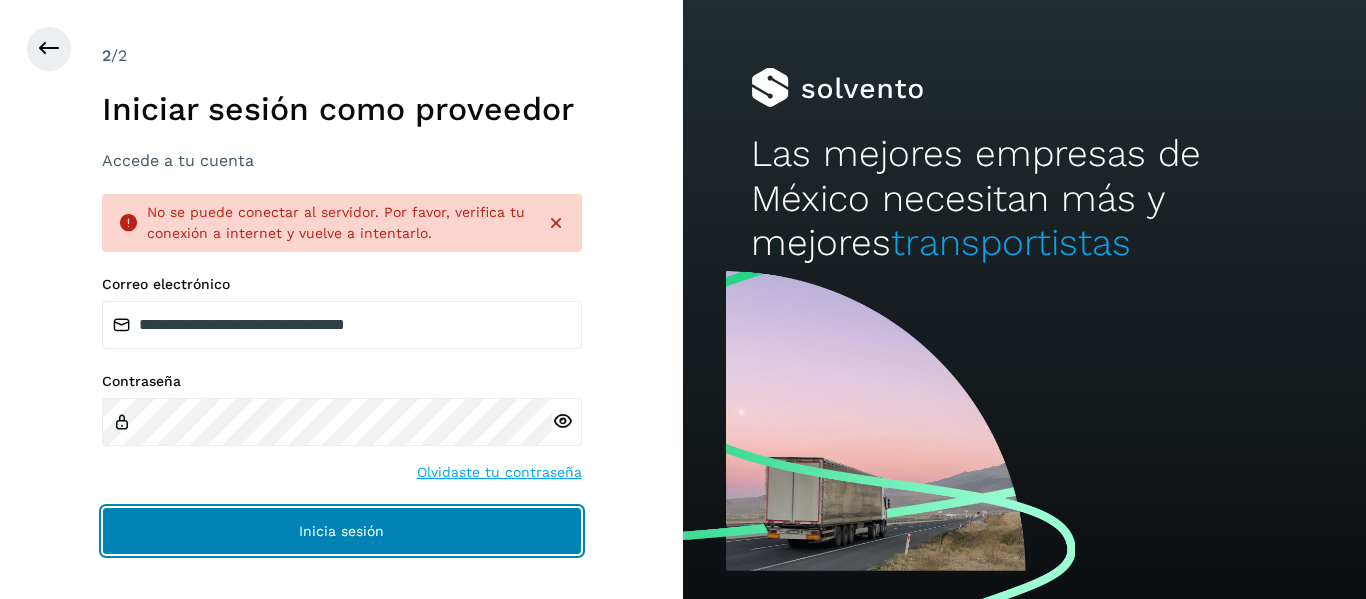 click on "Inicia sesión" at bounding box center [342, 531] 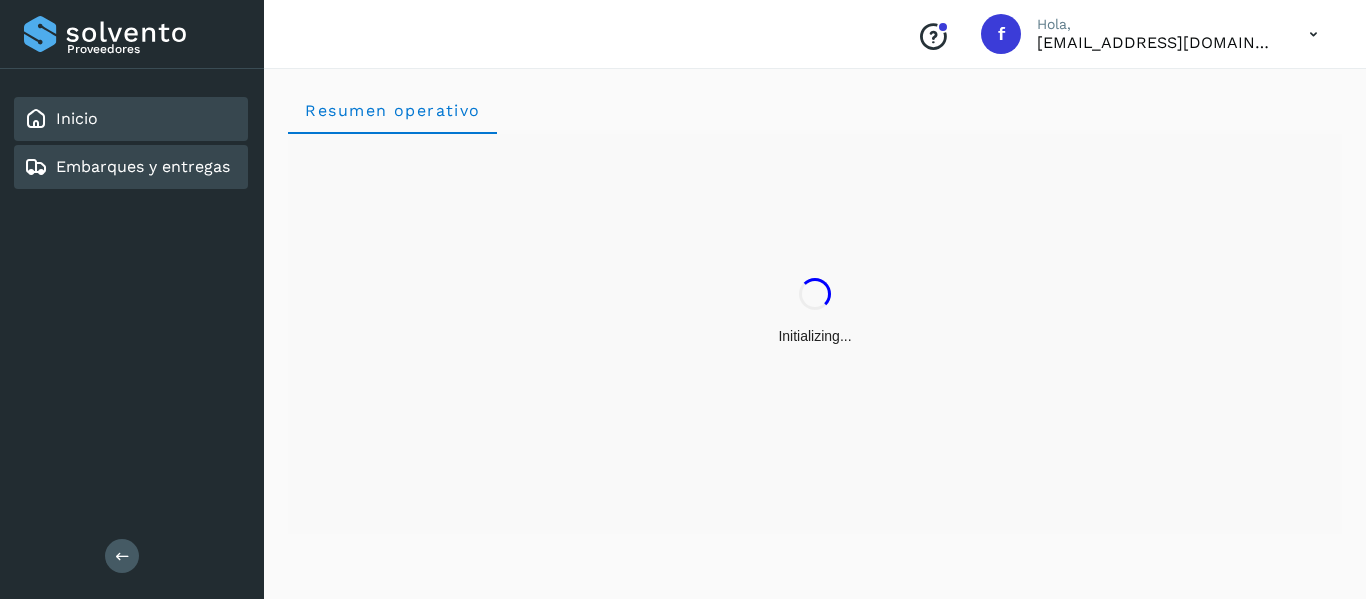 click on "Embarques y entregas" at bounding box center [143, 166] 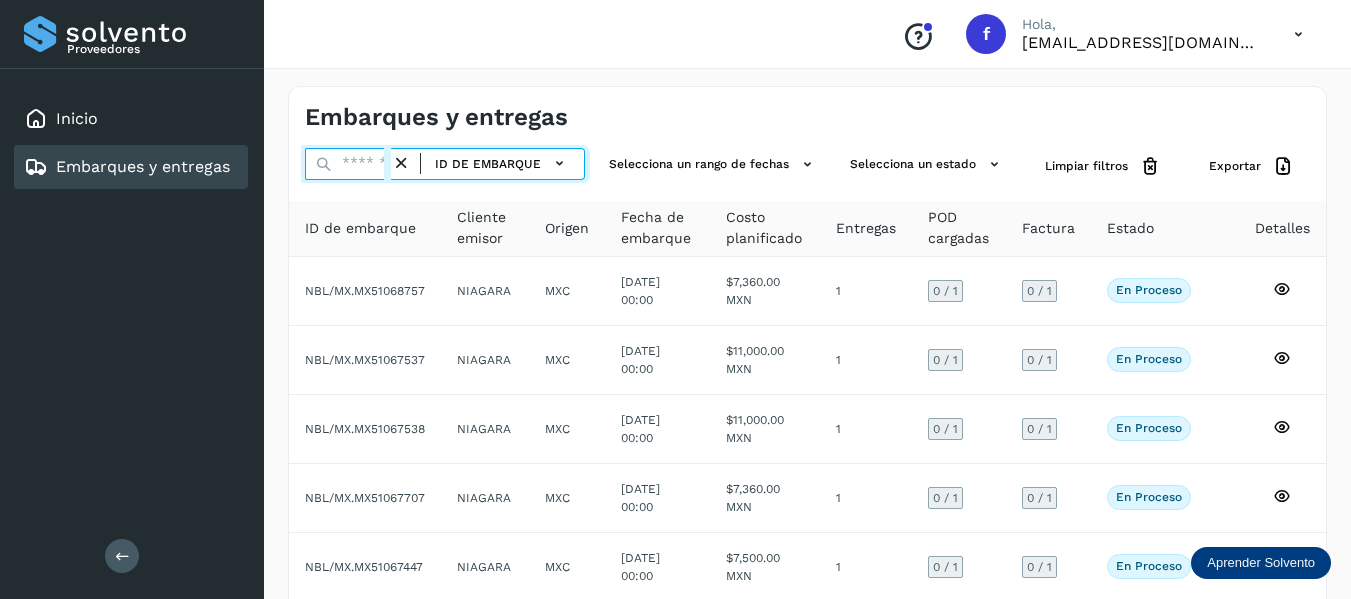 click at bounding box center [348, 164] 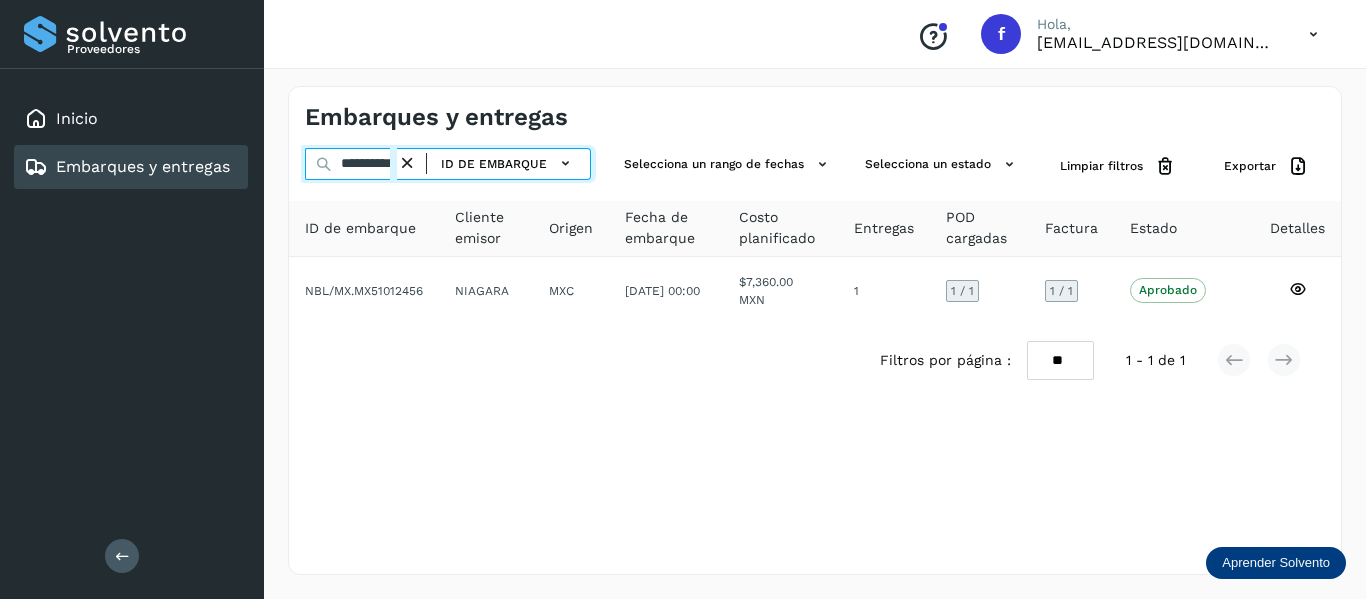 scroll, scrollTop: 0, scrollLeft: 15, axis: horizontal 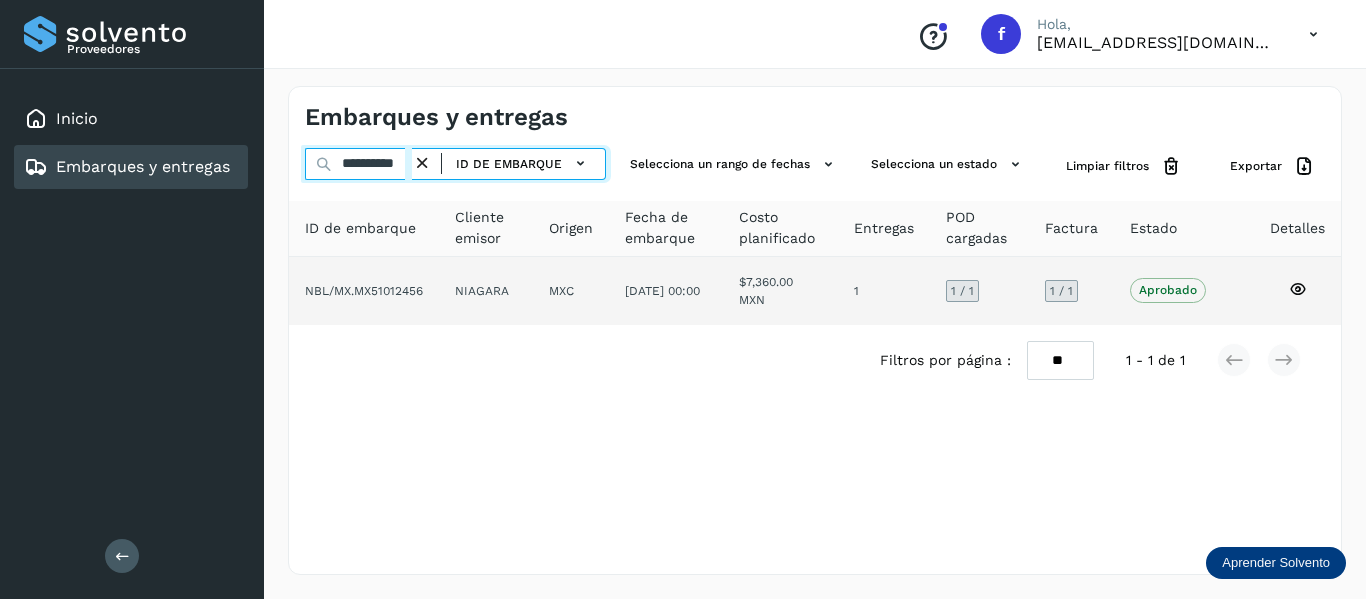 type on "**********" 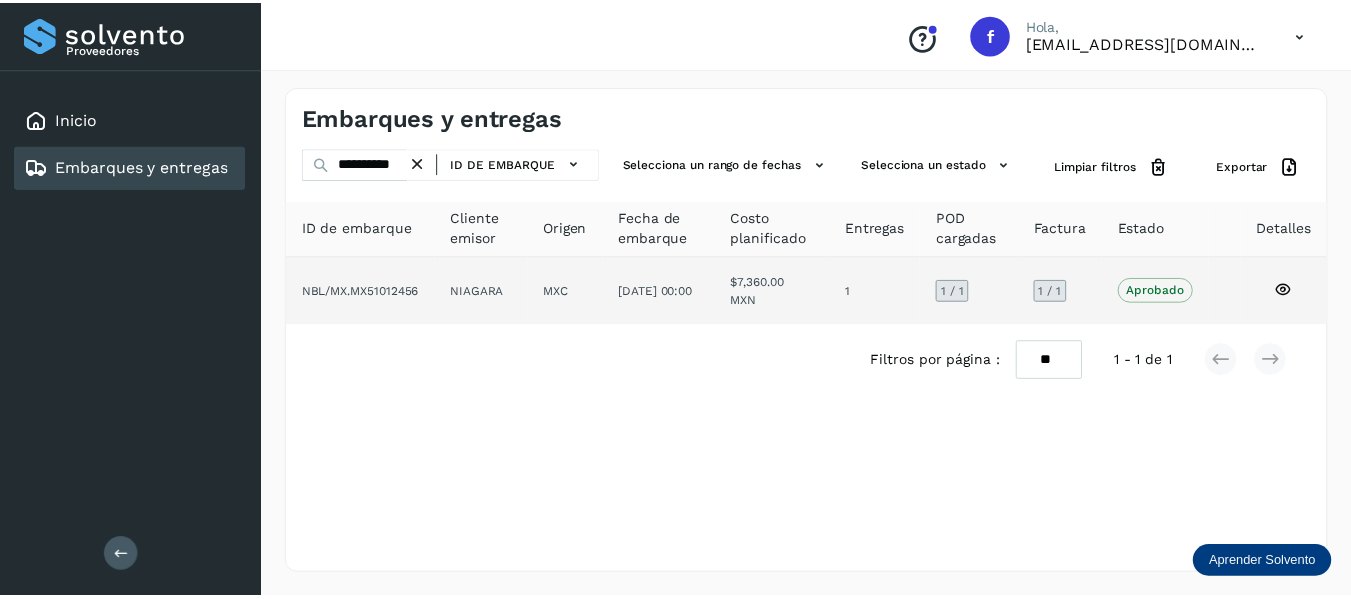 scroll, scrollTop: 0, scrollLeft: 0, axis: both 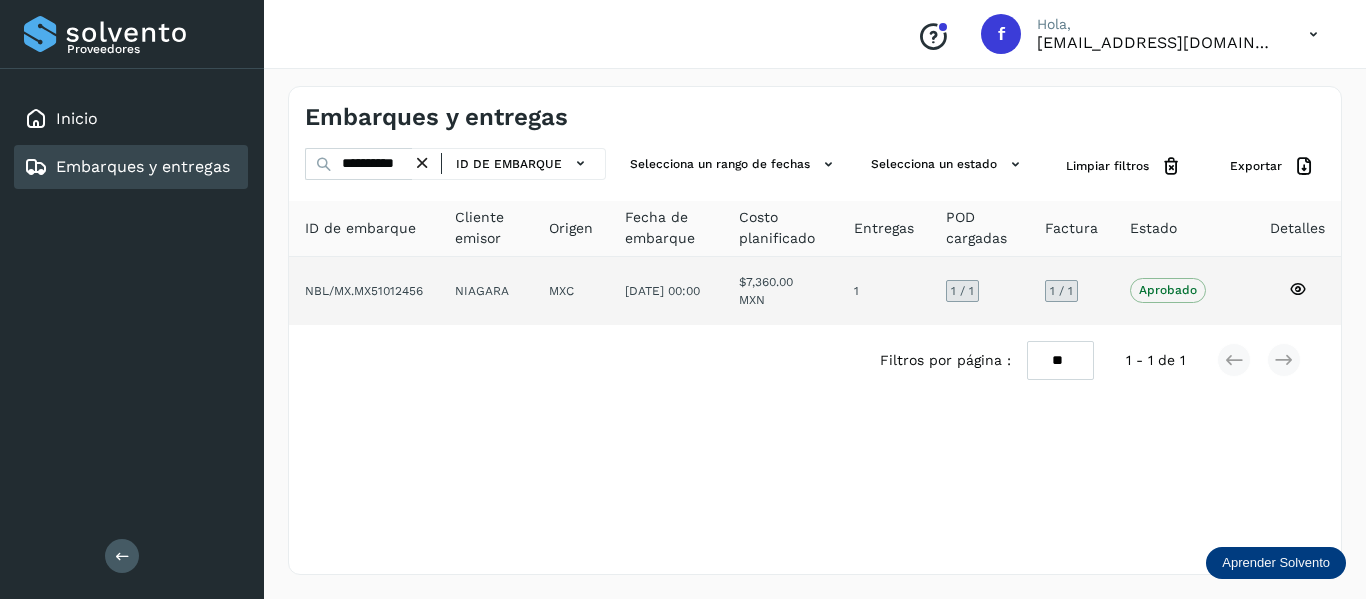 click 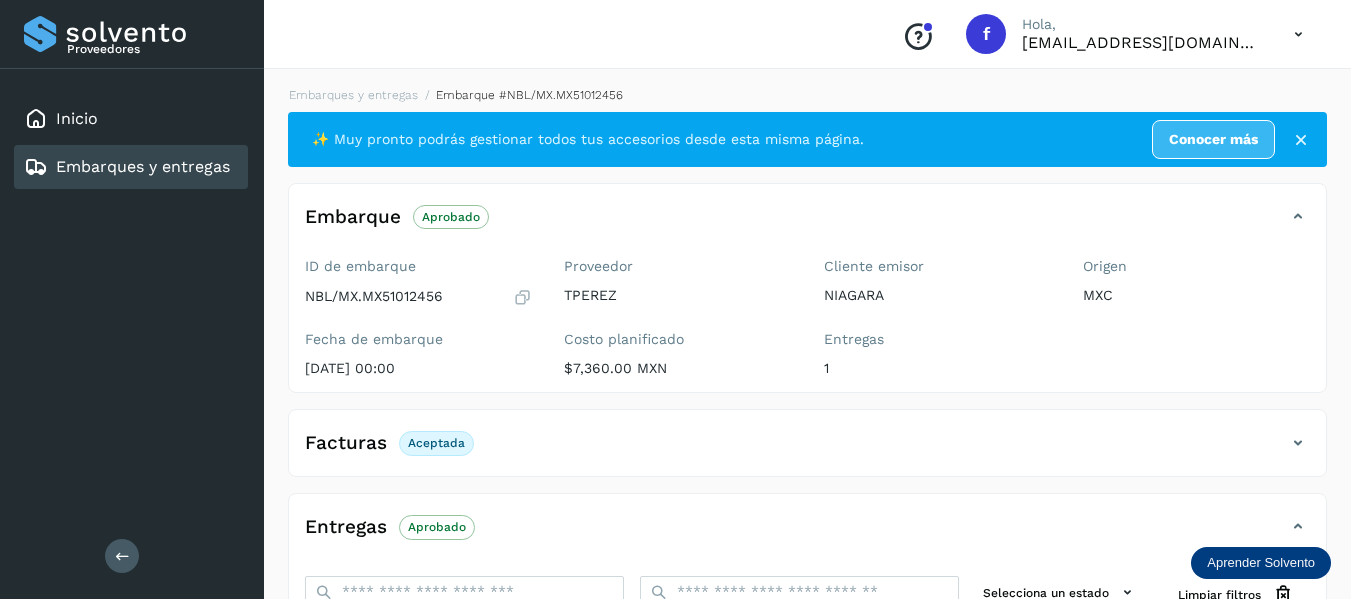 click at bounding box center (1298, 443) 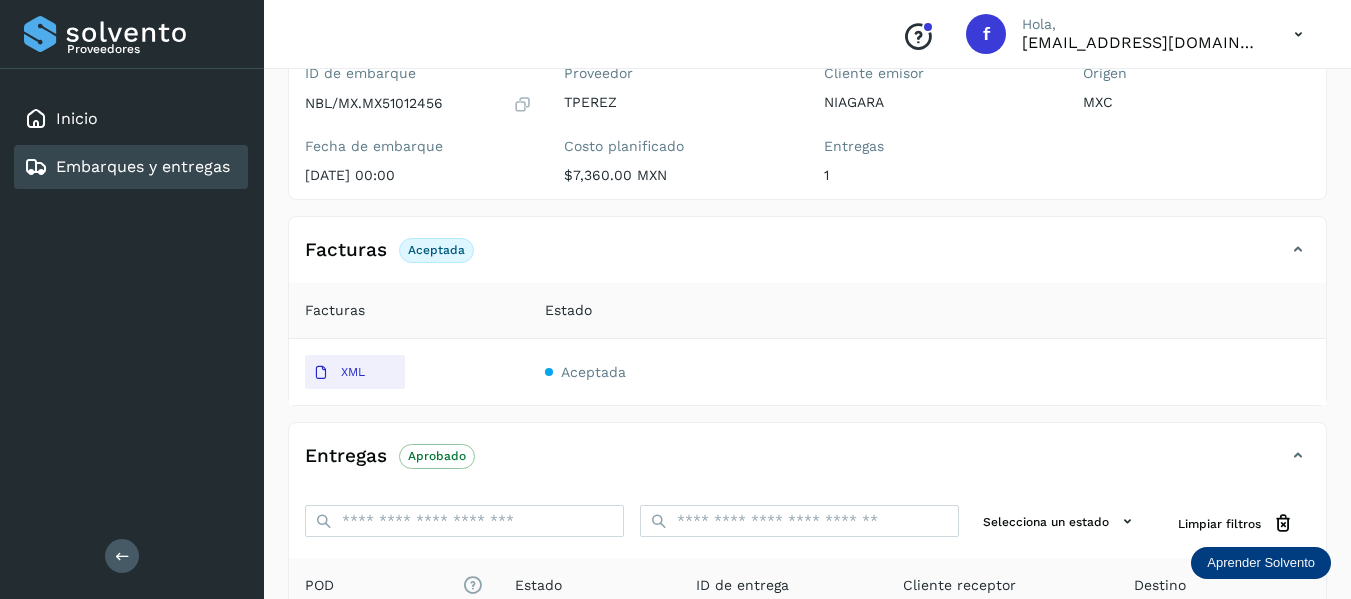 scroll, scrollTop: 200, scrollLeft: 0, axis: vertical 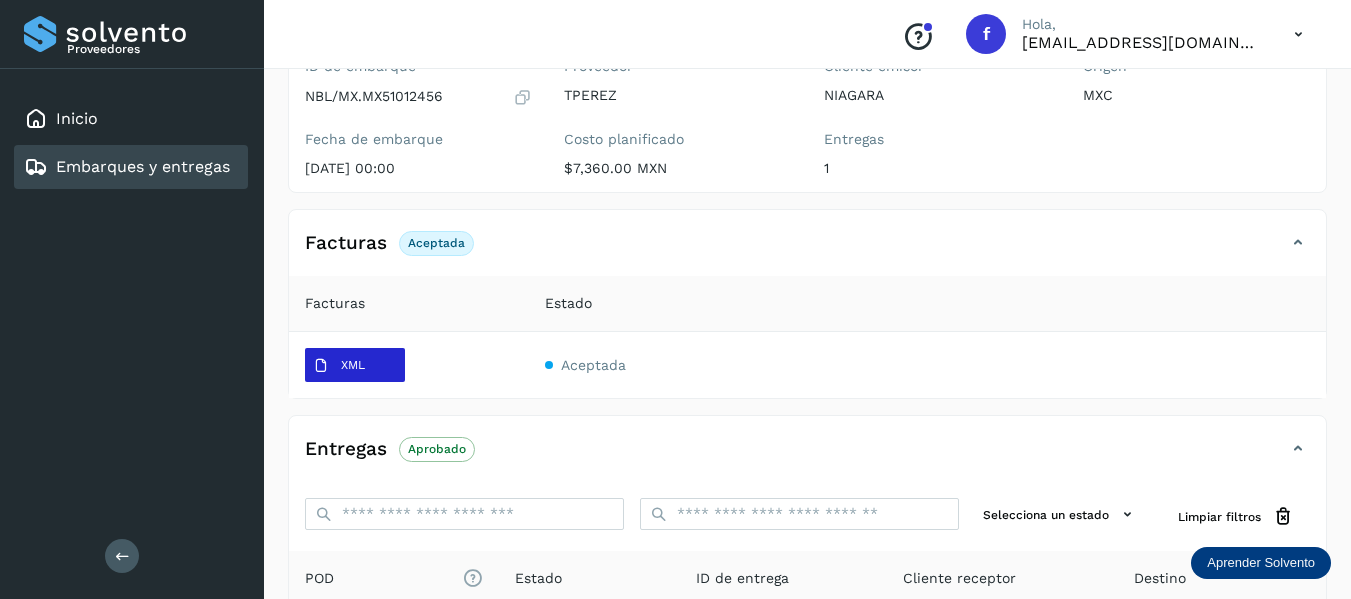click on "XML" at bounding box center (339, 366) 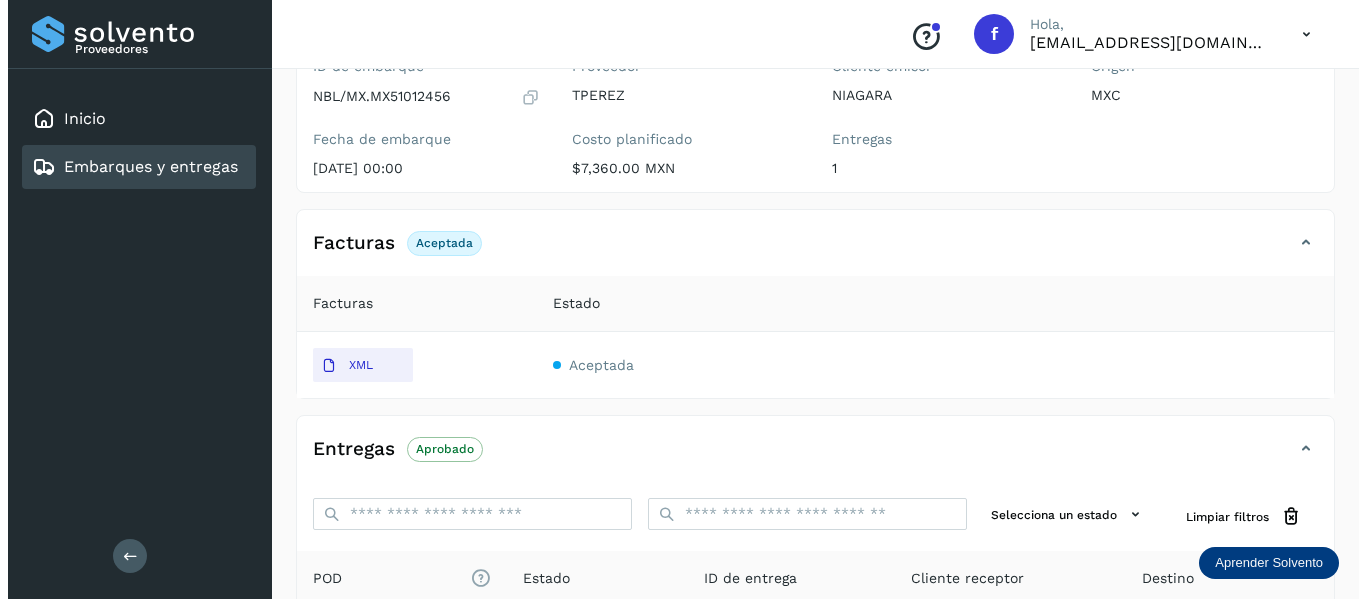 scroll, scrollTop: 0, scrollLeft: 0, axis: both 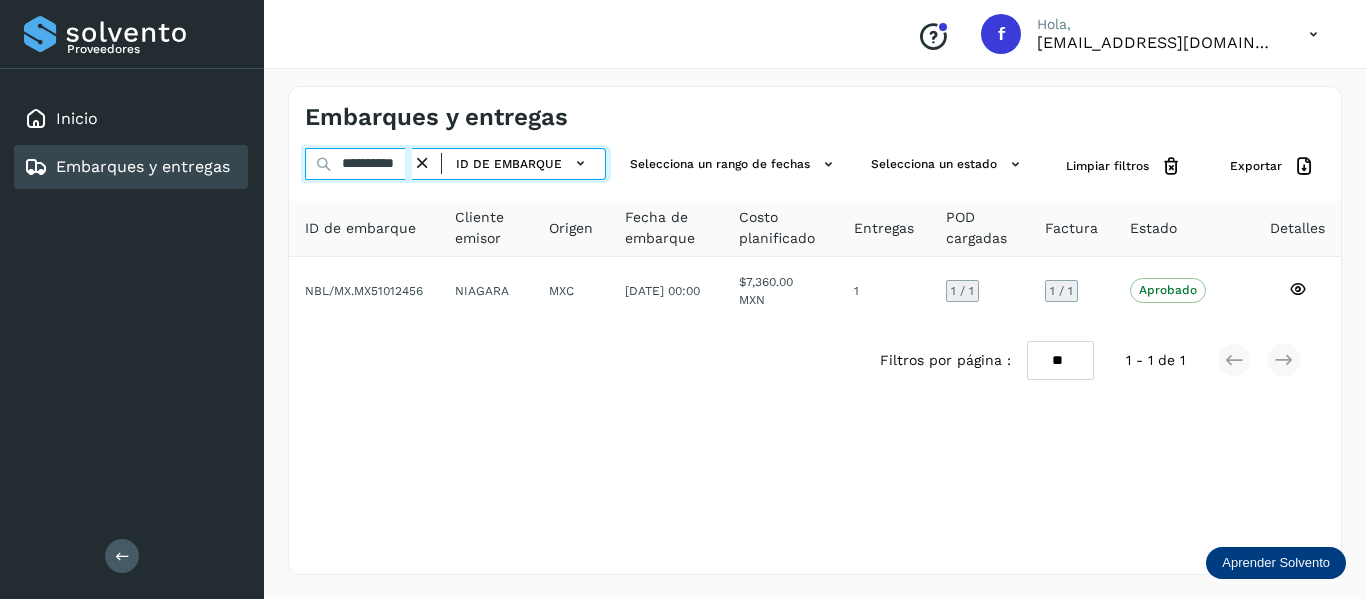 drag, startPoint x: 340, startPoint y: 163, endPoint x: 512, endPoint y: 186, distance: 173.53098 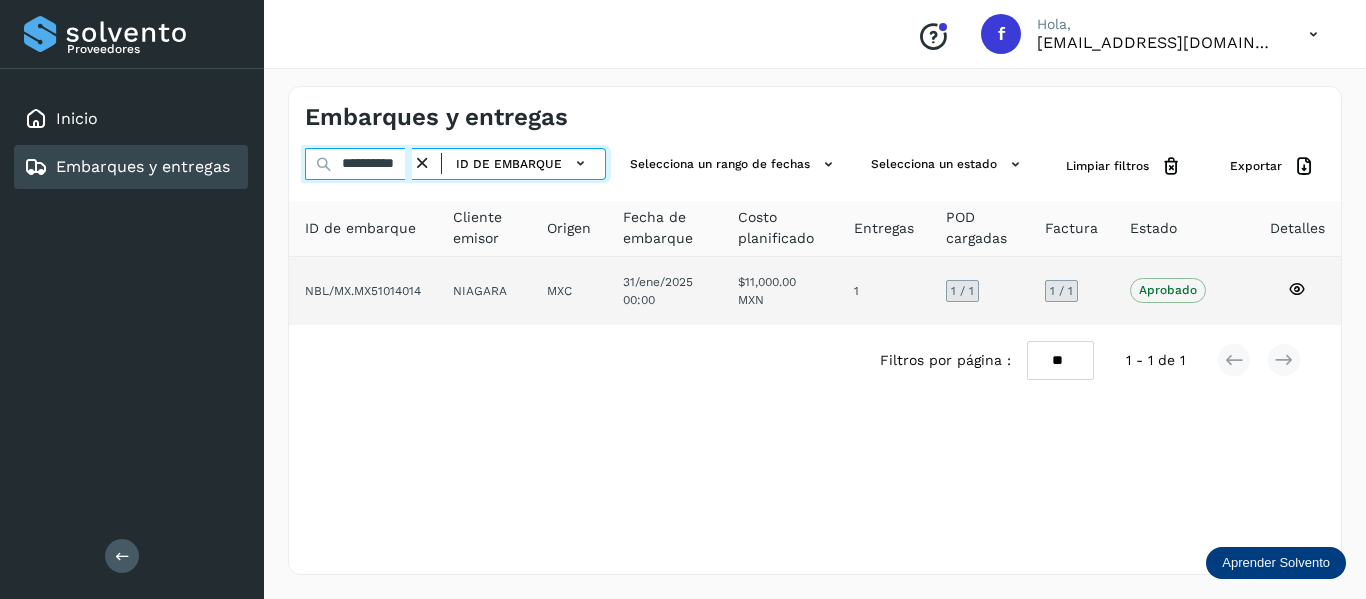 type on "**********" 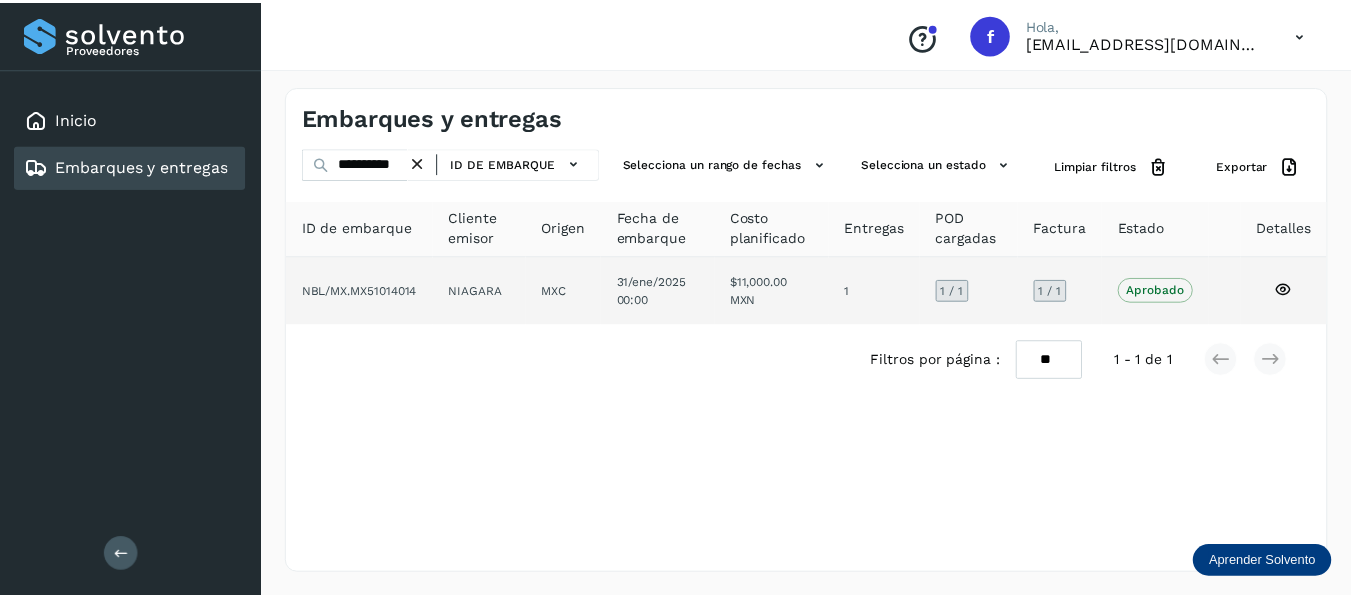 scroll, scrollTop: 0, scrollLeft: 0, axis: both 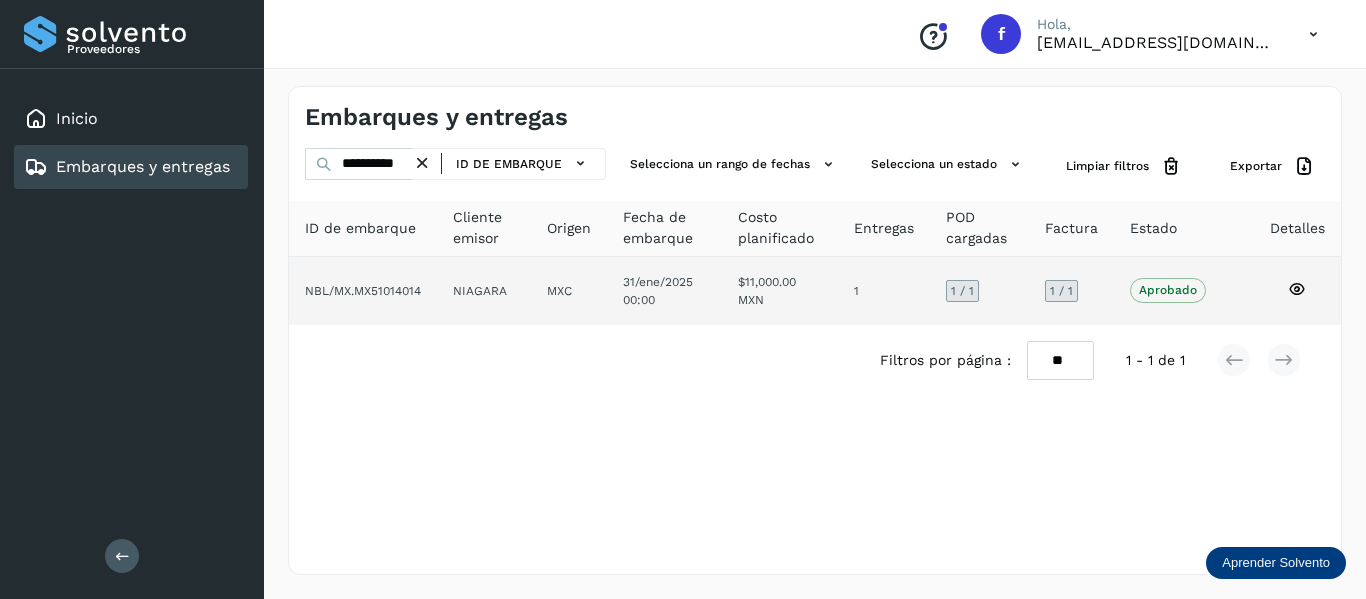 click 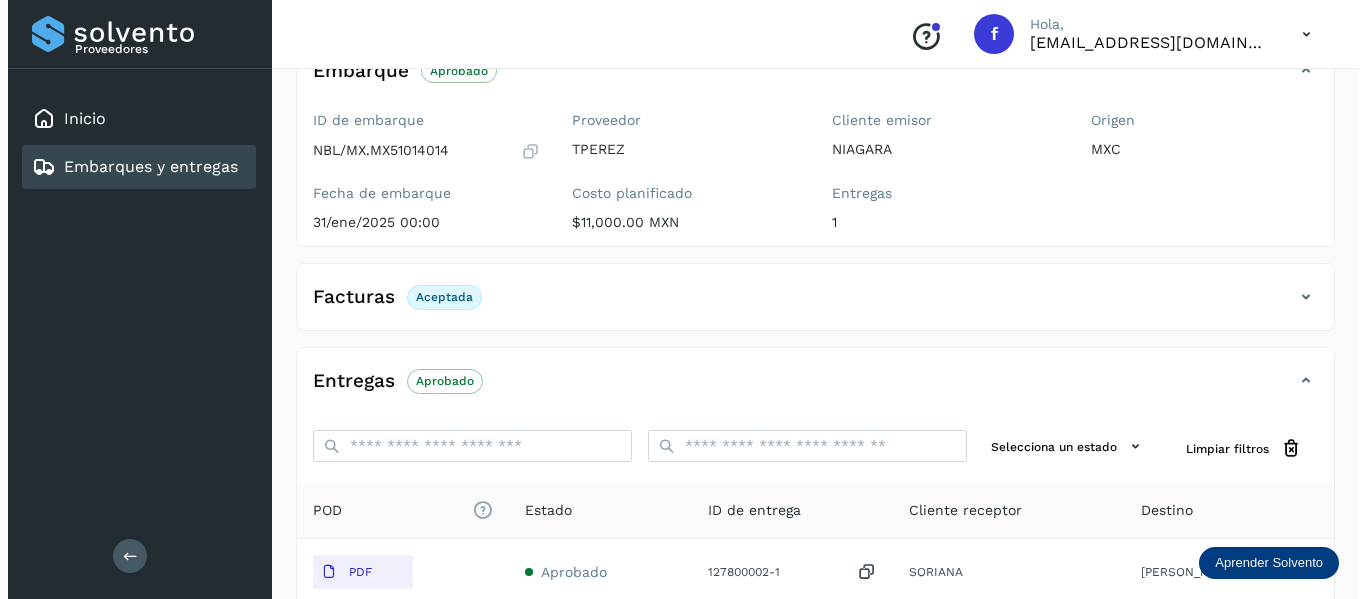 scroll, scrollTop: 0, scrollLeft: 0, axis: both 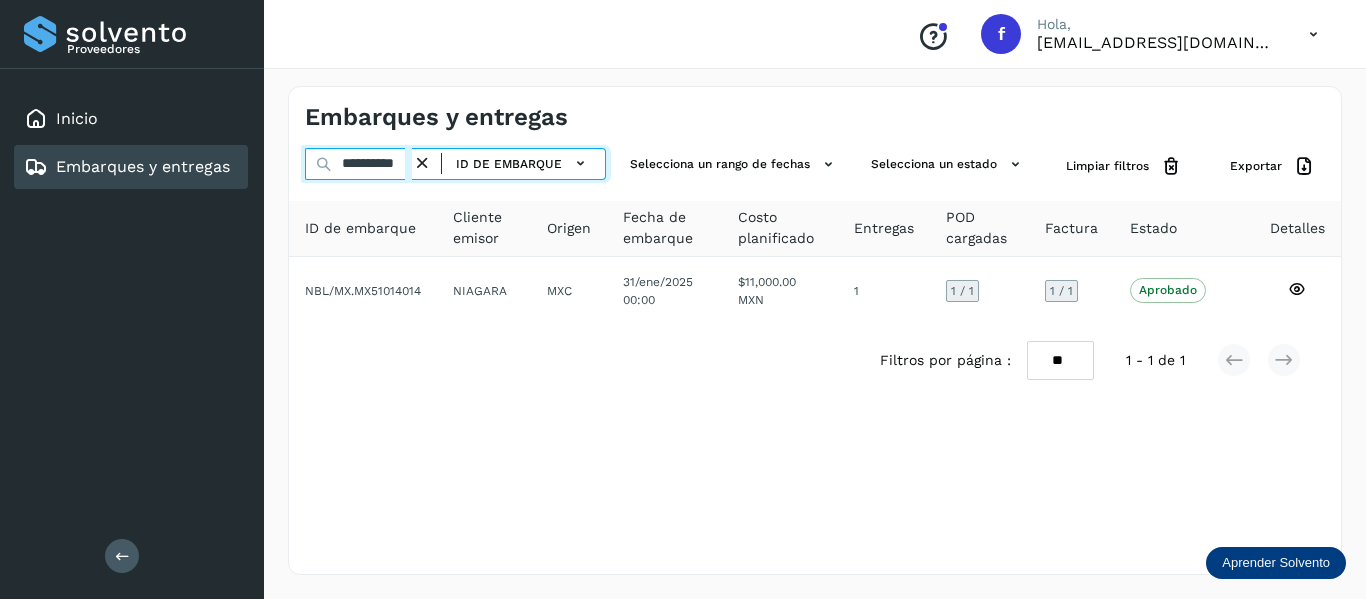 drag, startPoint x: 346, startPoint y: 166, endPoint x: 566, endPoint y: 188, distance: 221.09726 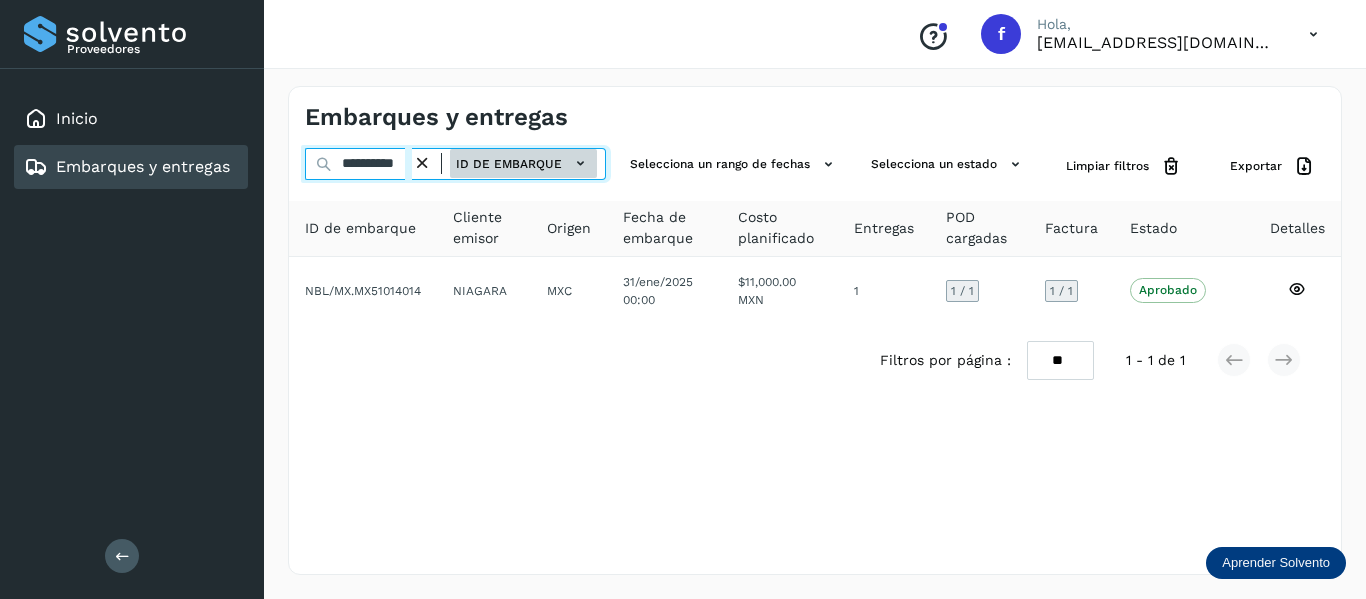 drag, startPoint x: 335, startPoint y: 167, endPoint x: 470, endPoint y: 168, distance: 135.00371 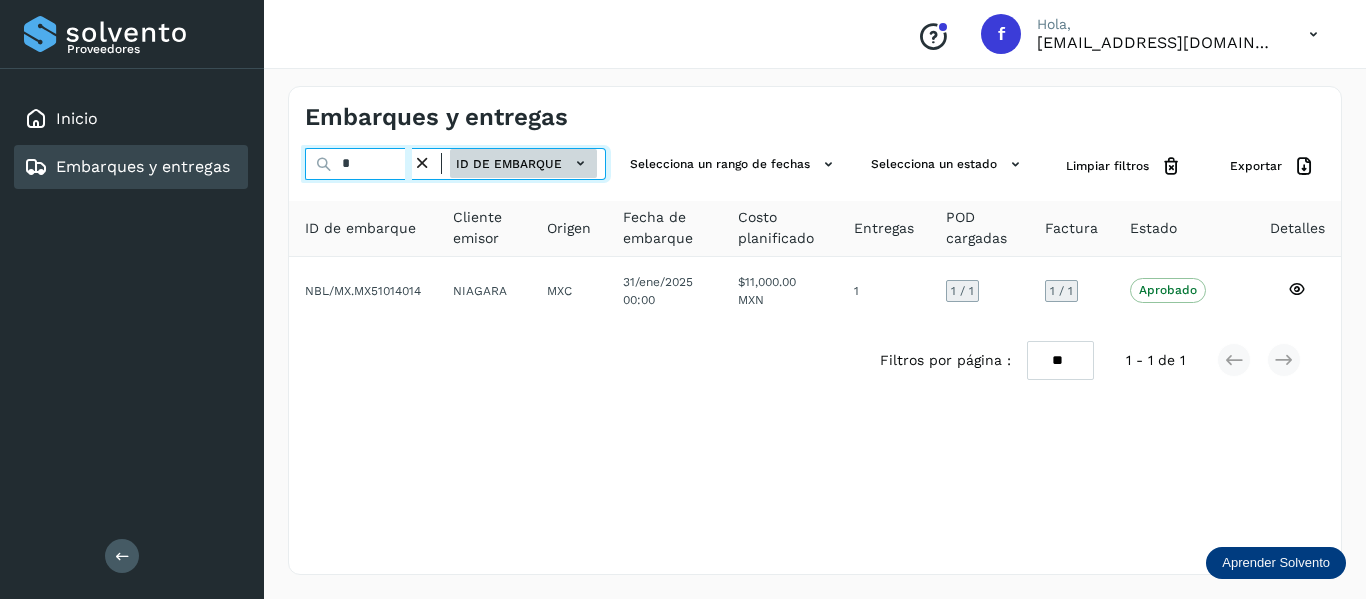 scroll, scrollTop: 0, scrollLeft: 0, axis: both 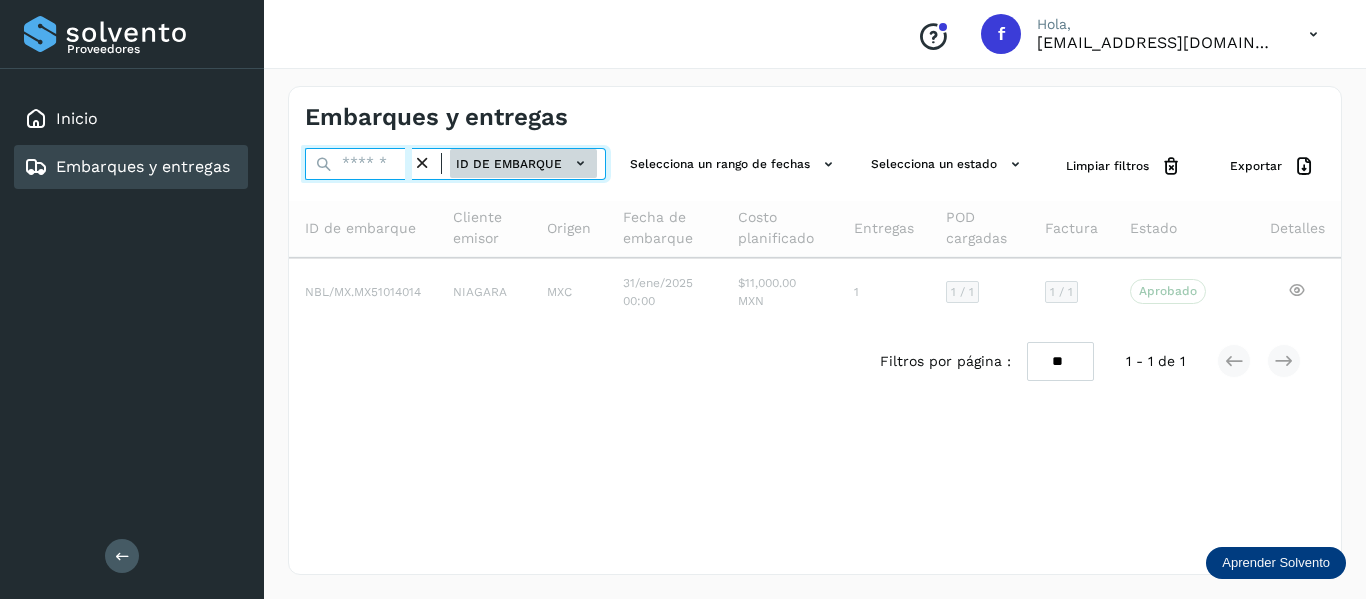 paste on "**********" 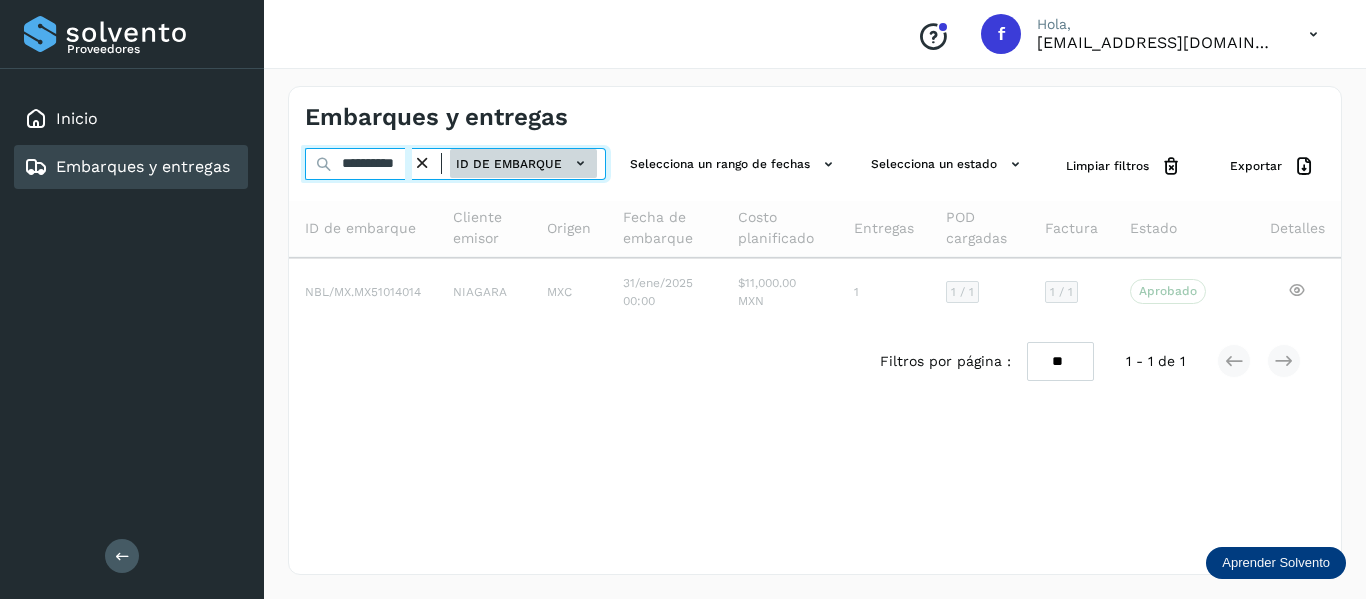 scroll, scrollTop: 0, scrollLeft: 13, axis: horizontal 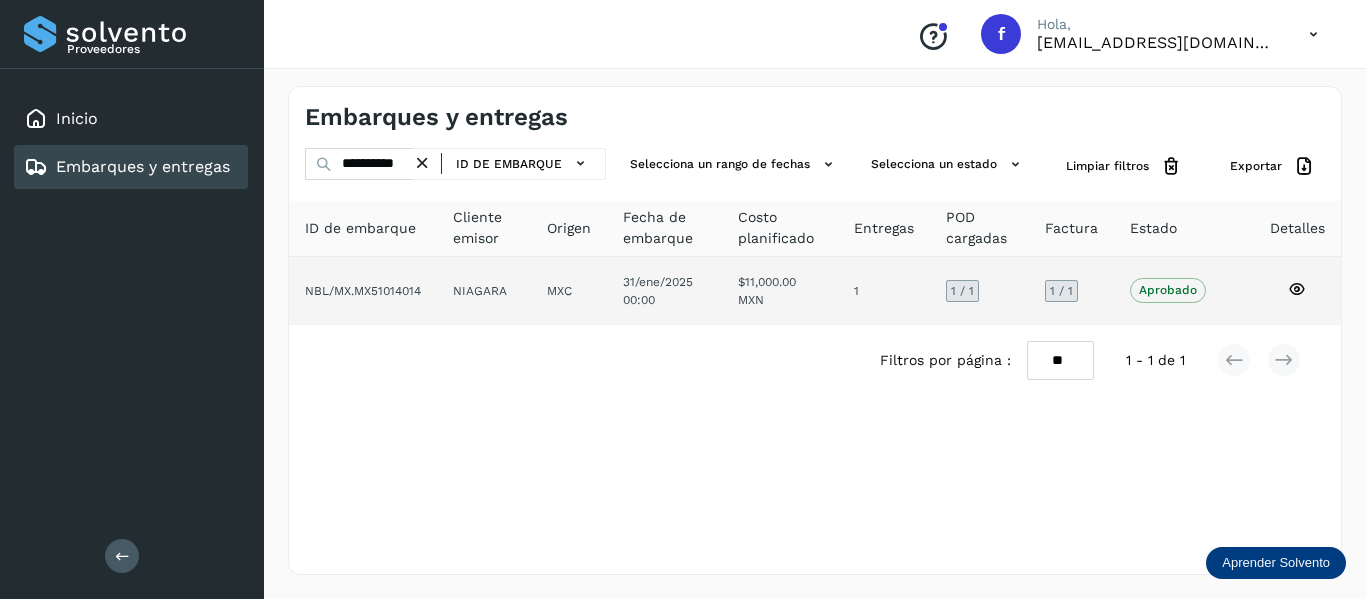 click on "Aprobado
Verifica el estado de la factura o entregas asociadas a este embarque" 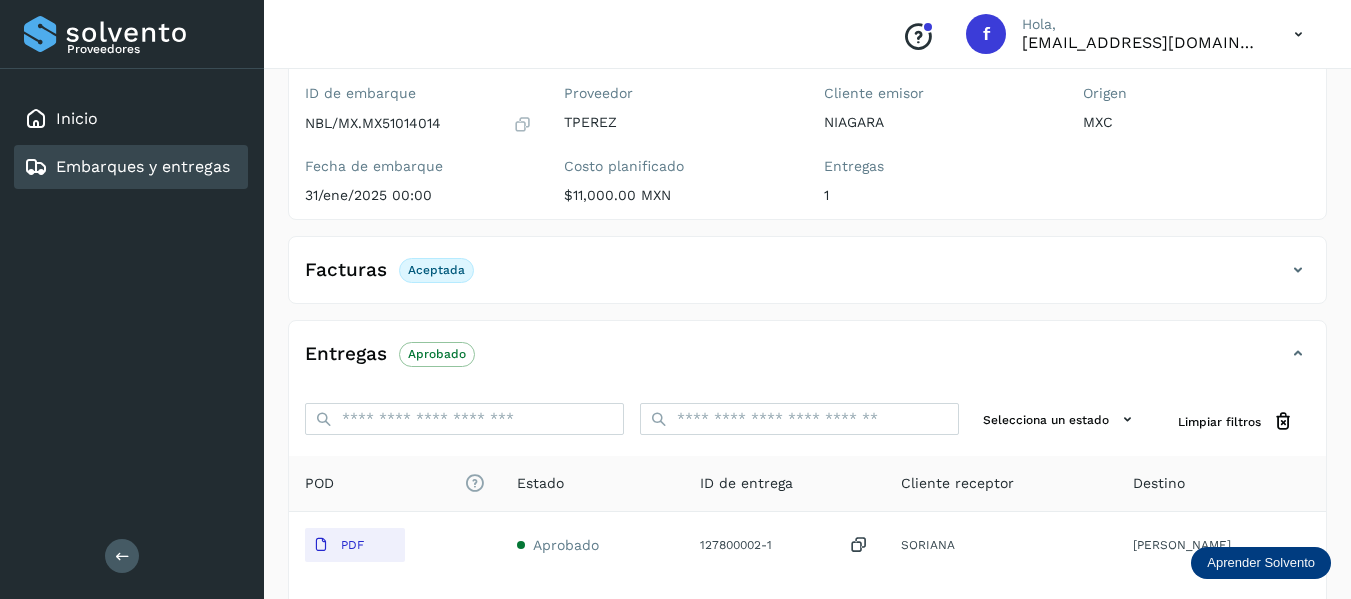 scroll, scrollTop: 200, scrollLeft: 0, axis: vertical 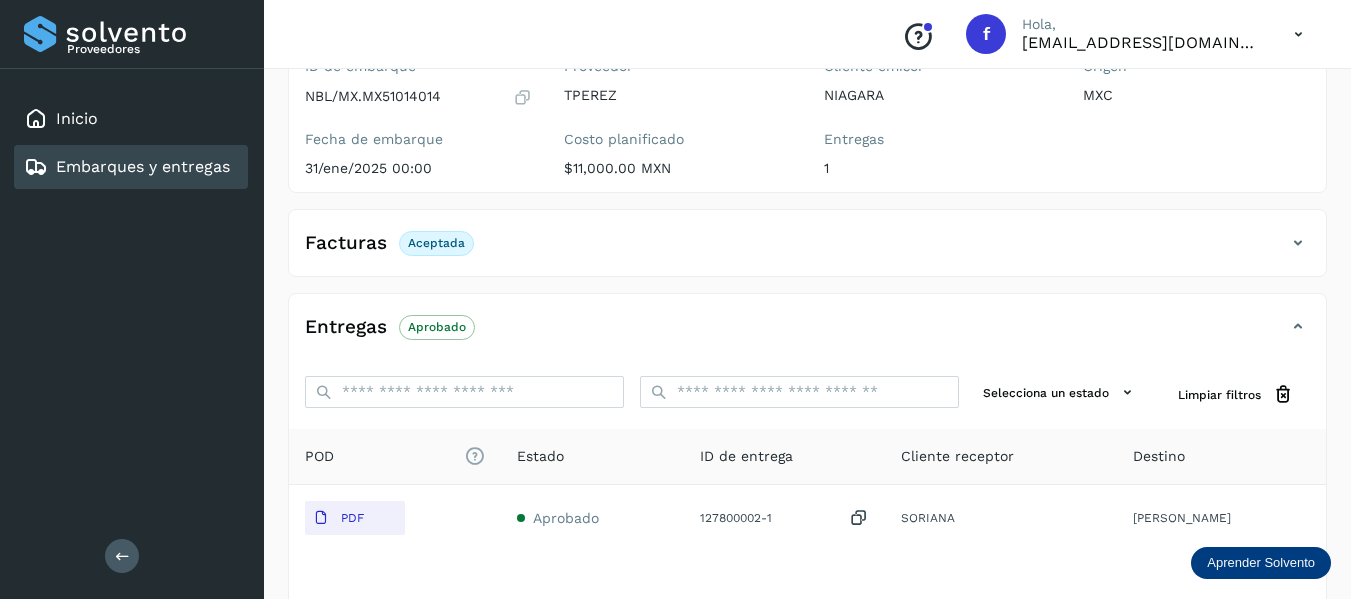 click at bounding box center [1298, 243] 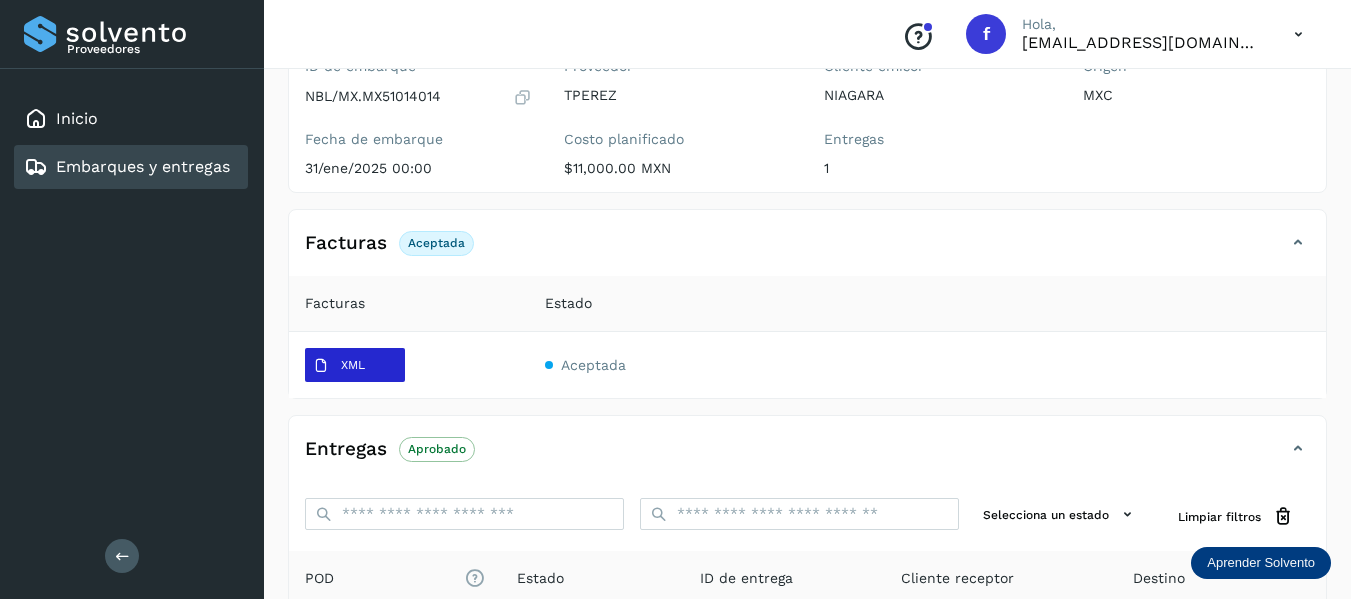 click at bounding box center (321, 366) 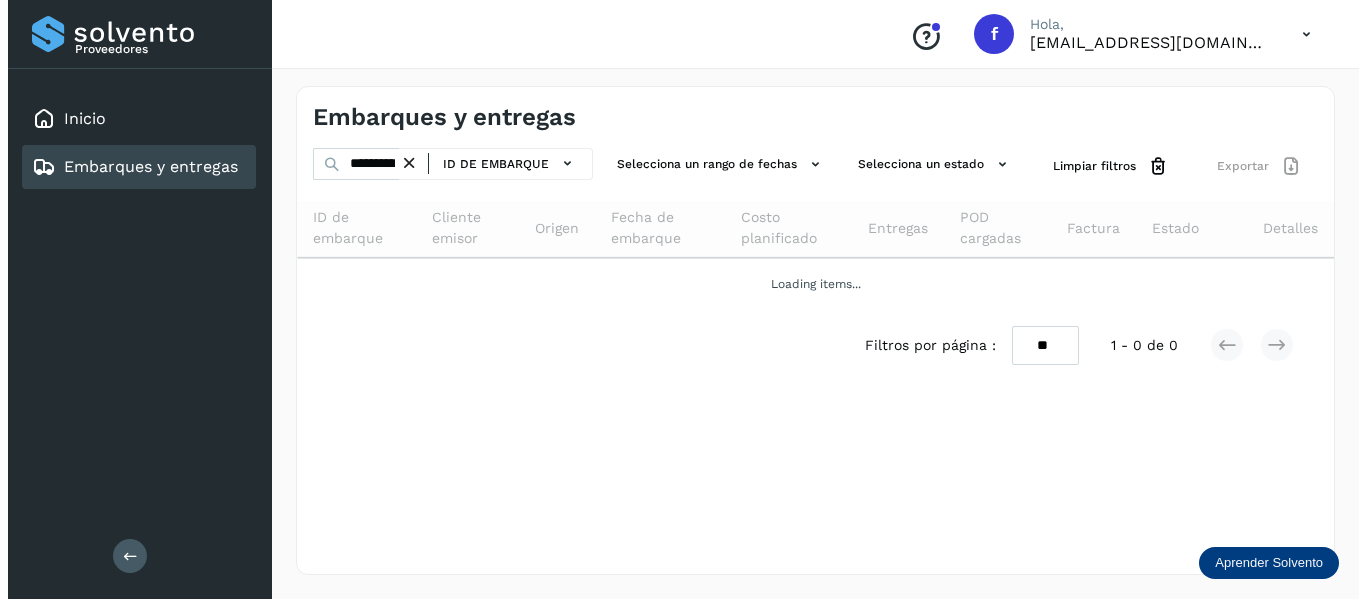 scroll, scrollTop: 0, scrollLeft: 0, axis: both 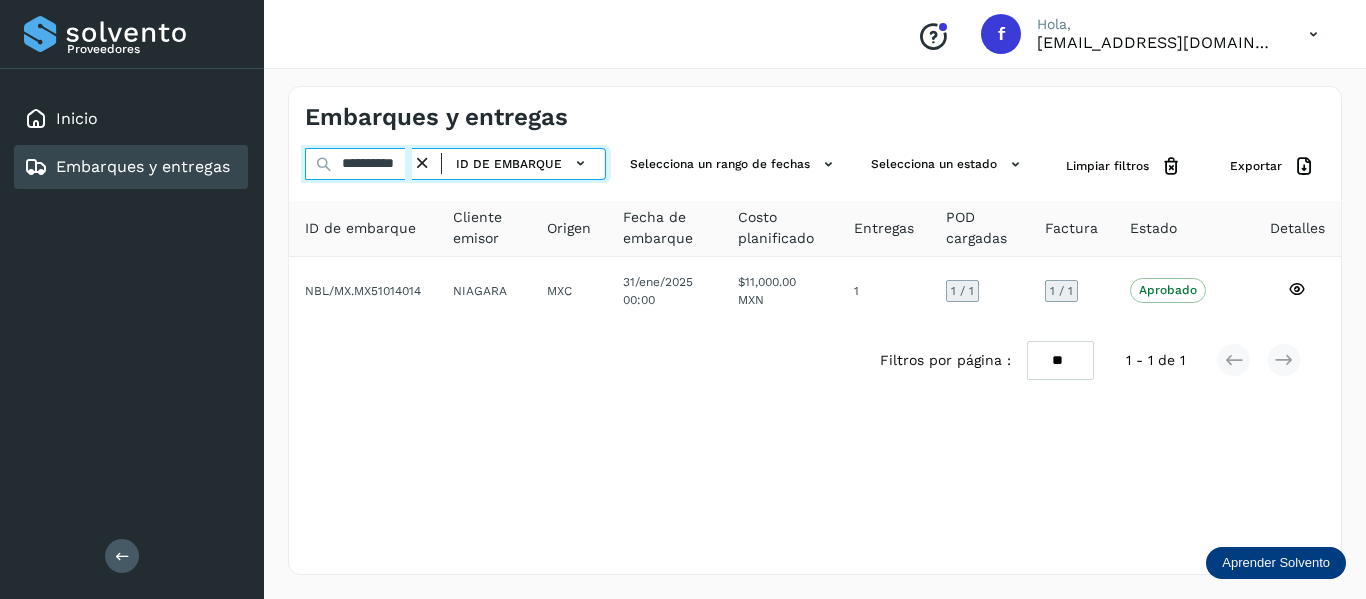 drag, startPoint x: 343, startPoint y: 165, endPoint x: 588, endPoint y: 183, distance: 245.66034 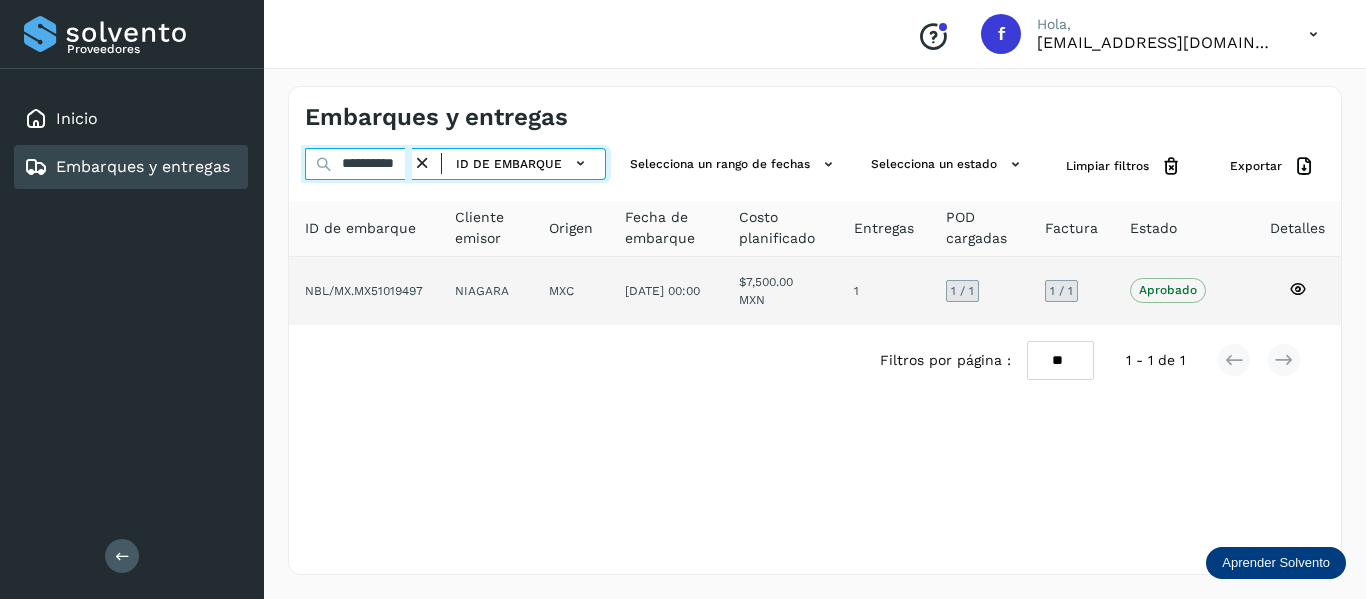 type on "**********" 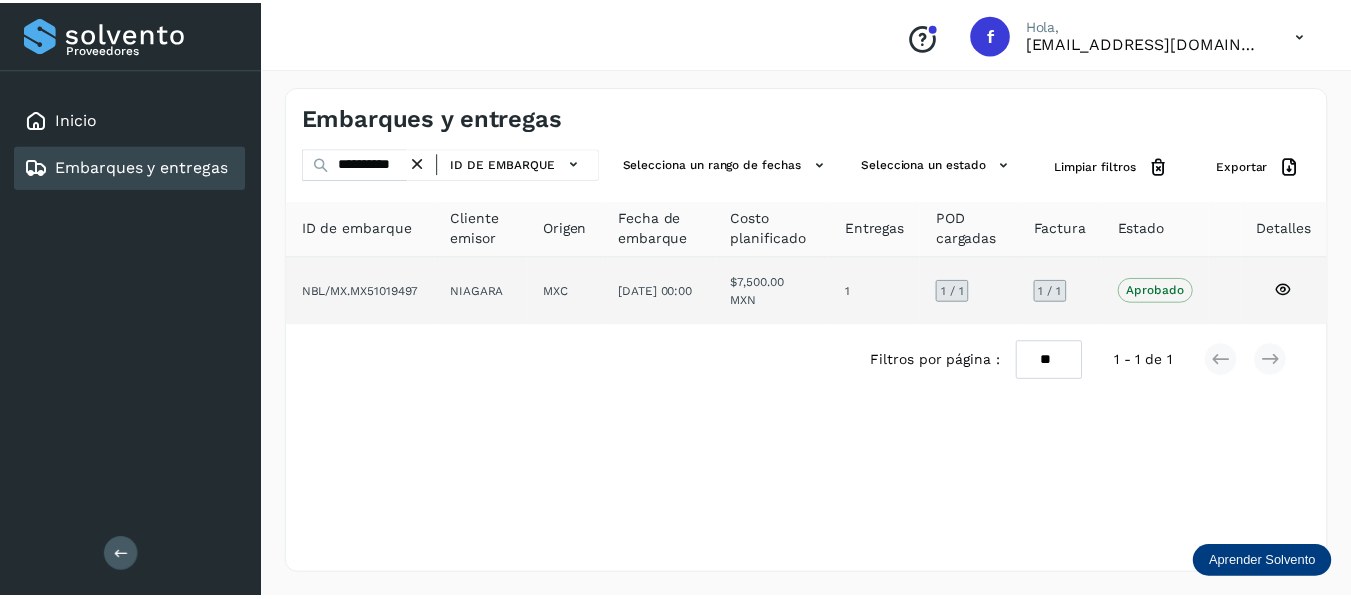 scroll, scrollTop: 0, scrollLeft: 0, axis: both 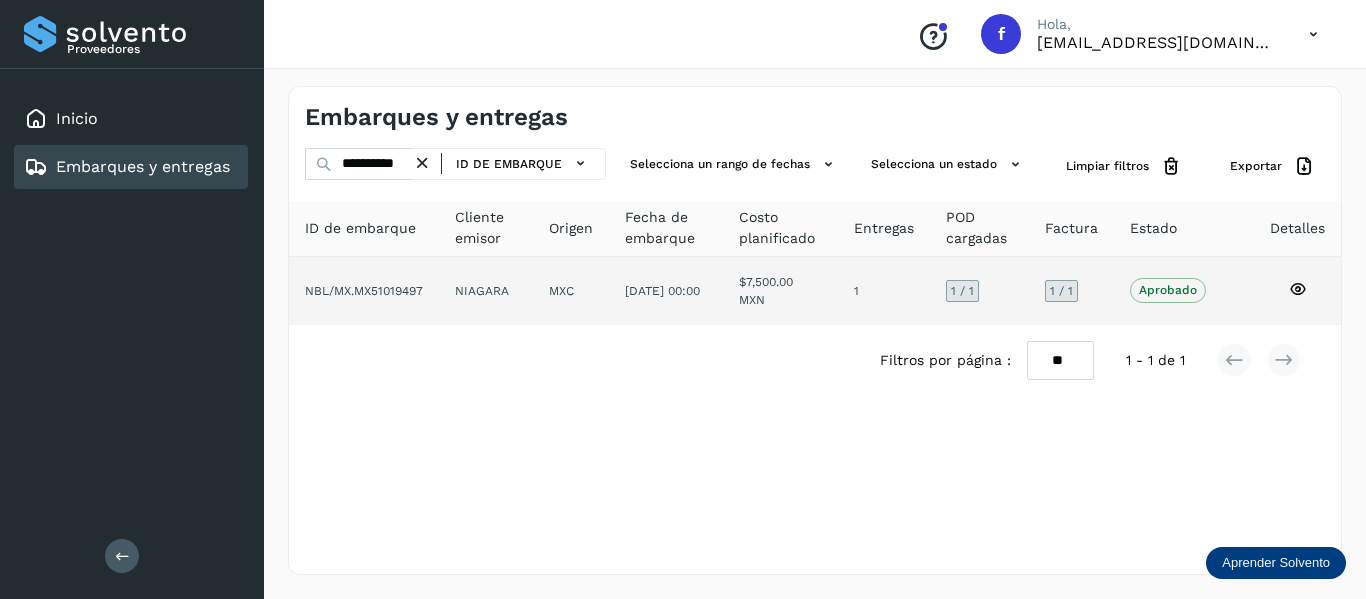 click 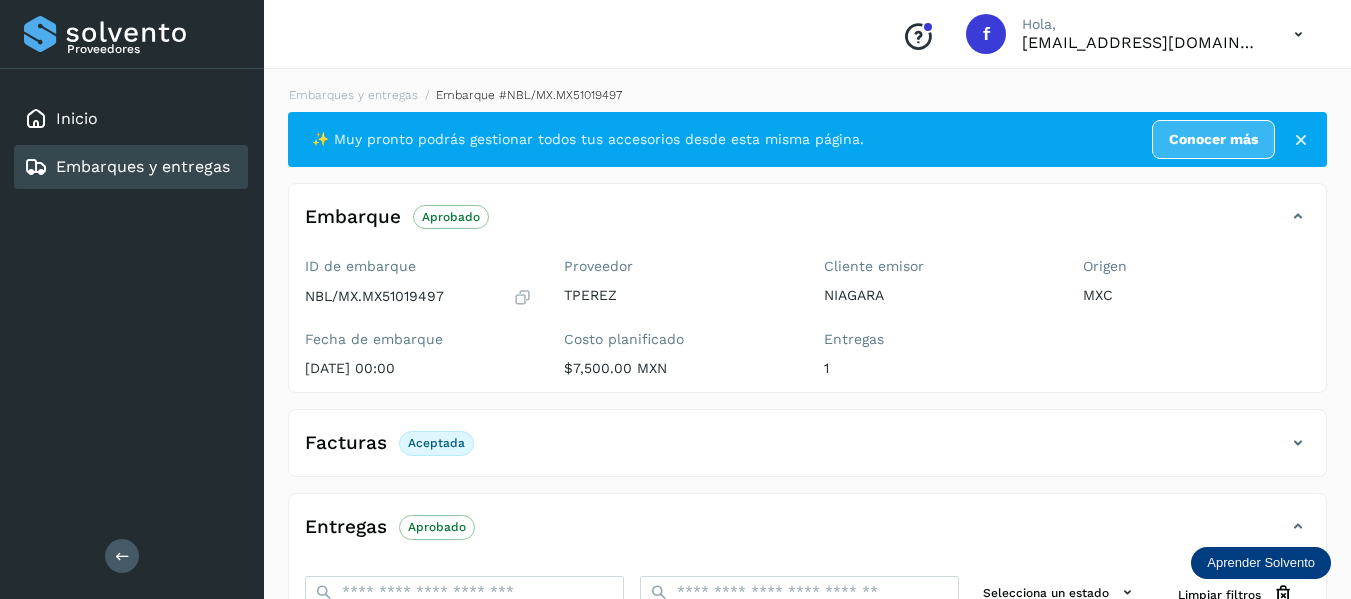 scroll, scrollTop: 100, scrollLeft: 0, axis: vertical 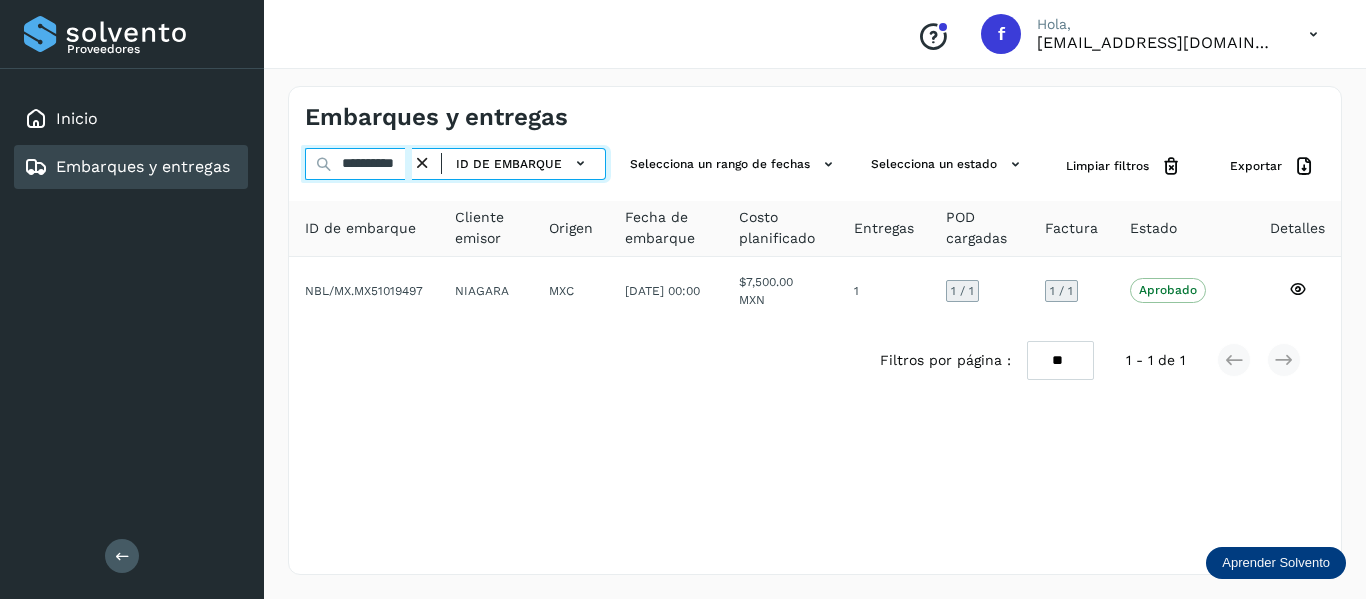 drag, startPoint x: 336, startPoint y: 166, endPoint x: 517, endPoint y: 205, distance: 185.15399 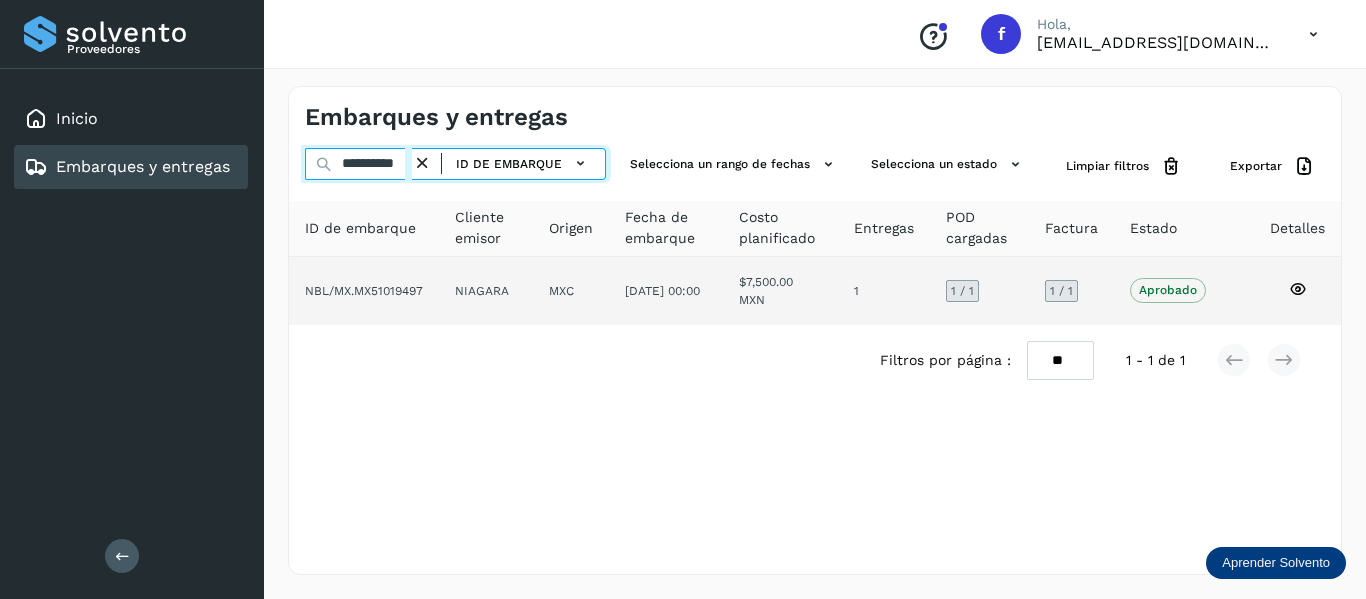 paste 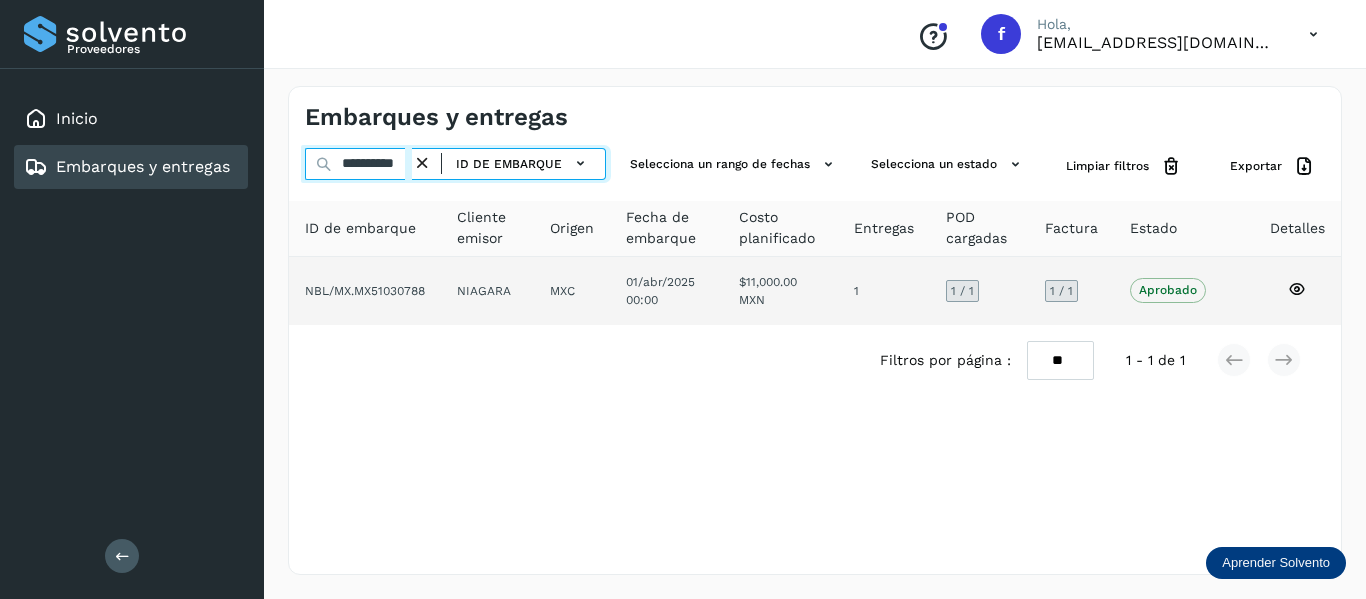 type on "**********" 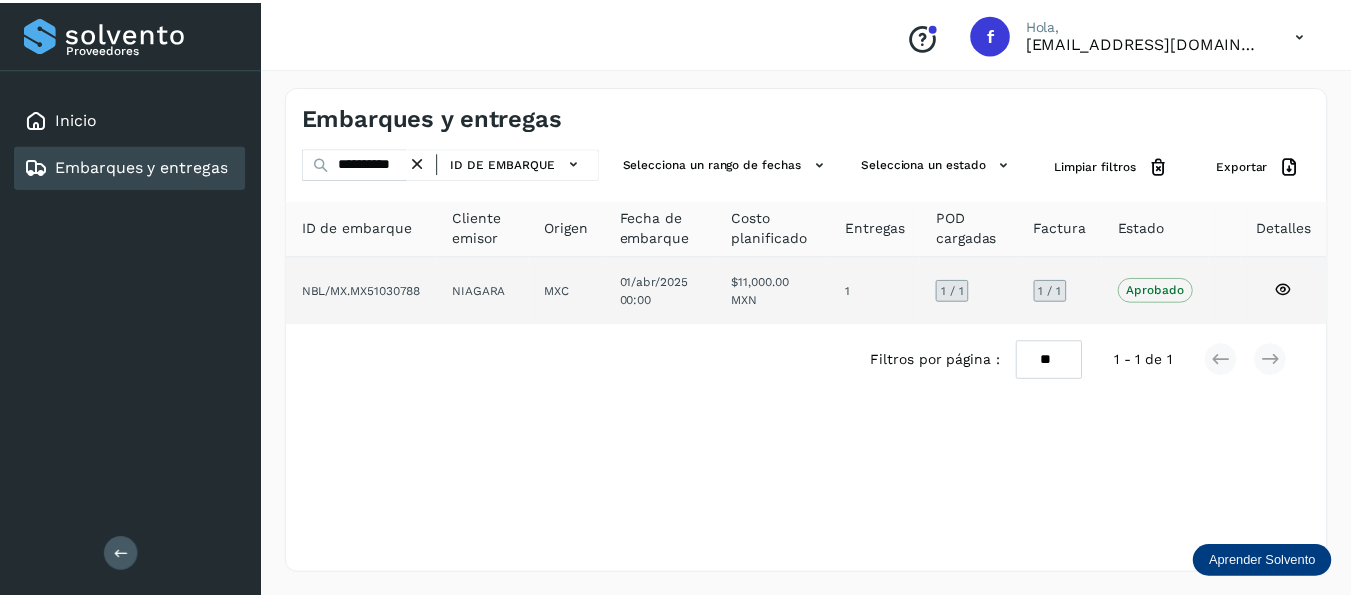 scroll, scrollTop: 0, scrollLeft: 0, axis: both 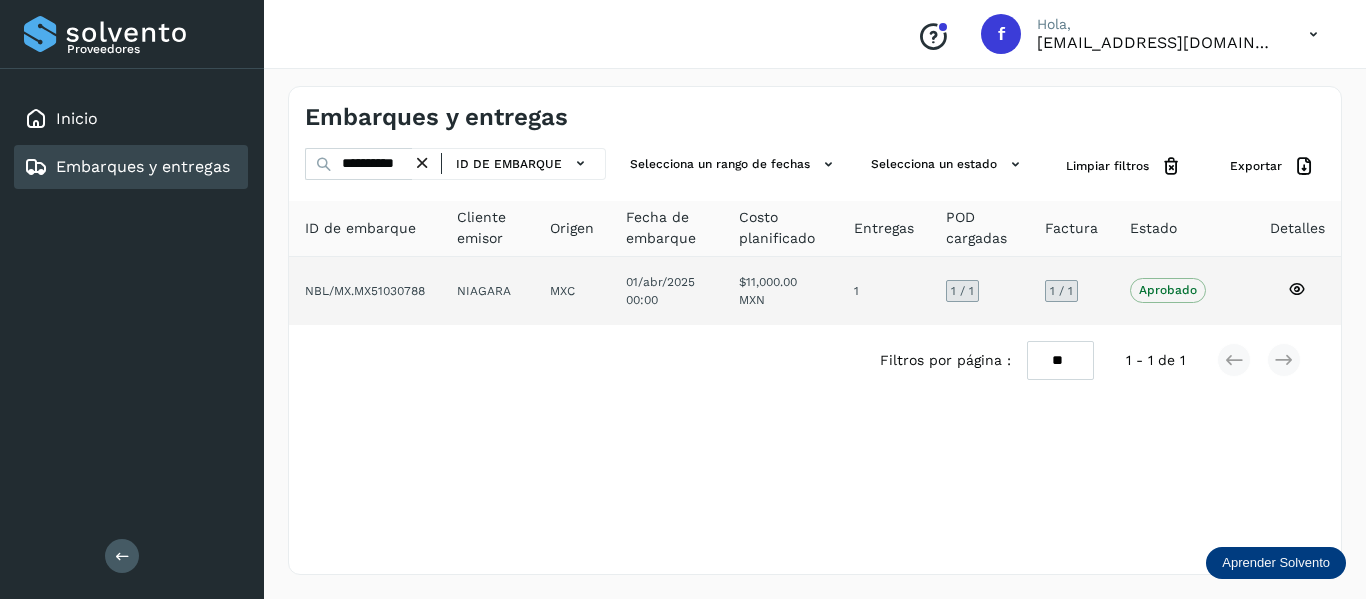 click 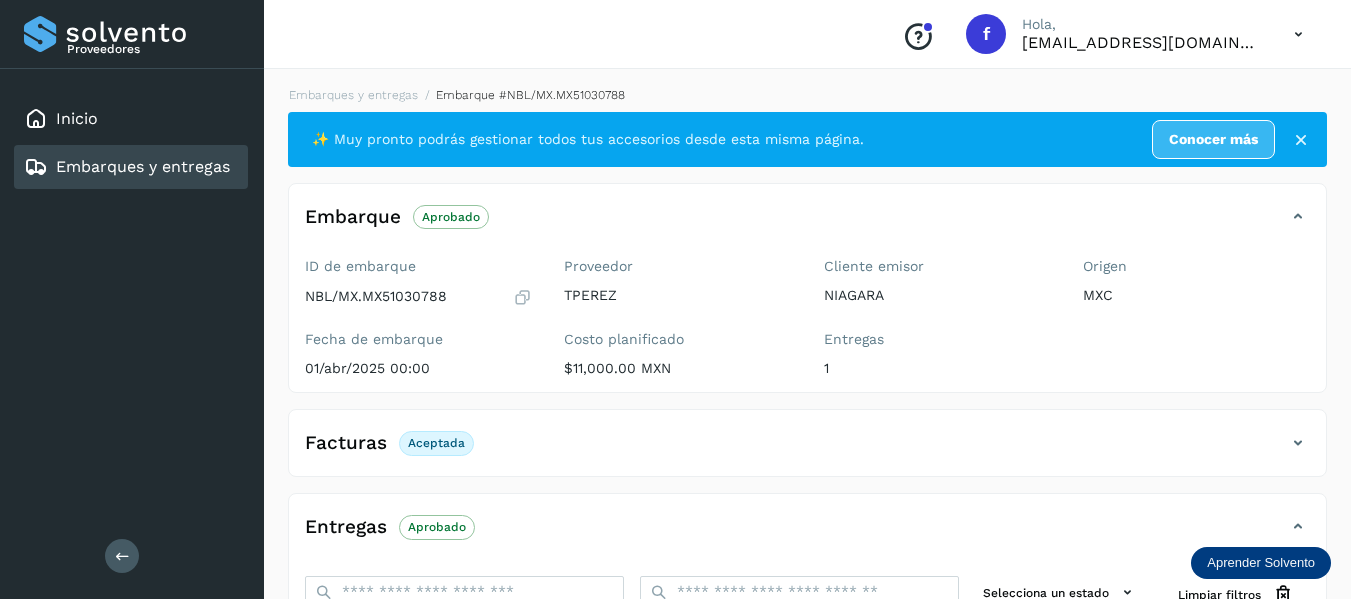 click at bounding box center [1298, 443] 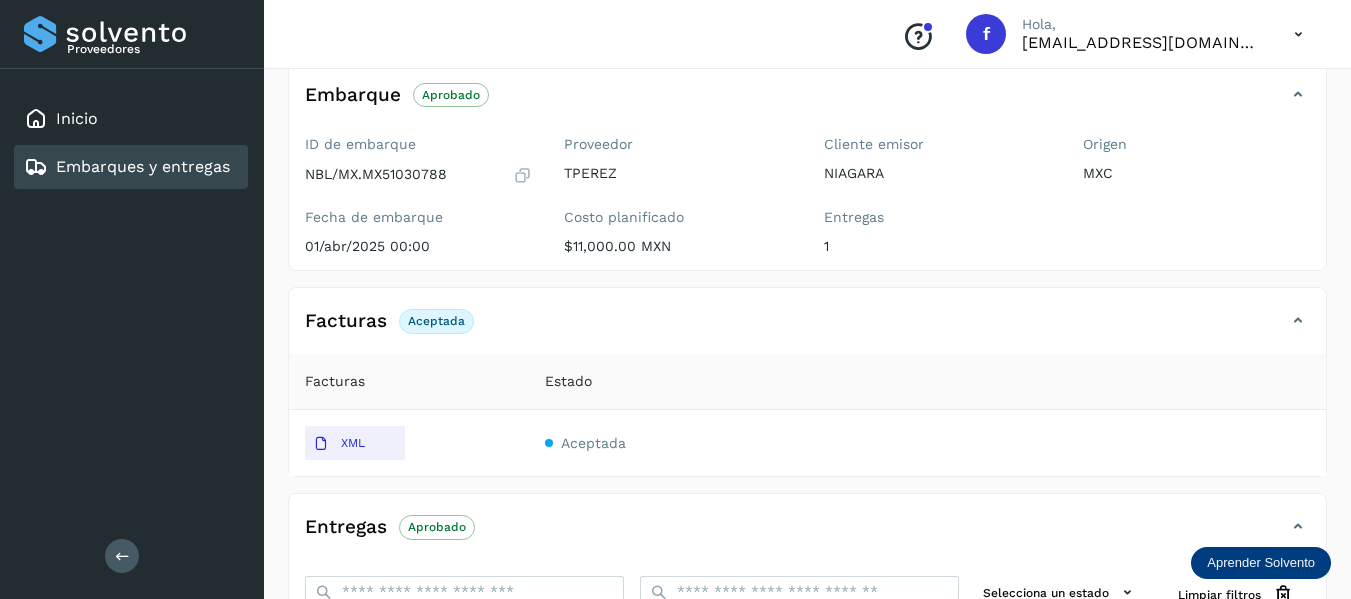 scroll, scrollTop: 300, scrollLeft: 0, axis: vertical 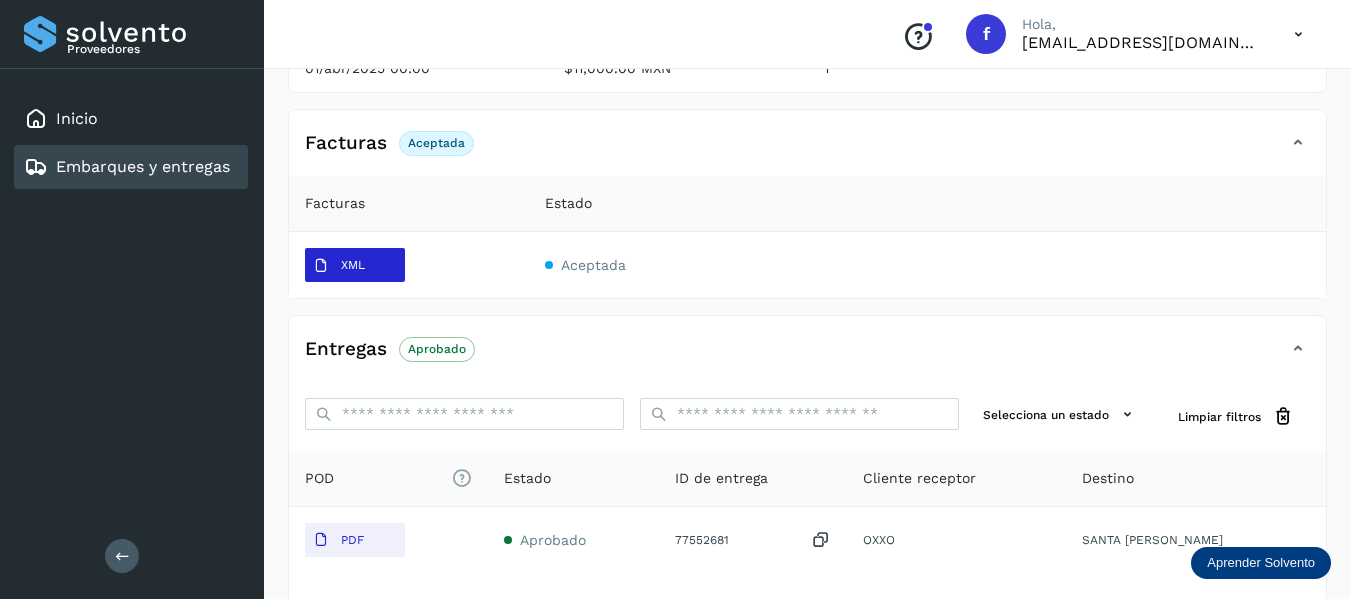 click on "XML" at bounding box center [355, 265] 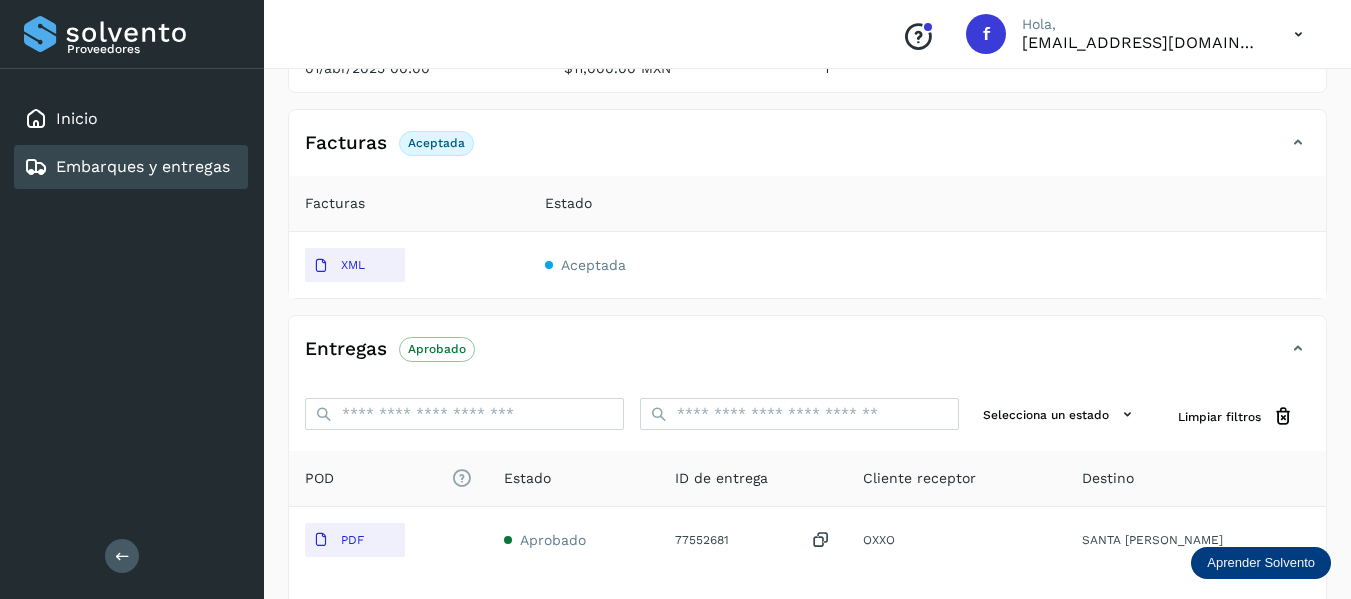 type 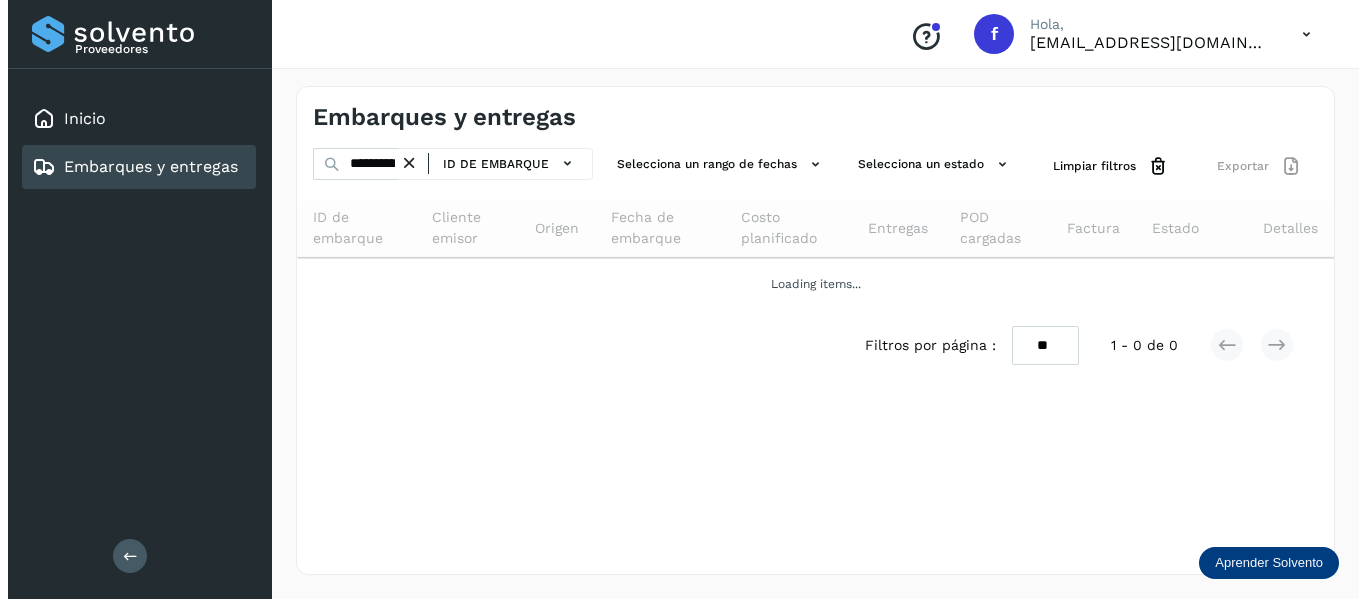 scroll, scrollTop: 0, scrollLeft: 0, axis: both 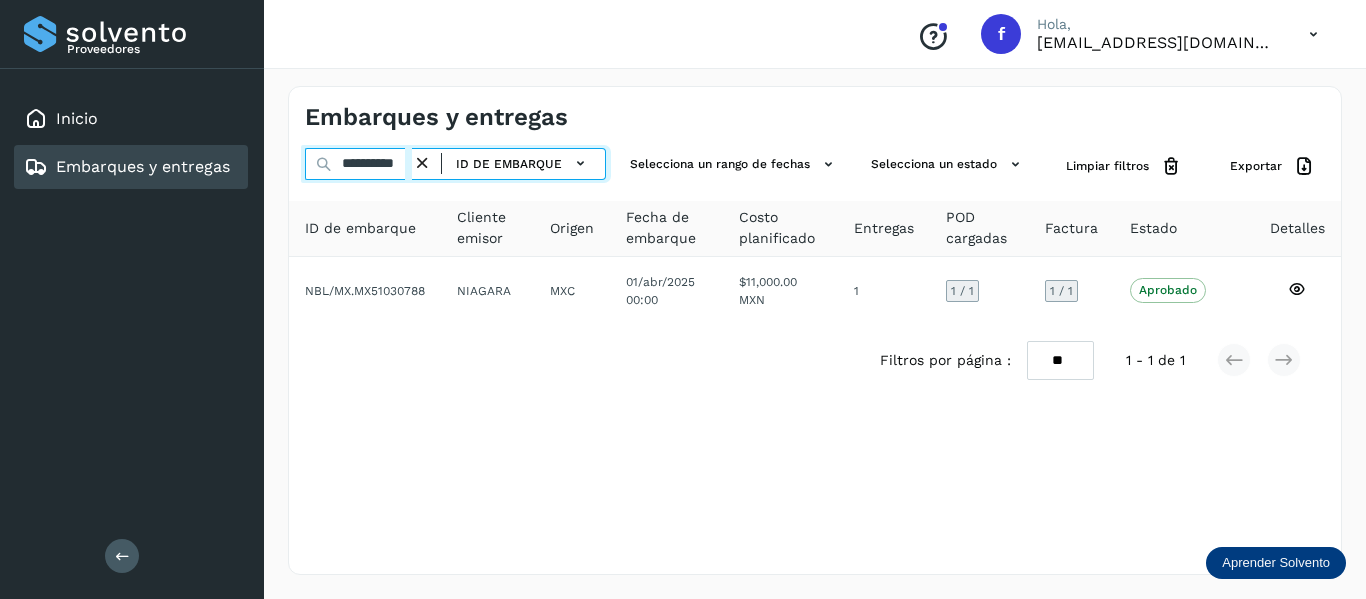 drag, startPoint x: 338, startPoint y: 164, endPoint x: 550, endPoint y: 185, distance: 213.03755 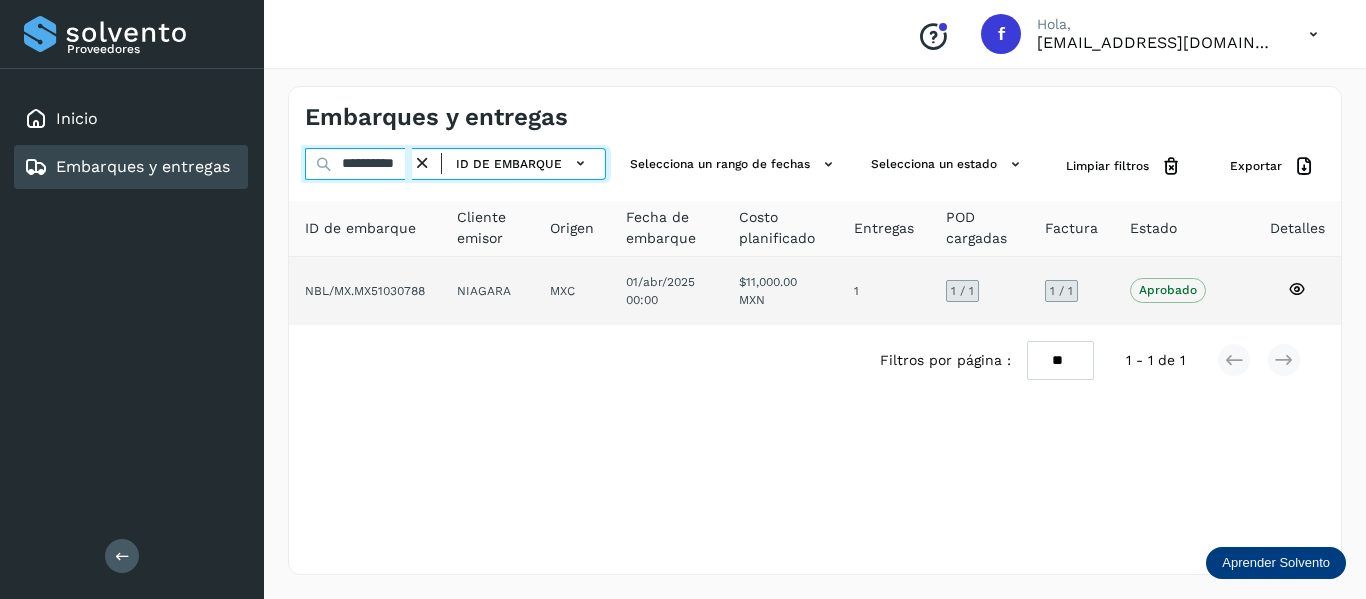 paste 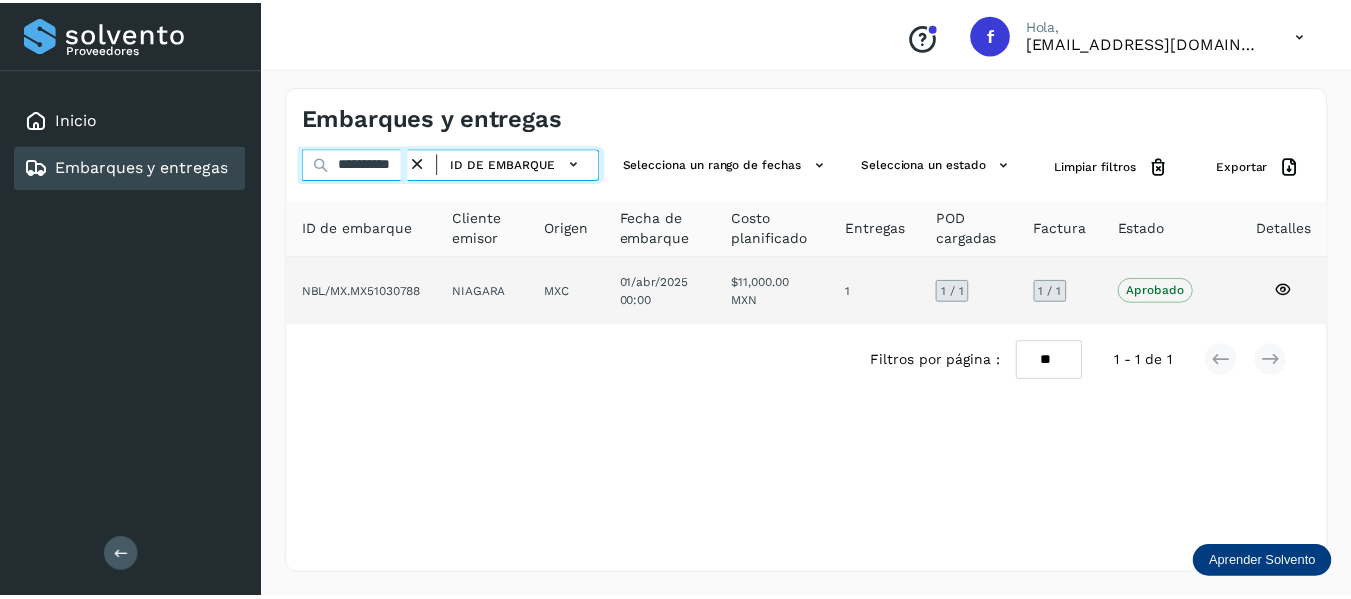scroll, scrollTop: 0, scrollLeft: 13, axis: horizontal 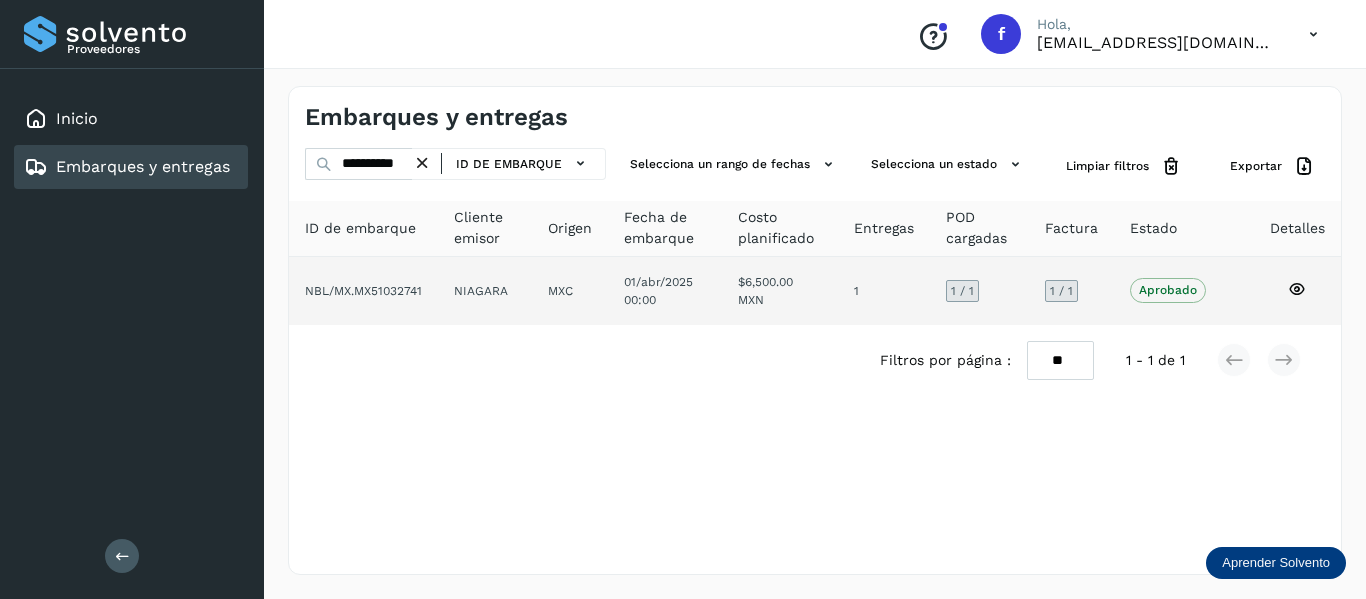 click 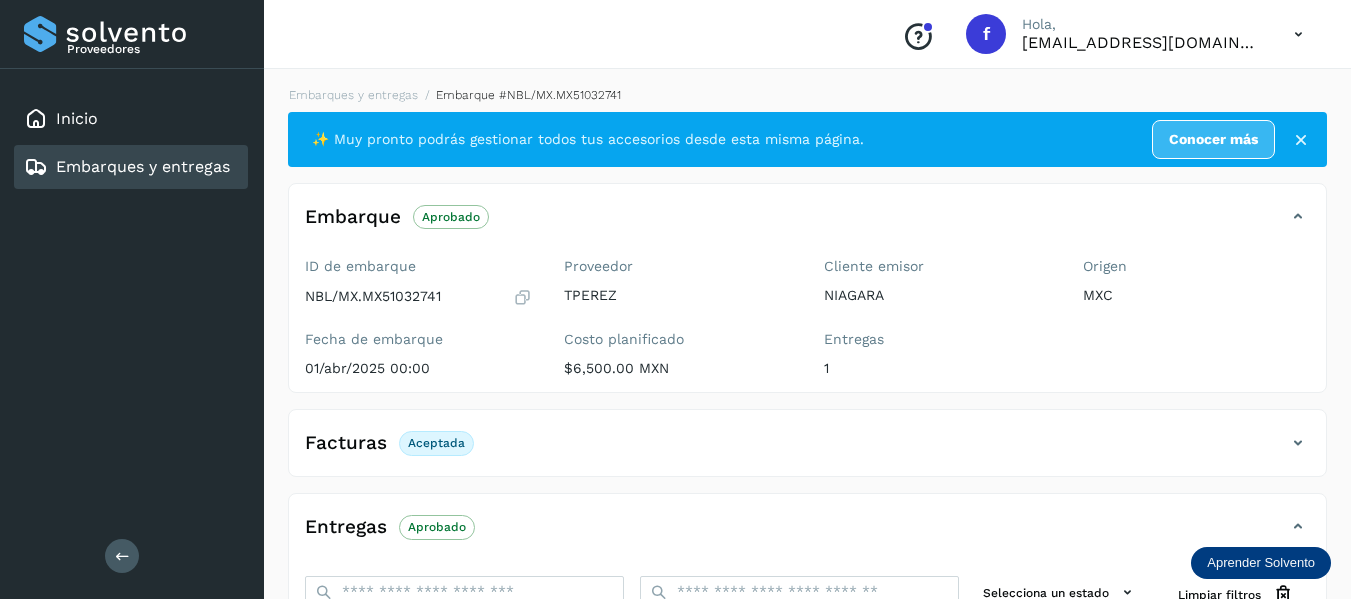 click at bounding box center [1298, 443] 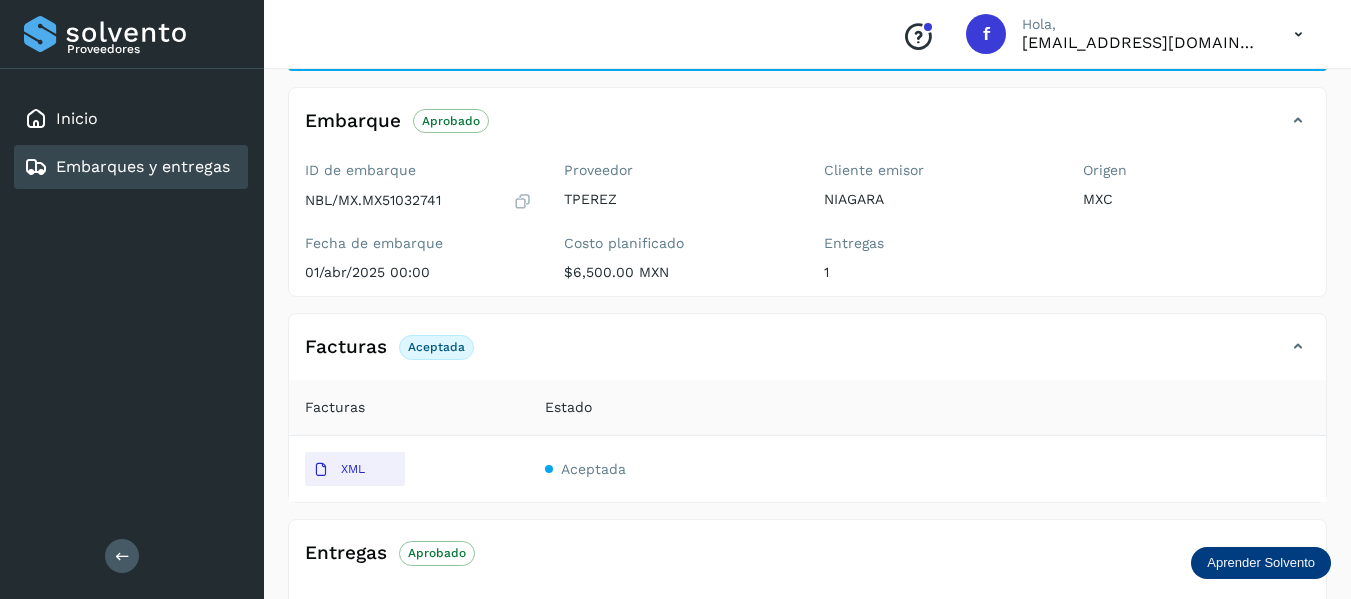 scroll, scrollTop: 200, scrollLeft: 0, axis: vertical 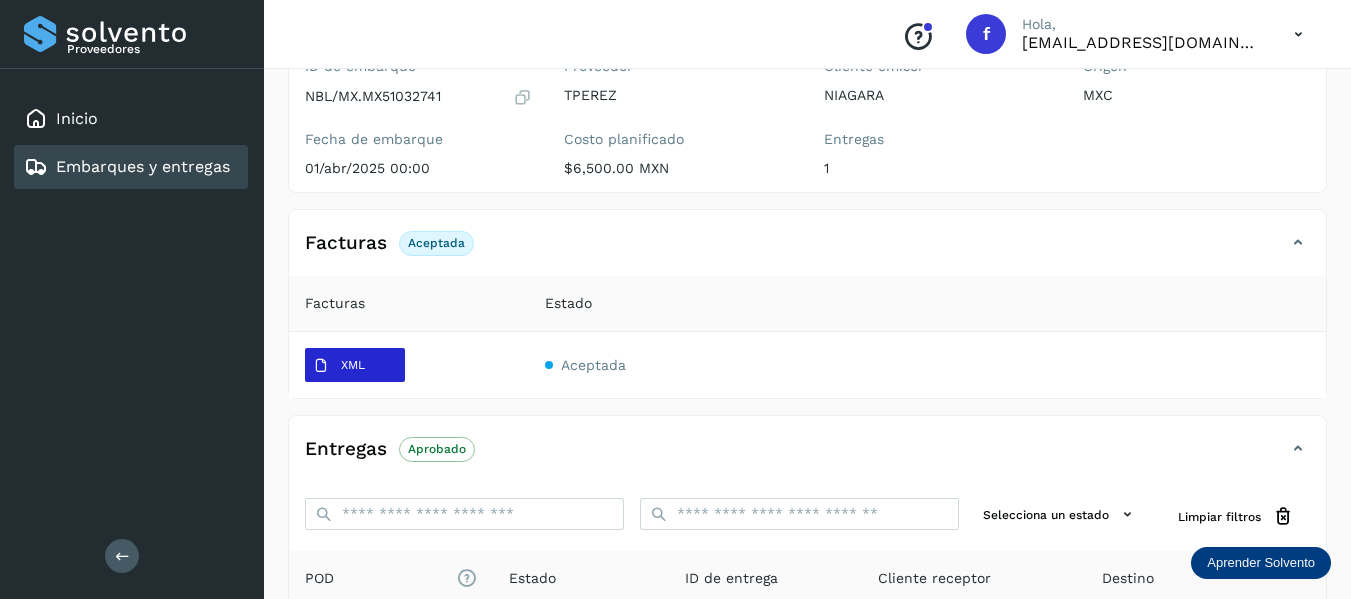 click at bounding box center [321, 366] 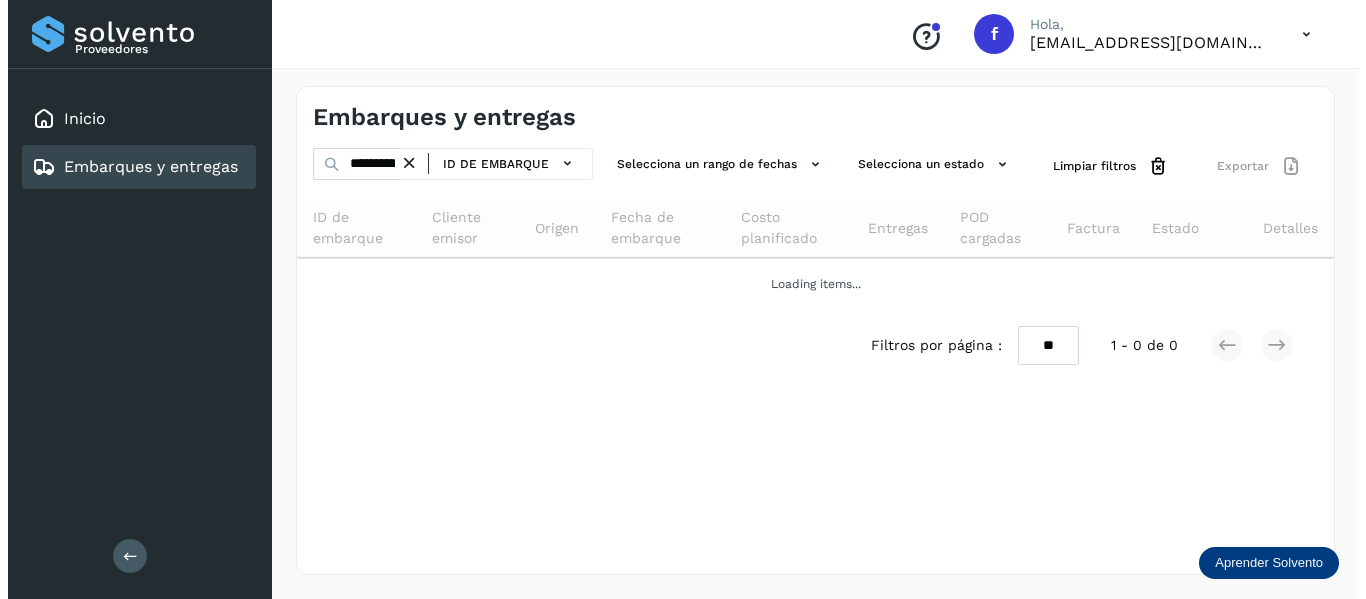 scroll, scrollTop: 0, scrollLeft: 0, axis: both 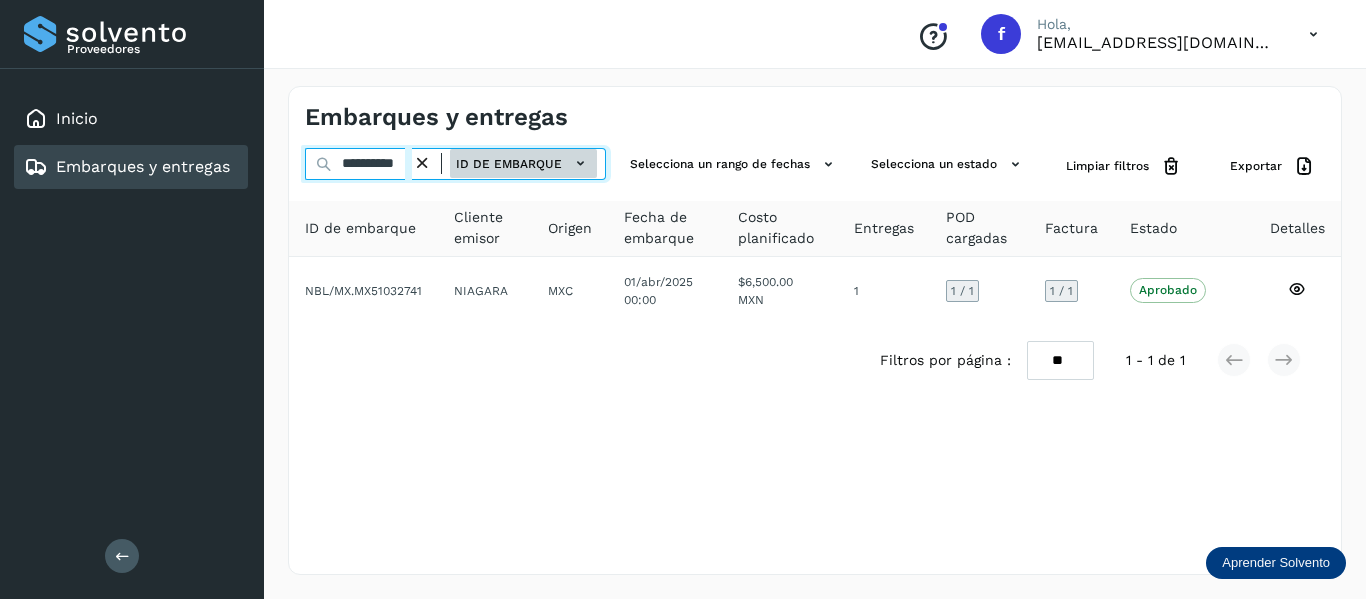 drag, startPoint x: 339, startPoint y: 166, endPoint x: 485, endPoint y: 166, distance: 146 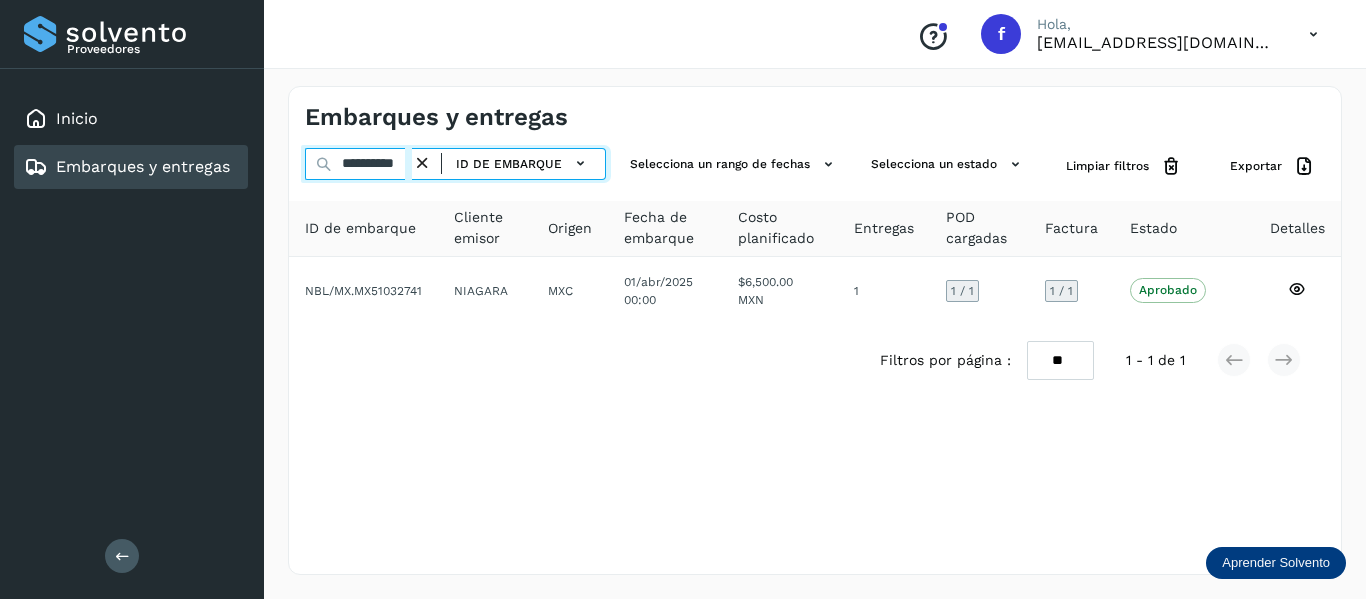 paste 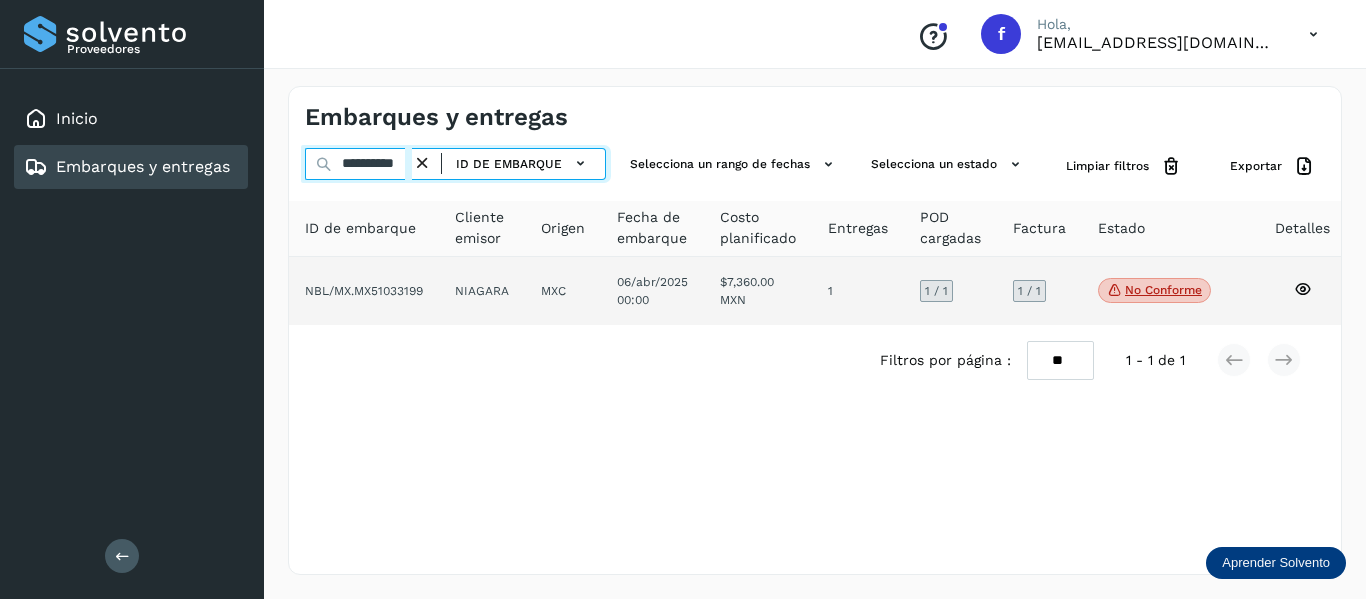 type on "**********" 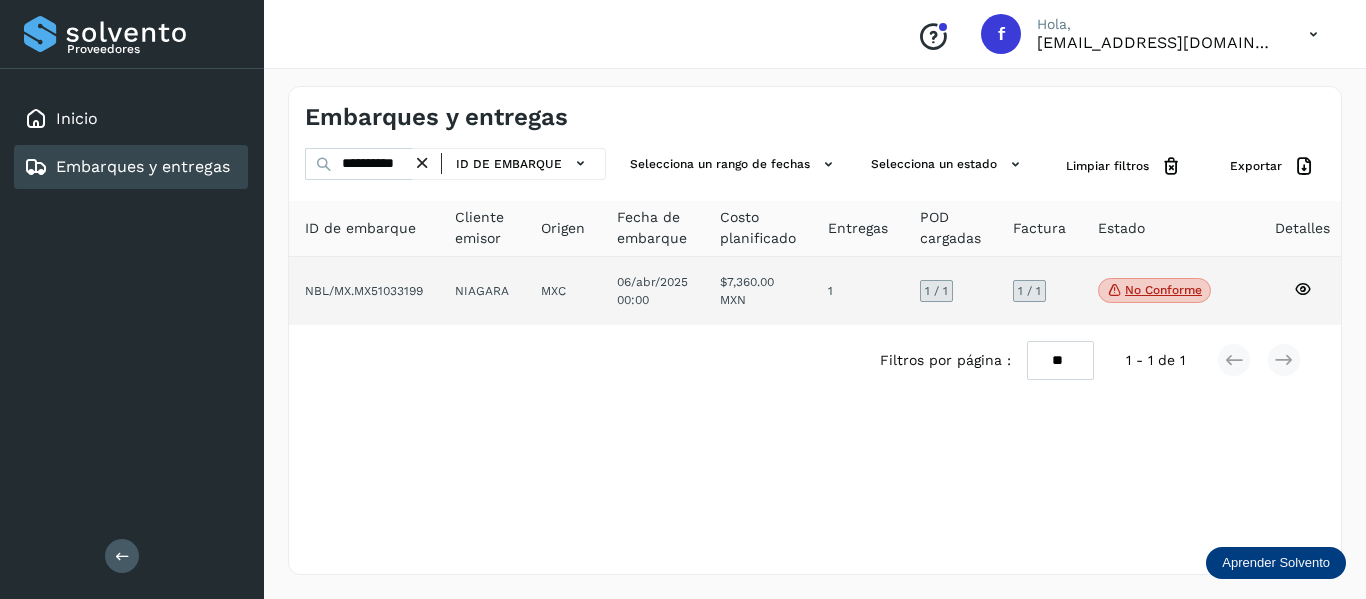 scroll, scrollTop: 0, scrollLeft: 0, axis: both 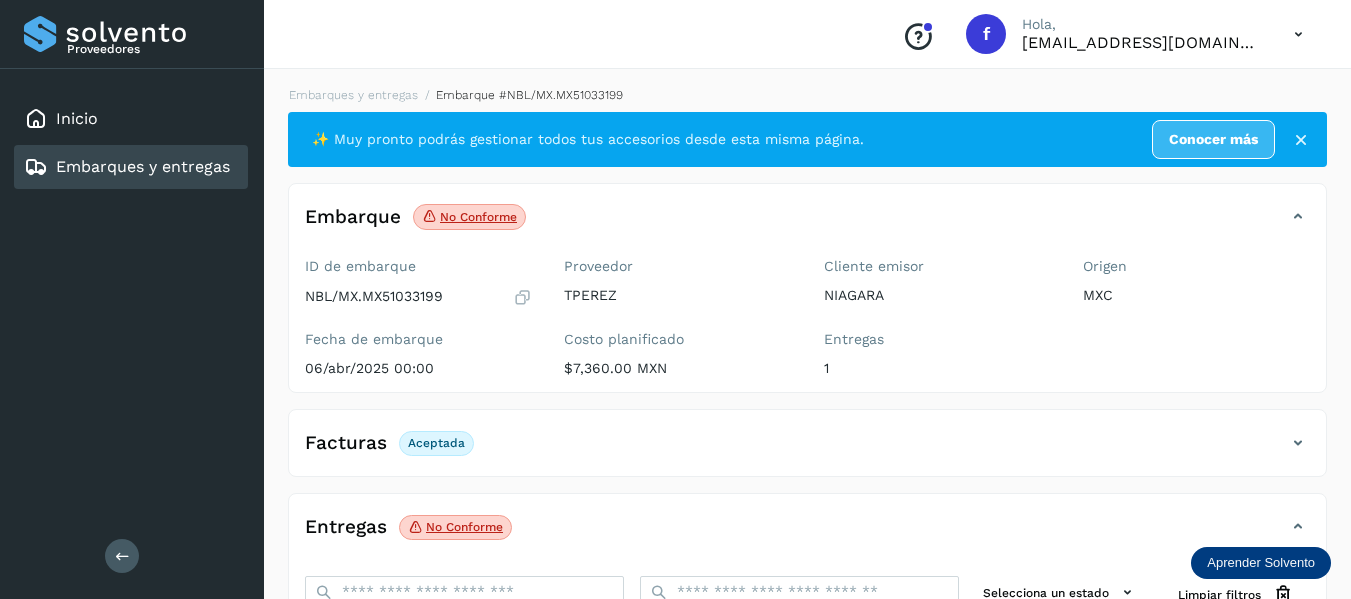 click at bounding box center [1298, 443] 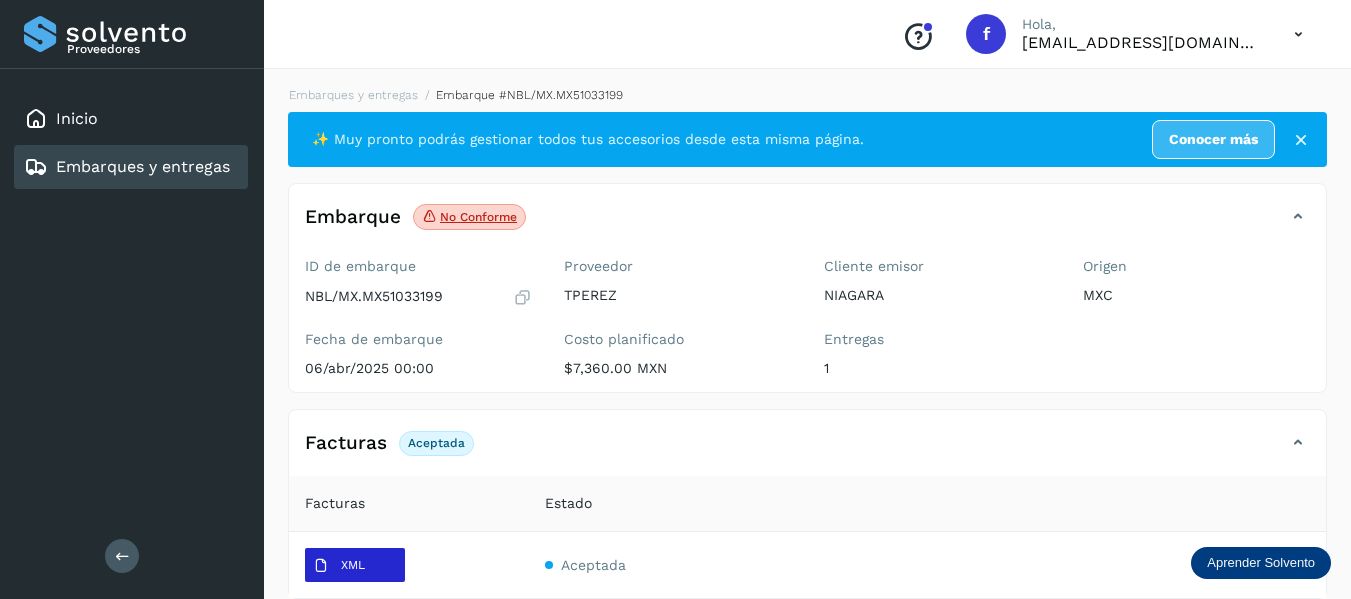 click on "XML" at bounding box center [339, 566] 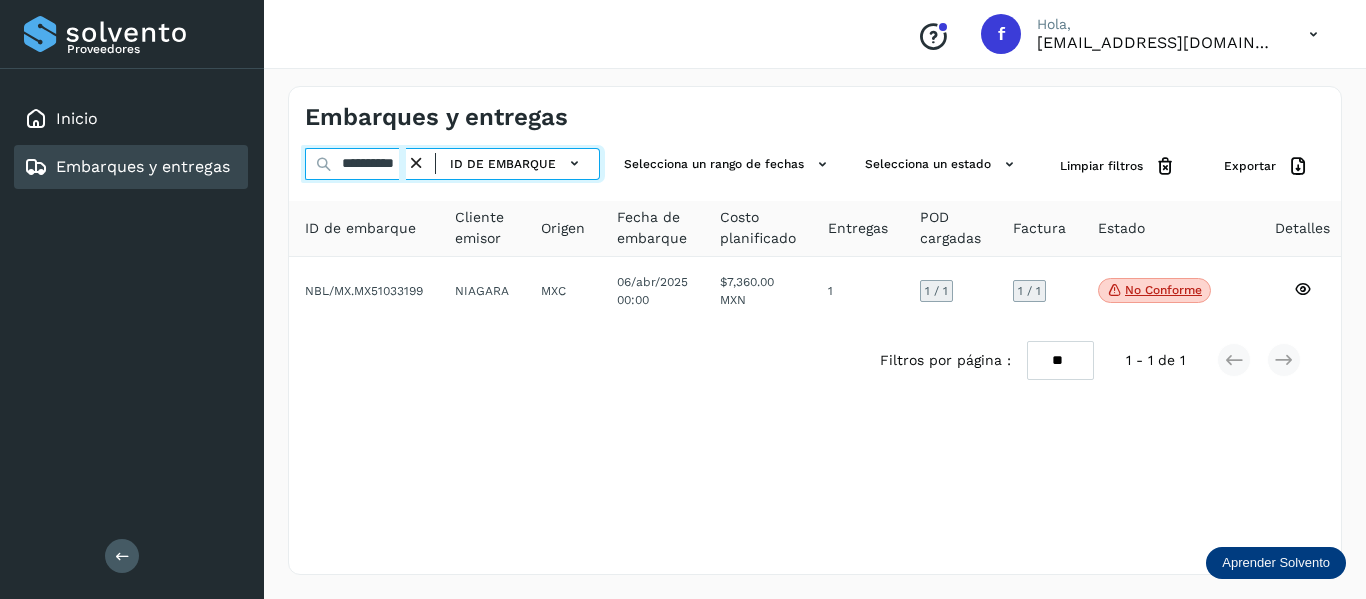 scroll, scrollTop: 0, scrollLeft: 15, axis: horizontal 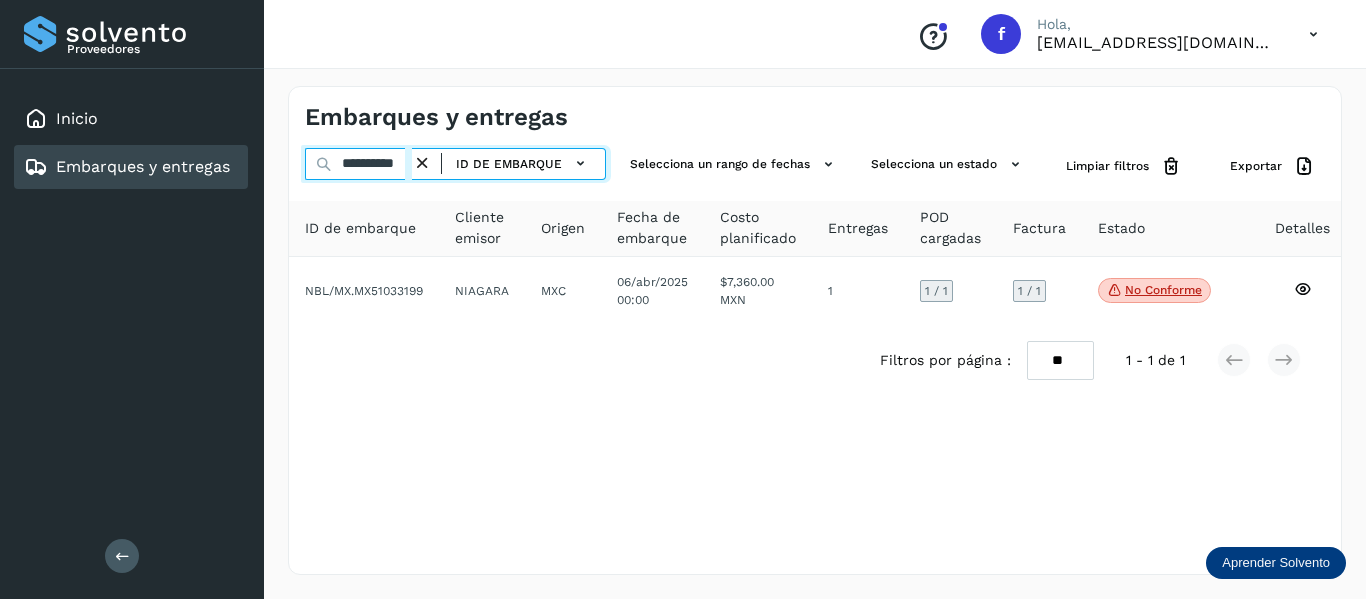 drag, startPoint x: 341, startPoint y: 166, endPoint x: 689, endPoint y: 221, distance: 352.31946 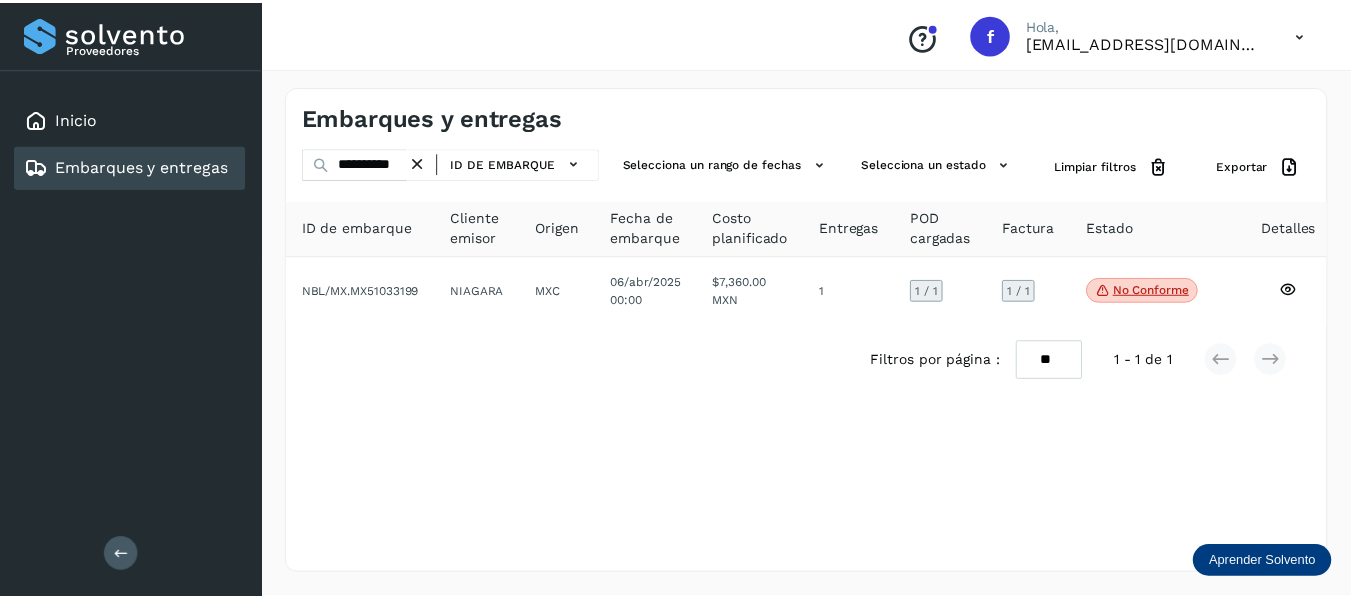 scroll, scrollTop: 0, scrollLeft: 0, axis: both 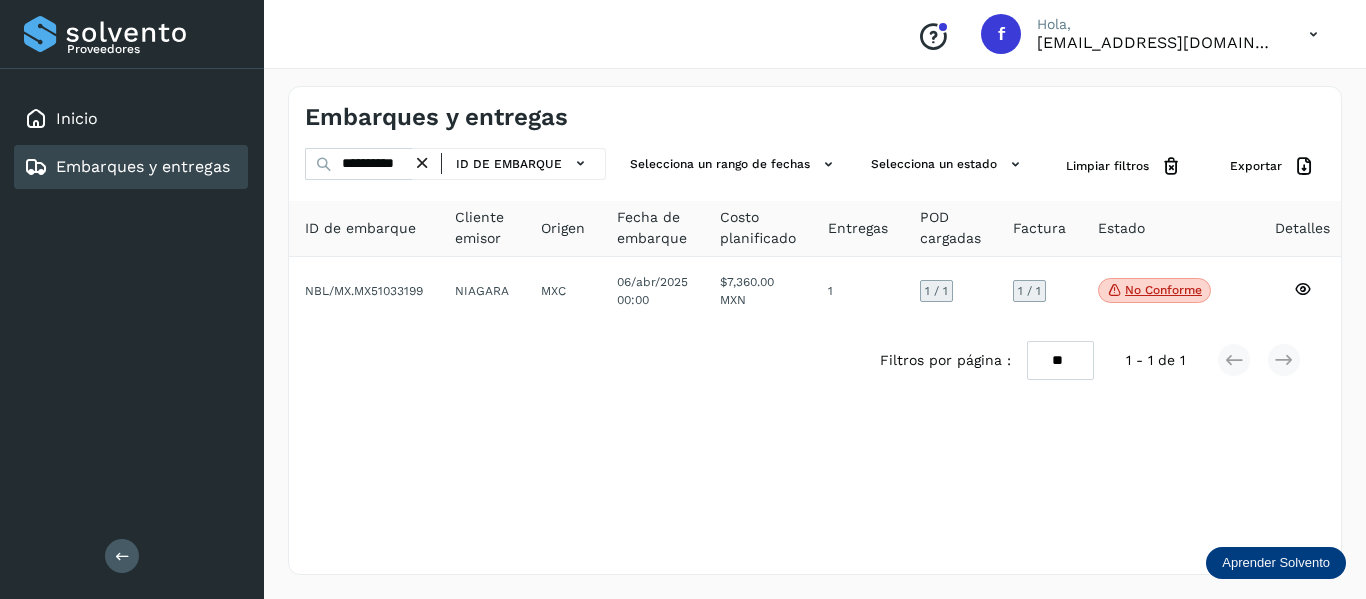 drag, startPoint x: 1061, startPoint y: 135, endPoint x: 1053, endPoint y: 143, distance: 11.313708 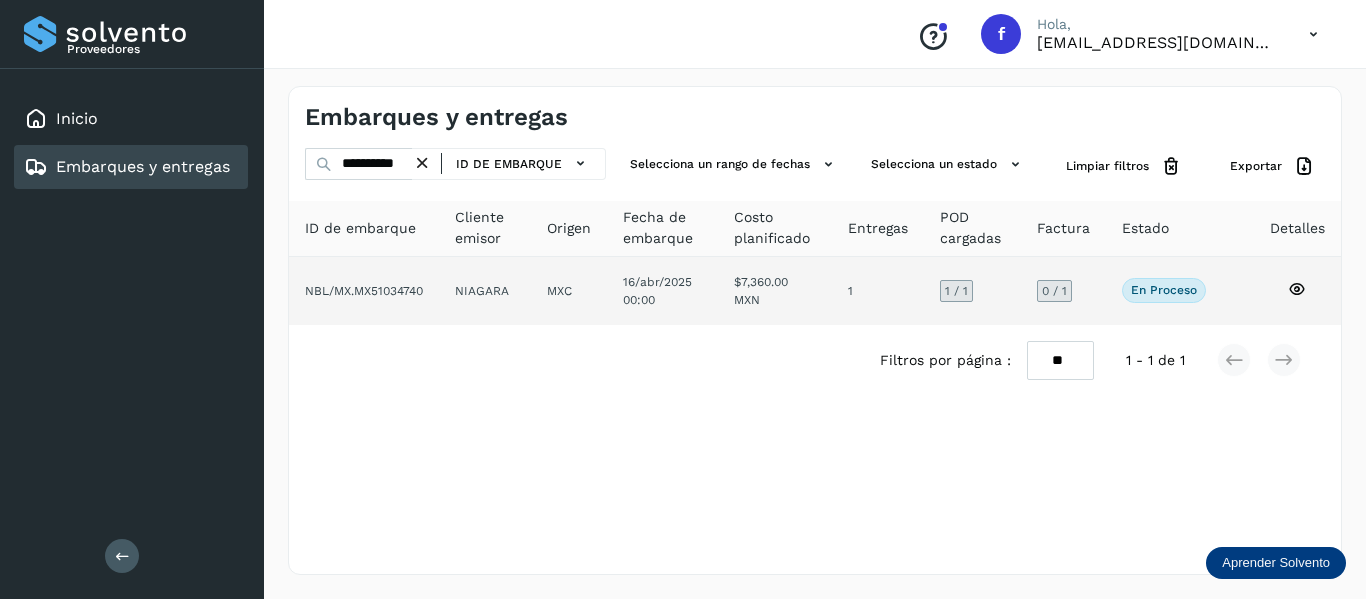 click 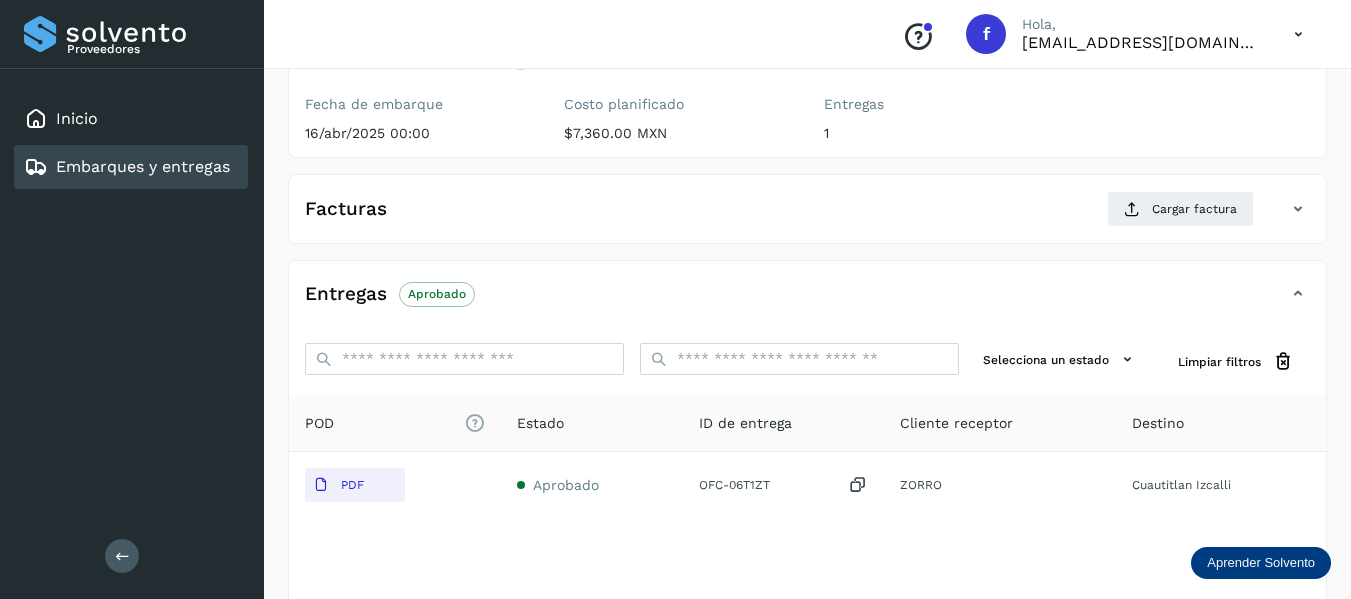 scroll, scrollTop: 200, scrollLeft: 0, axis: vertical 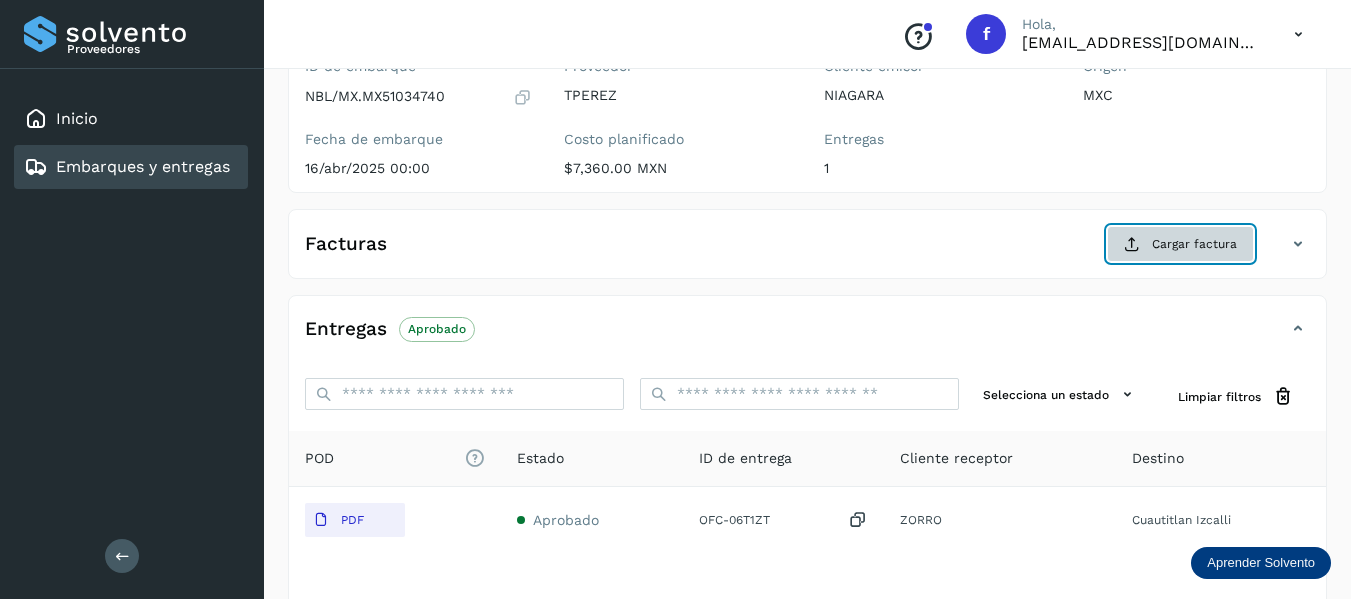 click at bounding box center [1132, 244] 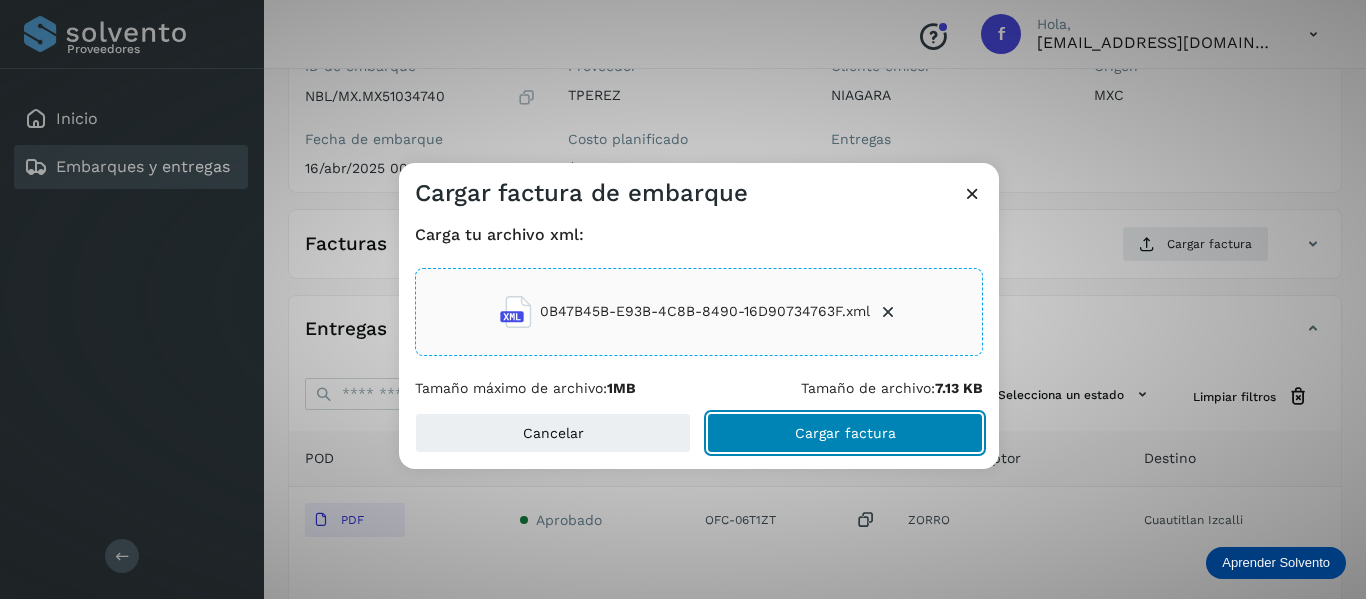 click on "Cargar factura" 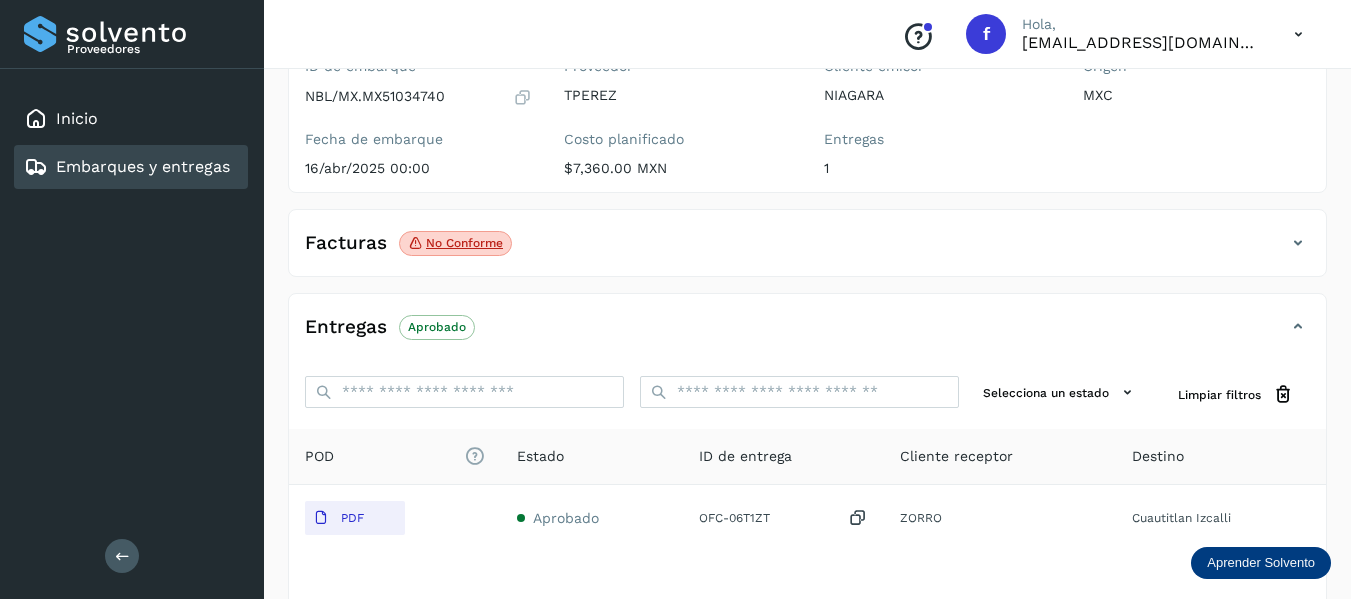 click on "No conforme" 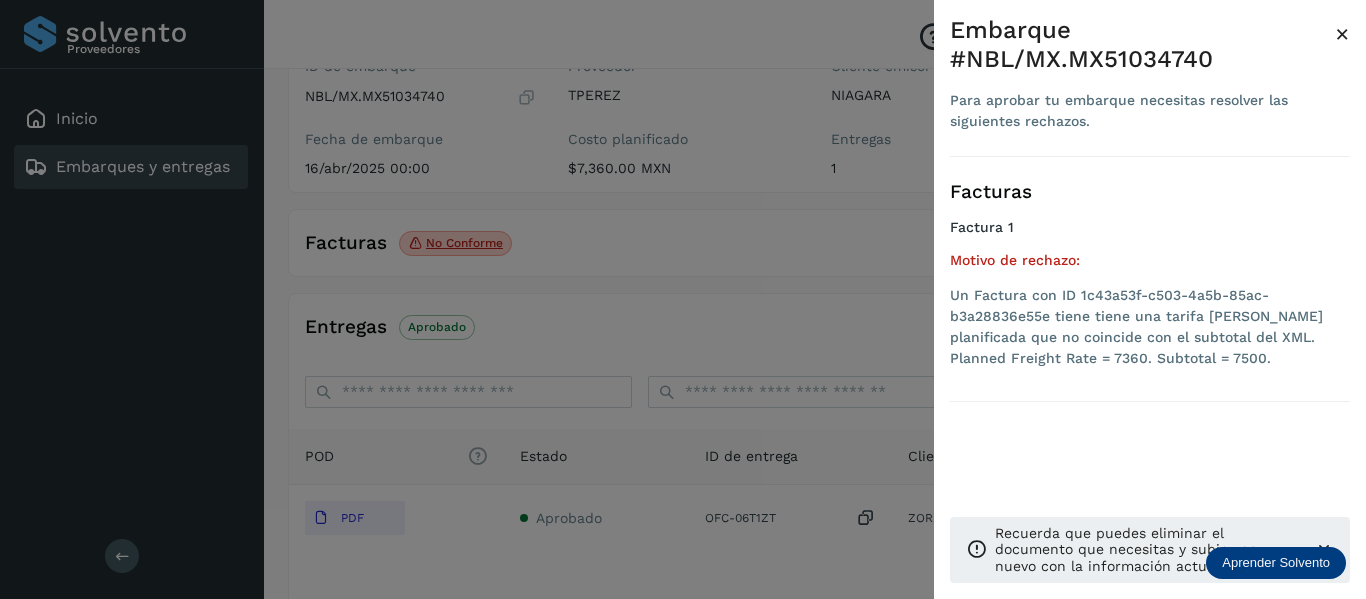 drag, startPoint x: 1343, startPoint y: 27, endPoint x: 932, endPoint y: 343, distance: 518.4371 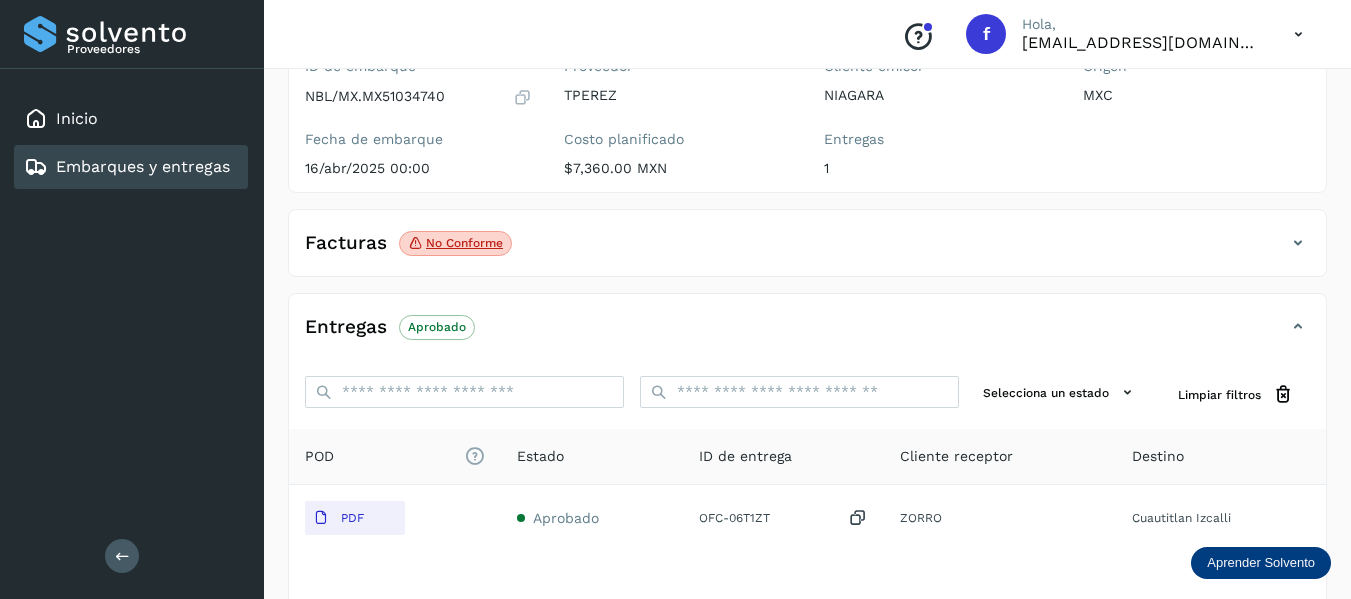 scroll, scrollTop: 100, scrollLeft: 0, axis: vertical 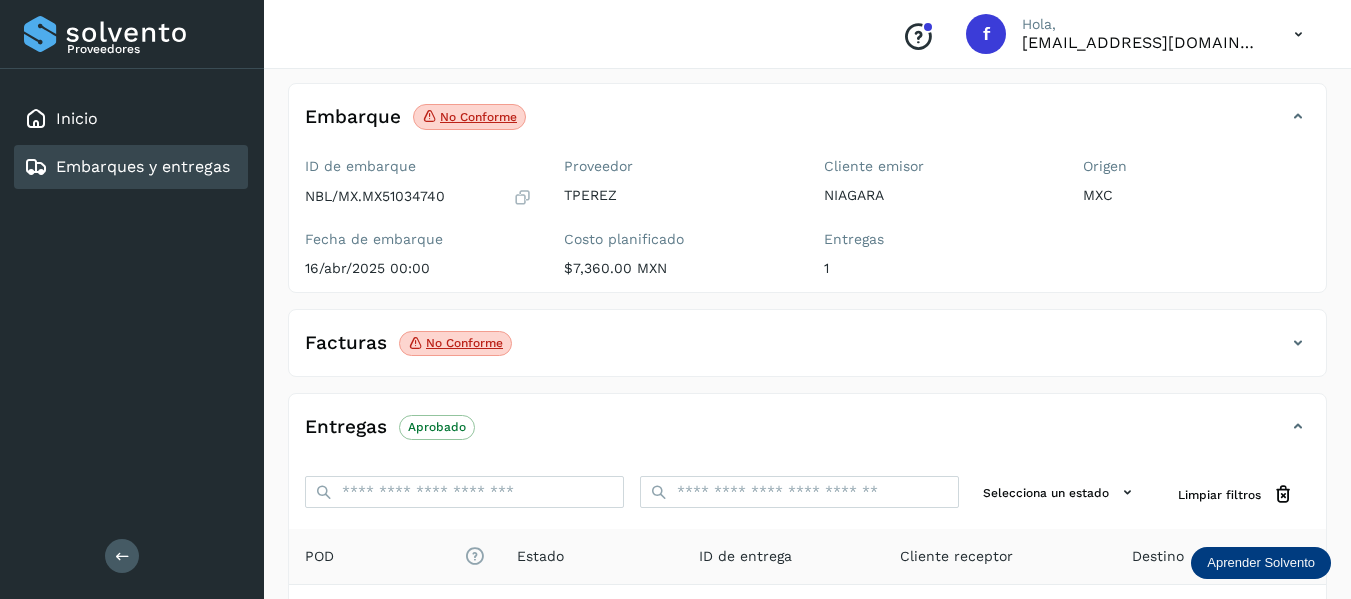 click on "Embarque No conforme
Verifica el estado de la factura o entregas asociadas a este embarque" 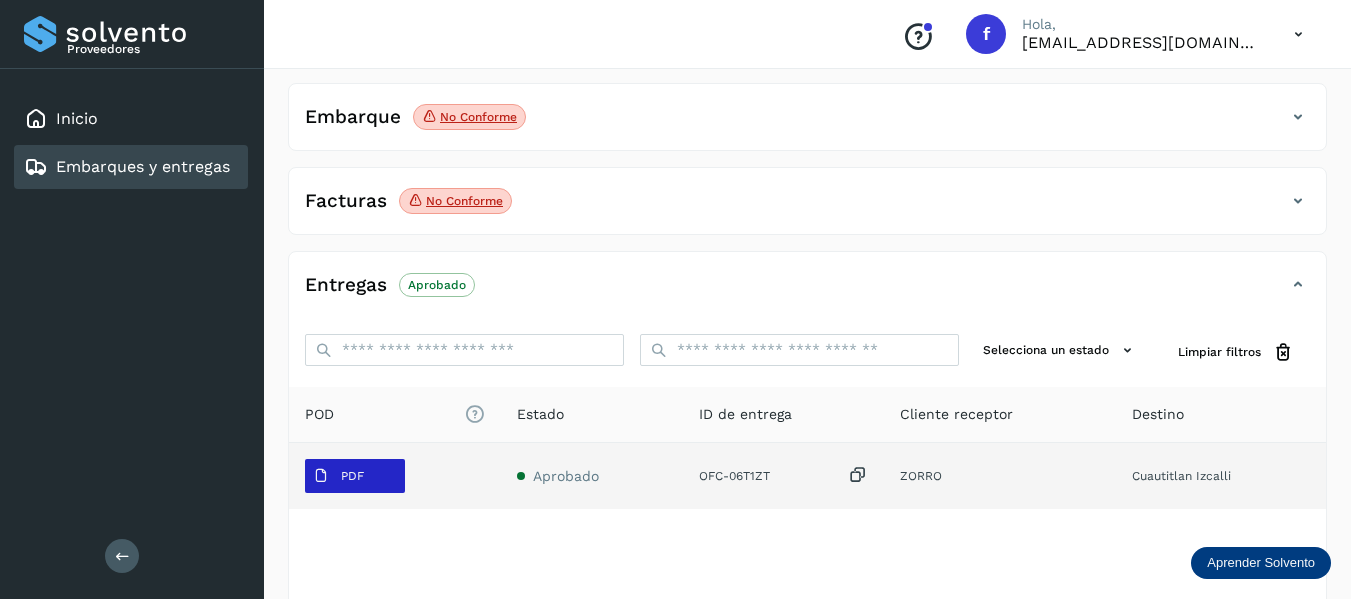 click on "PDF" at bounding box center [355, 476] 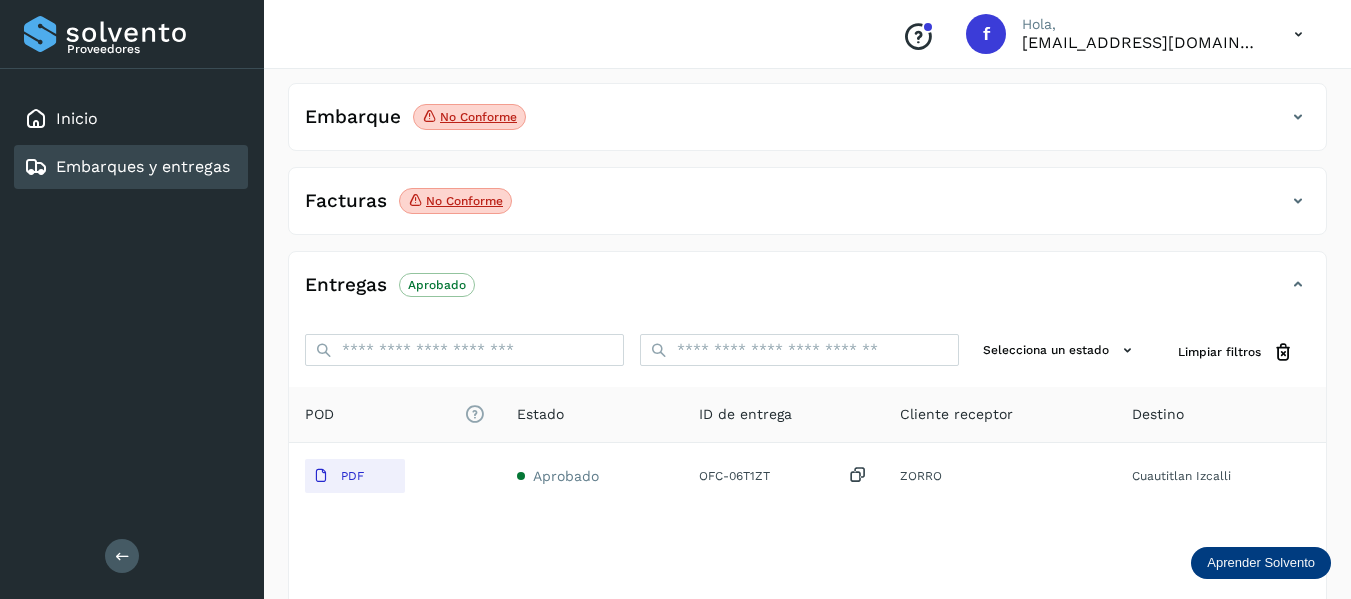 click at bounding box center (1298, 201) 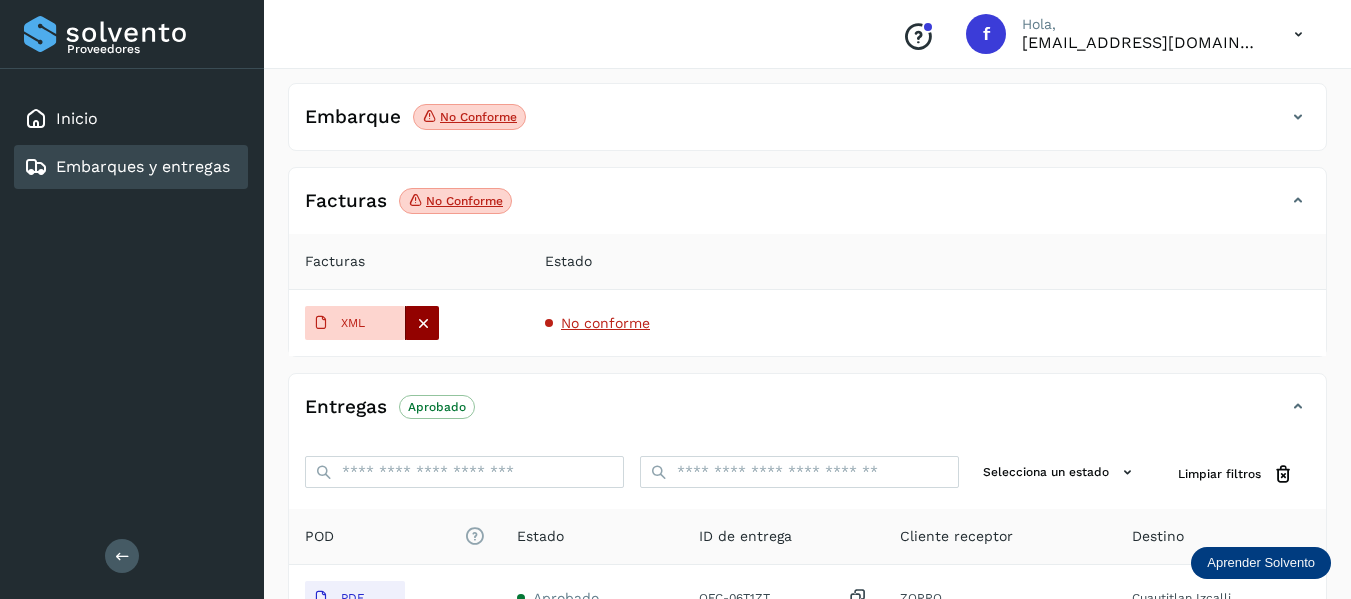 click 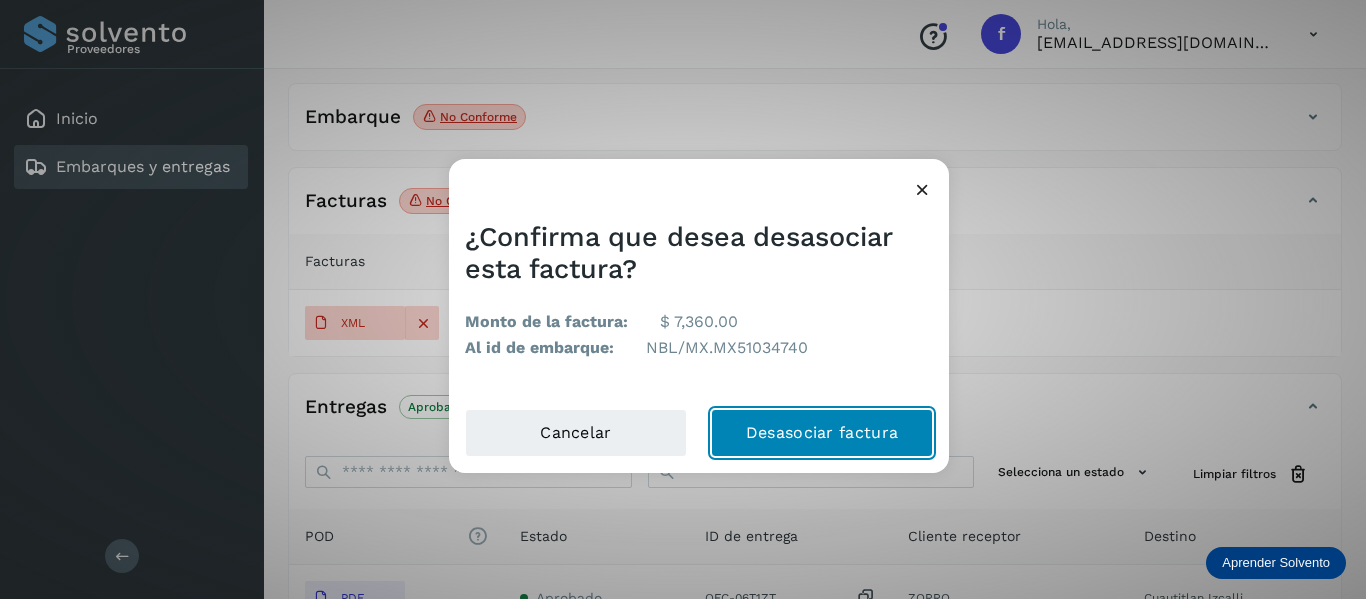 click on "Desasociar factura" 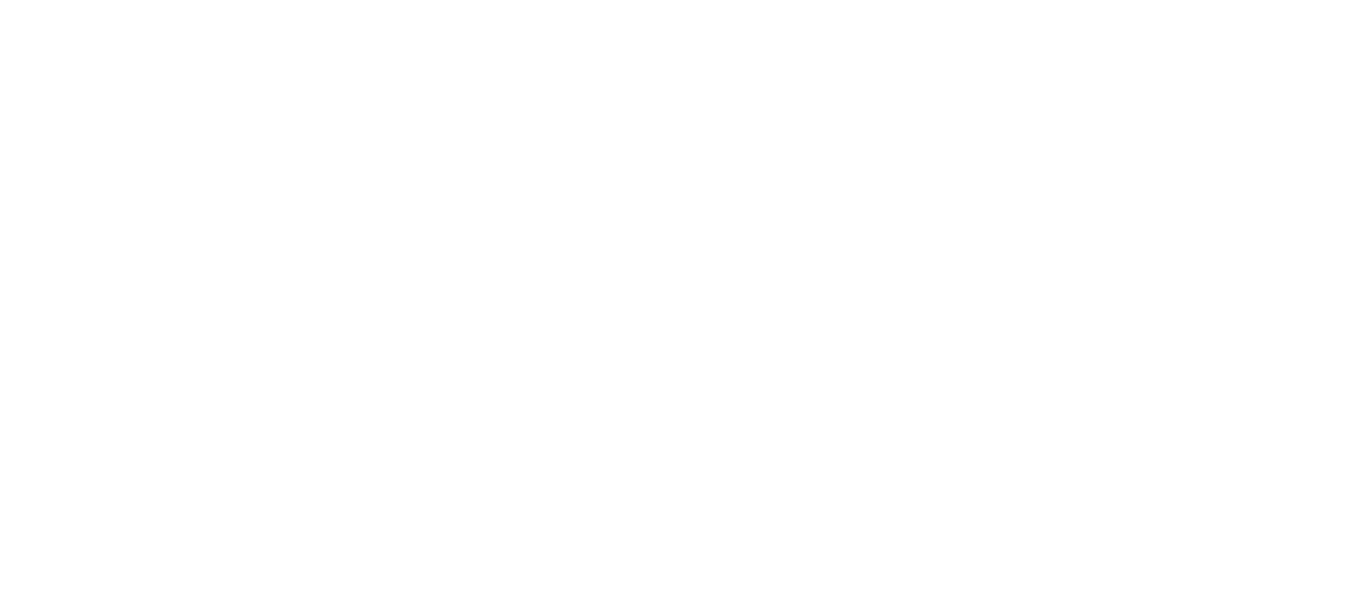 scroll, scrollTop: 0, scrollLeft: 0, axis: both 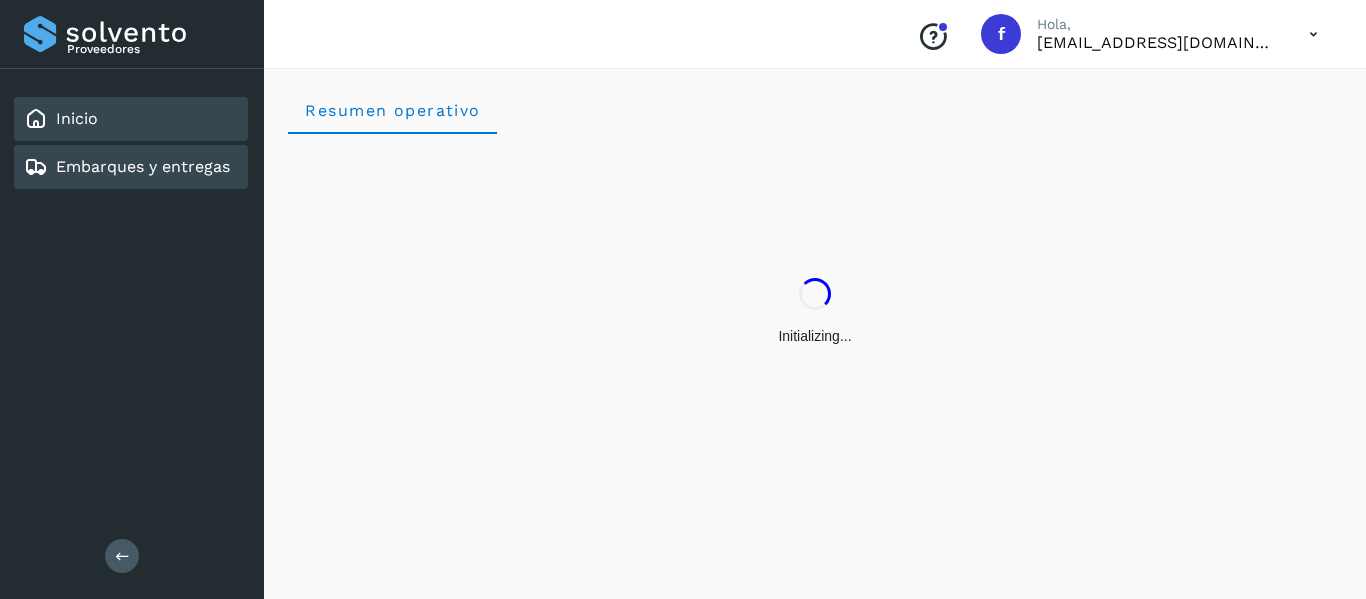 click on "Embarques y entregas" at bounding box center [143, 166] 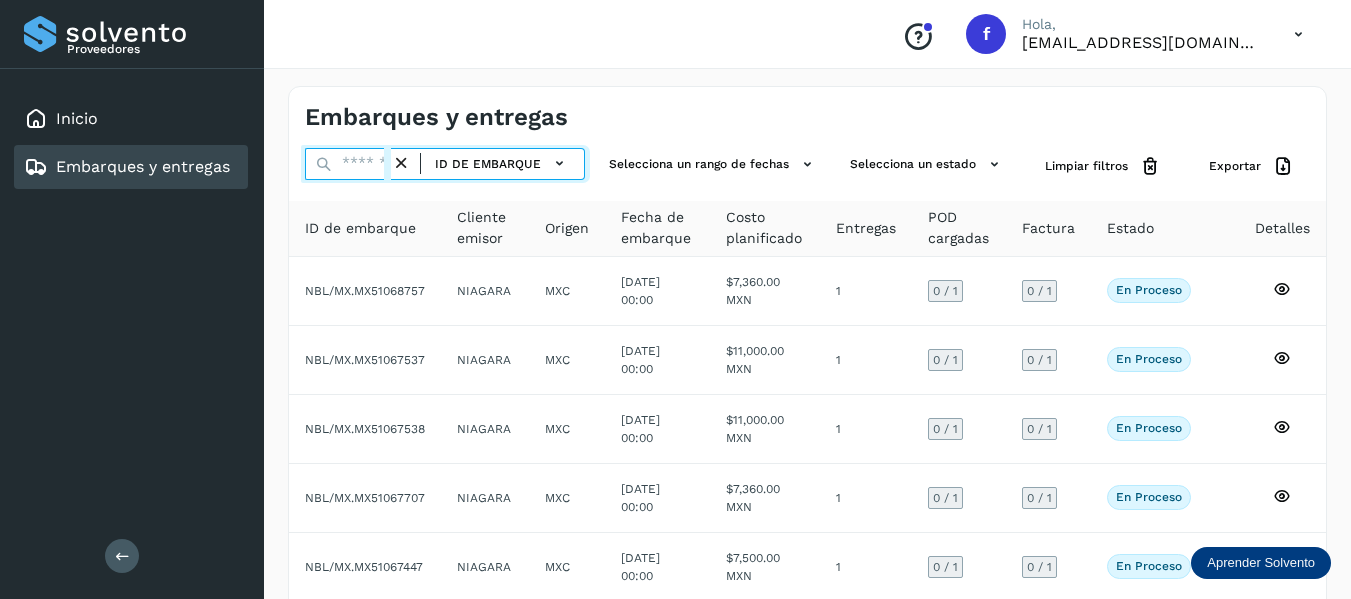click at bounding box center (348, 164) 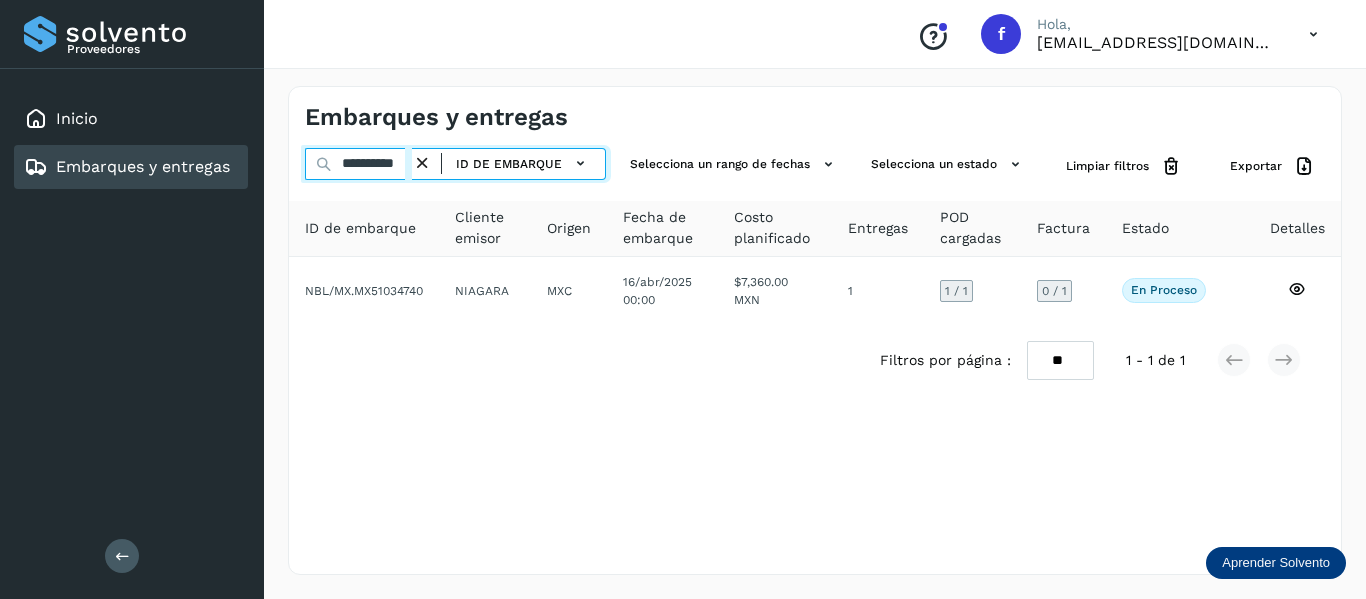 scroll, scrollTop: 0, scrollLeft: 17, axis: horizontal 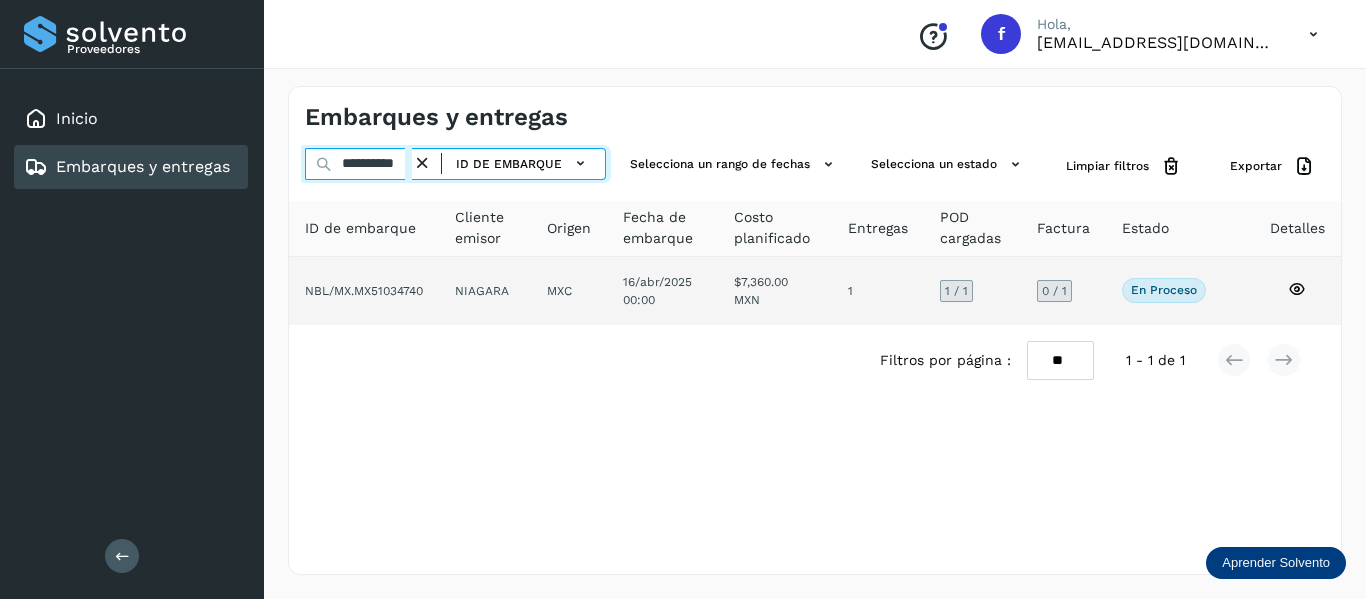 type on "**********" 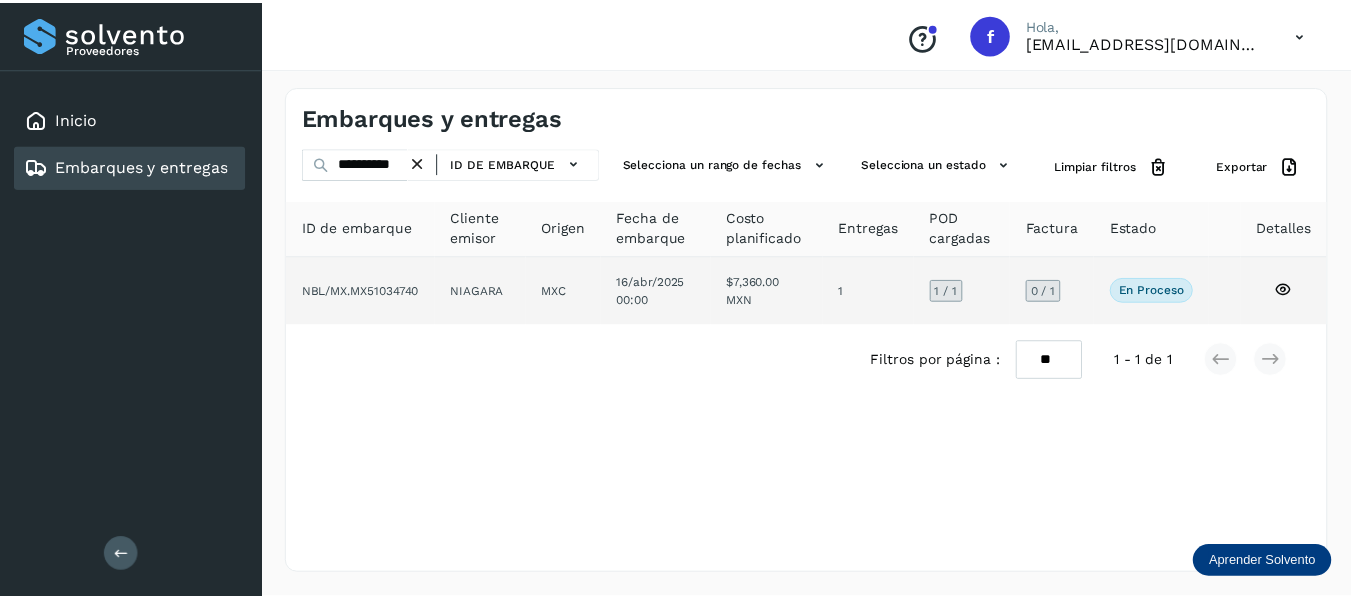 scroll, scrollTop: 0, scrollLeft: 0, axis: both 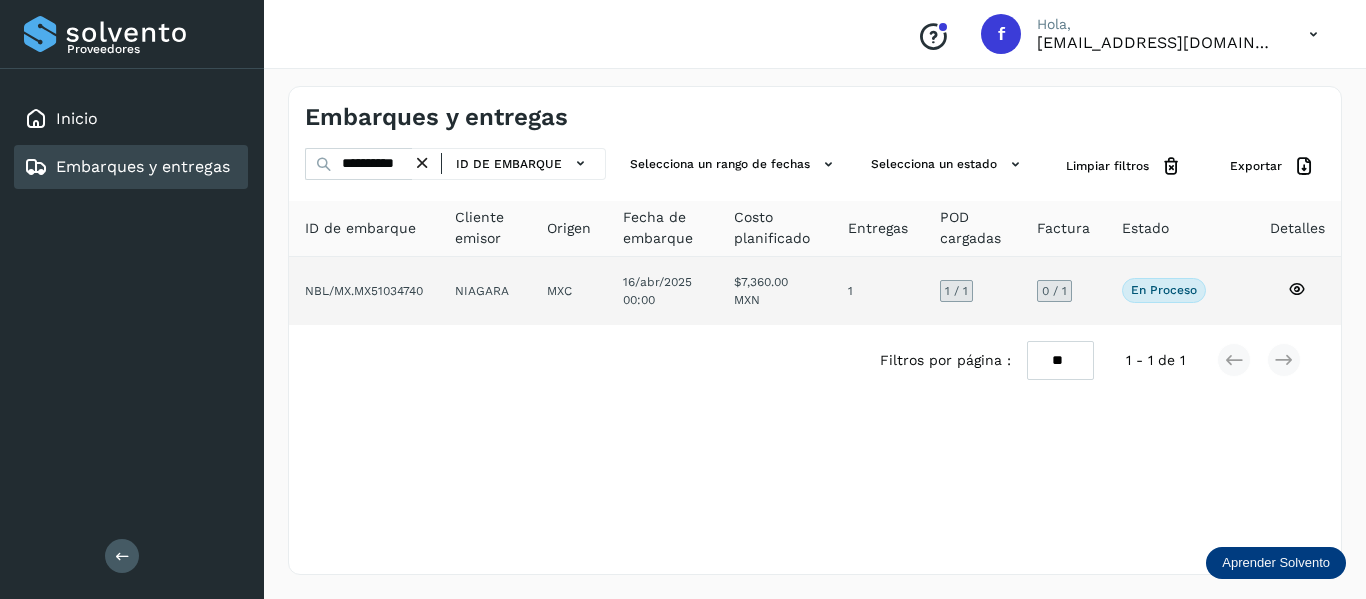 click 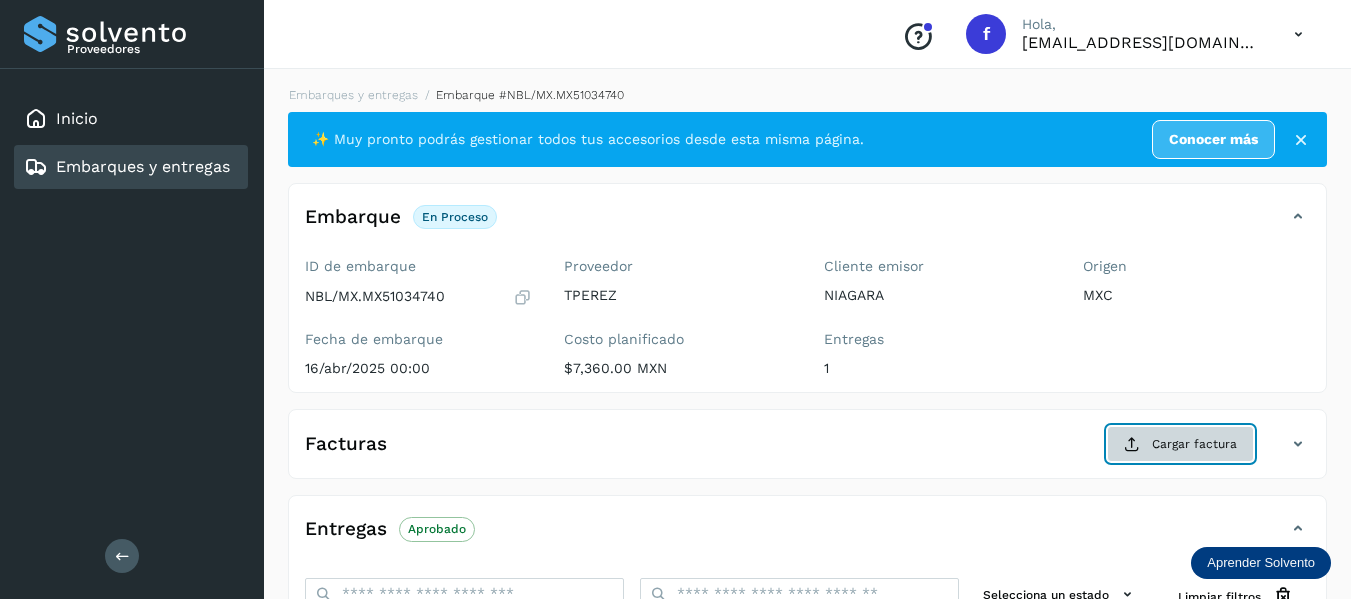 click on "Cargar factura" 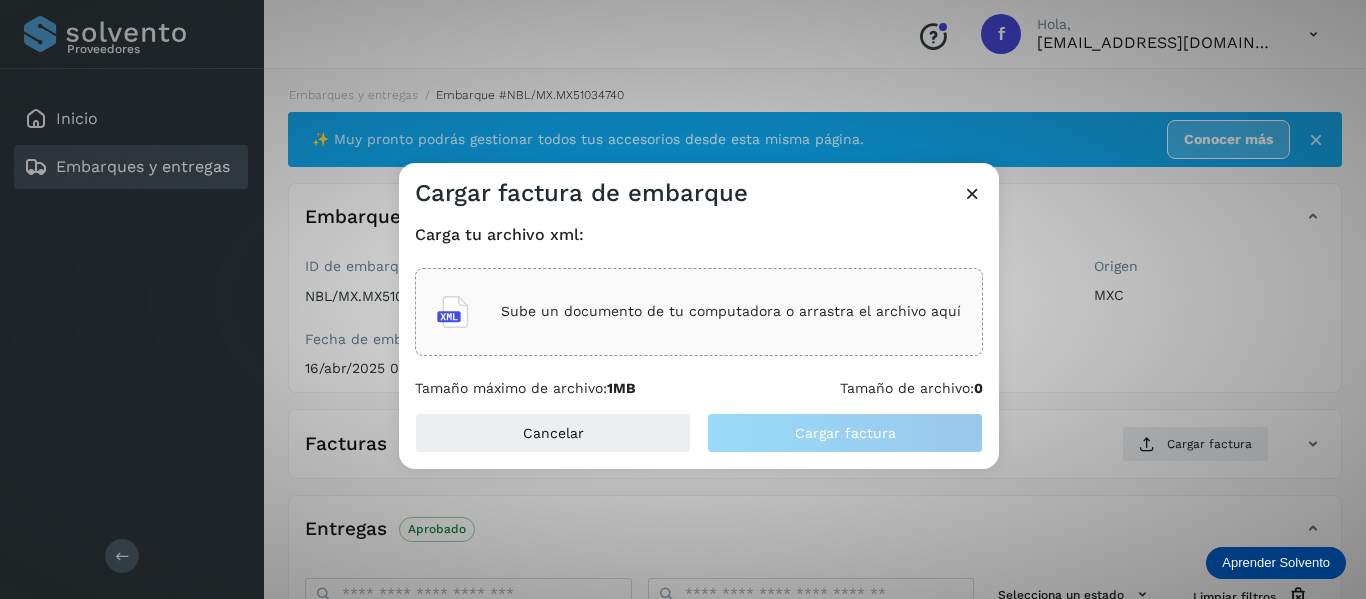 drag, startPoint x: 910, startPoint y: 186, endPoint x: 920, endPoint y: 185, distance: 10.049875 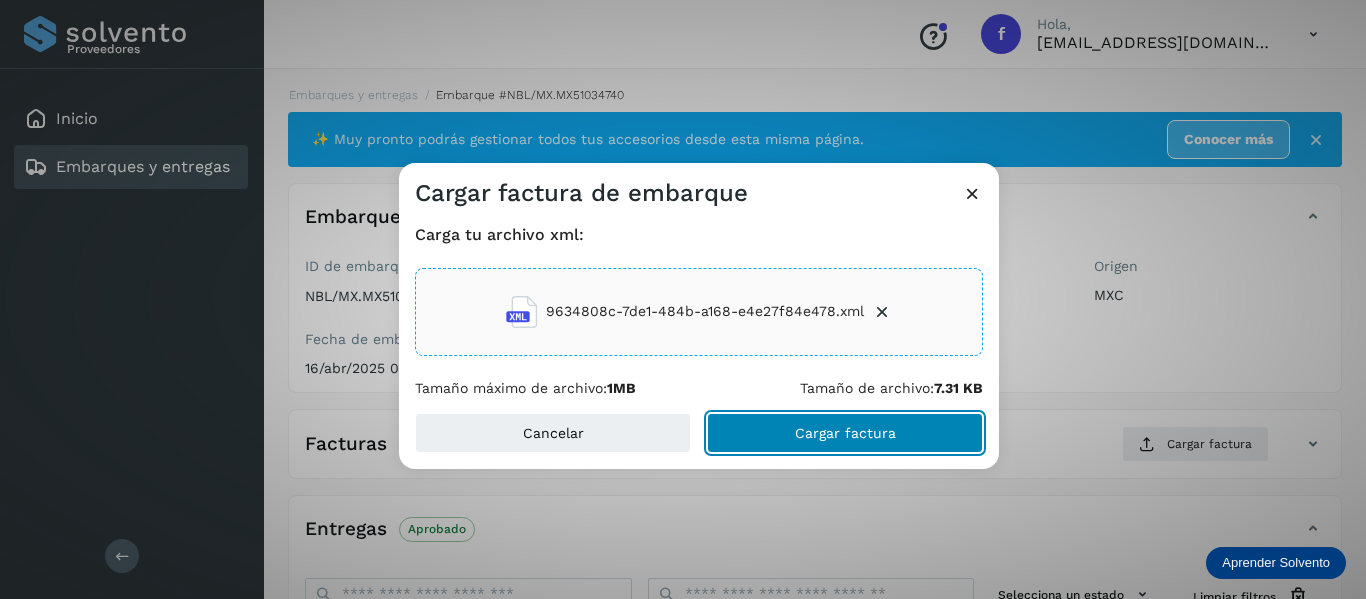 click on "Cargar factura" 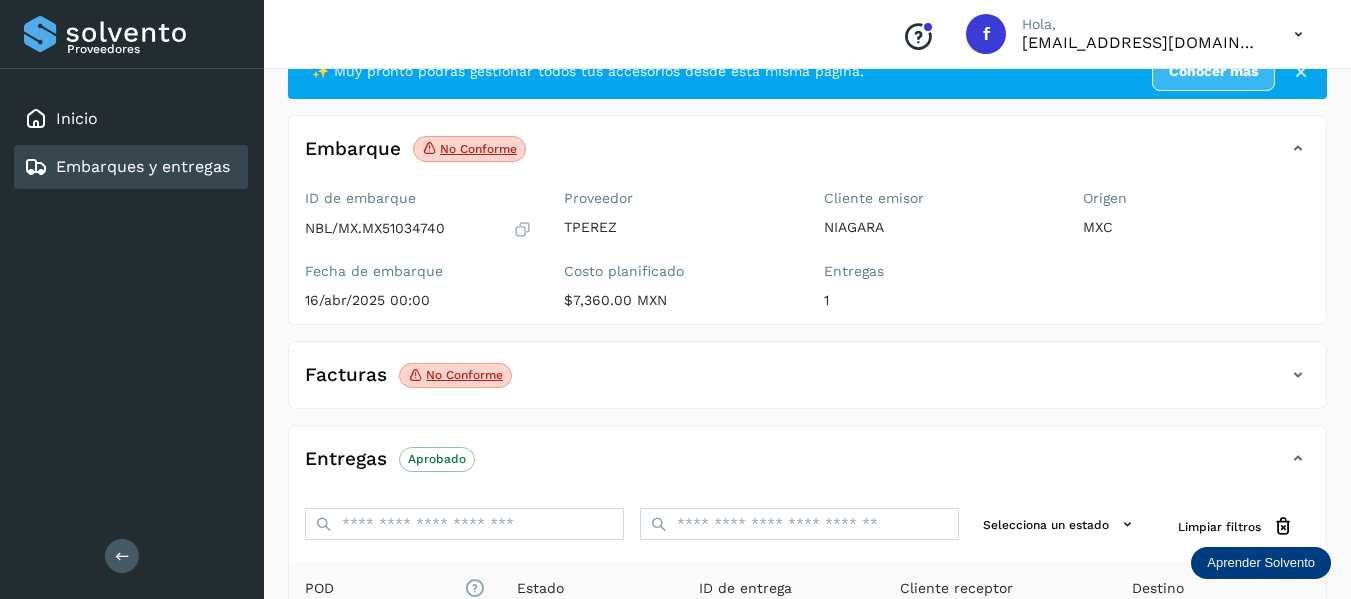 scroll, scrollTop: 100, scrollLeft: 0, axis: vertical 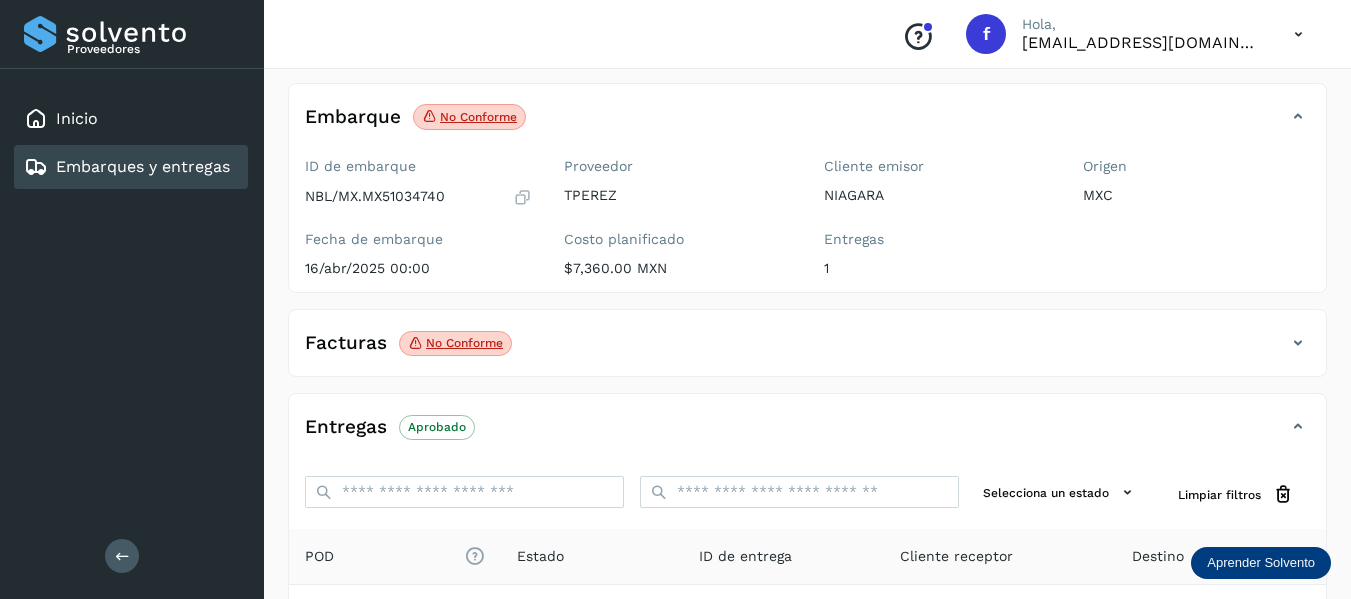 click on "Embarques y entregas" 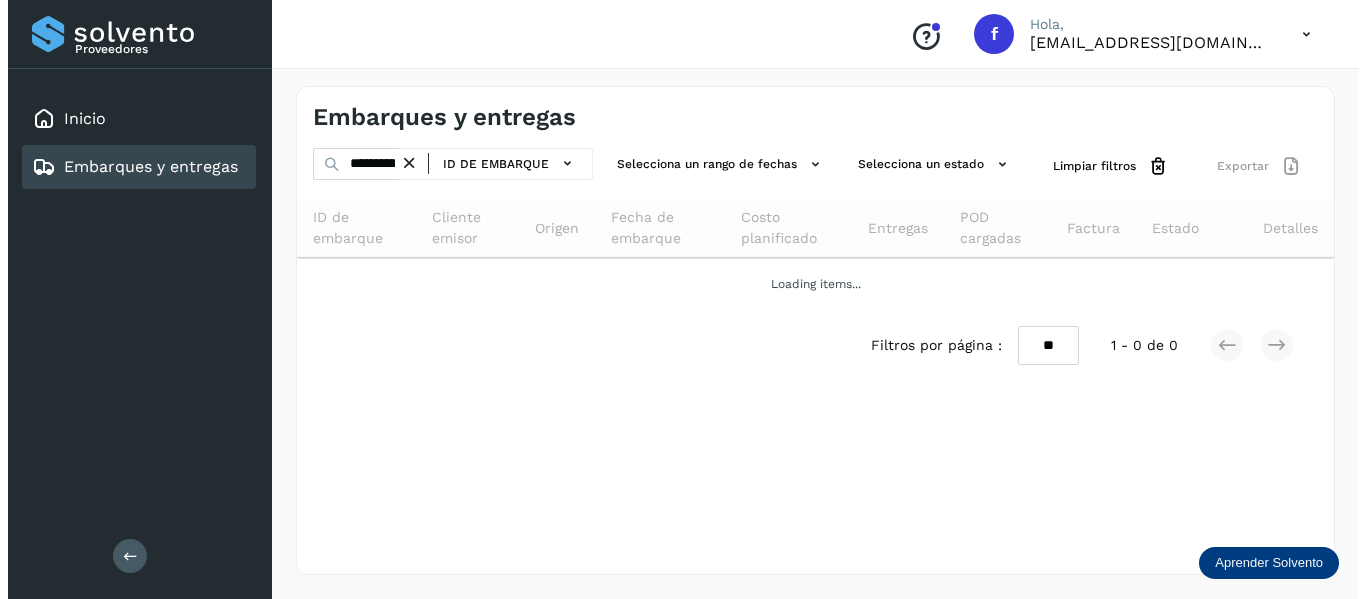 scroll, scrollTop: 0, scrollLeft: 0, axis: both 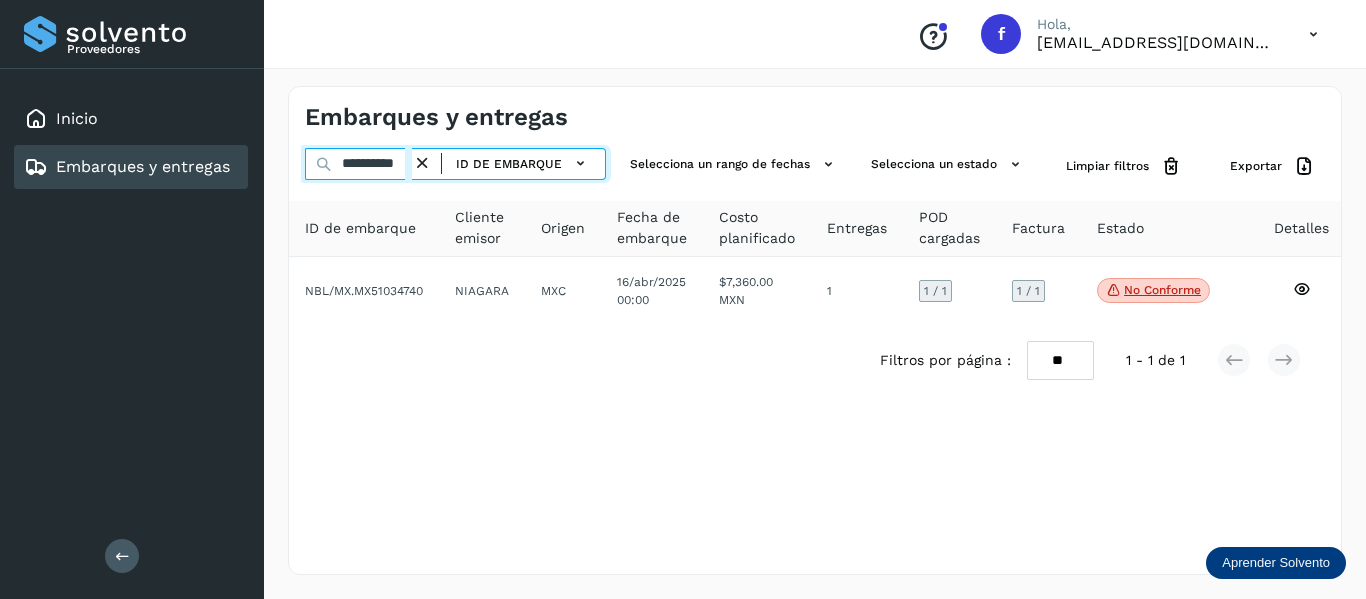 drag, startPoint x: 337, startPoint y: 170, endPoint x: 545, endPoint y: 194, distance: 209.38004 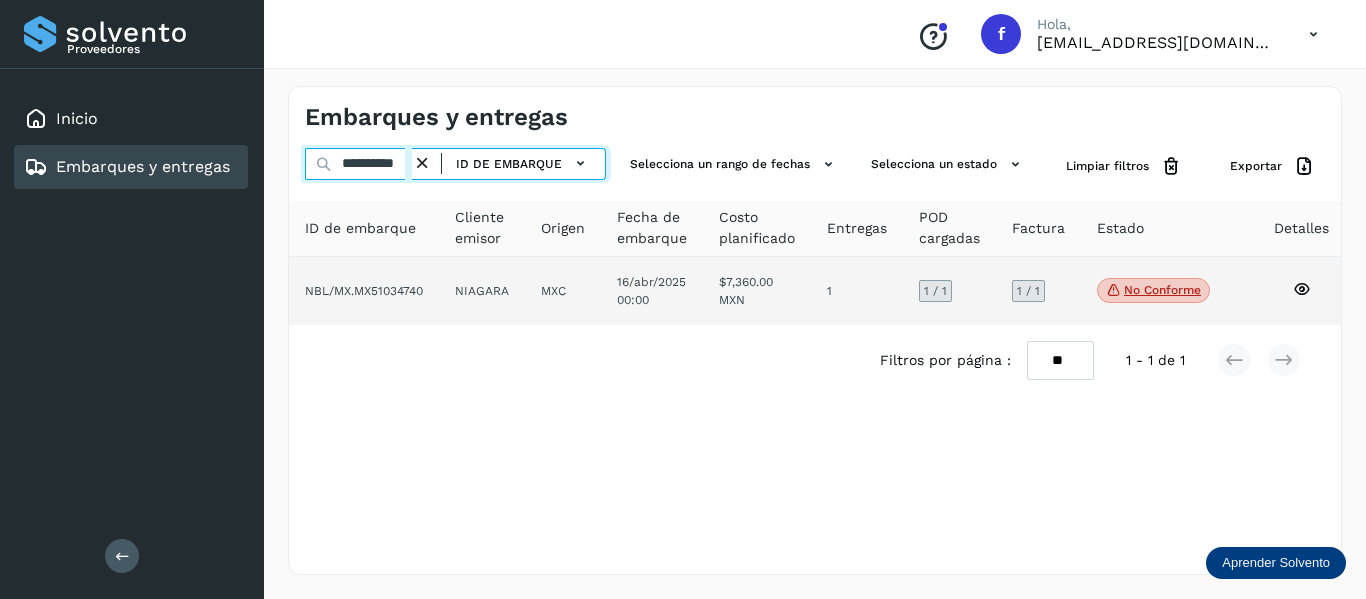 scroll, scrollTop: 0, scrollLeft: 16, axis: horizontal 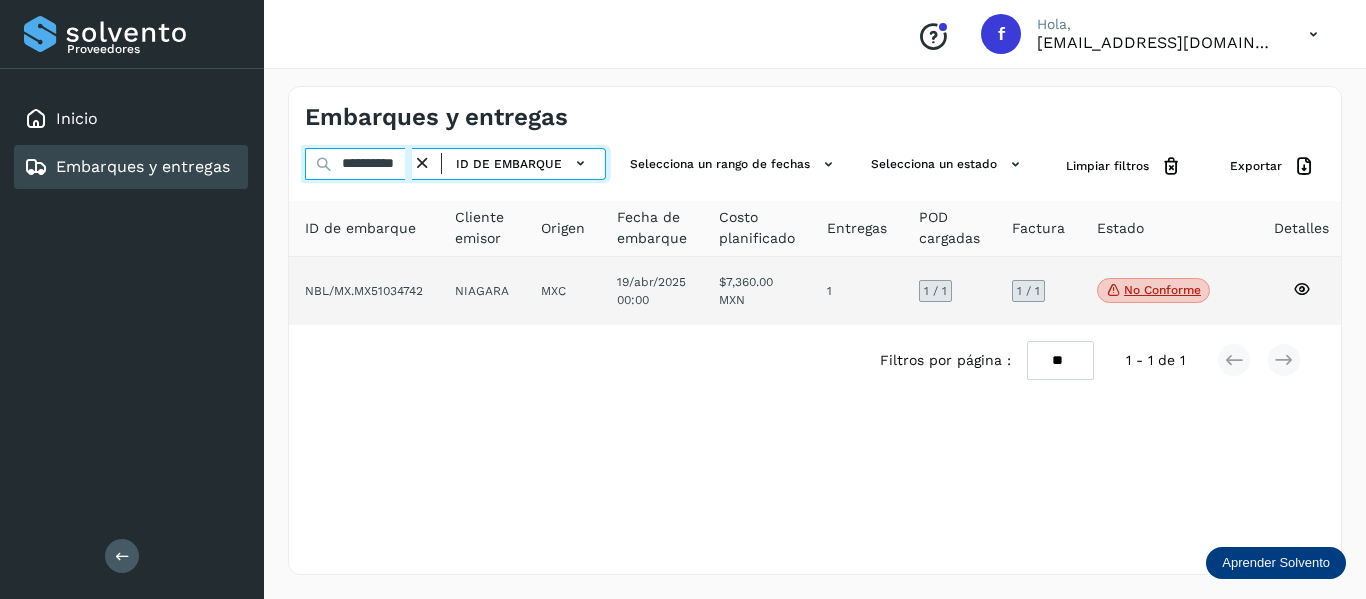 type on "**********" 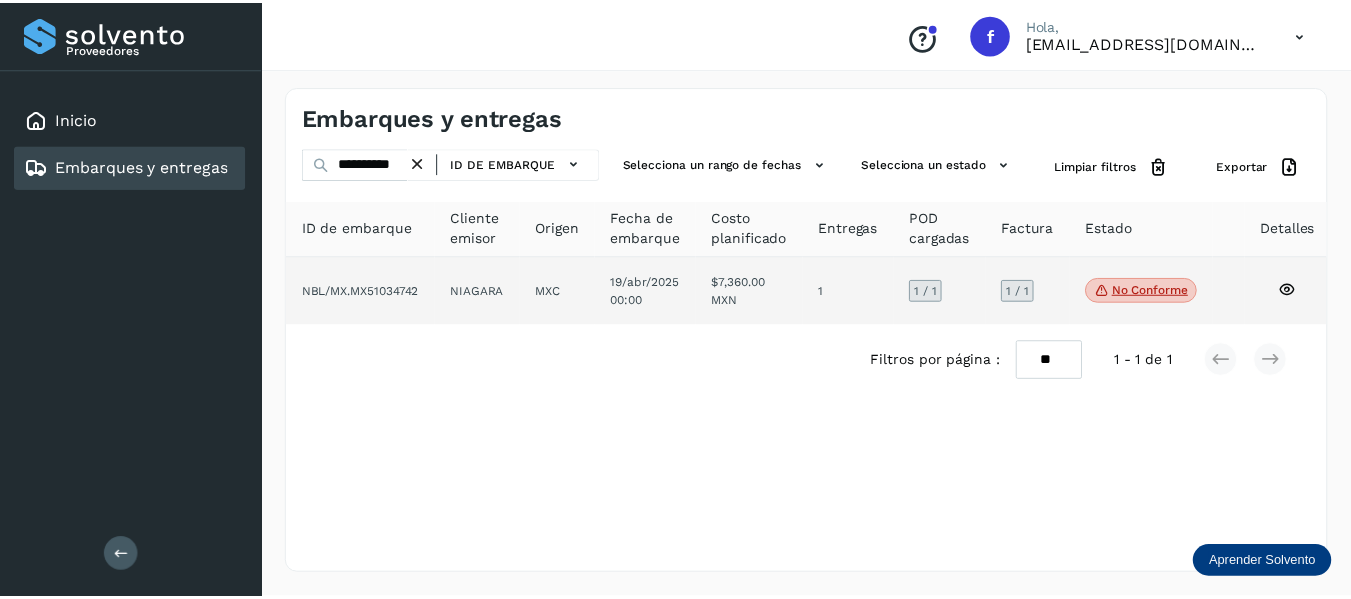 scroll, scrollTop: 0, scrollLeft: 0, axis: both 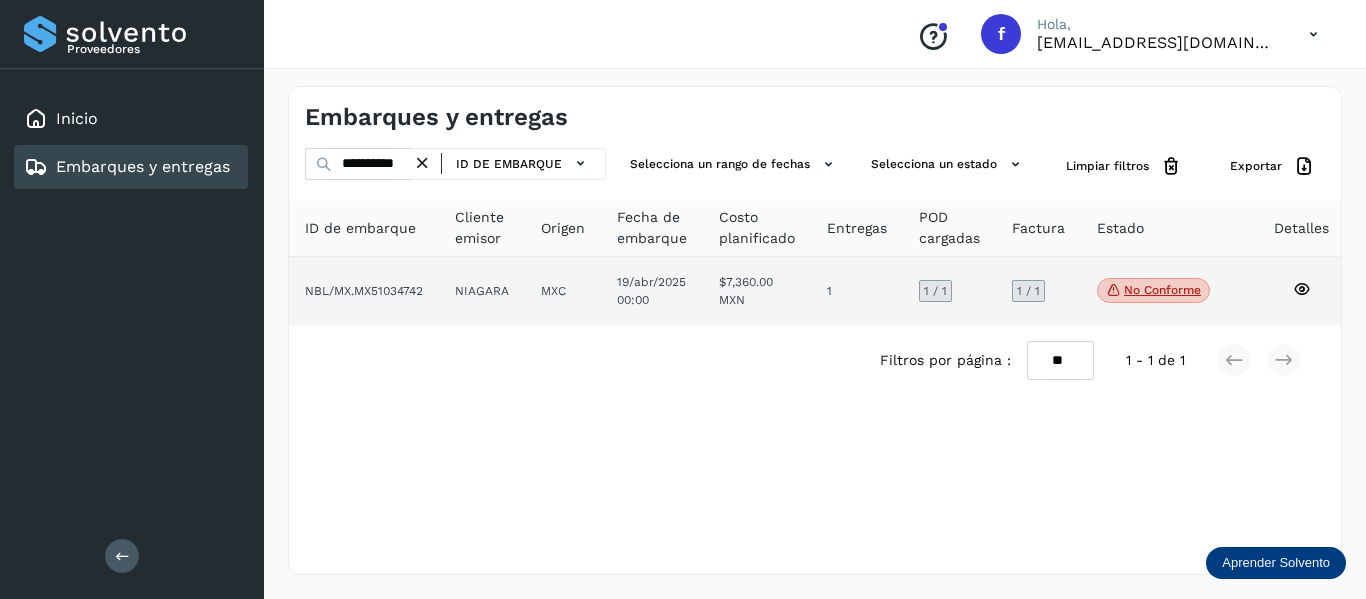 click 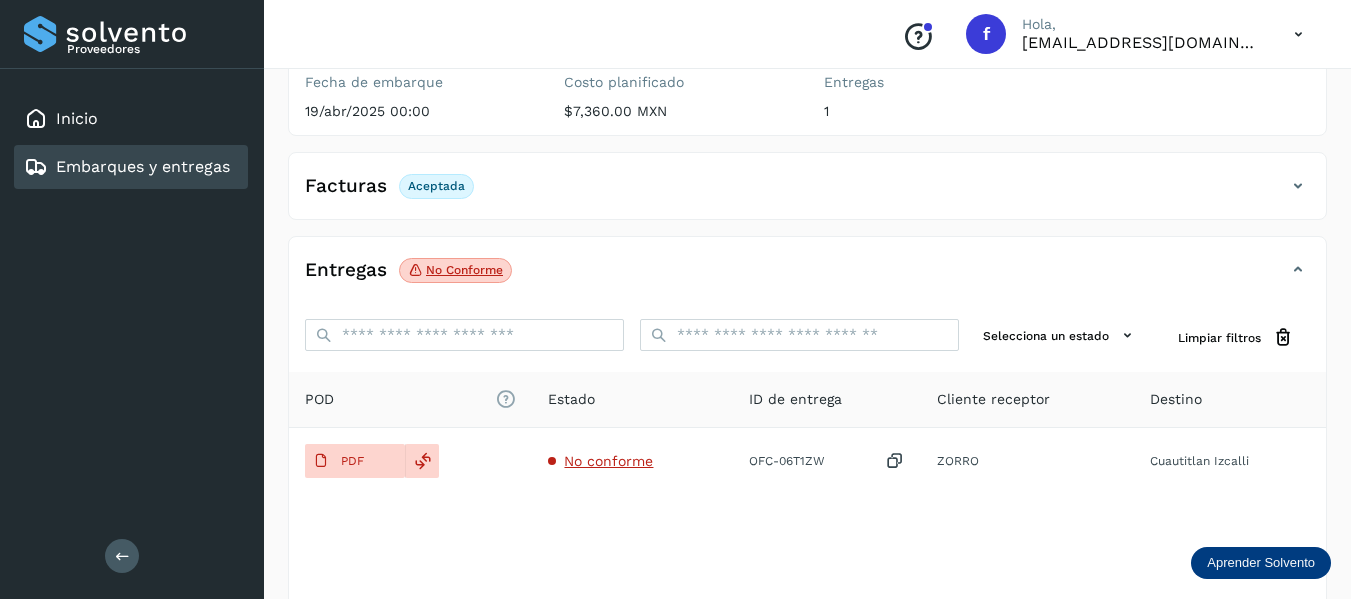 scroll, scrollTop: 300, scrollLeft: 0, axis: vertical 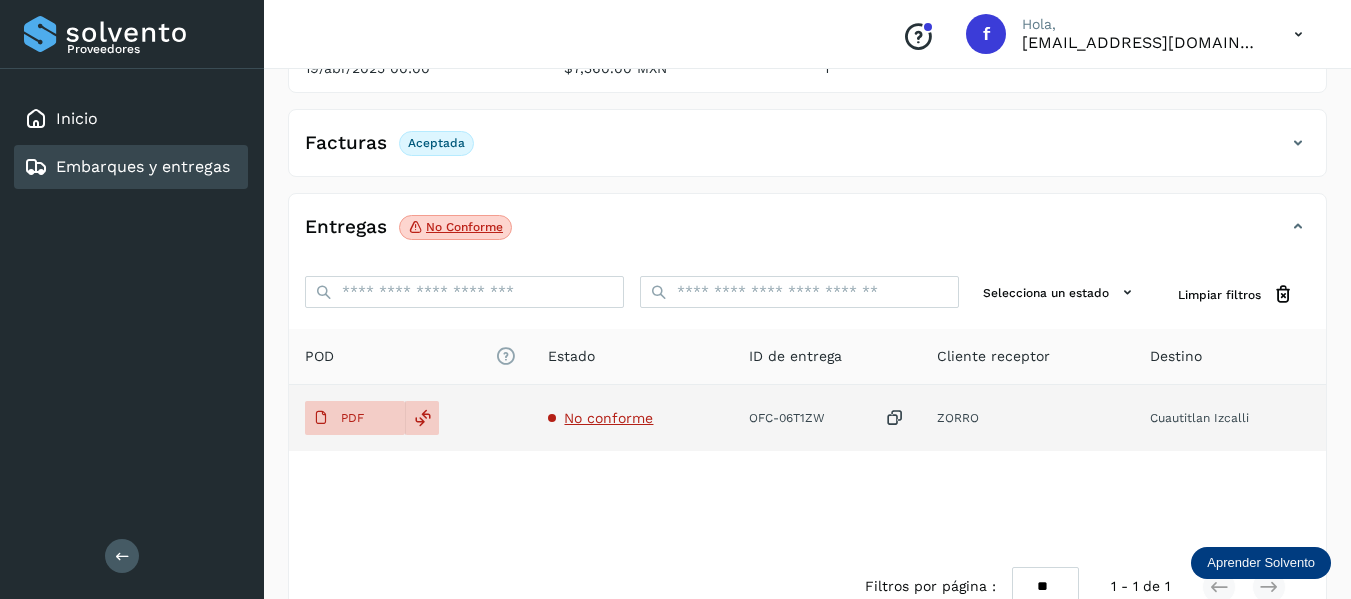 click on "No conforme" at bounding box center [608, 418] 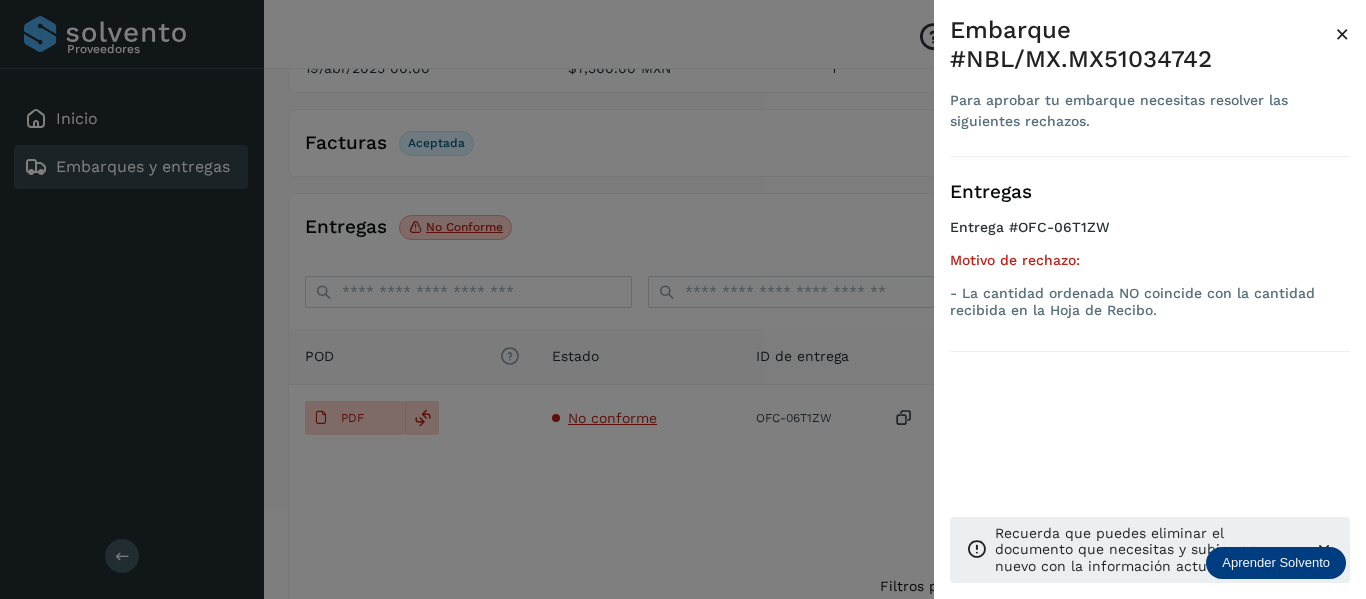 click at bounding box center (683, 299) 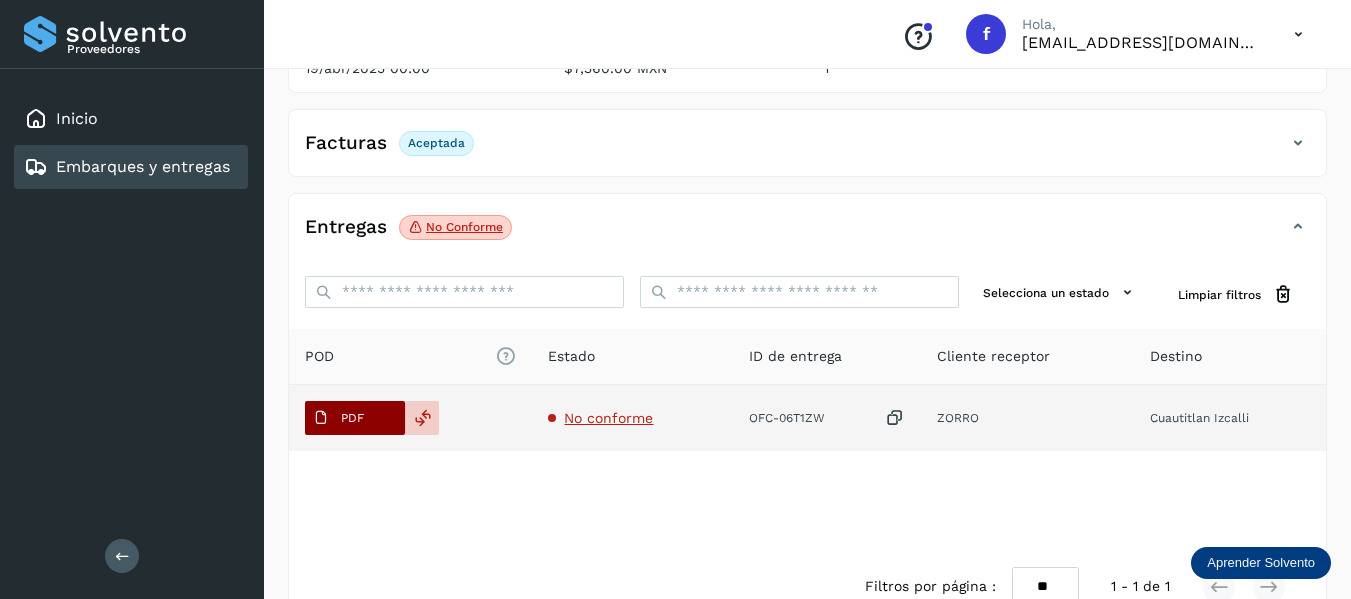 click on "PDF" at bounding box center [355, 418] 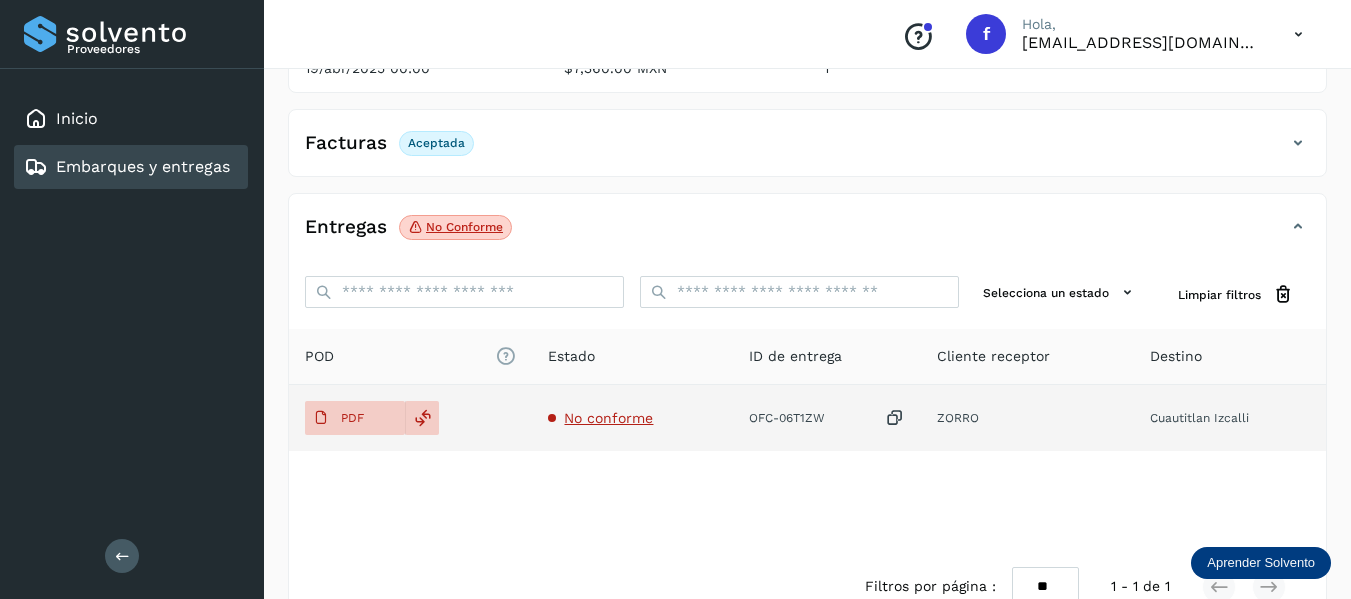 click on "No conforme" at bounding box center (608, 418) 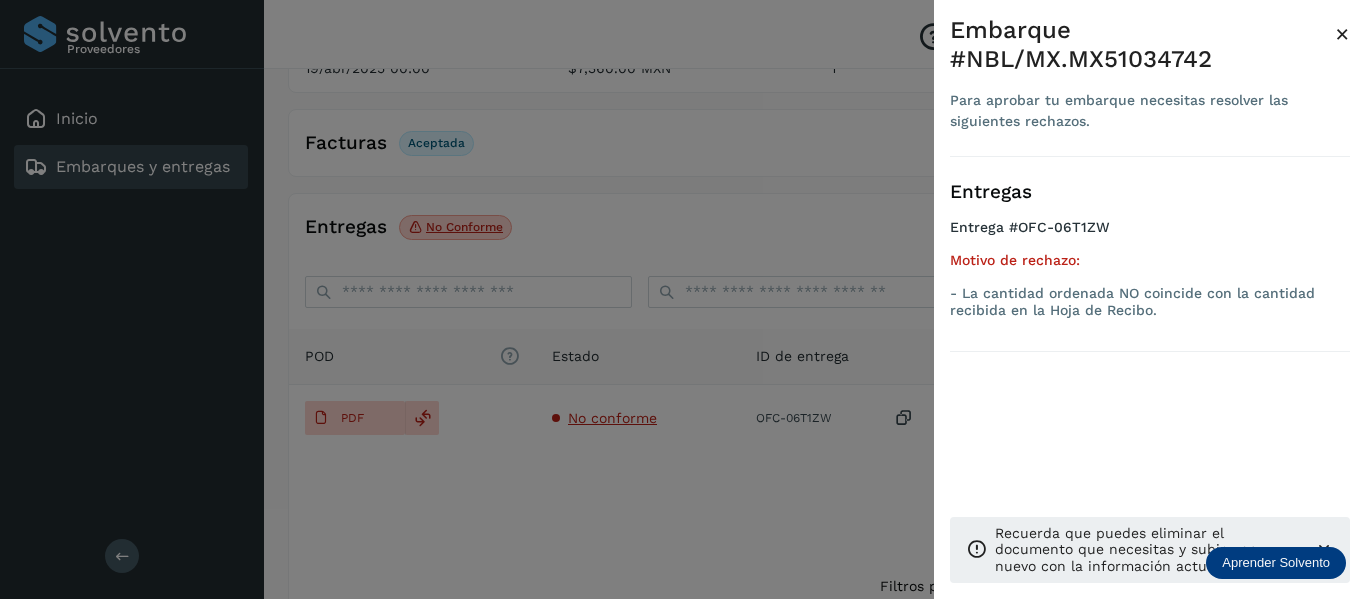 click on "Embarque #NBL/MX.MX51034742 Para aprobar tu embarque necesitas resolver las siguientes rechazos. × Entregas Entrega #OFC-06T1ZW Motivo de rechazo: - La cantidad ordenada NO coincide con la cantidad recibida en la Hoja de Recibo. Recuerda que puedes eliminar el documento que necesitas y subir uno nuevo con la información actualizada." at bounding box center (1150, 315) 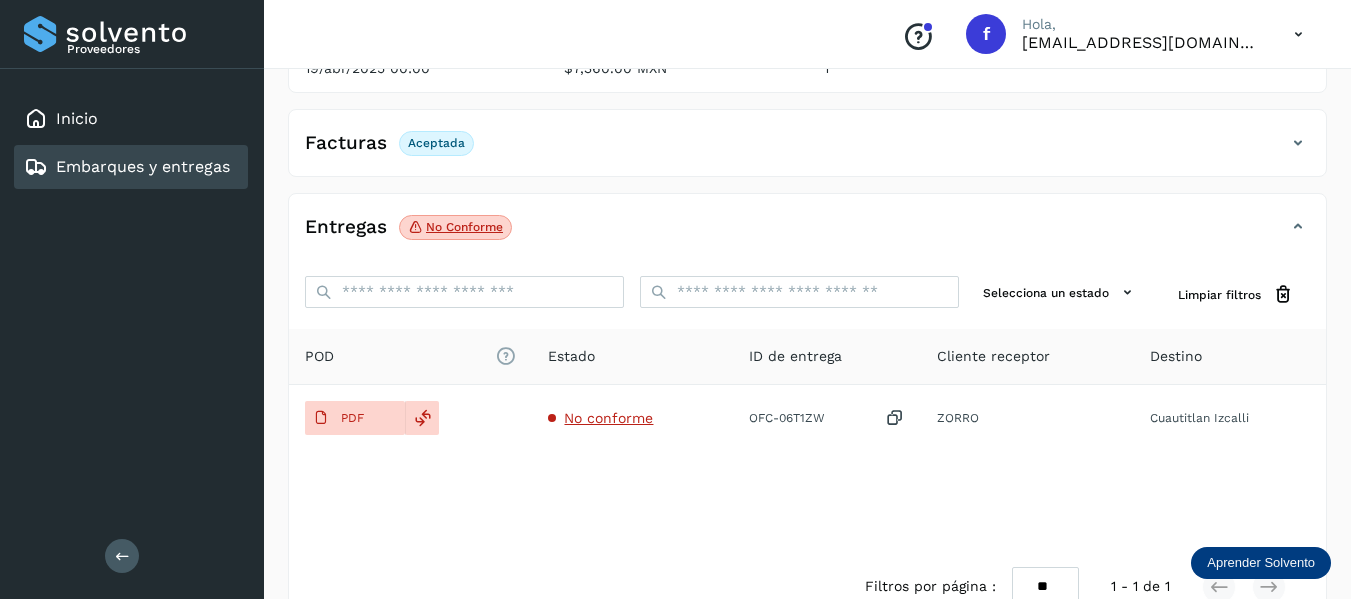 click at bounding box center (1298, 143) 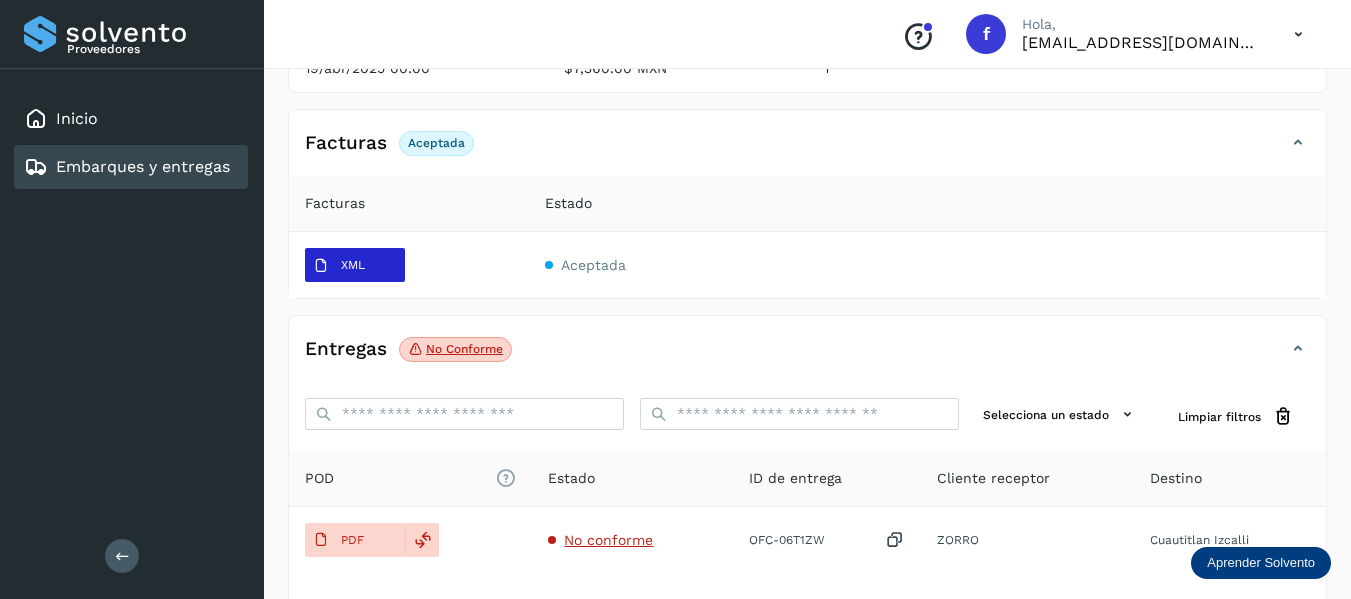 click at bounding box center (321, 266) 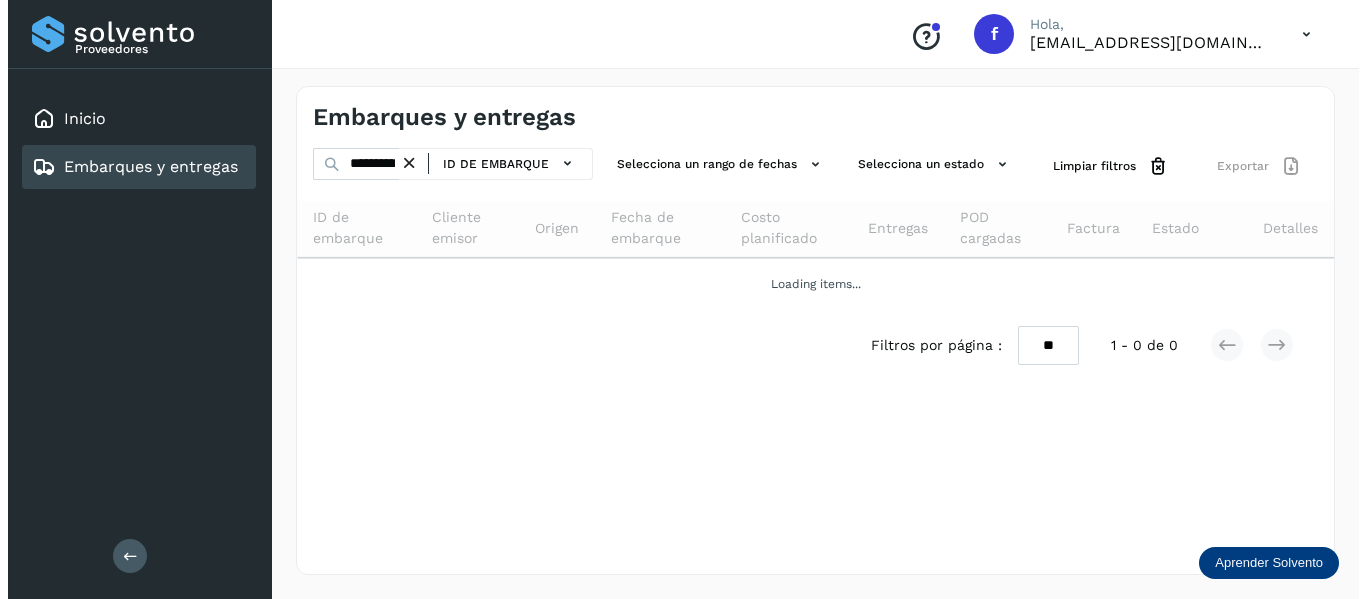 scroll, scrollTop: 0, scrollLeft: 0, axis: both 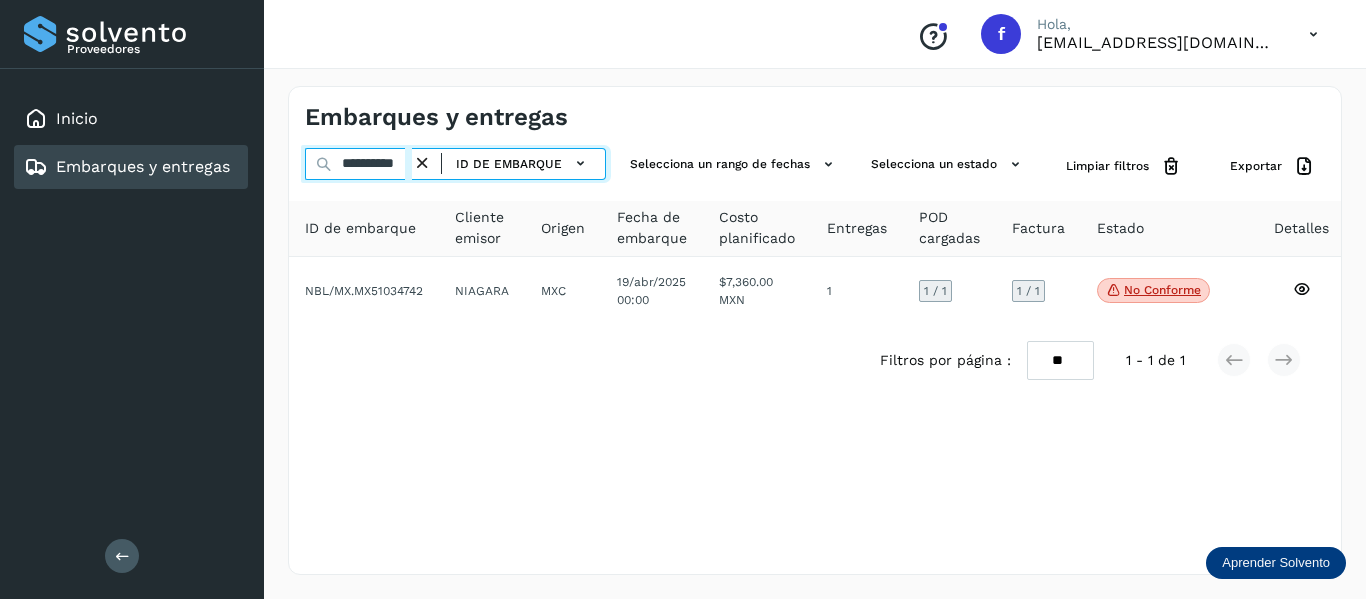drag, startPoint x: 339, startPoint y: 162, endPoint x: 489, endPoint y: 182, distance: 151.32745 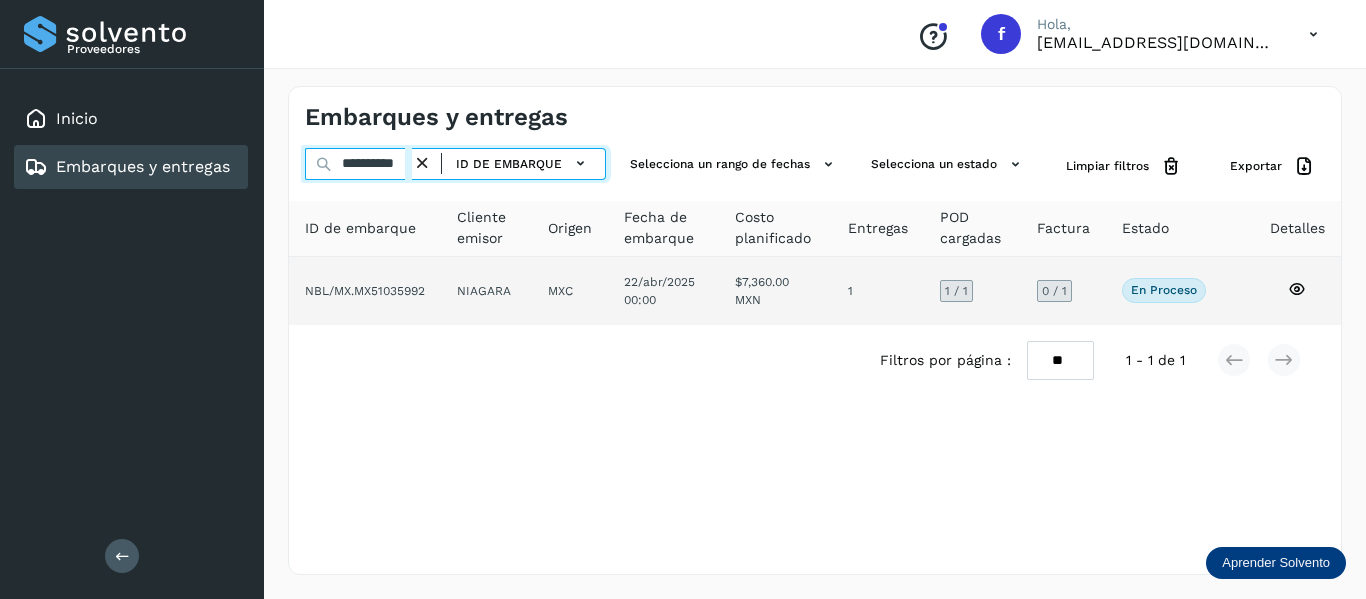 type on "**********" 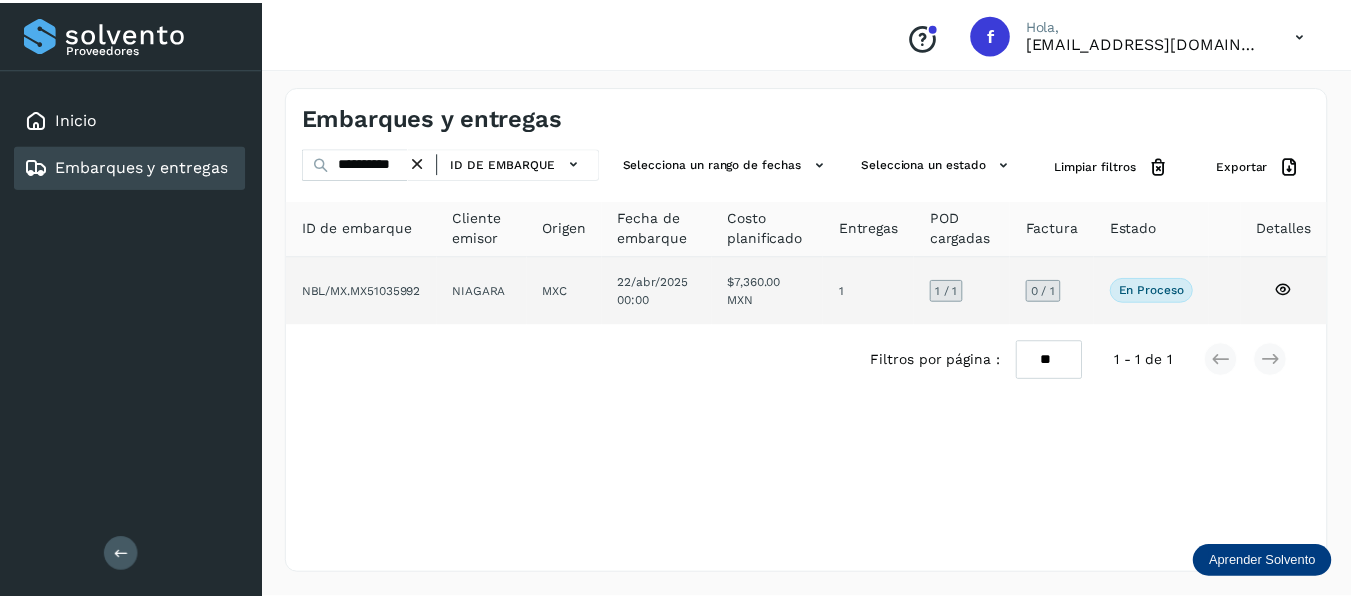 scroll, scrollTop: 0, scrollLeft: 0, axis: both 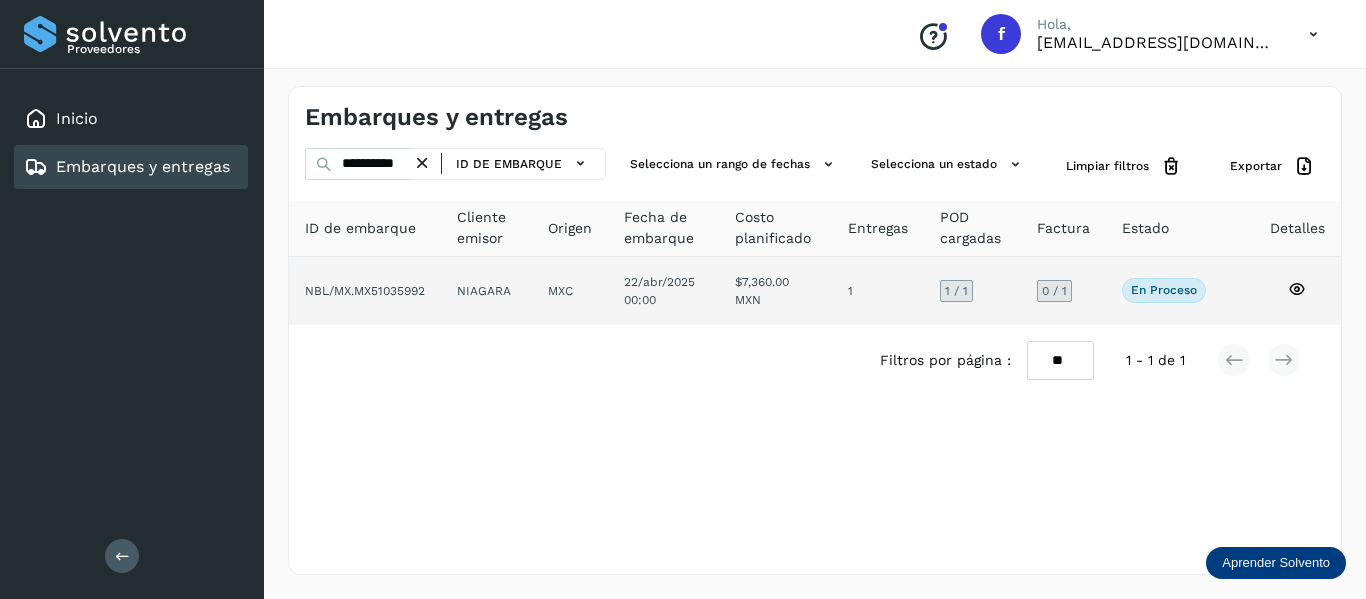 click 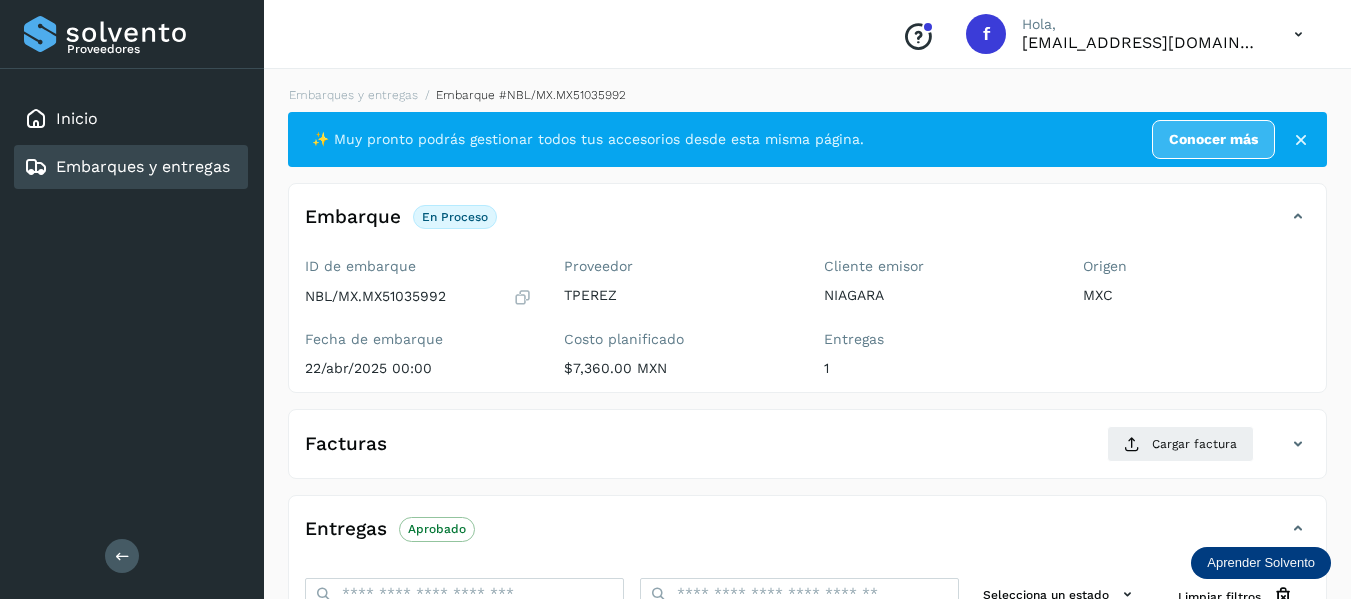 scroll, scrollTop: 100, scrollLeft: 0, axis: vertical 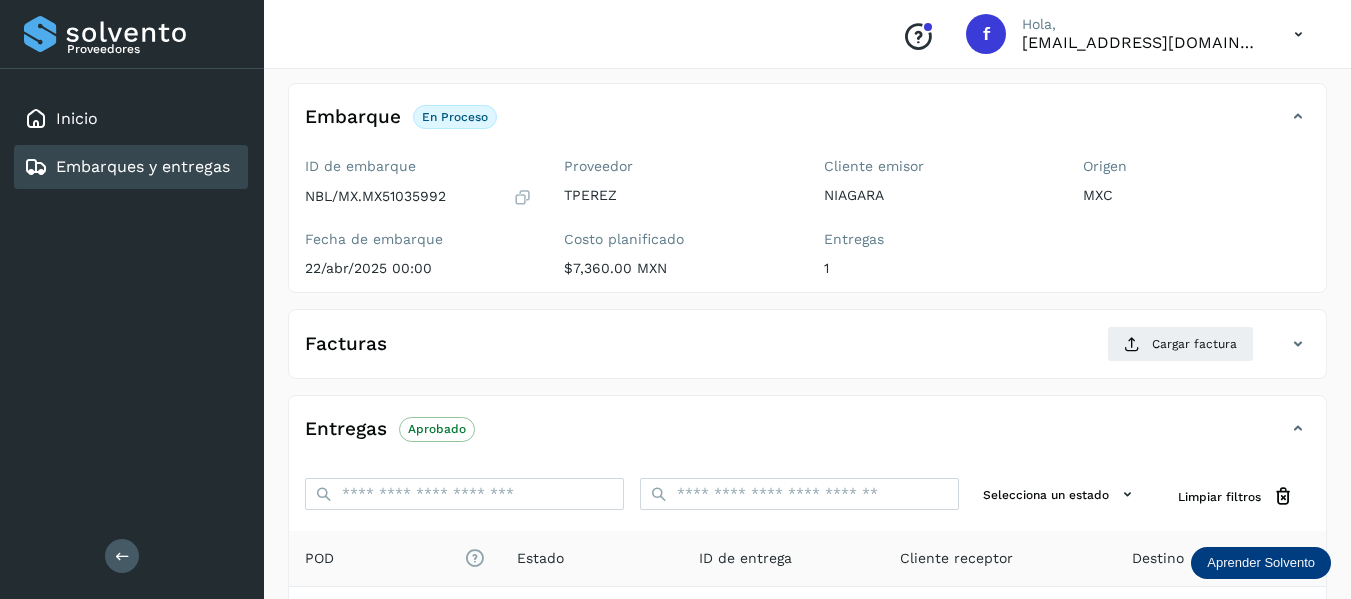 click at bounding box center [1298, 344] 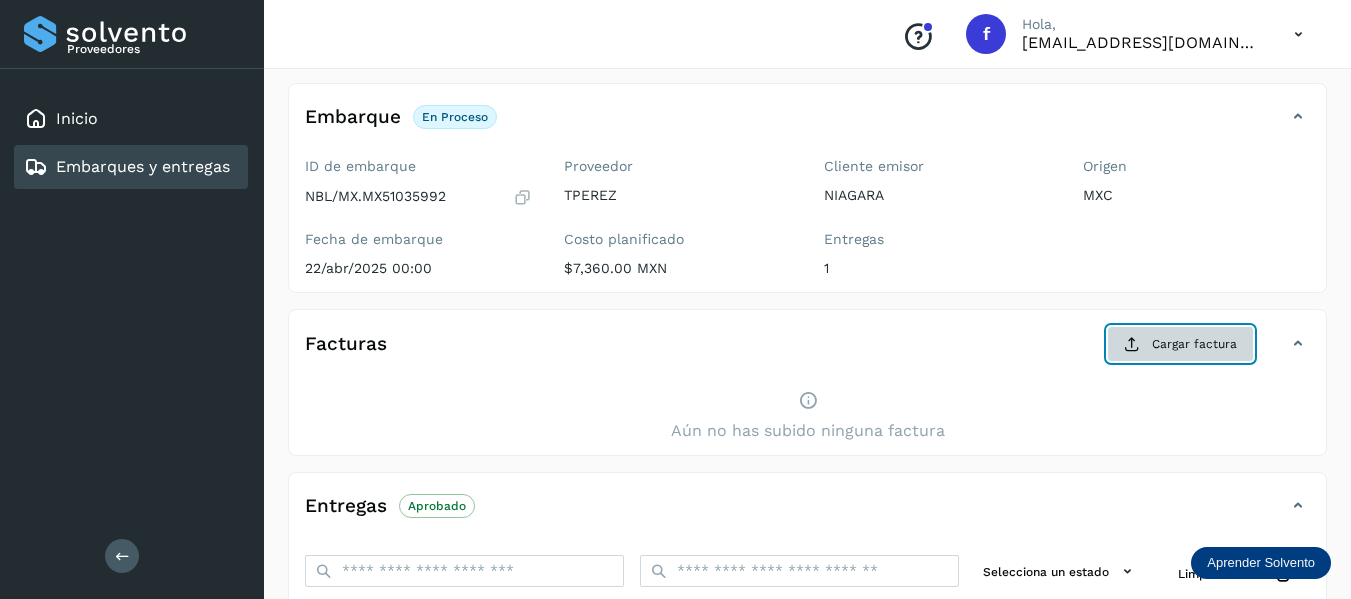 click on "Cargar factura" 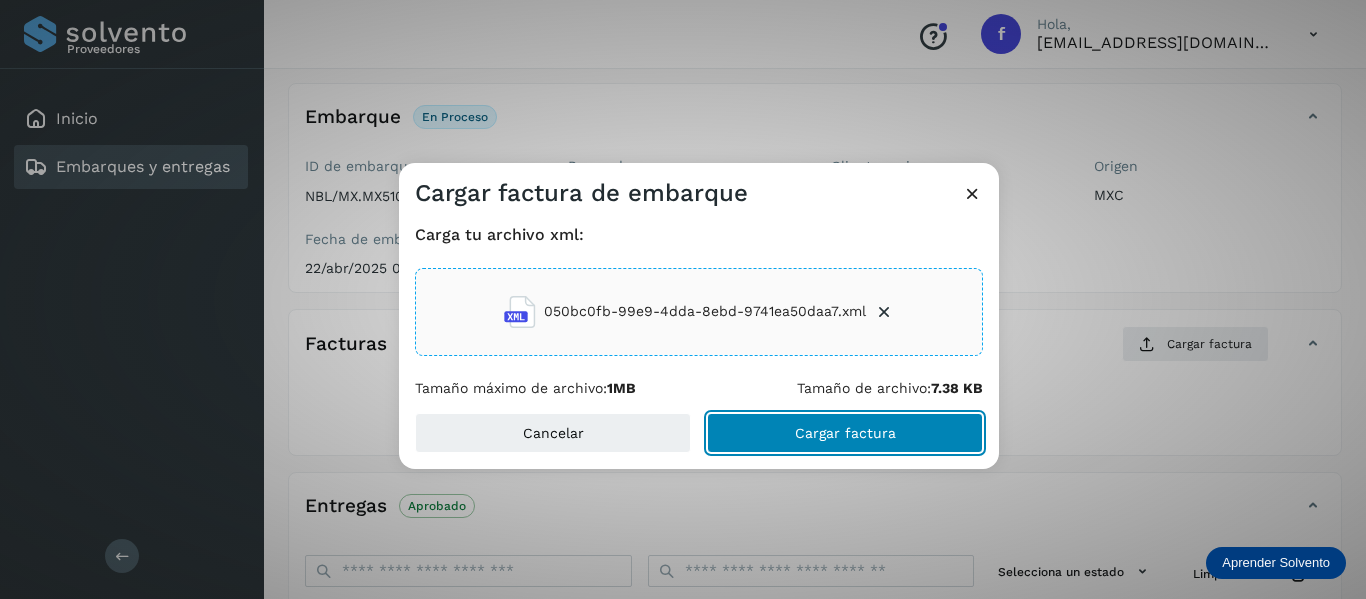 click on "Cargar factura" 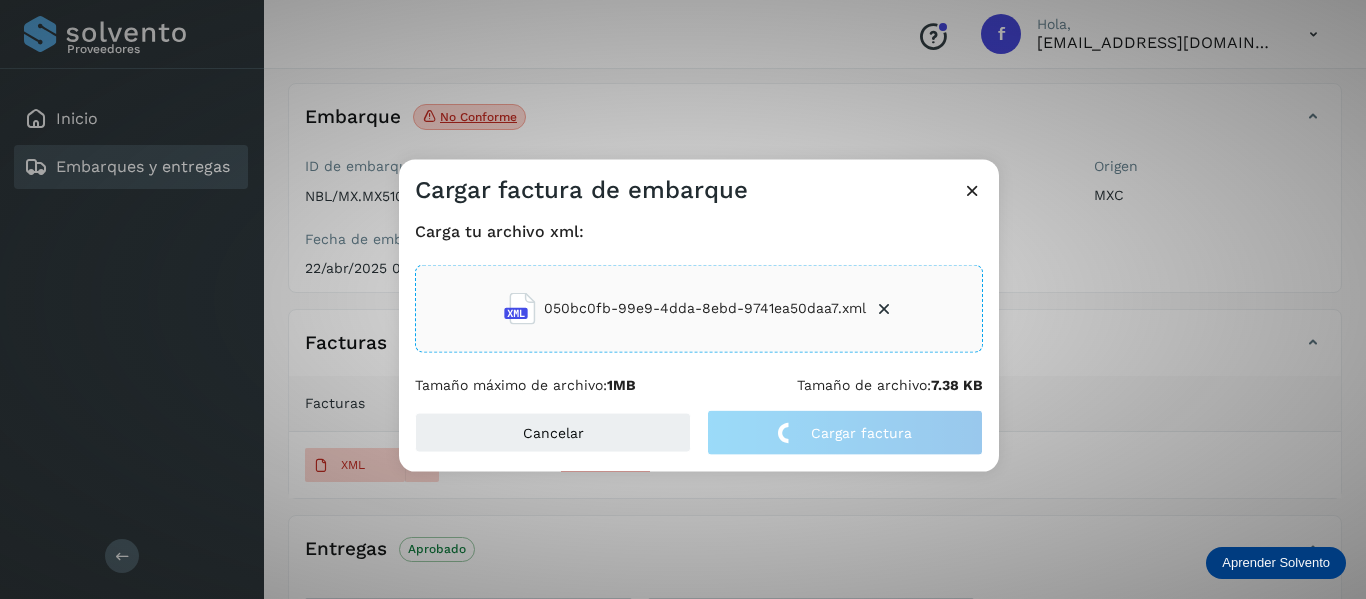 click at bounding box center (972, 189) 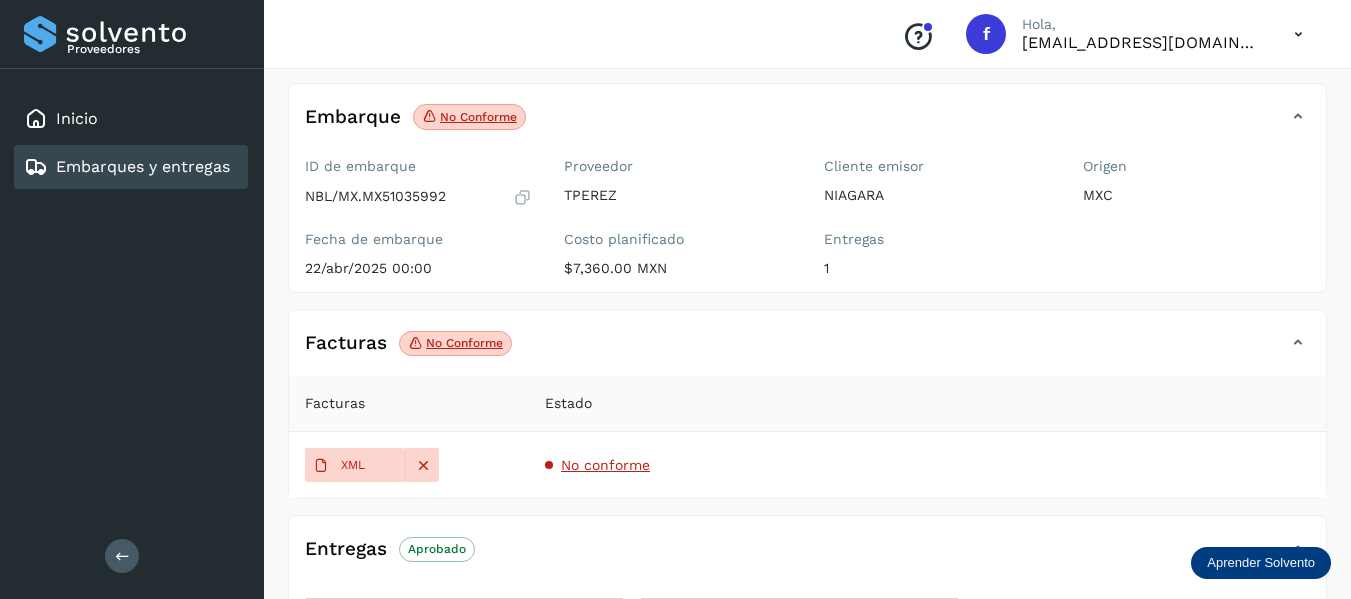 click on "No conforme" 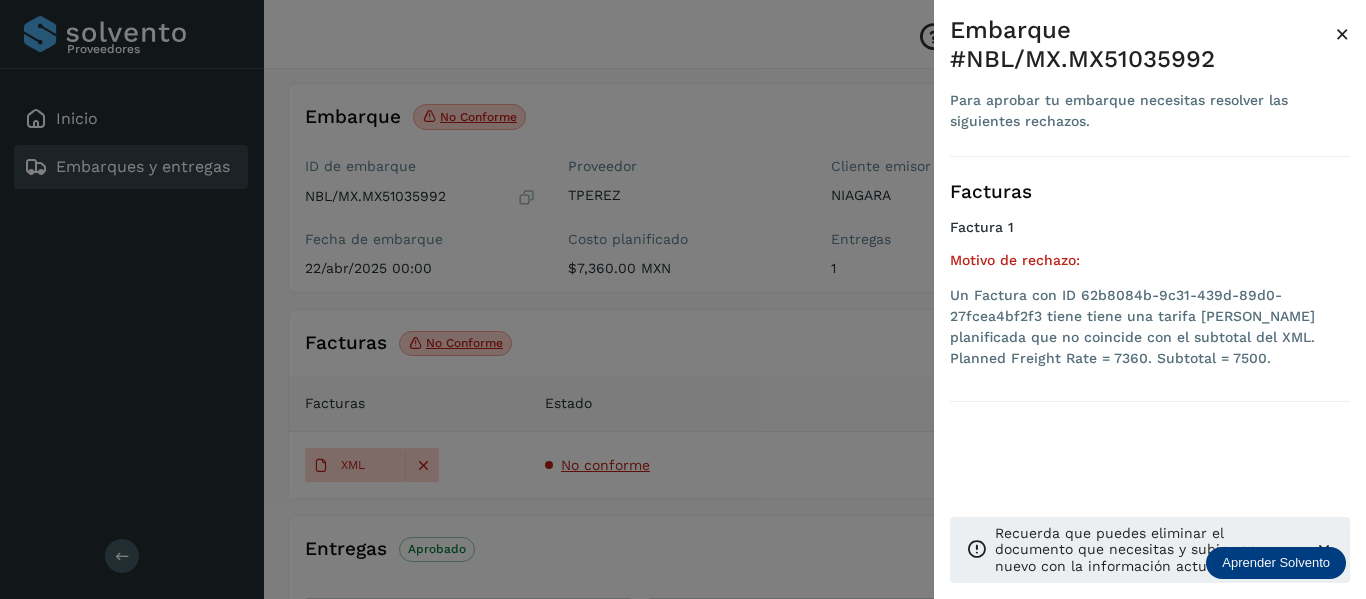 click on "×" at bounding box center [1342, 34] 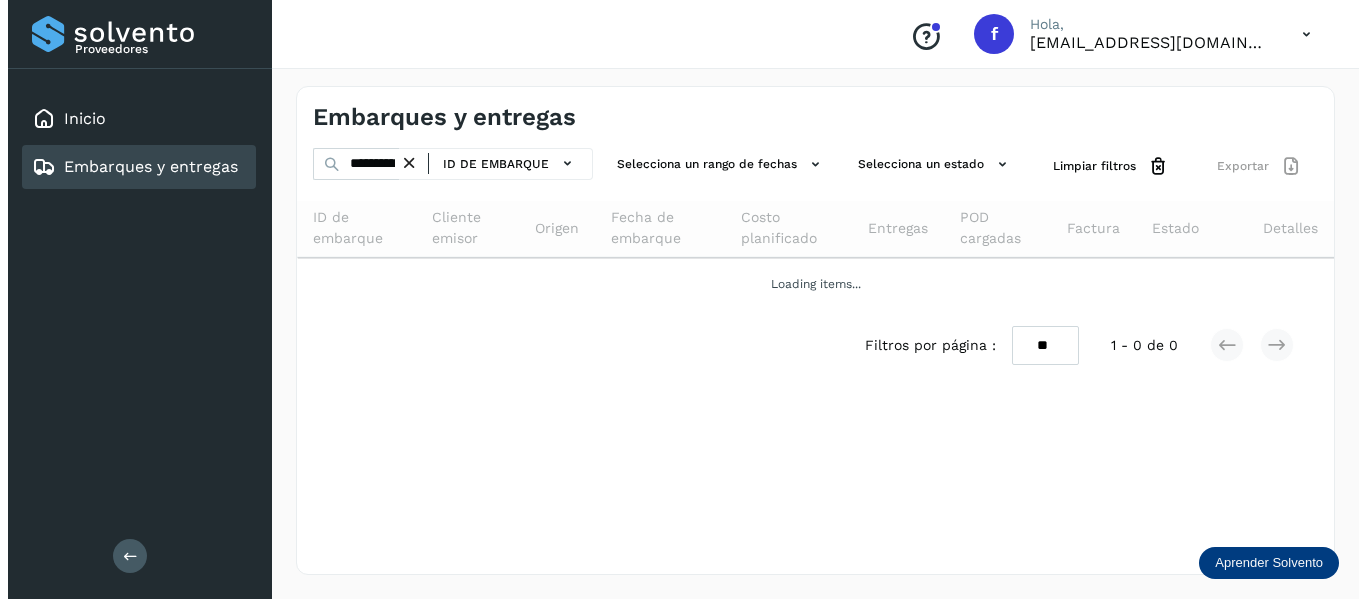 scroll, scrollTop: 0, scrollLeft: 0, axis: both 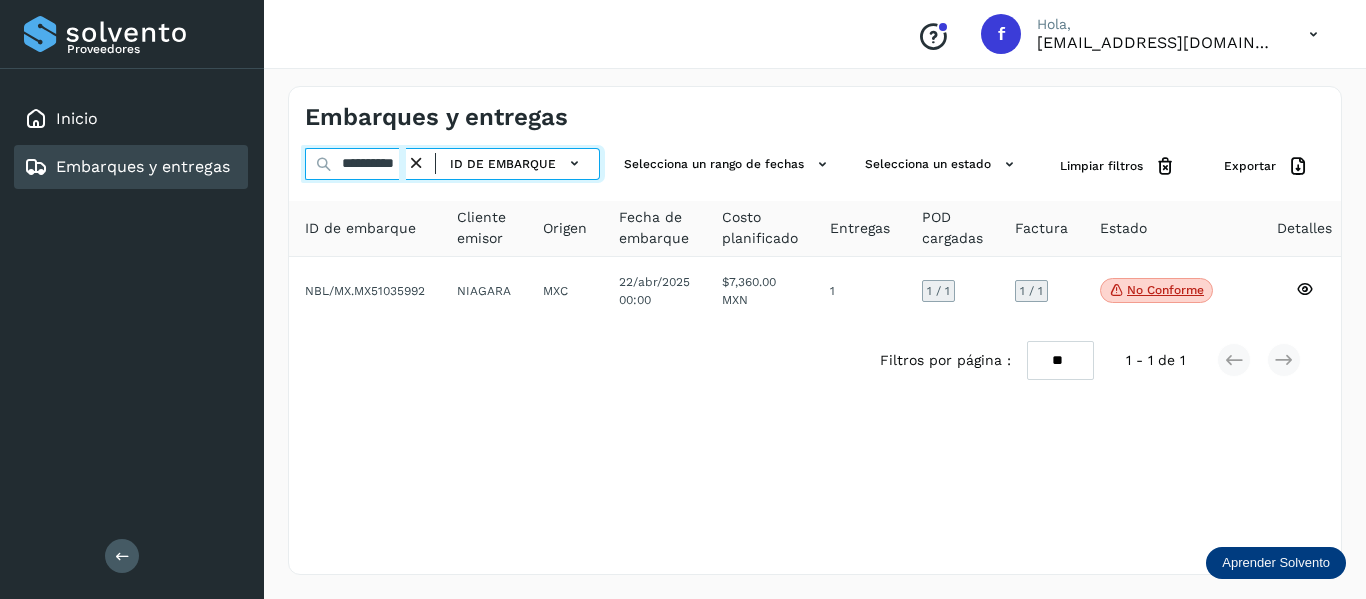 drag, startPoint x: 343, startPoint y: 165, endPoint x: 575, endPoint y: 228, distance: 240.40175 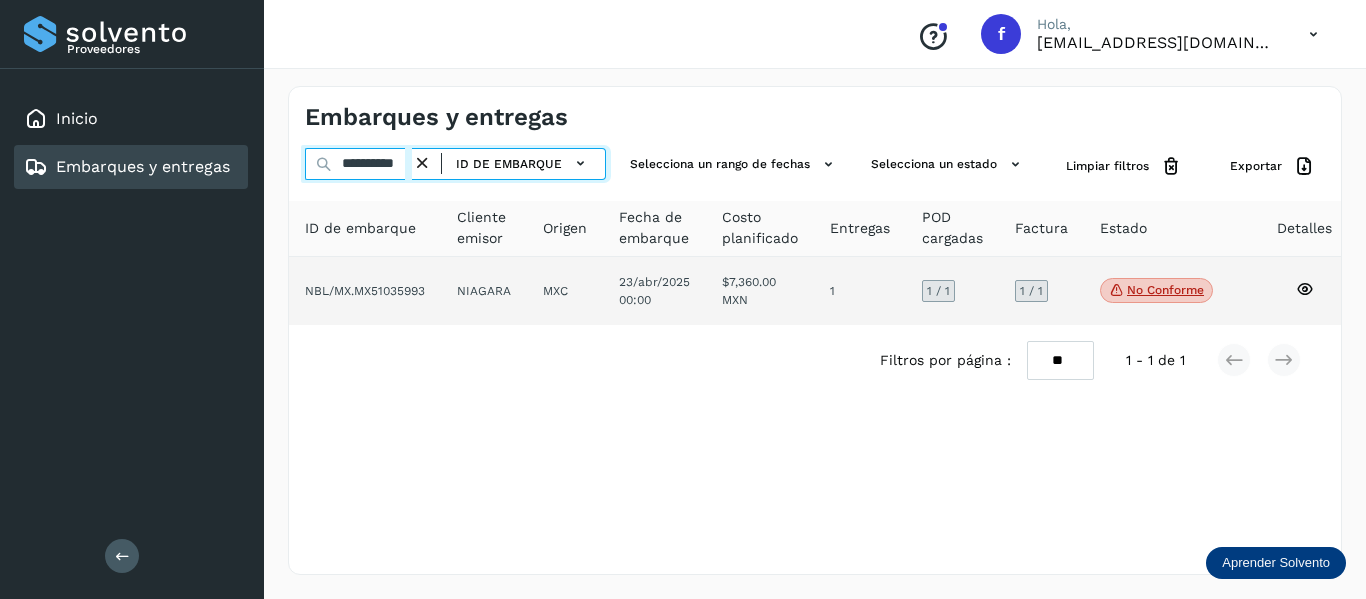 type on "**********" 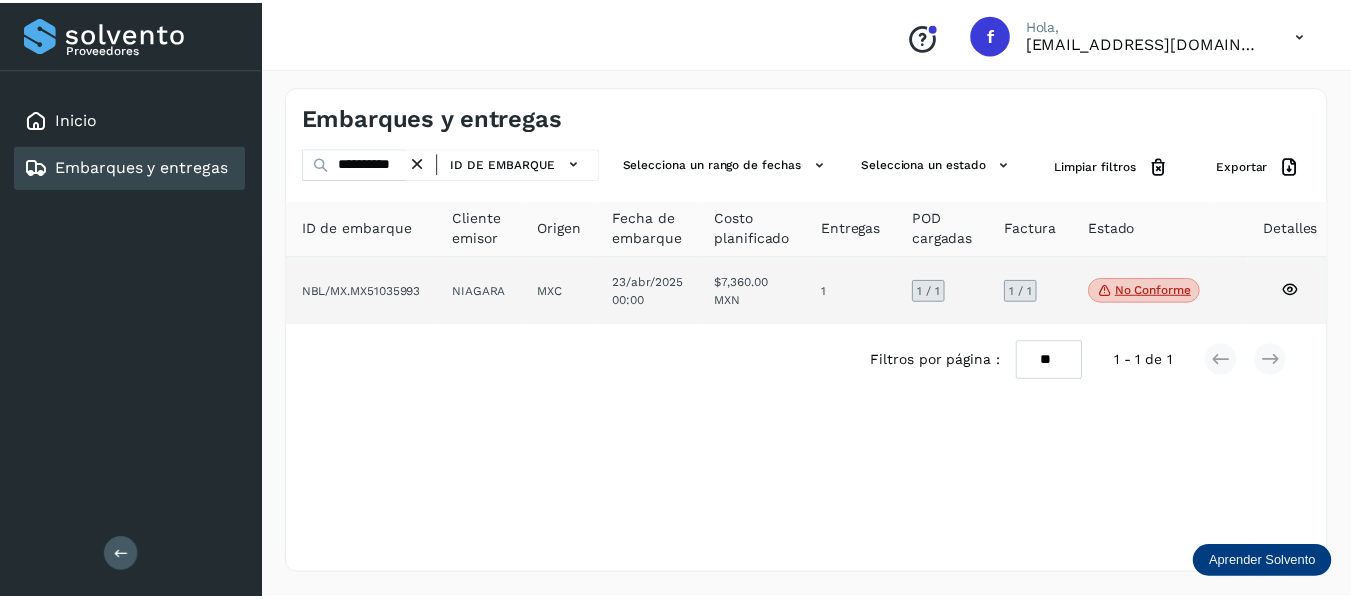scroll, scrollTop: 0, scrollLeft: 0, axis: both 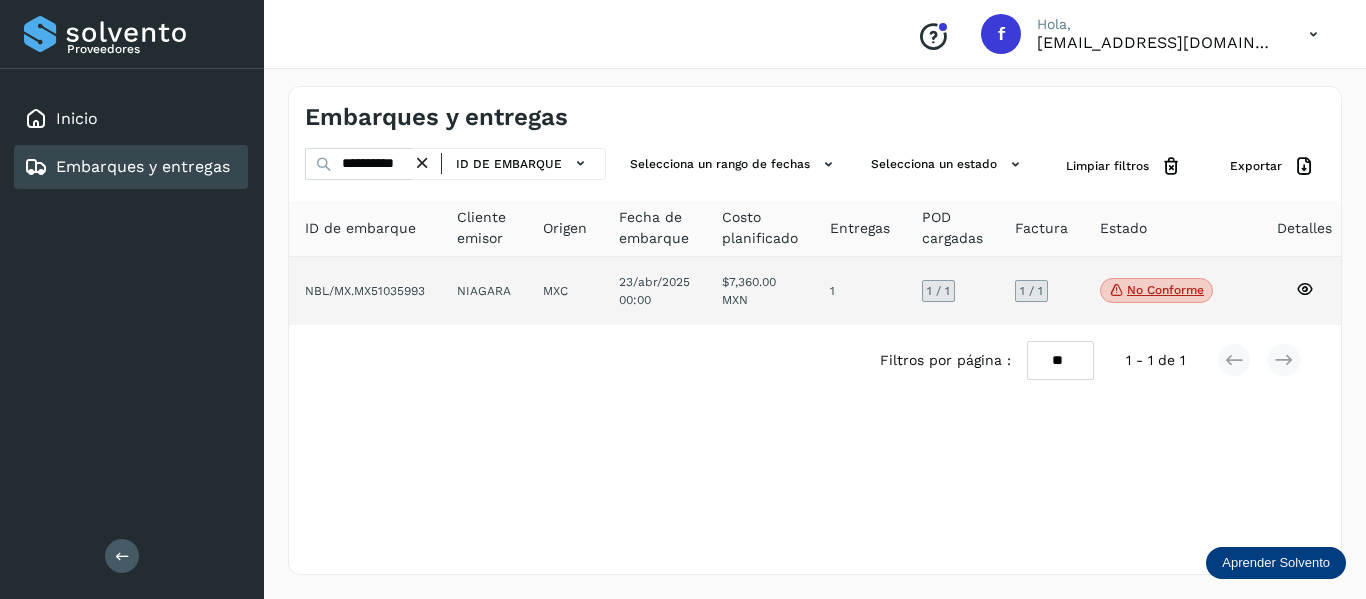 click 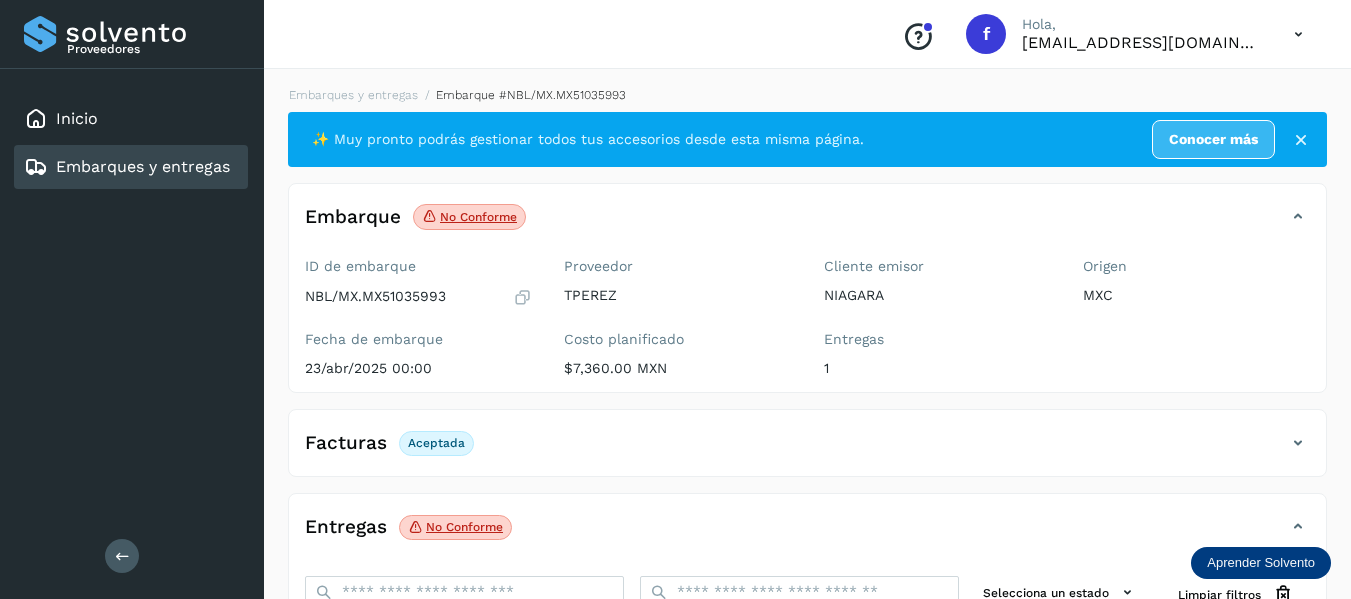 scroll, scrollTop: 200, scrollLeft: 0, axis: vertical 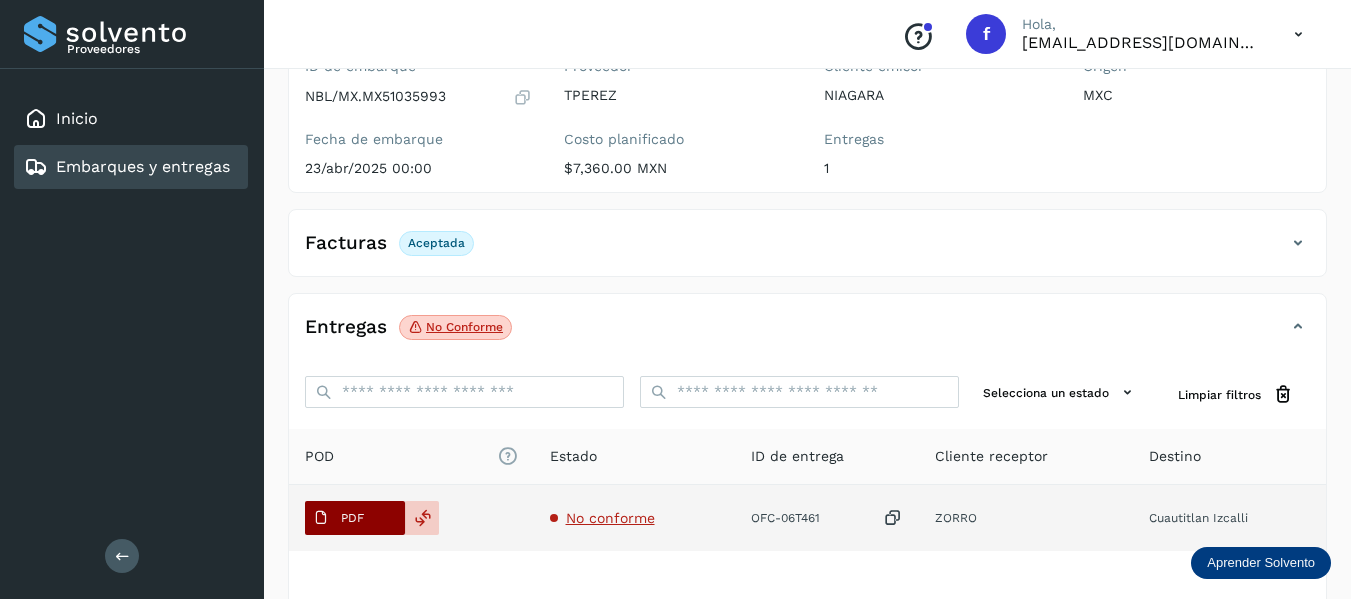 click on "PDF" at bounding box center (355, 518) 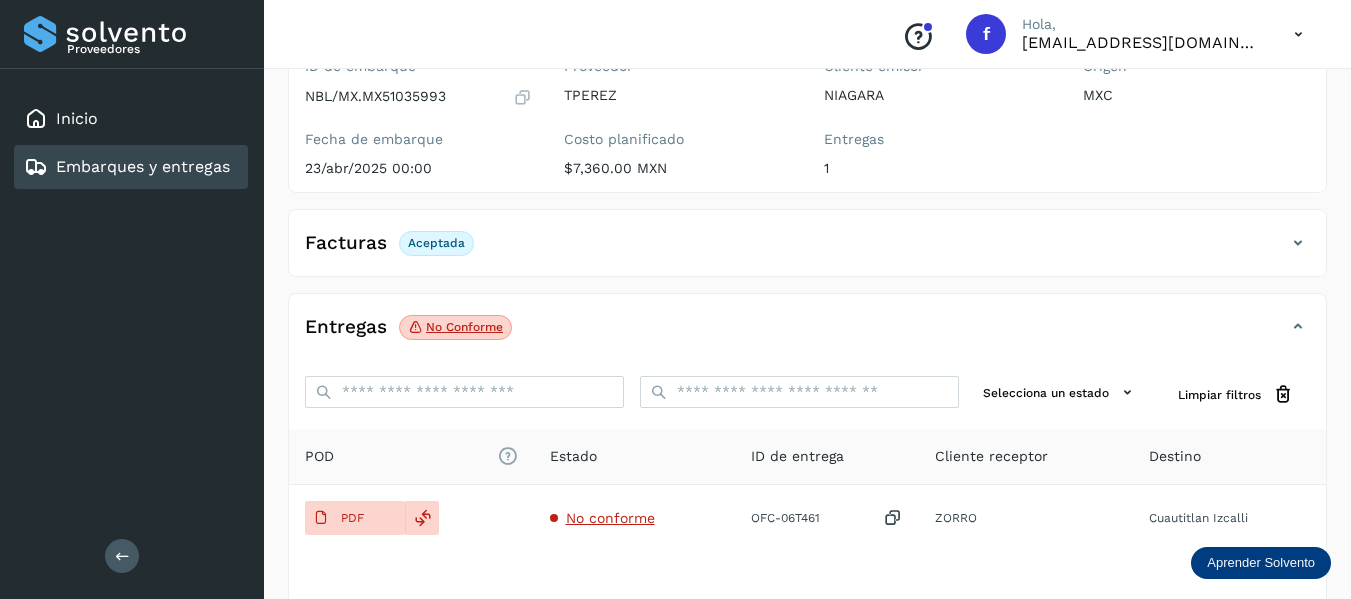 type 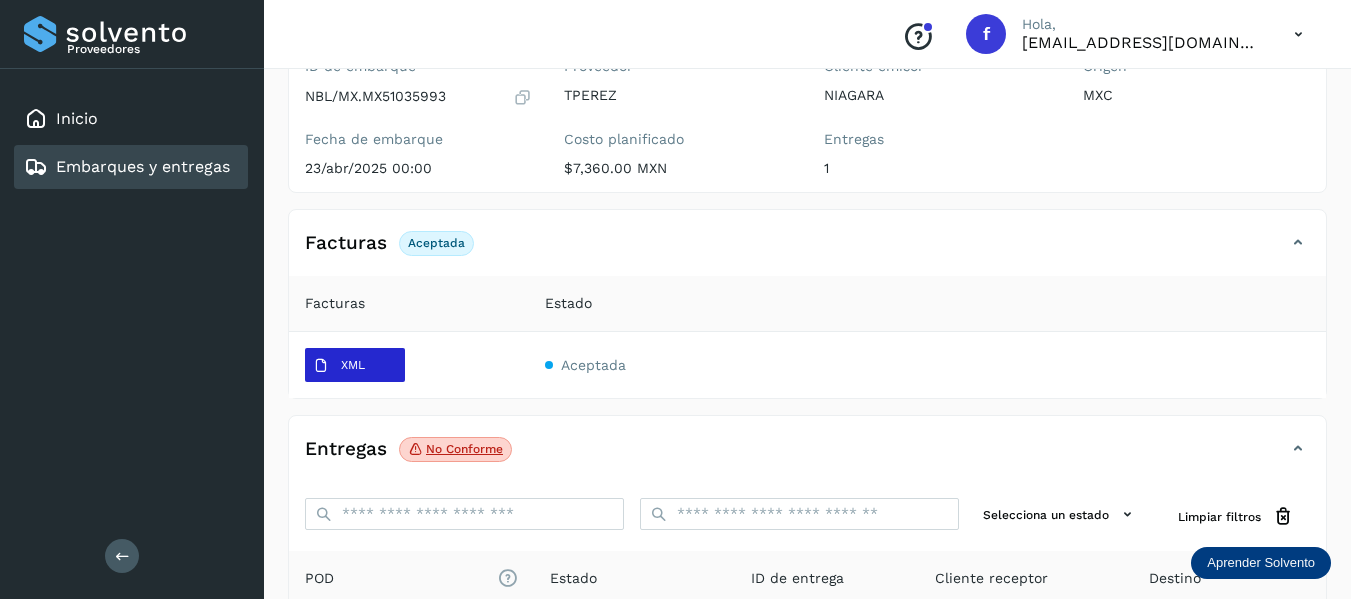click on "XML" at bounding box center [339, 366] 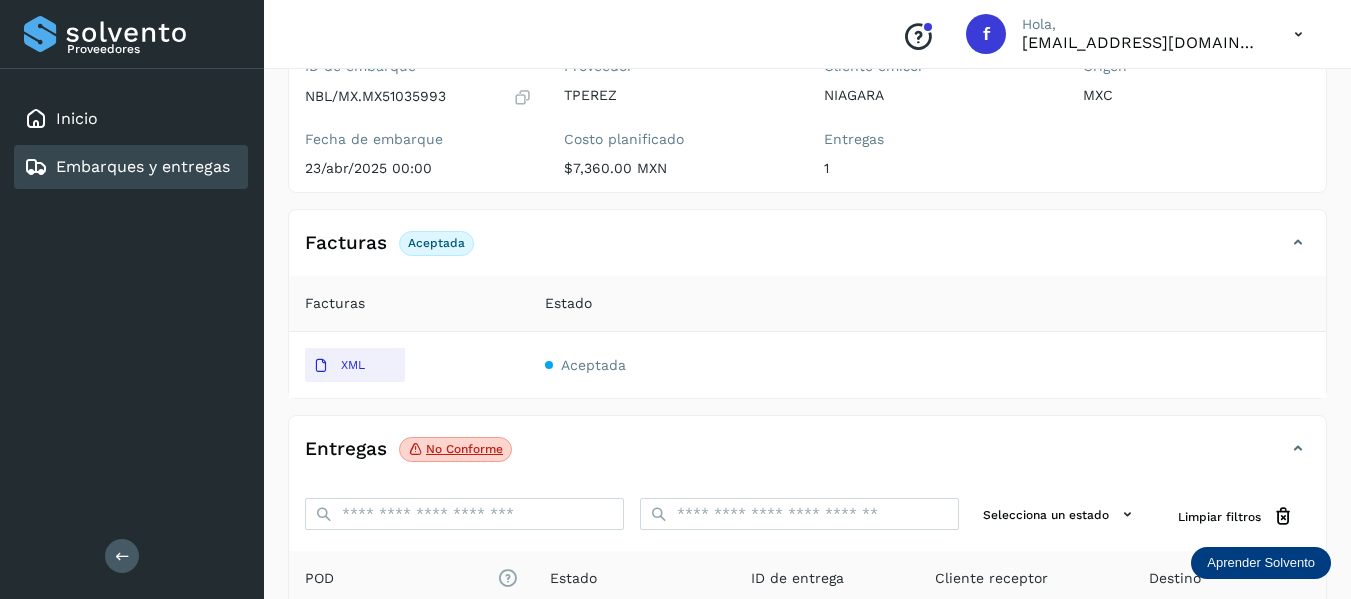 type 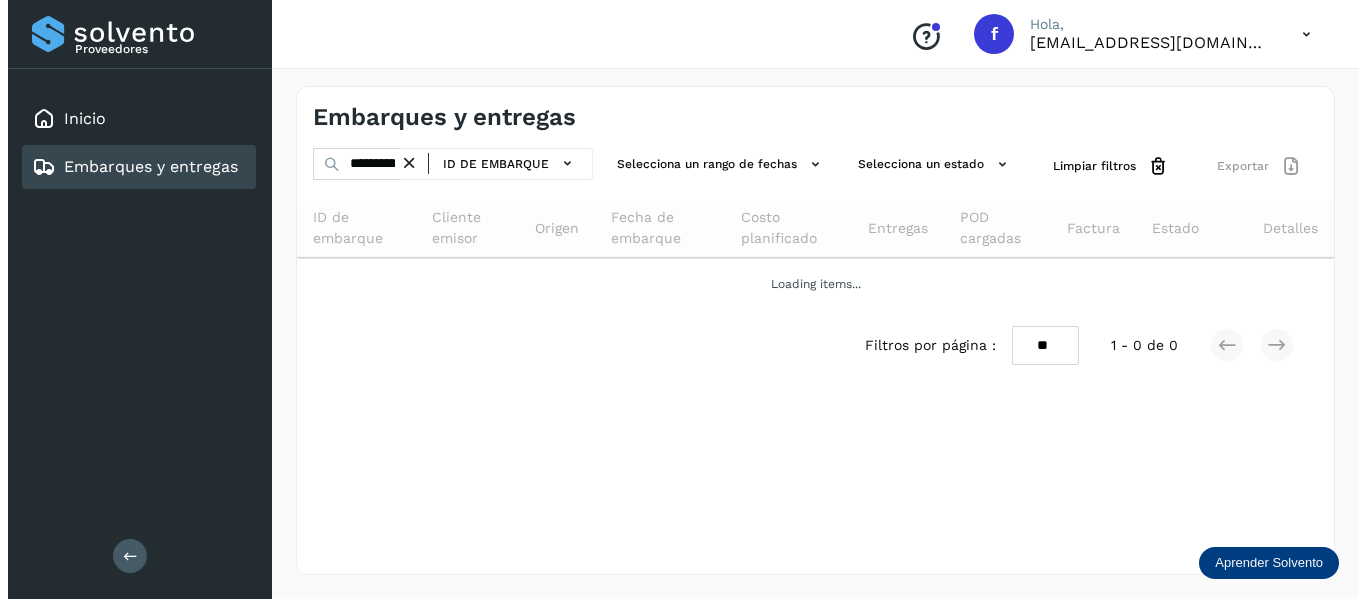 scroll, scrollTop: 0, scrollLeft: 0, axis: both 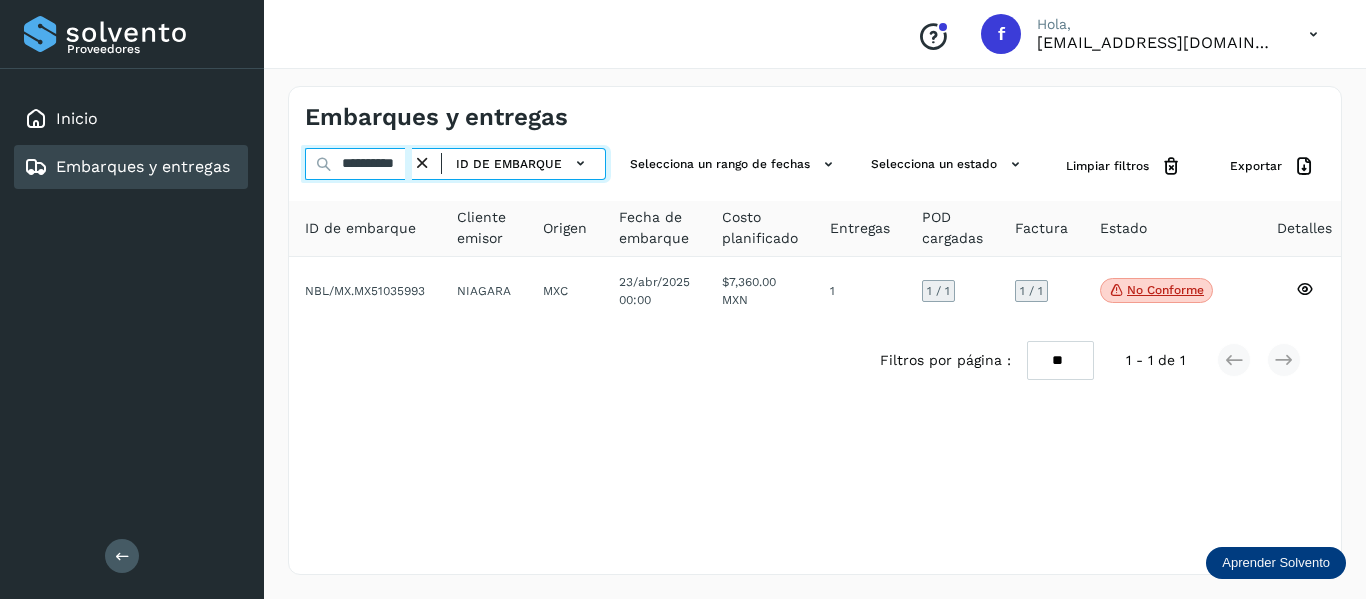drag, startPoint x: 336, startPoint y: 162, endPoint x: 660, endPoint y: 252, distance: 336.26776 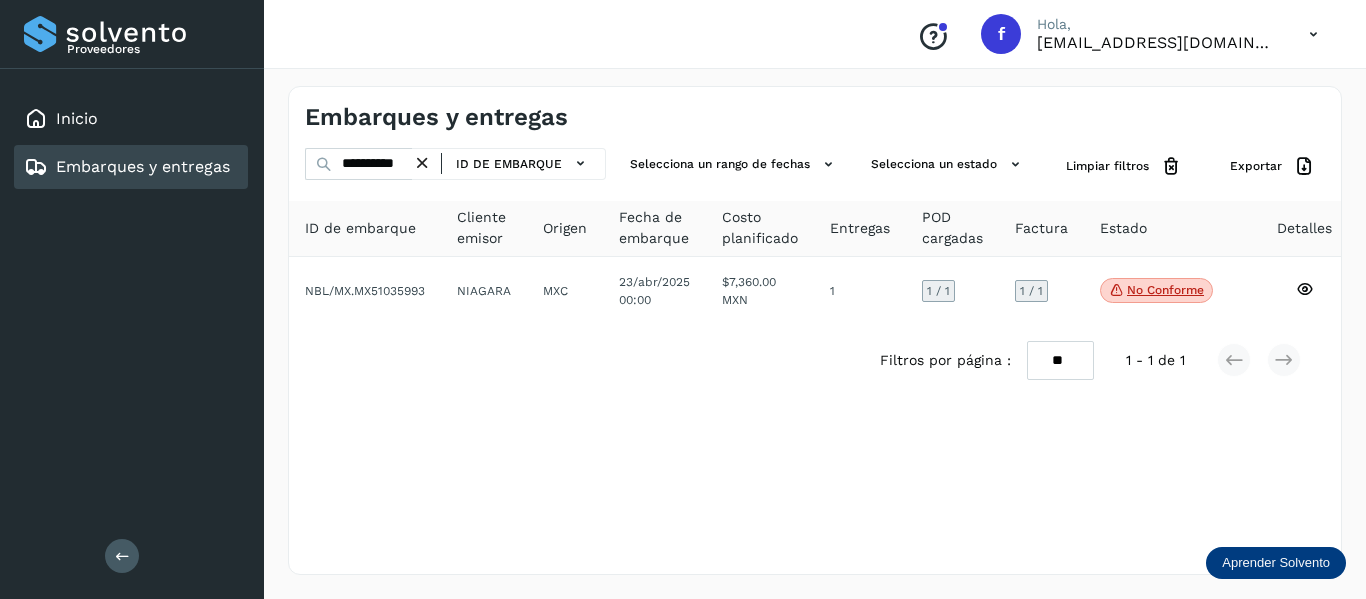 click on "Filtros por página :" at bounding box center (945, 360) 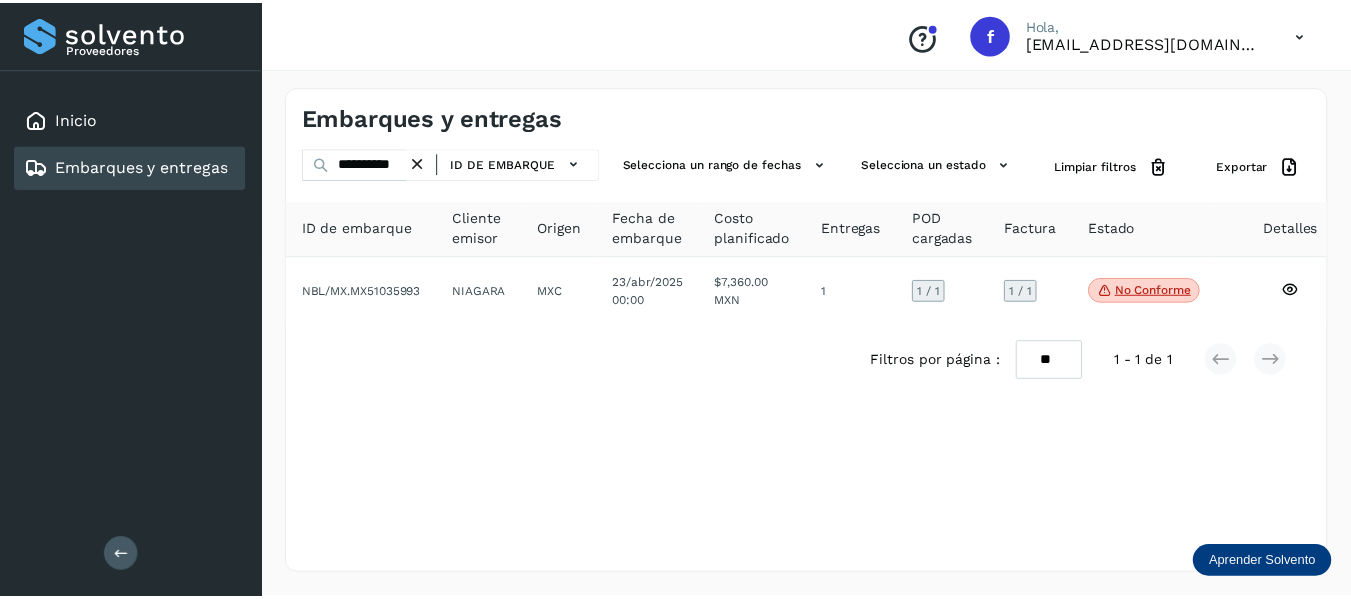 scroll, scrollTop: 0, scrollLeft: 0, axis: both 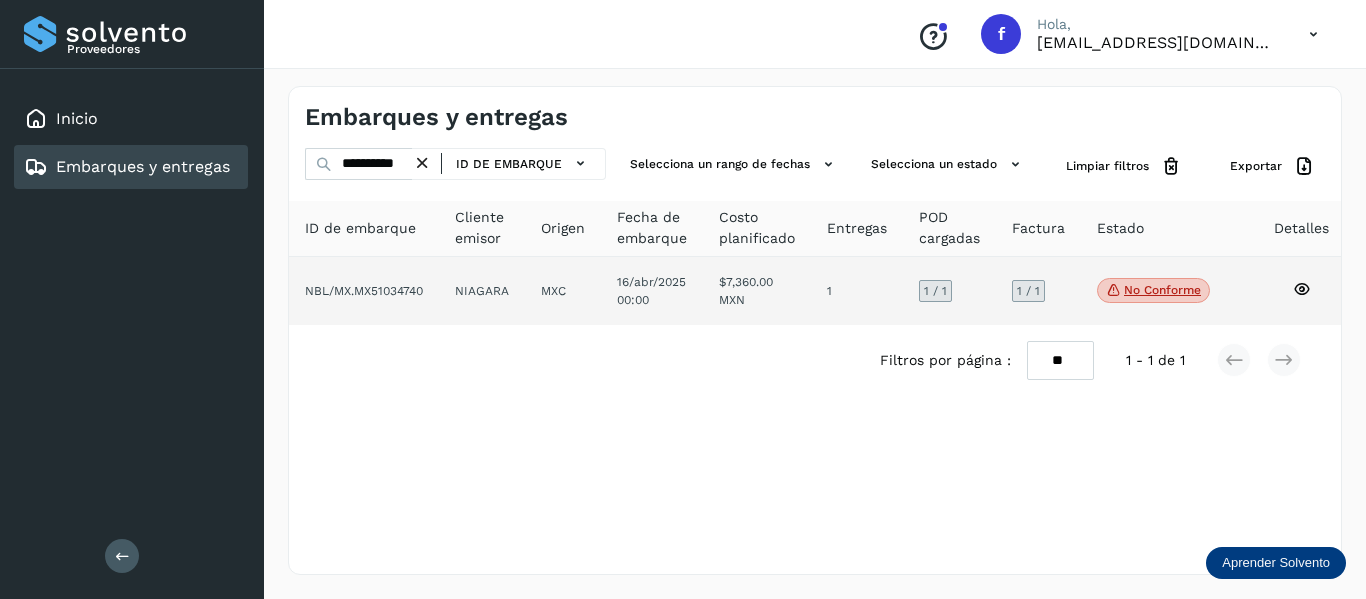 click 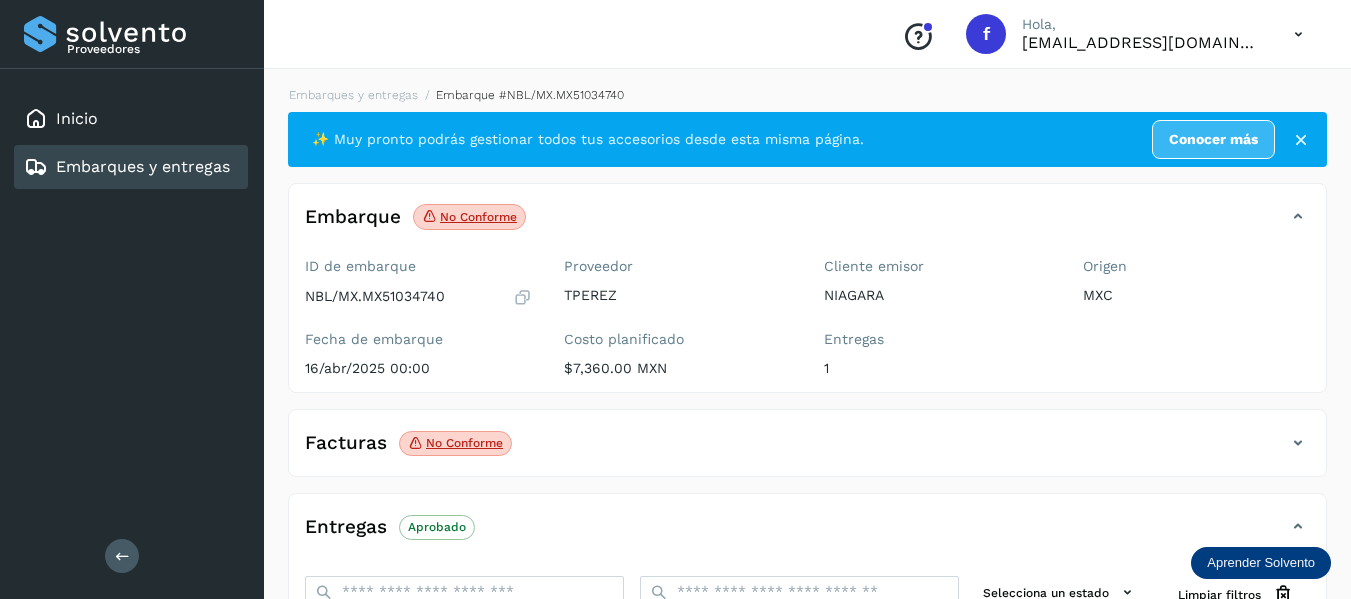 click at bounding box center (1298, 443) 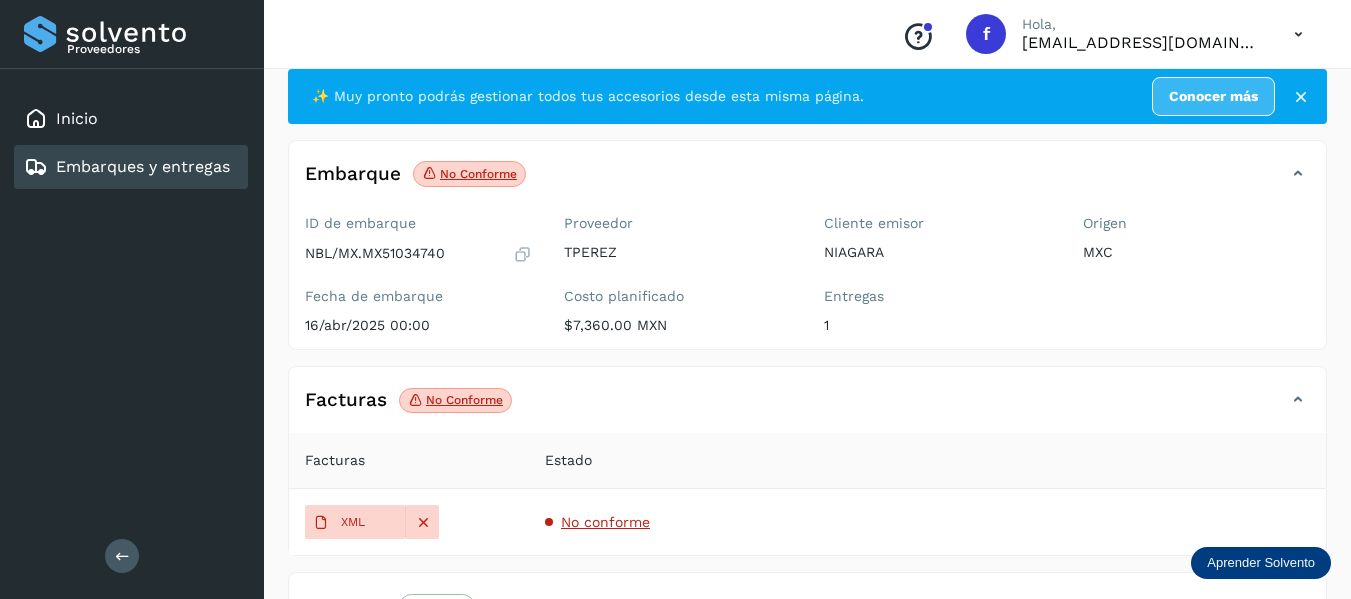 scroll, scrollTop: 200, scrollLeft: 0, axis: vertical 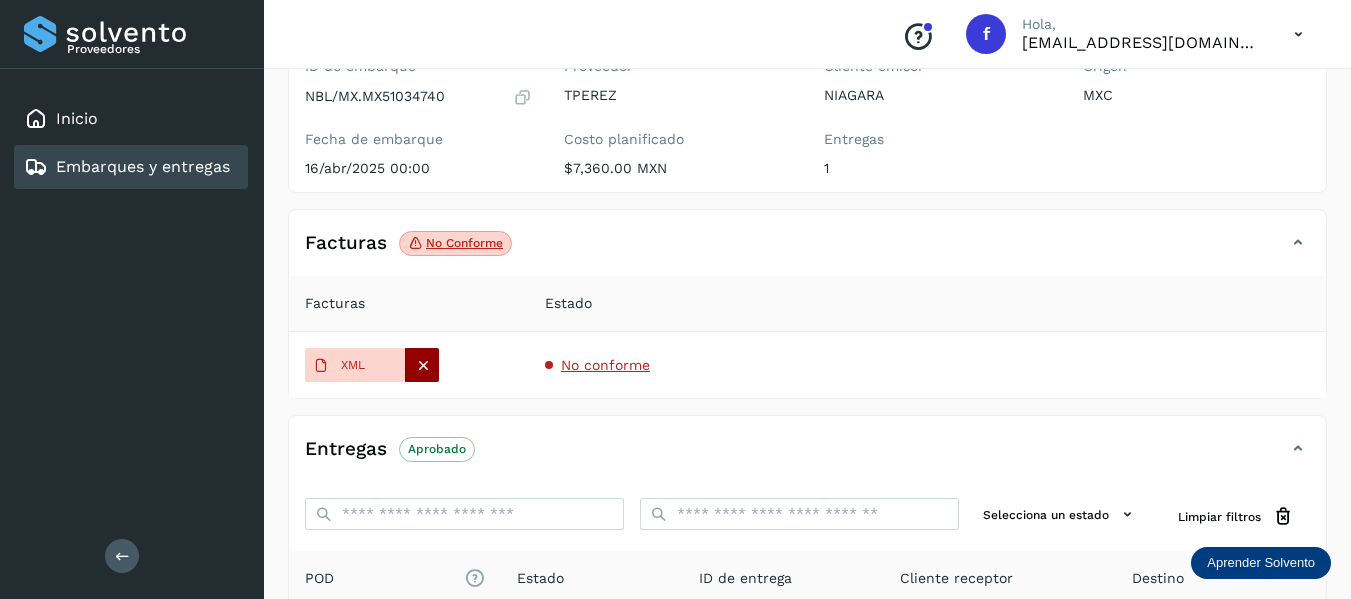 click at bounding box center [423, 365] 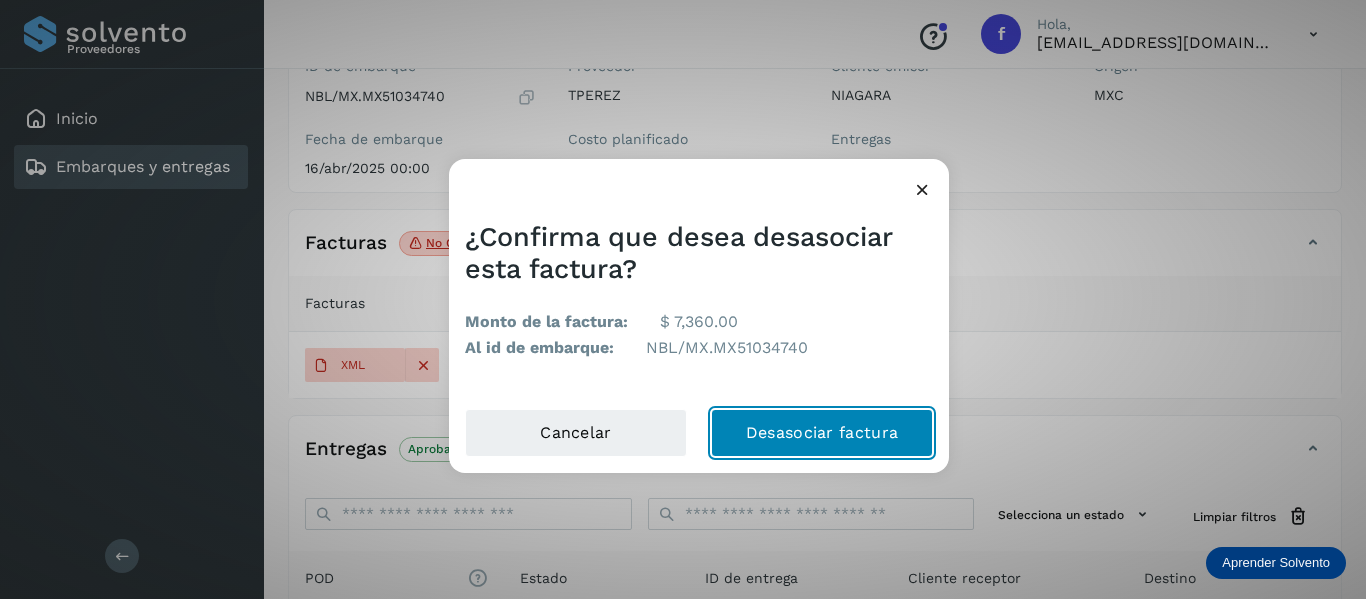 click on "Desasociar factura" 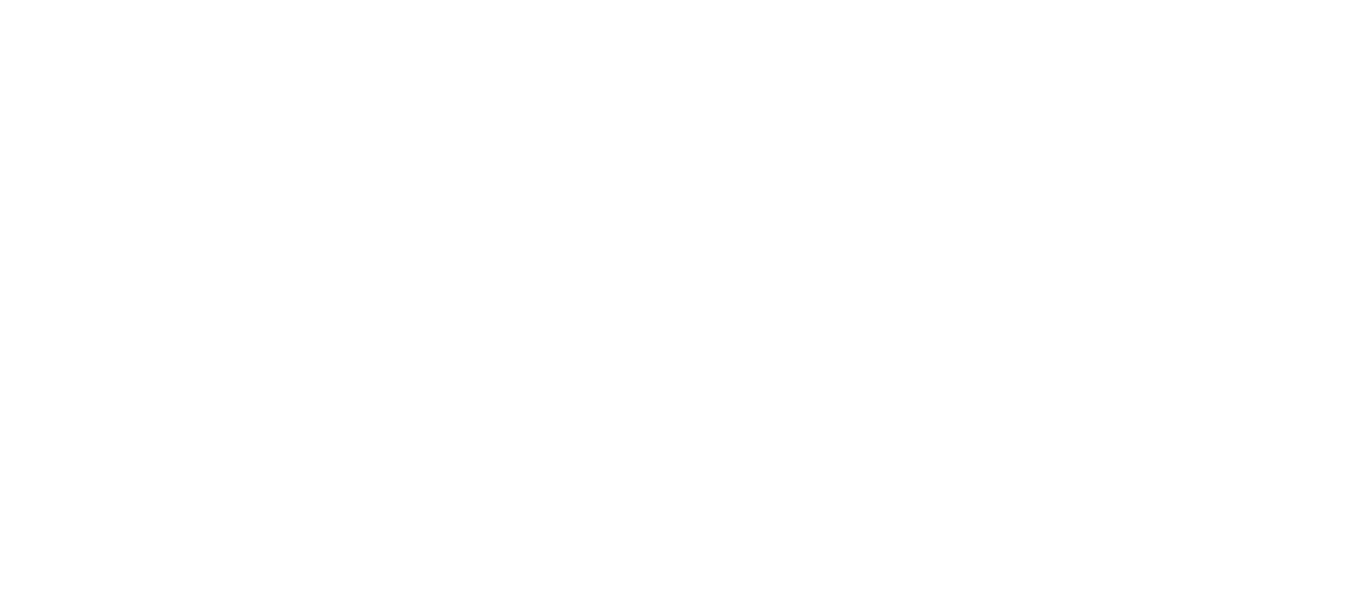 scroll, scrollTop: 0, scrollLeft: 0, axis: both 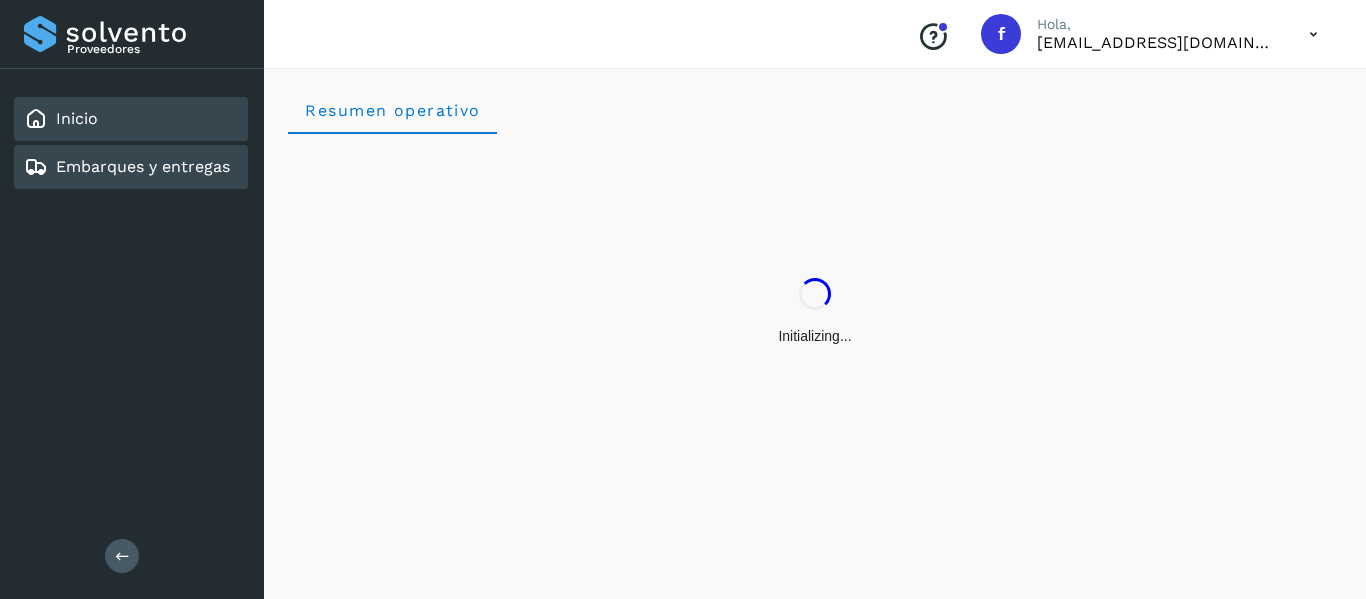 click on "Embarques y entregas" at bounding box center [143, 166] 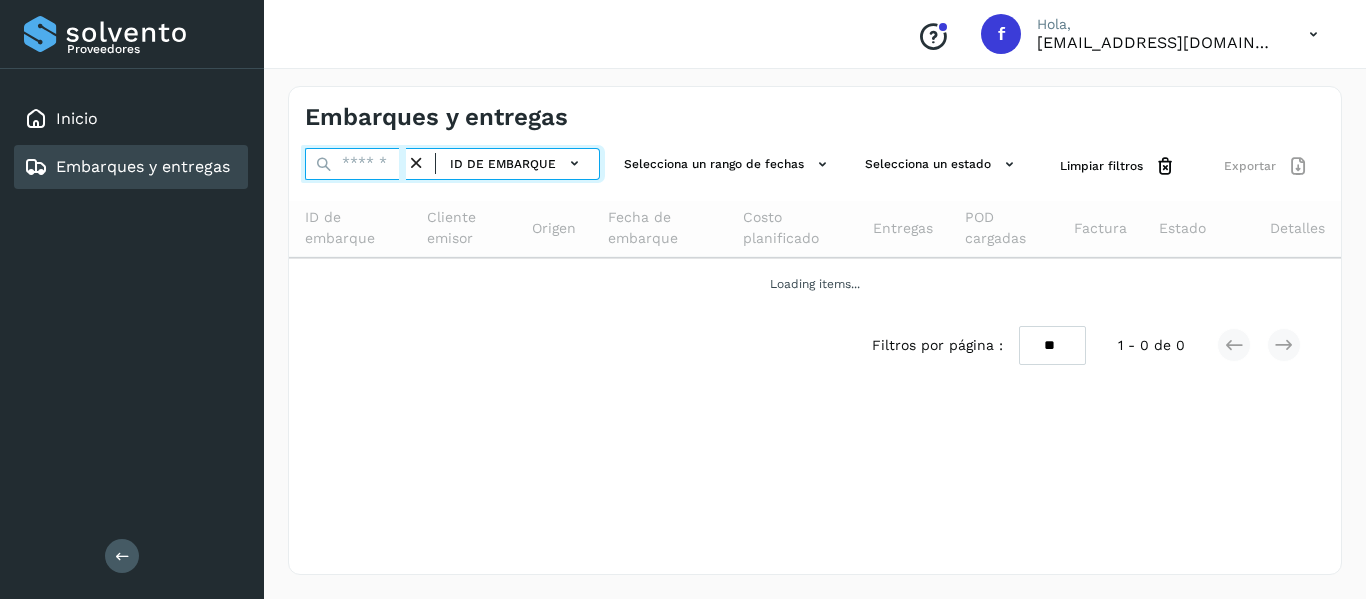 click at bounding box center [355, 164] 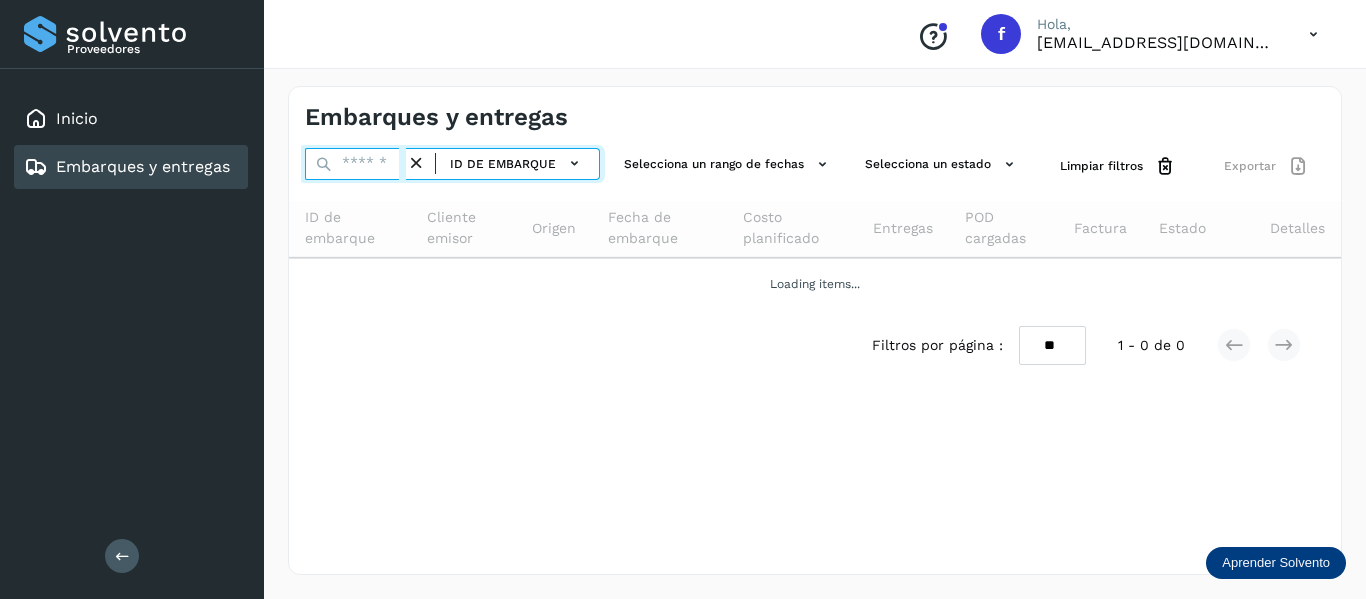 paste on "**********" 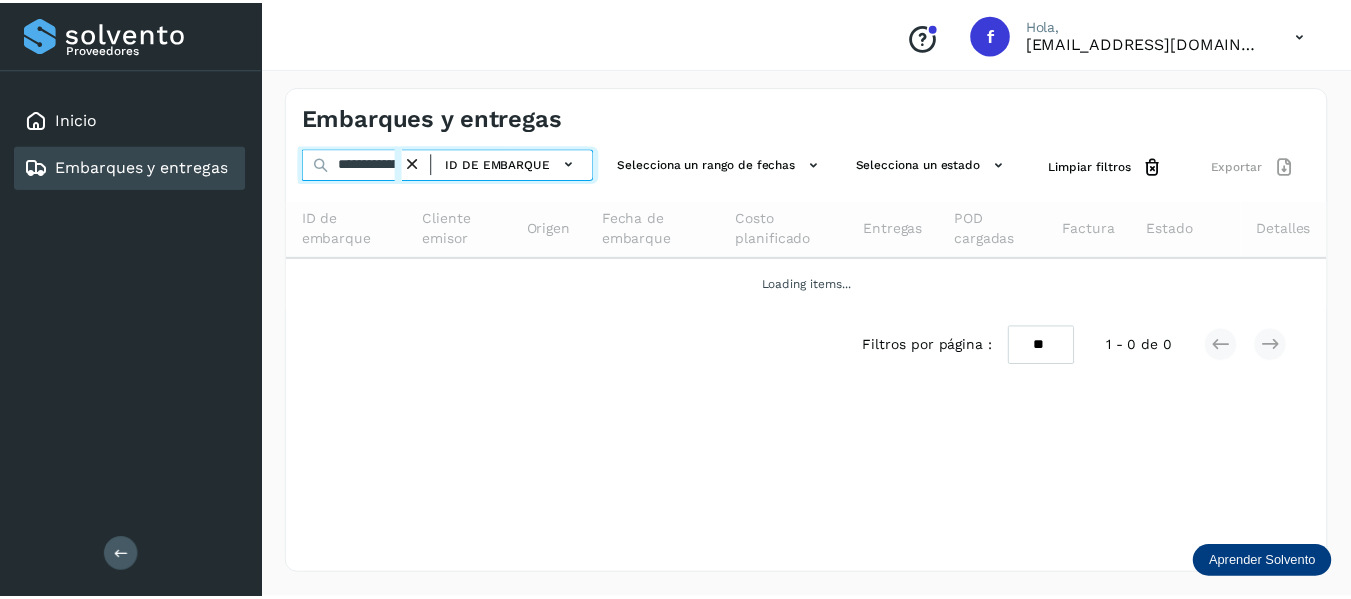 scroll, scrollTop: 0, scrollLeft: 215, axis: horizontal 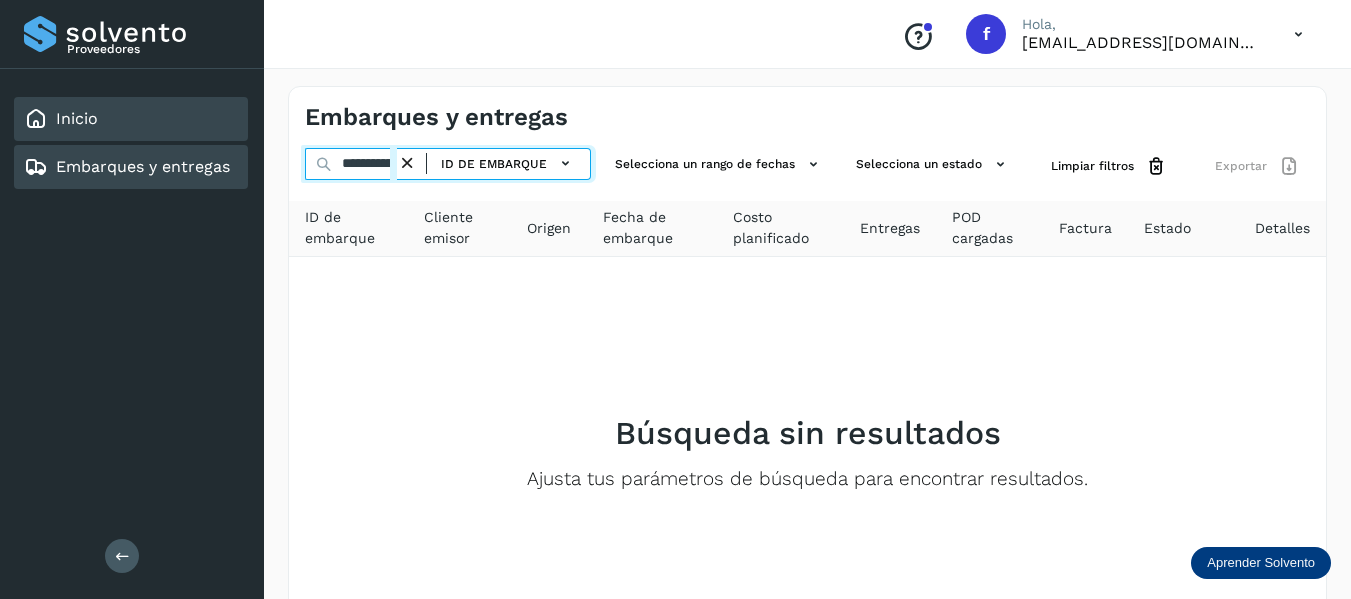 drag, startPoint x: 387, startPoint y: 162, endPoint x: 163, endPoint y: 133, distance: 225.86943 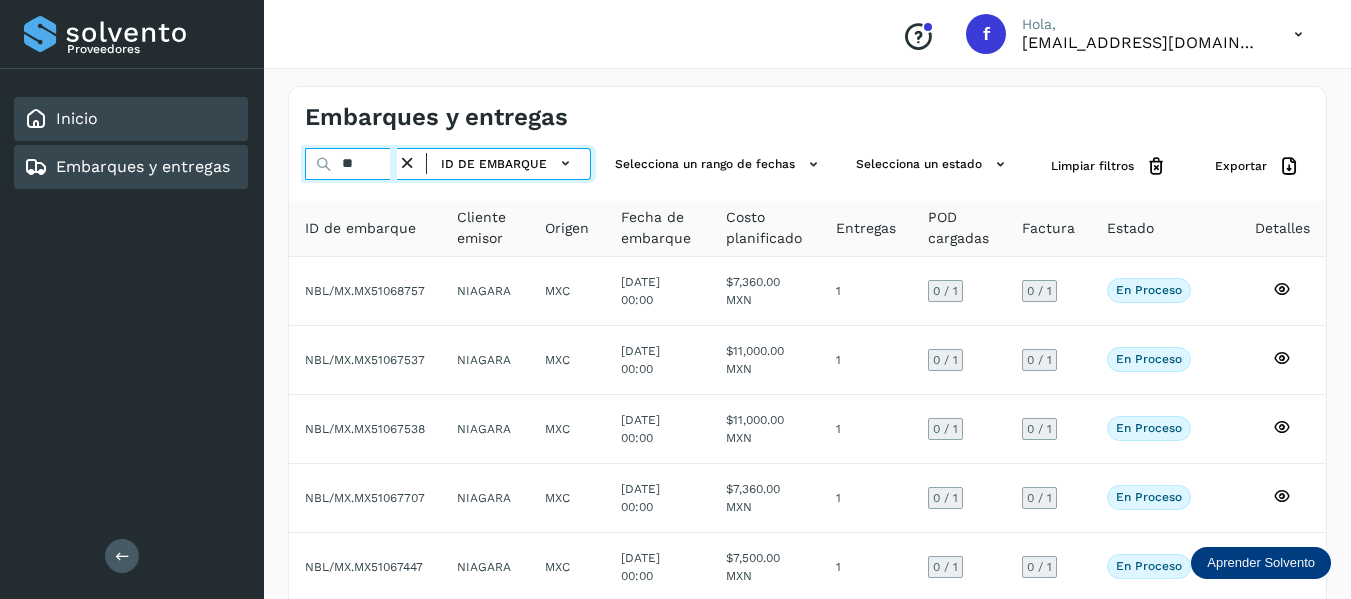type on "*" 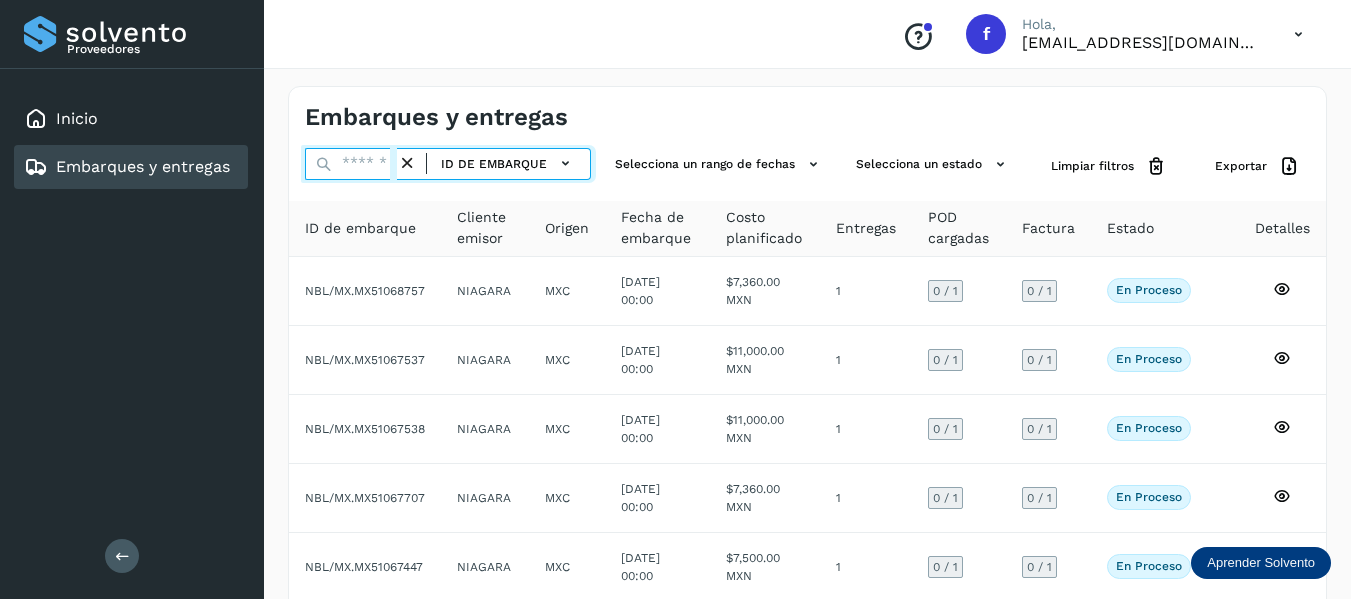 paste on "**********" 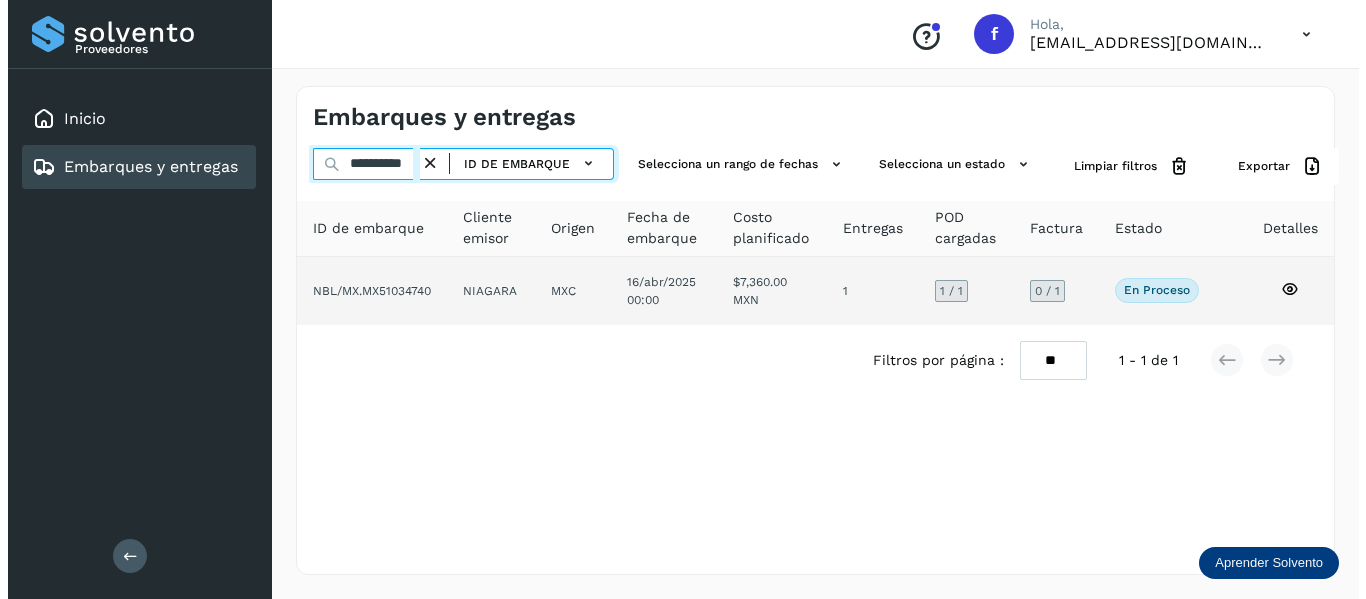 scroll, scrollTop: 0, scrollLeft: 17, axis: horizontal 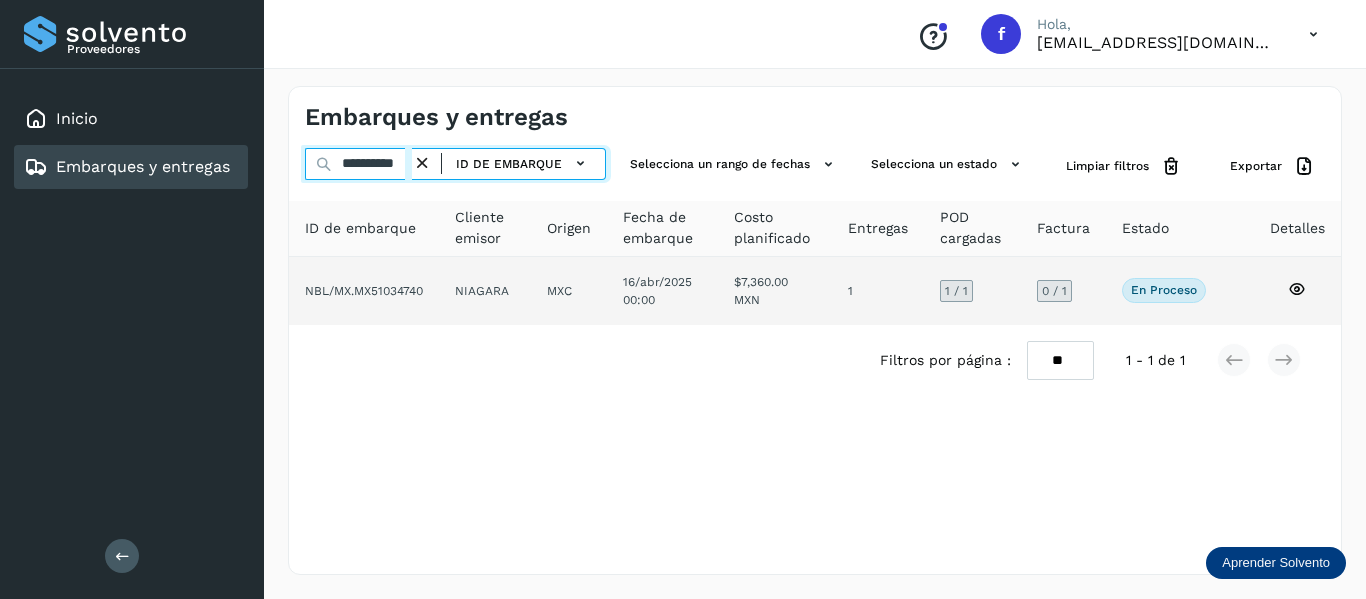 type on "**********" 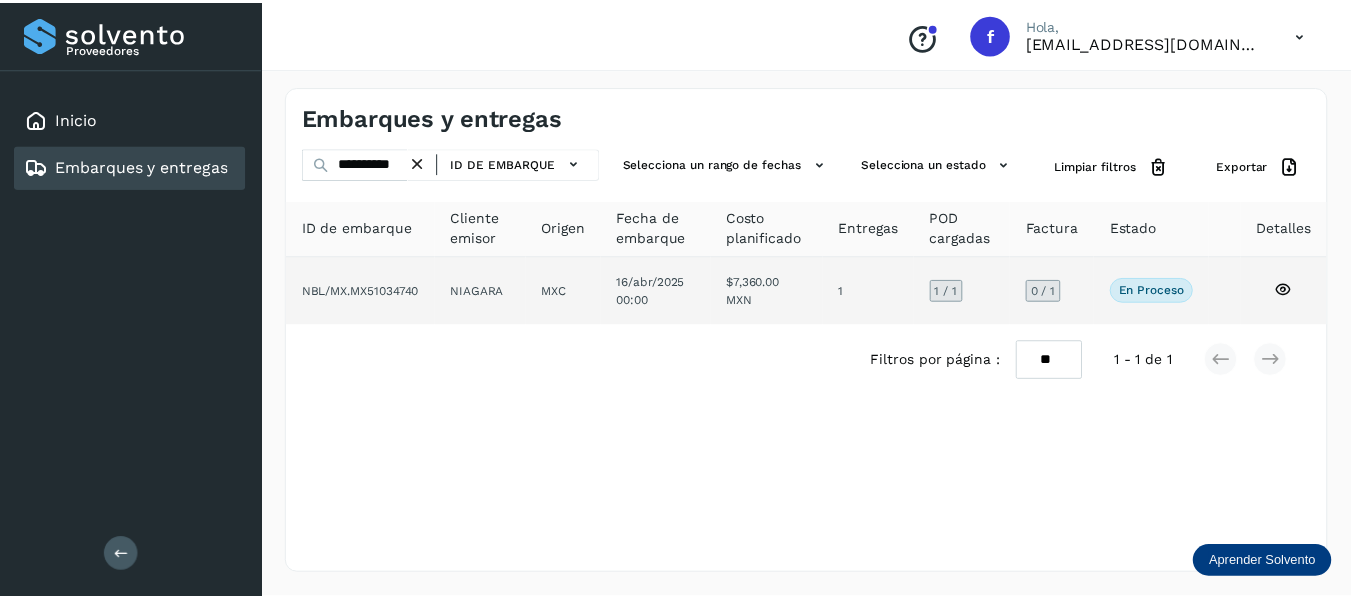 scroll, scrollTop: 0, scrollLeft: 0, axis: both 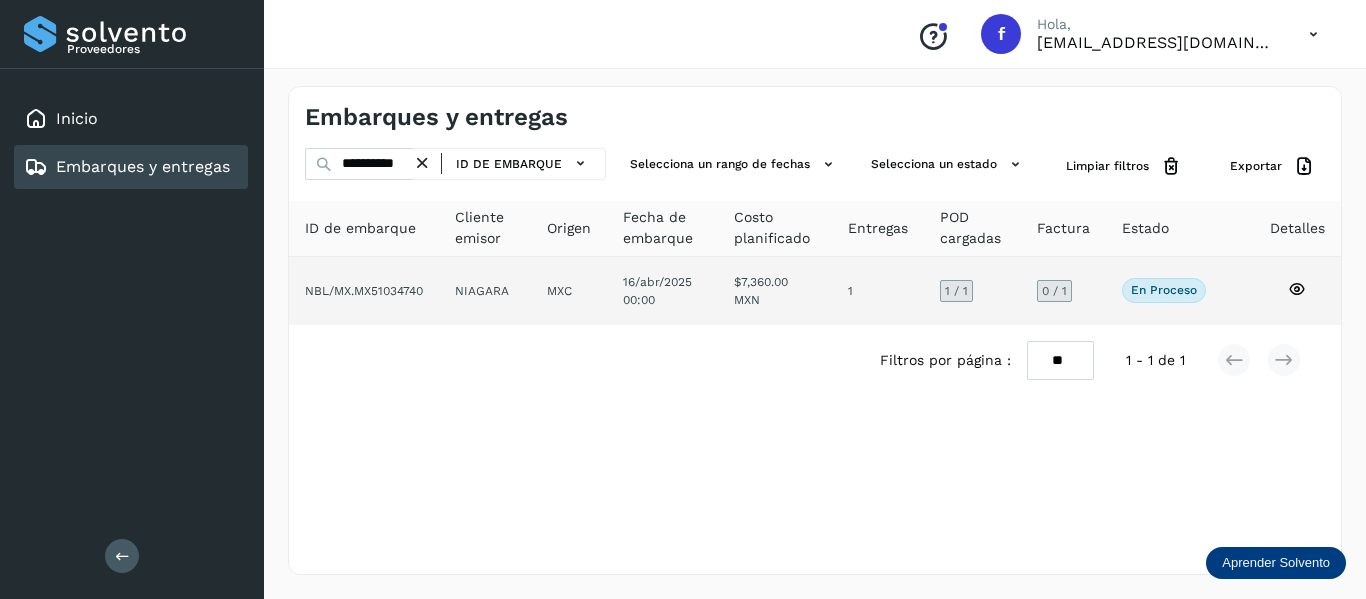 click on "En proceso
Verifica el estado de la factura o entregas asociadas a este embarque" 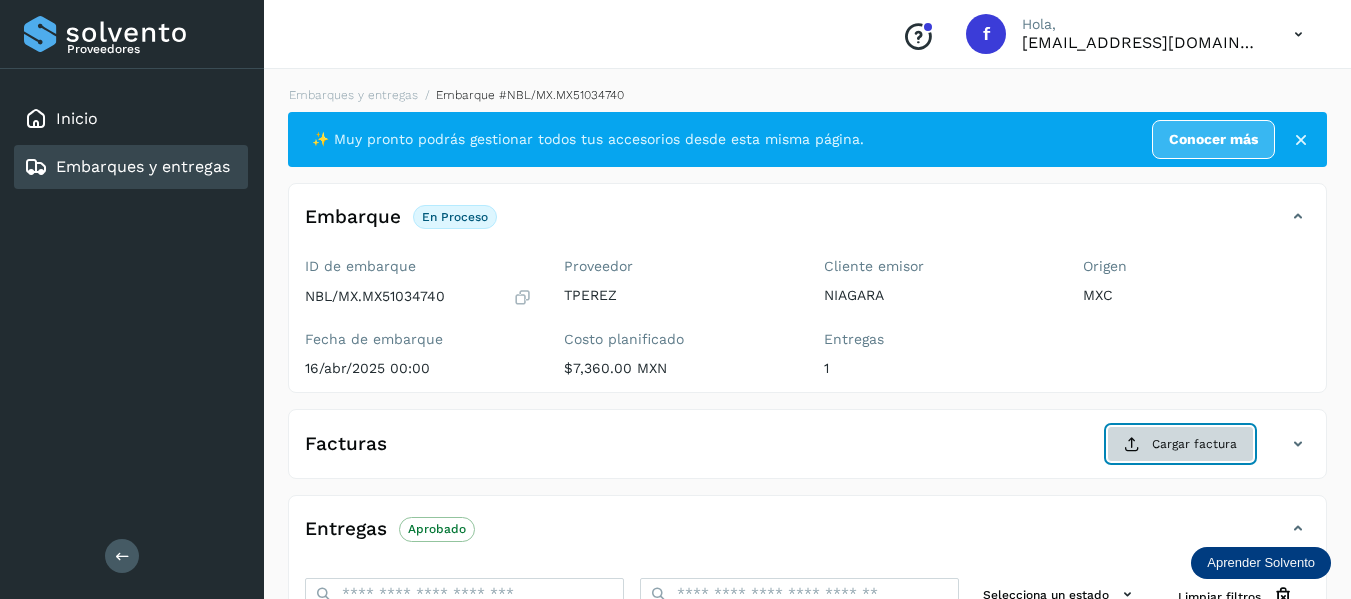 click at bounding box center [1132, 444] 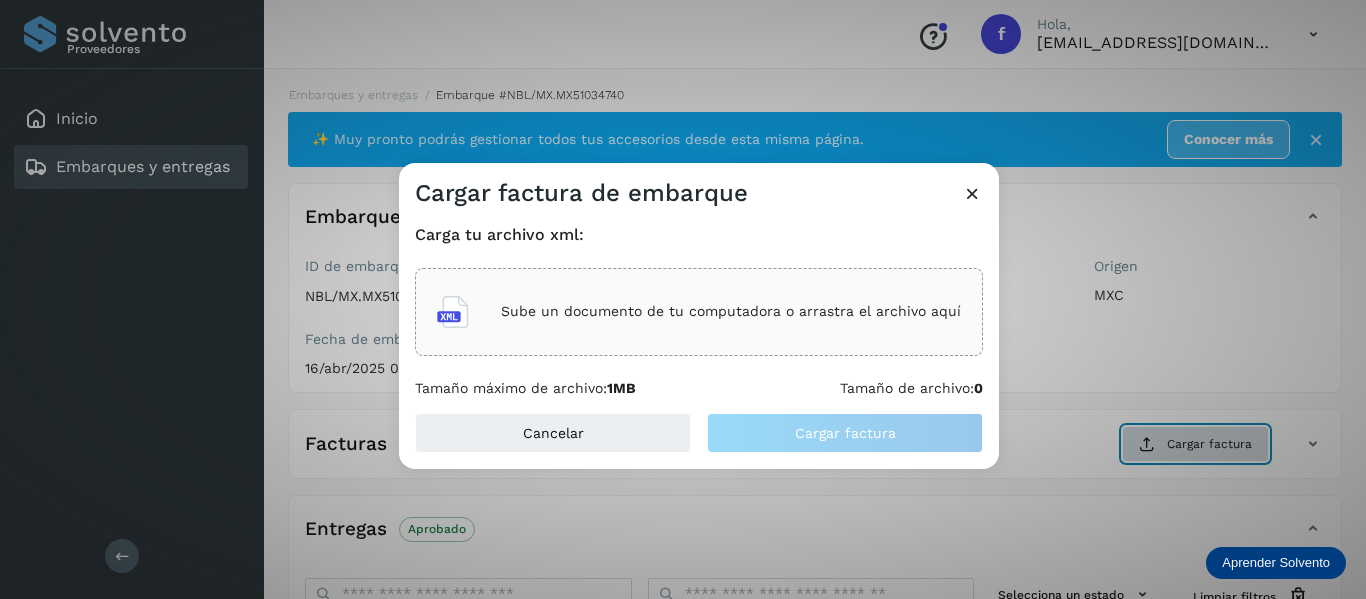 type 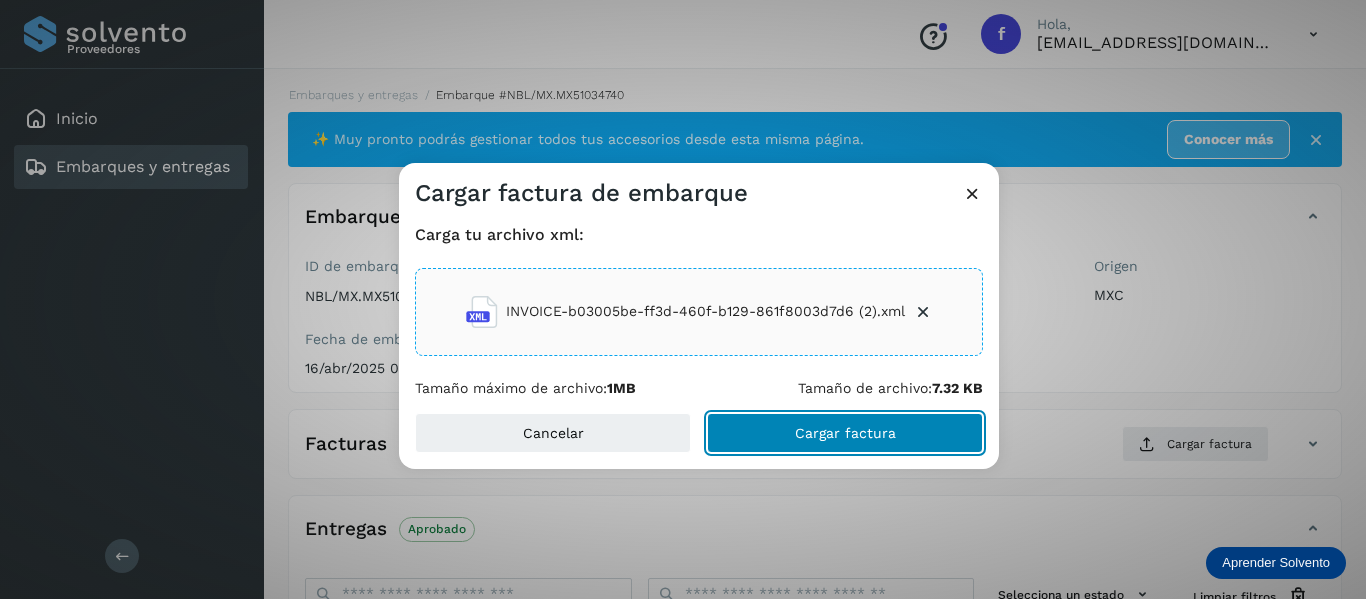 click on "Cargar factura" 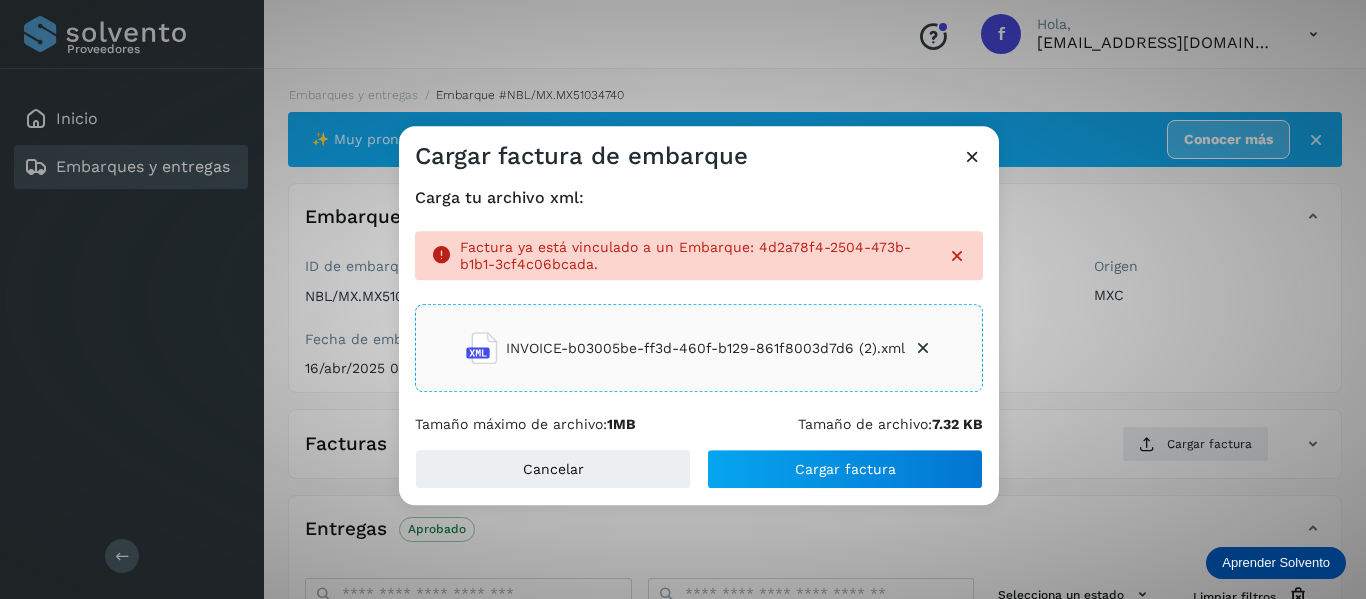 click at bounding box center (972, 156) 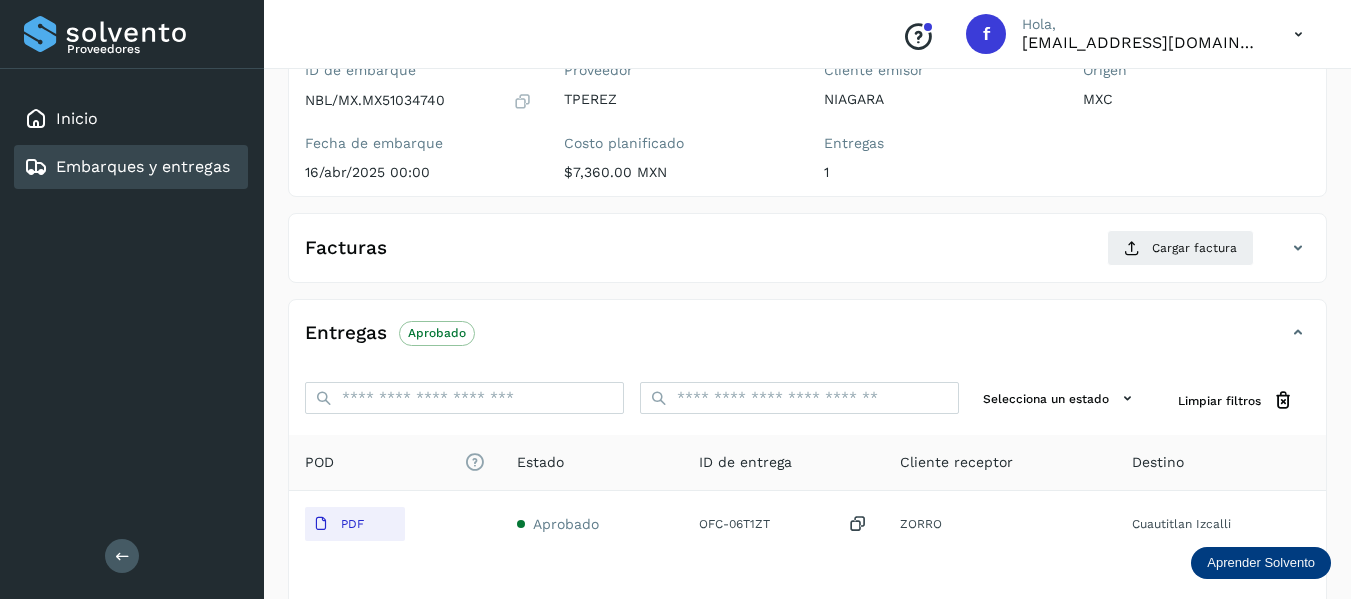 scroll, scrollTop: 200, scrollLeft: 0, axis: vertical 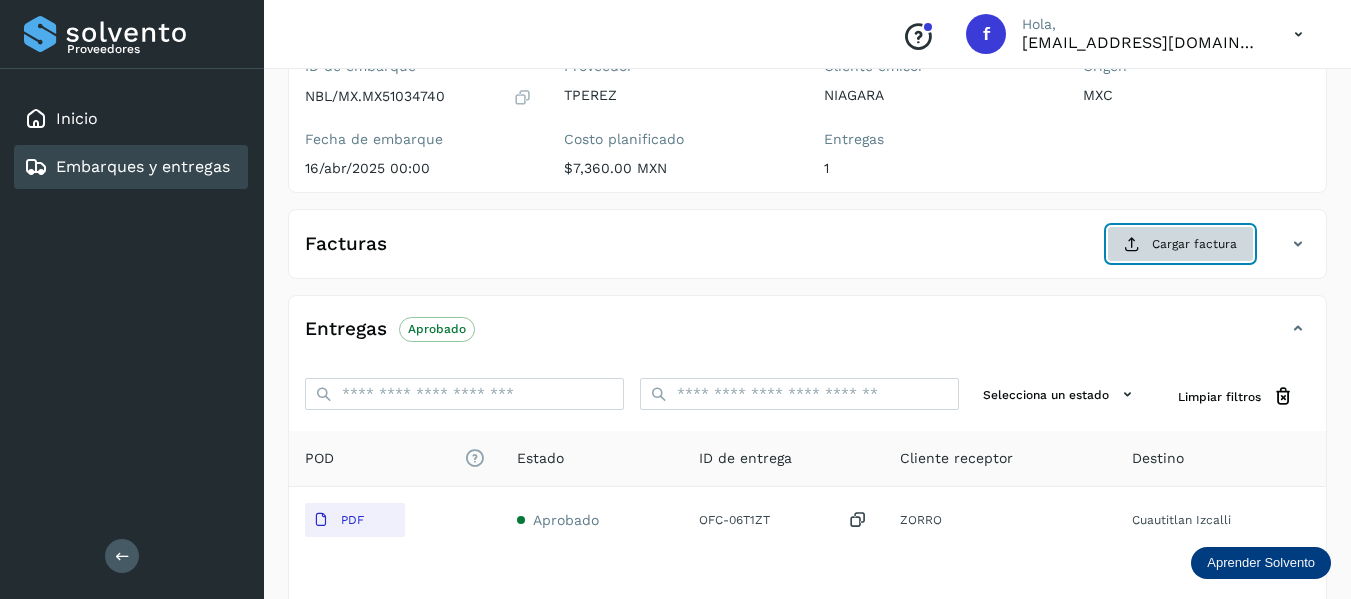 click at bounding box center (1132, 244) 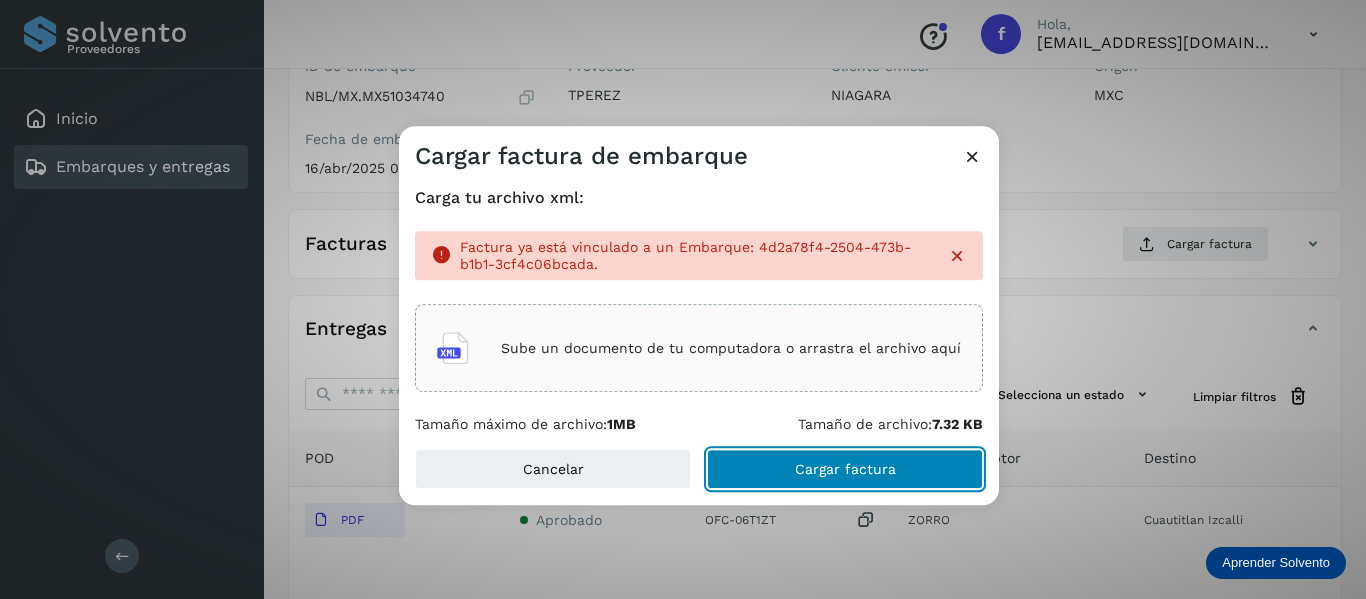 click on "Cargar factura" 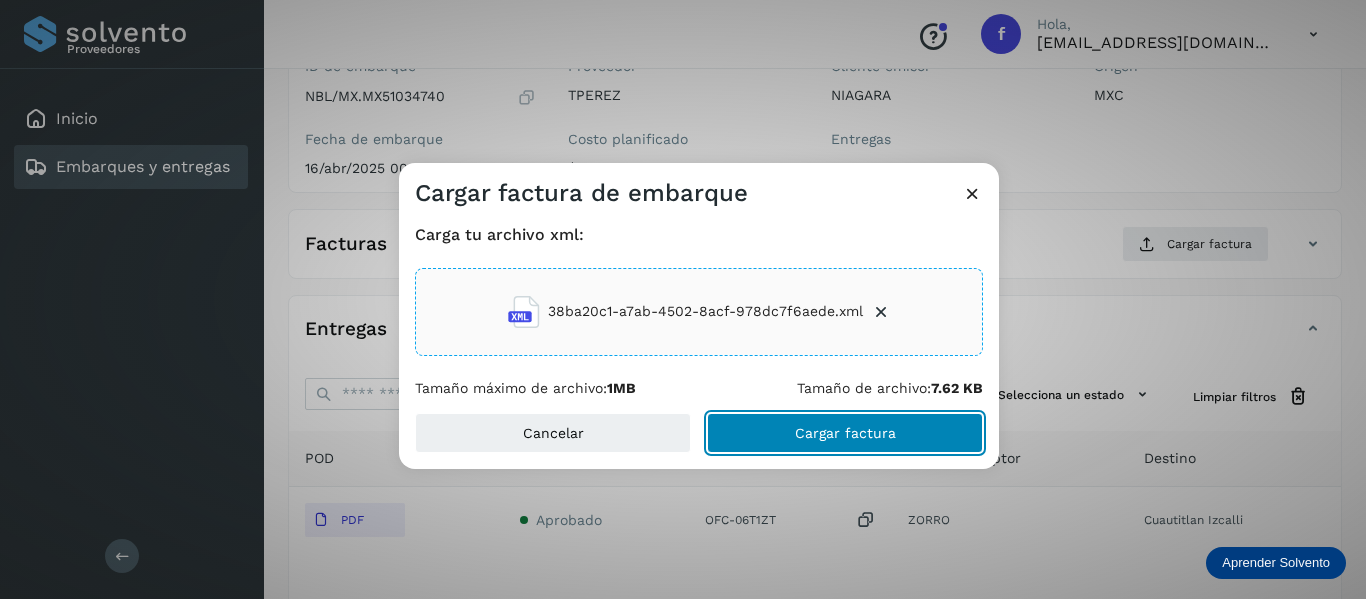 click on "Cargar factura" 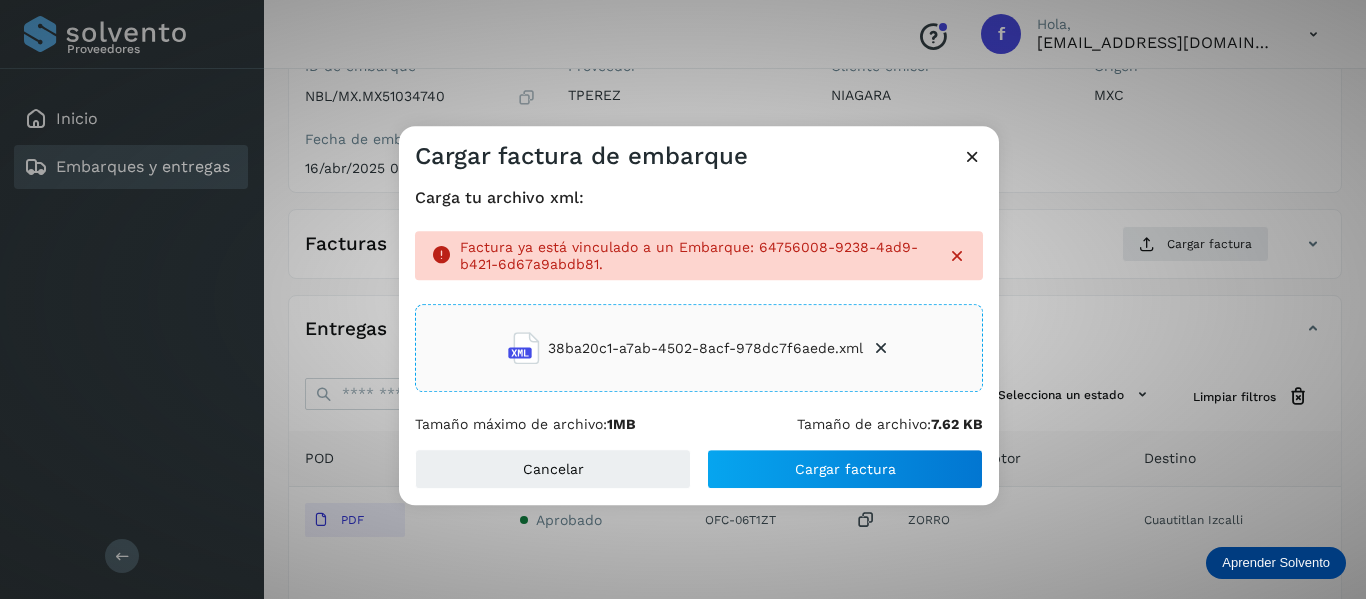click on "Cargar factura de embarque" at bounding box center [699, 149] 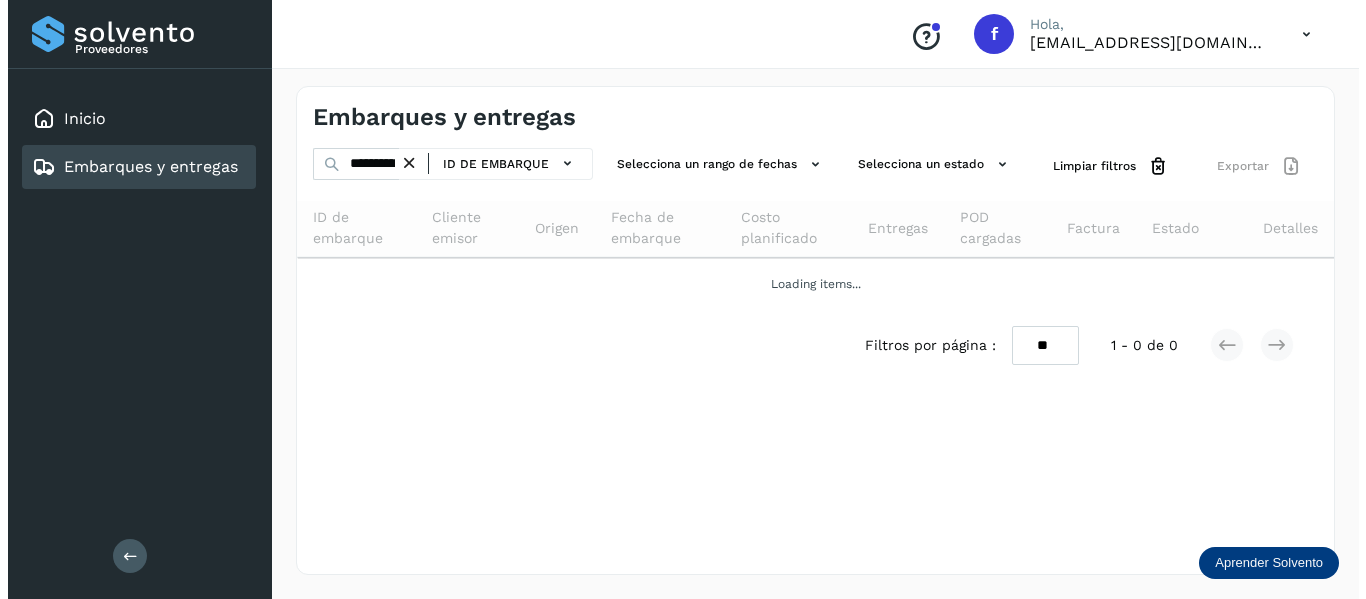 scroll, scrollTop: 0, scrollLeft: 0, axis: both 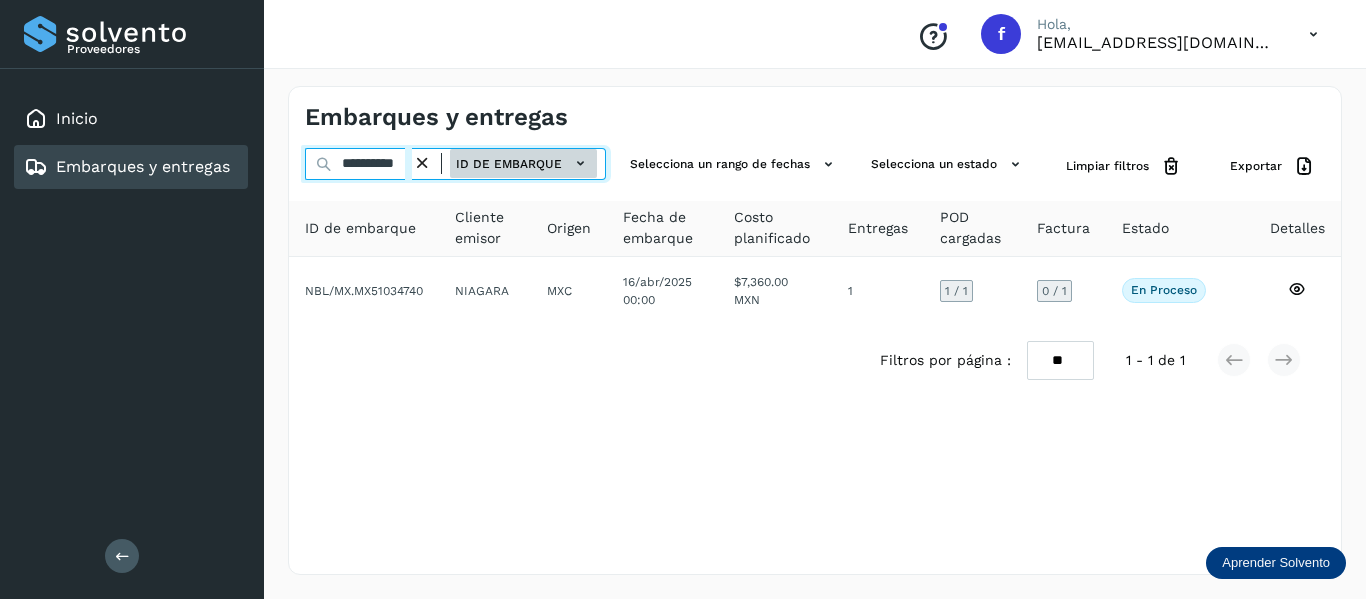 drag, startPoint x: 343, startPoint y: 169, endPoint x: 459, endPoint y: 170, distance: 116.00431 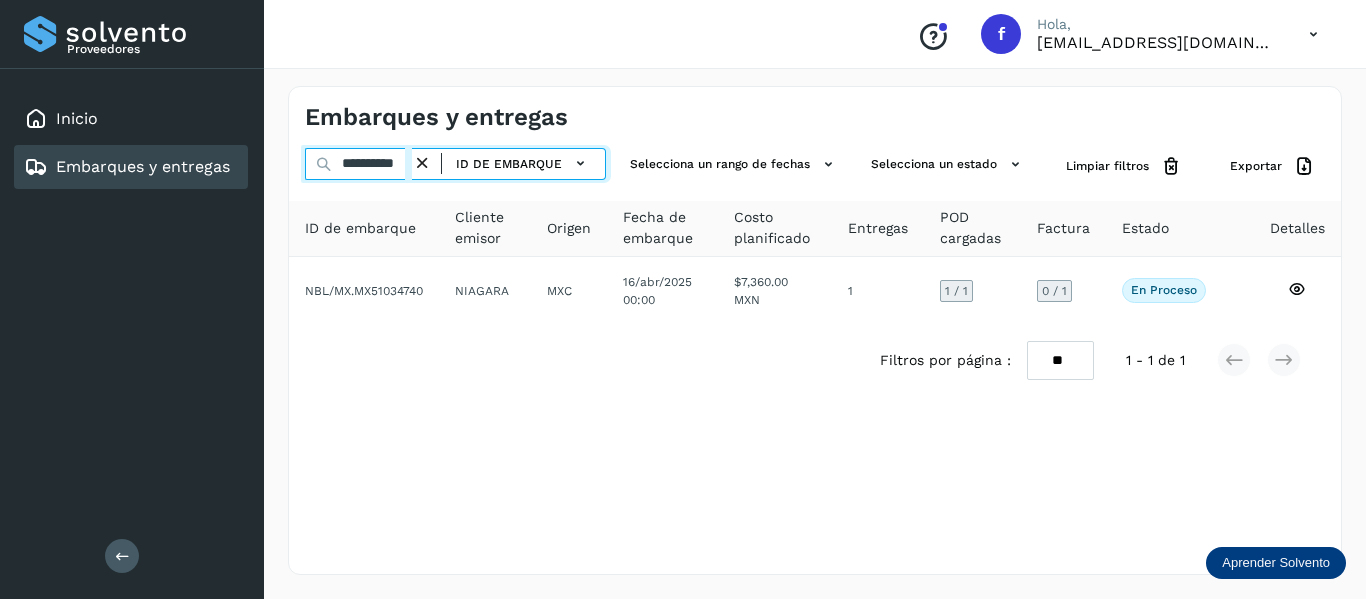 paste 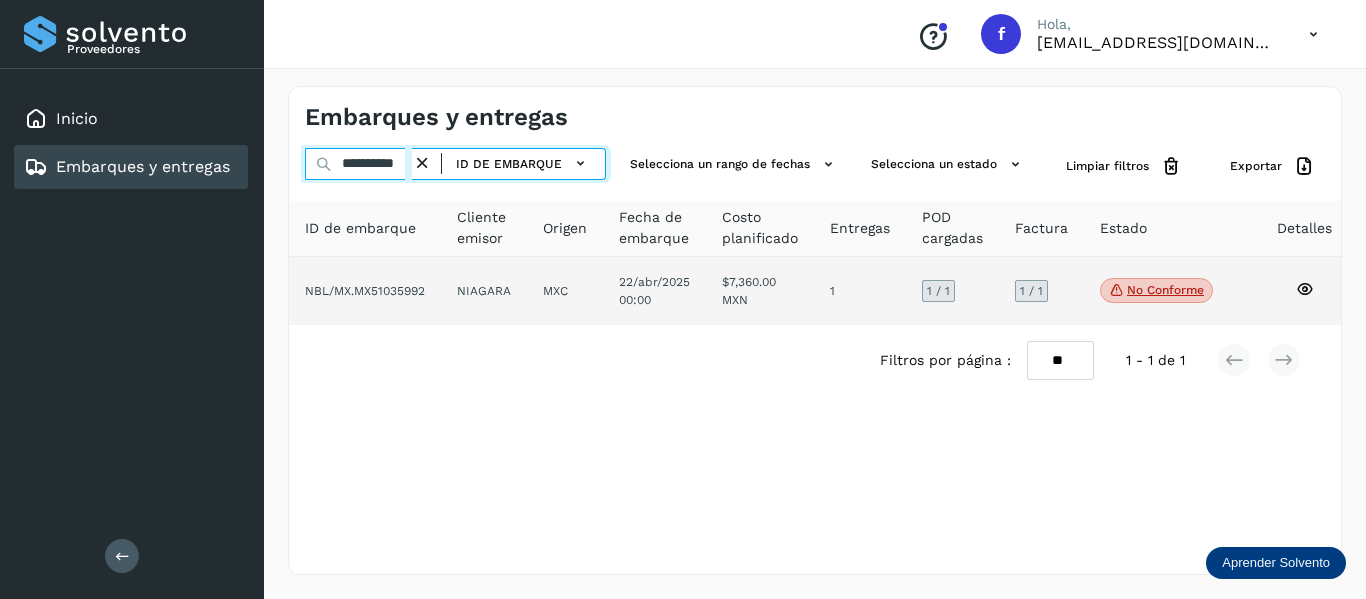 type on "**********" 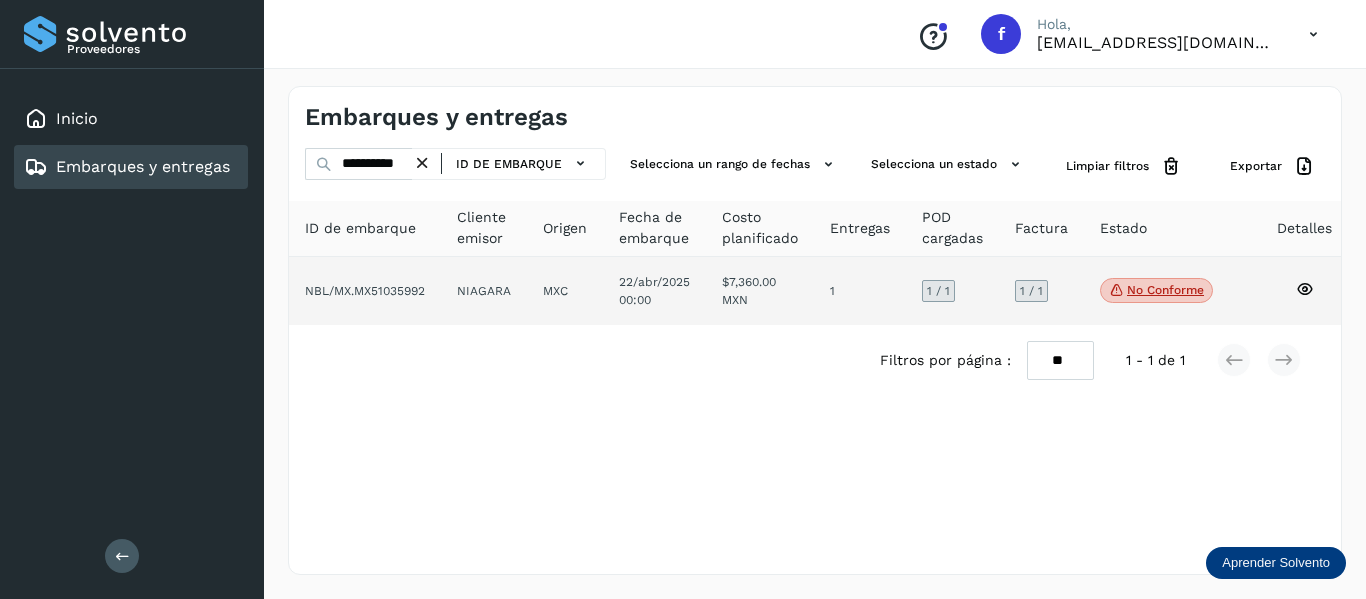 click 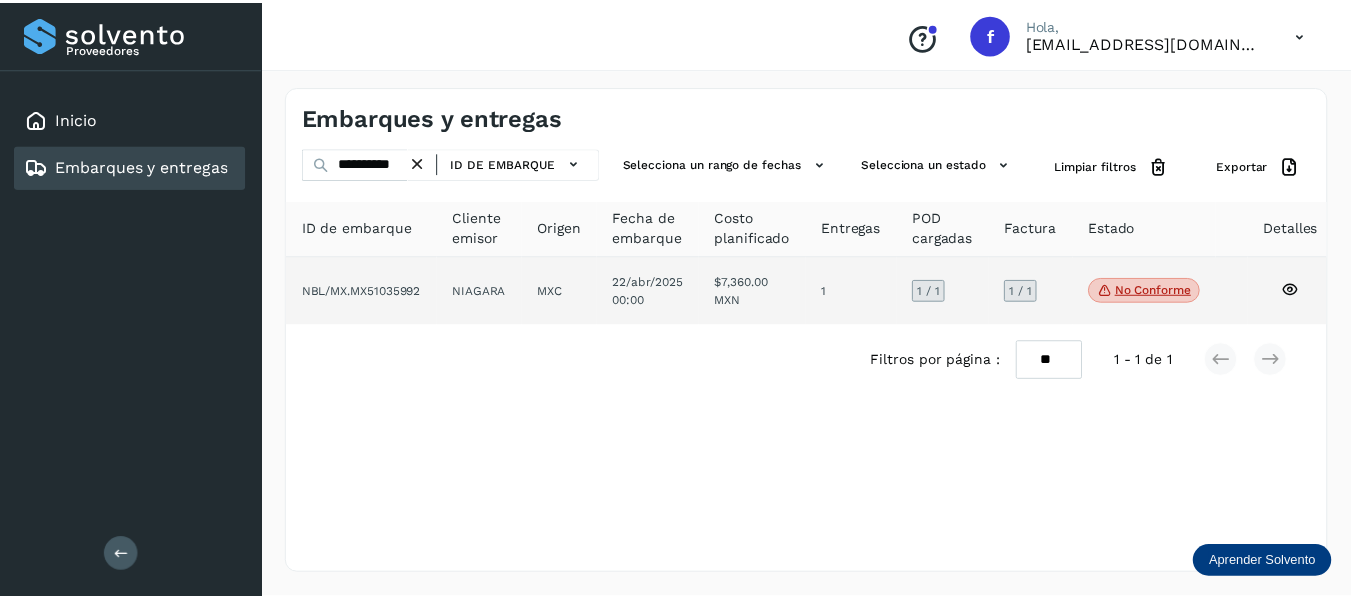 scroll, scrollTop: 0, scrollLeft: 0, axis: both 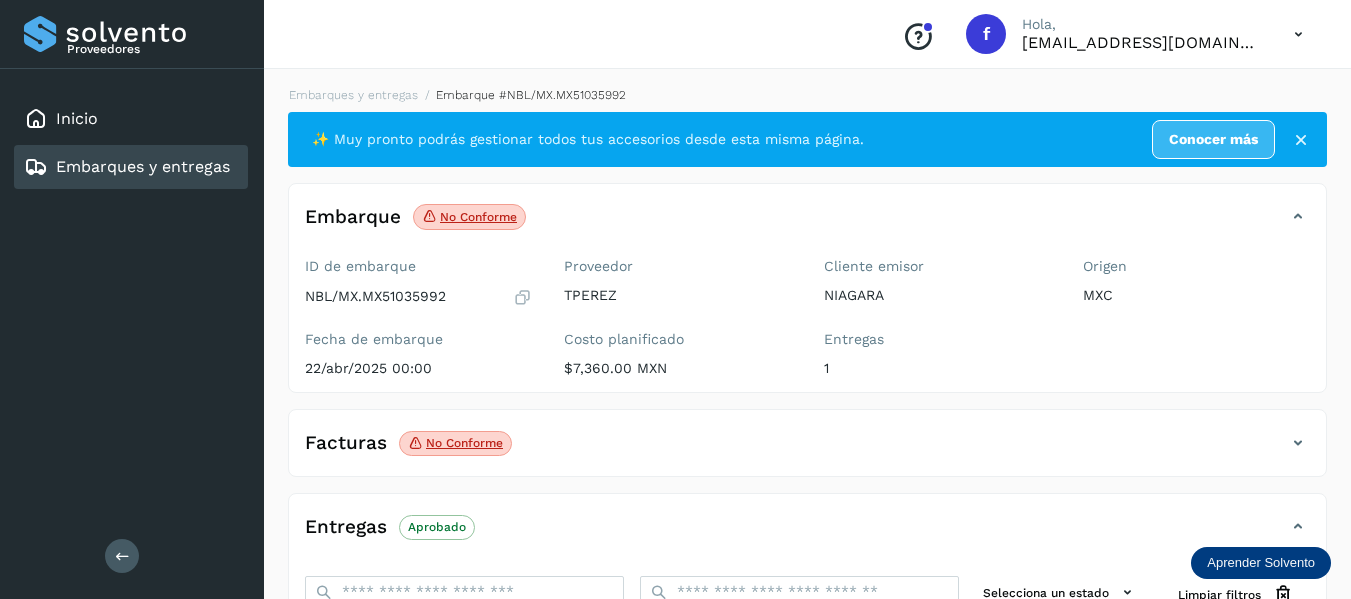 click at bounding box center [1298, 443] 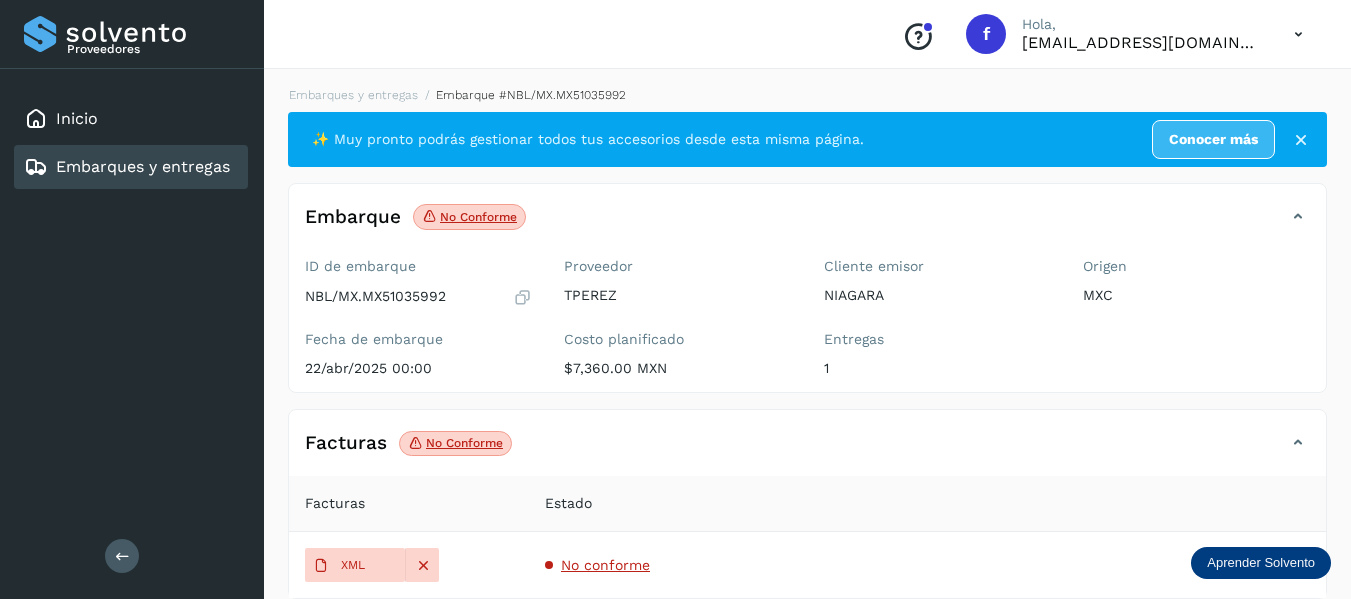 click on "No conforme" 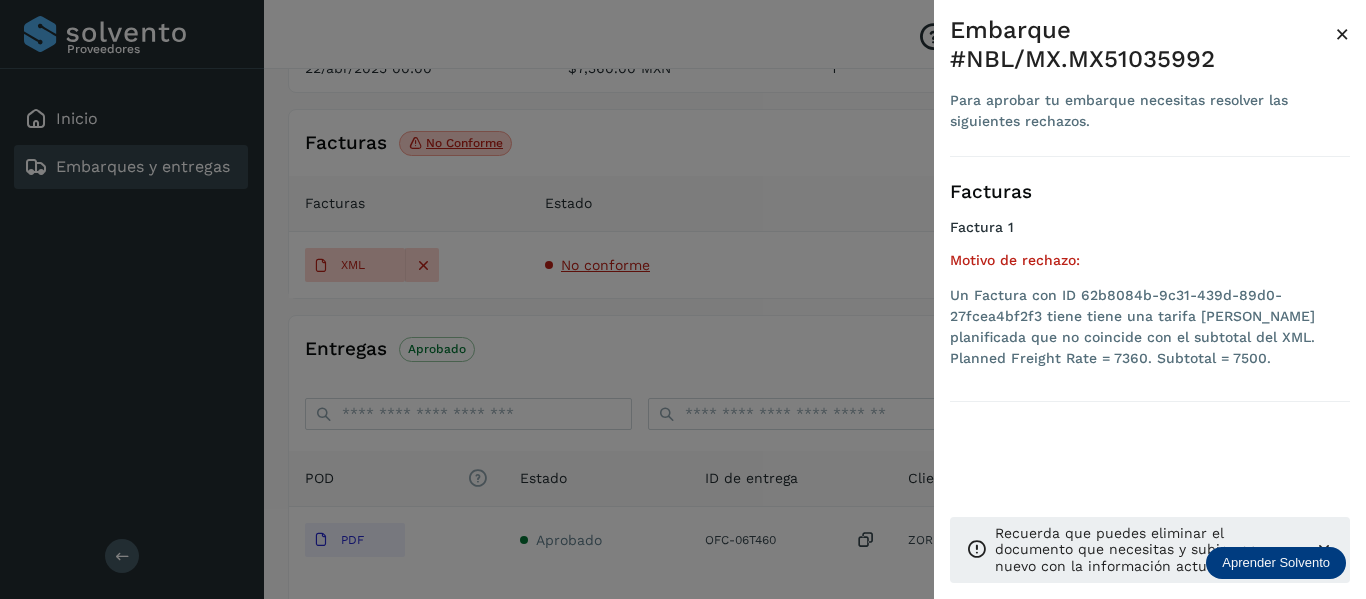 click on "×" at bounding box center (1342, 34) 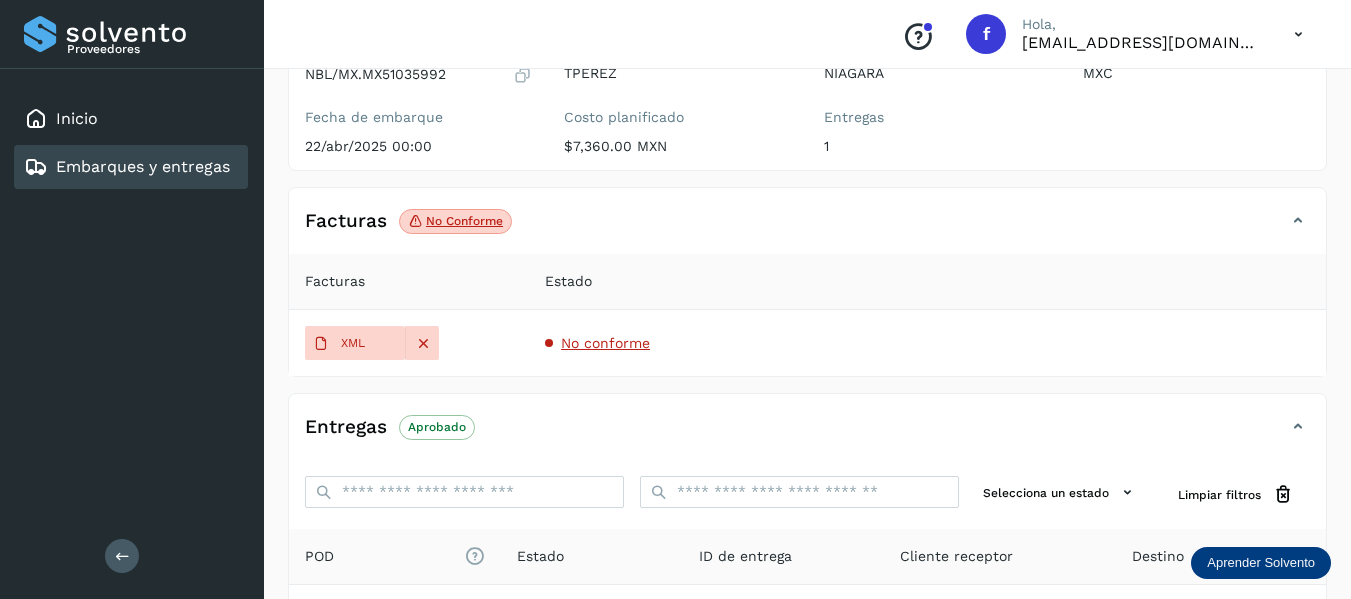 scroll, scrollTop: 100, scrollLeft: 0, axis: vertical 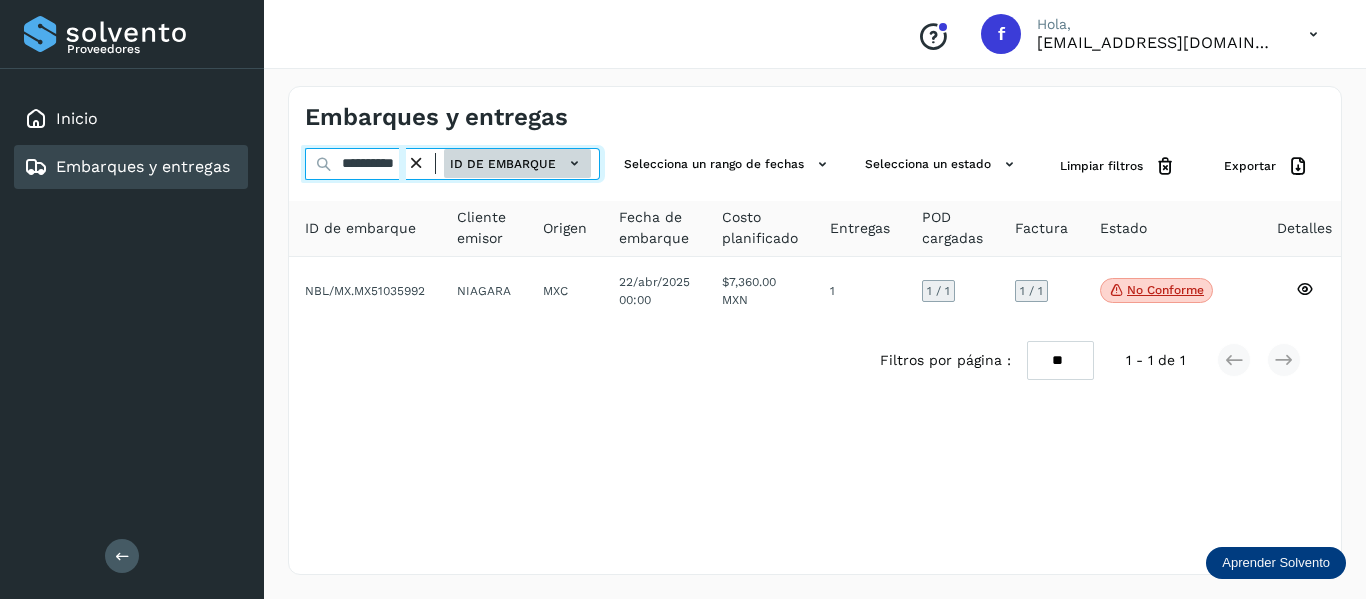 drag, startPoint x: 341, startPoint y: 163, endPoint x: 537, endPoint y: 171, distance: 196.1632 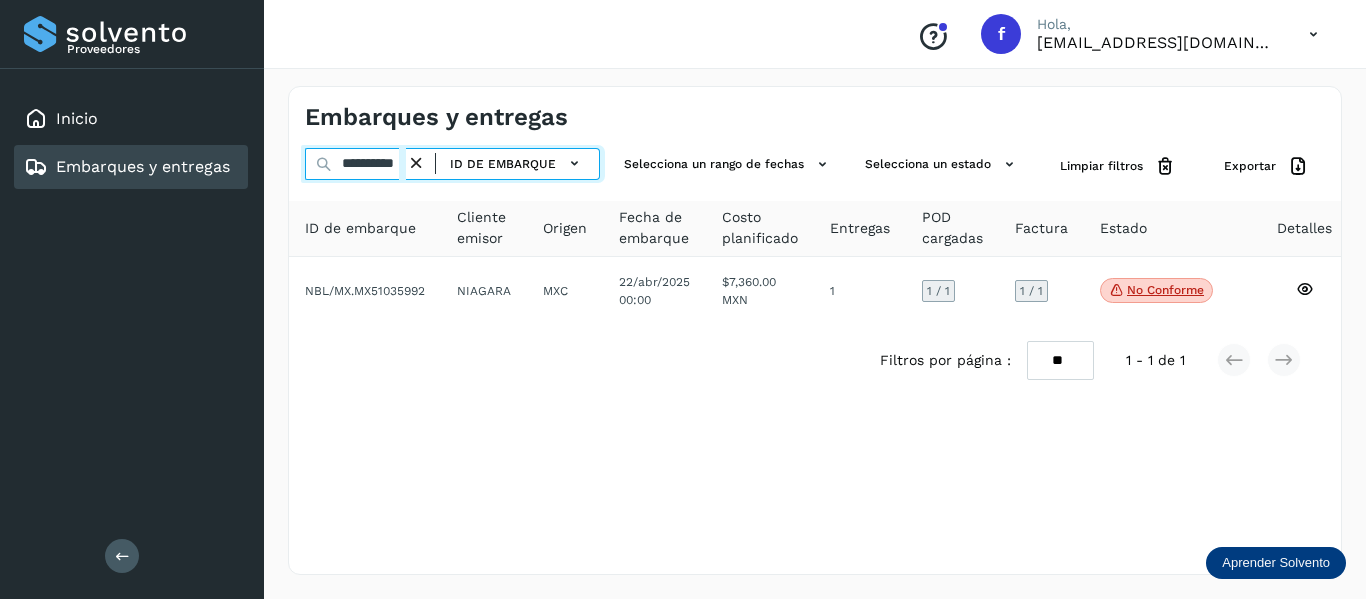 paste 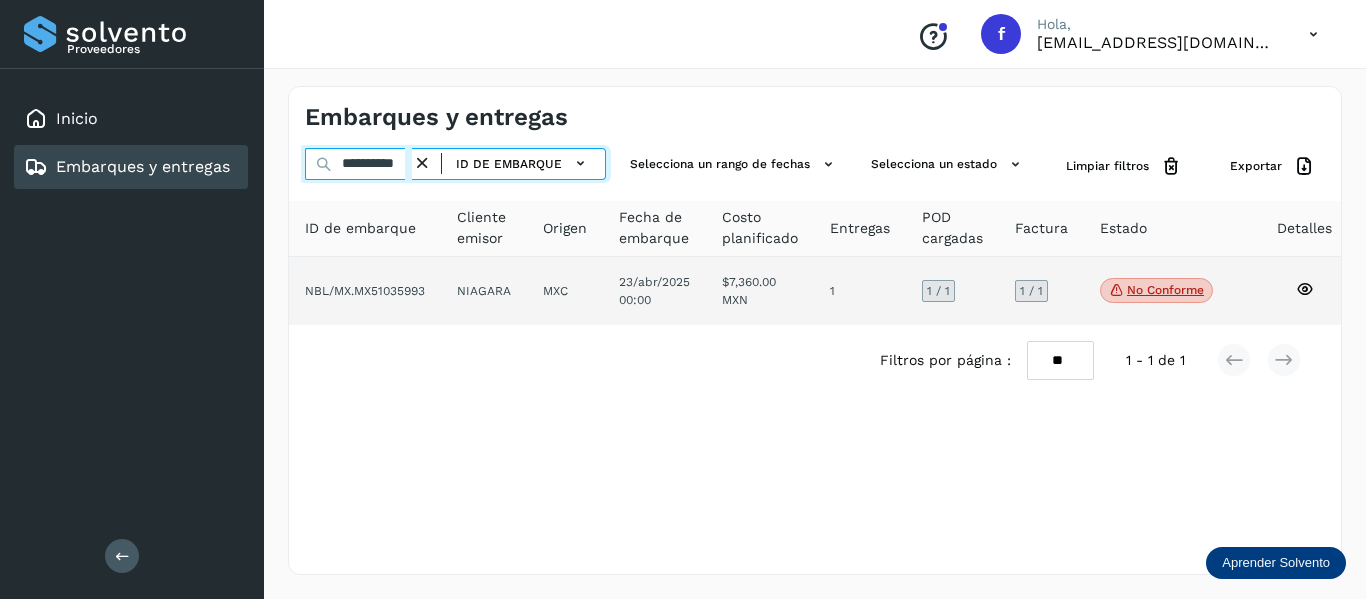 type on "**********" 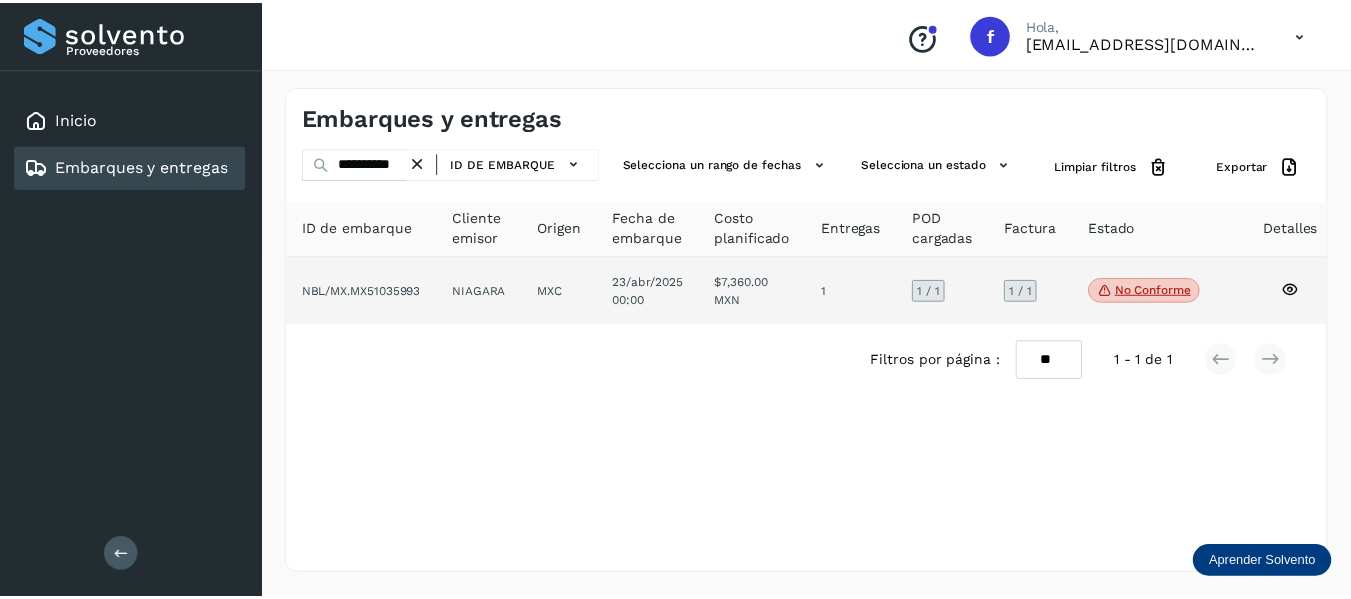 scroll, scrollTop: 0, scrollLeft: 0, axis: both 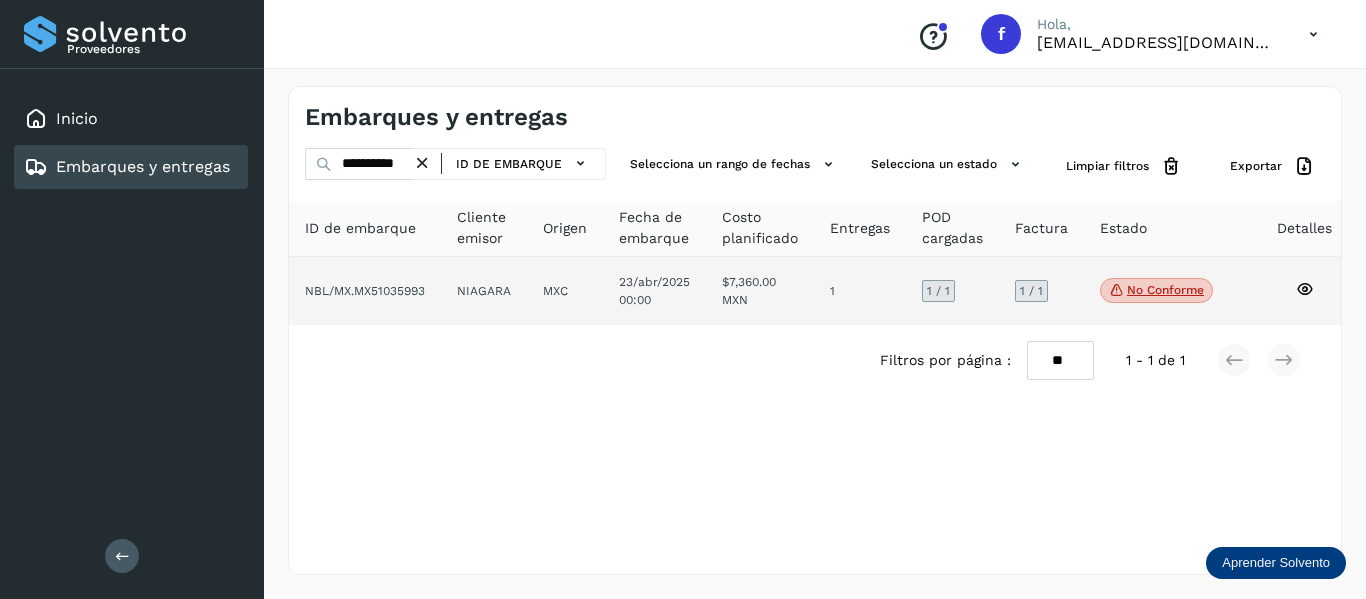 click 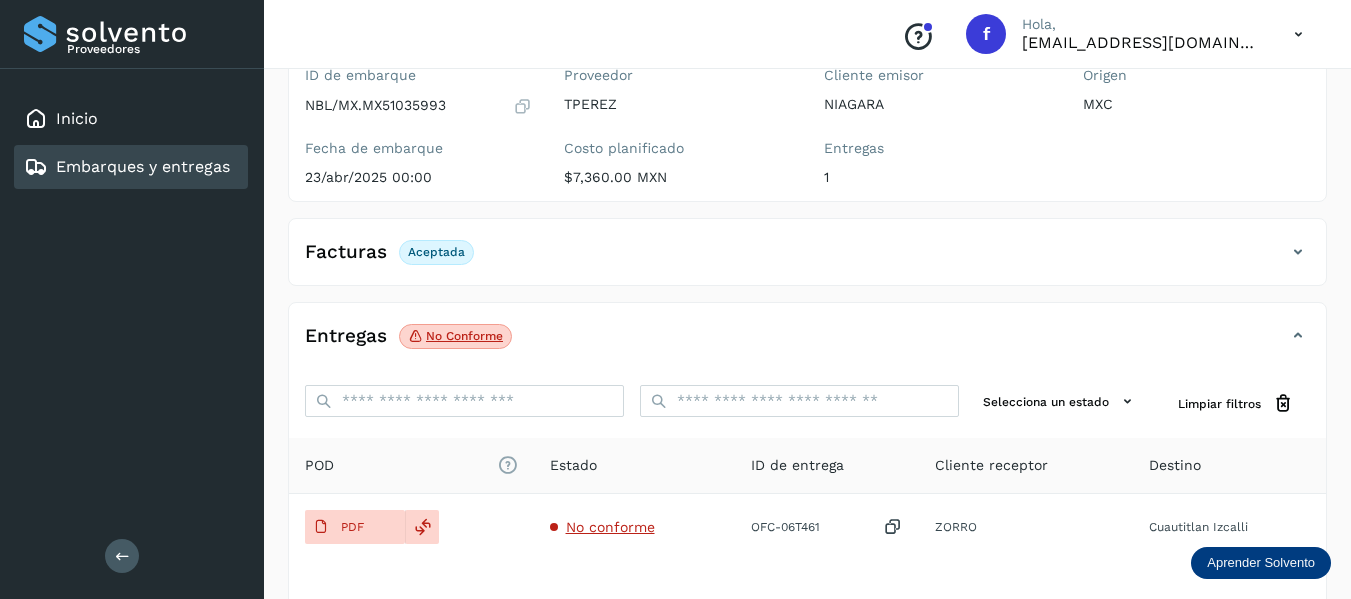 scroll, scrollTop: 200, scrollLeft: 0, axis: vertical 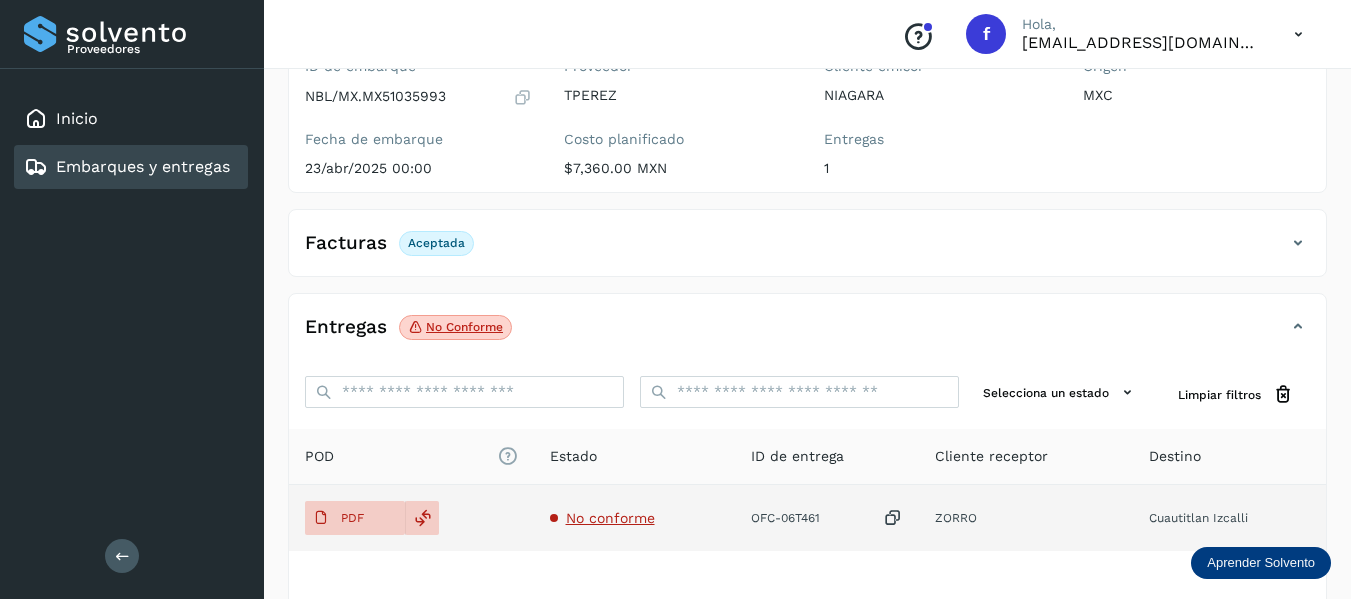 click on "No conforme" at bounding box center (610, 518) 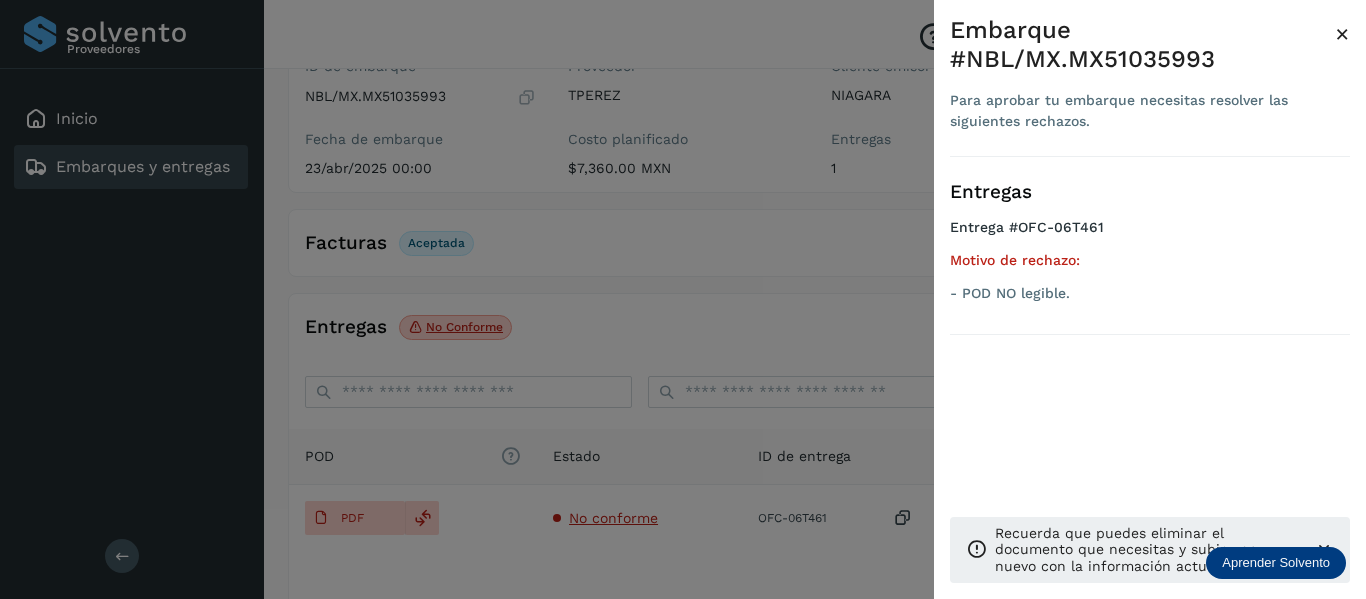 click on "×" at bounding box center [1342, 34] 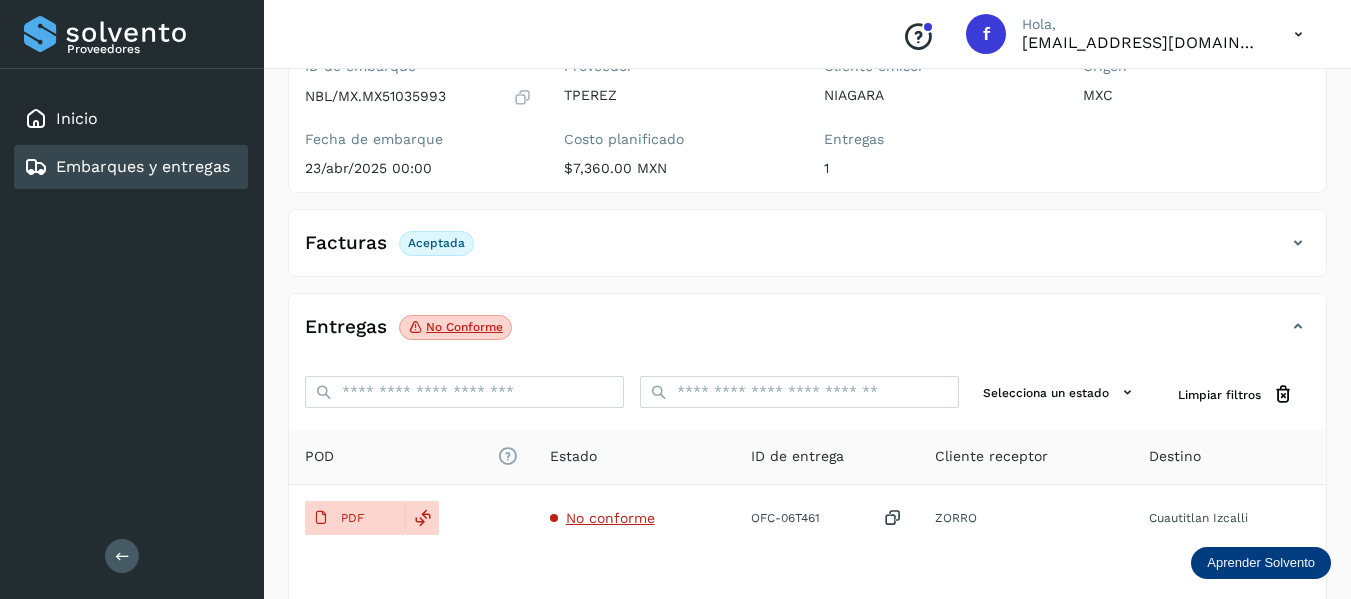 click on "Facturas Aceptada" 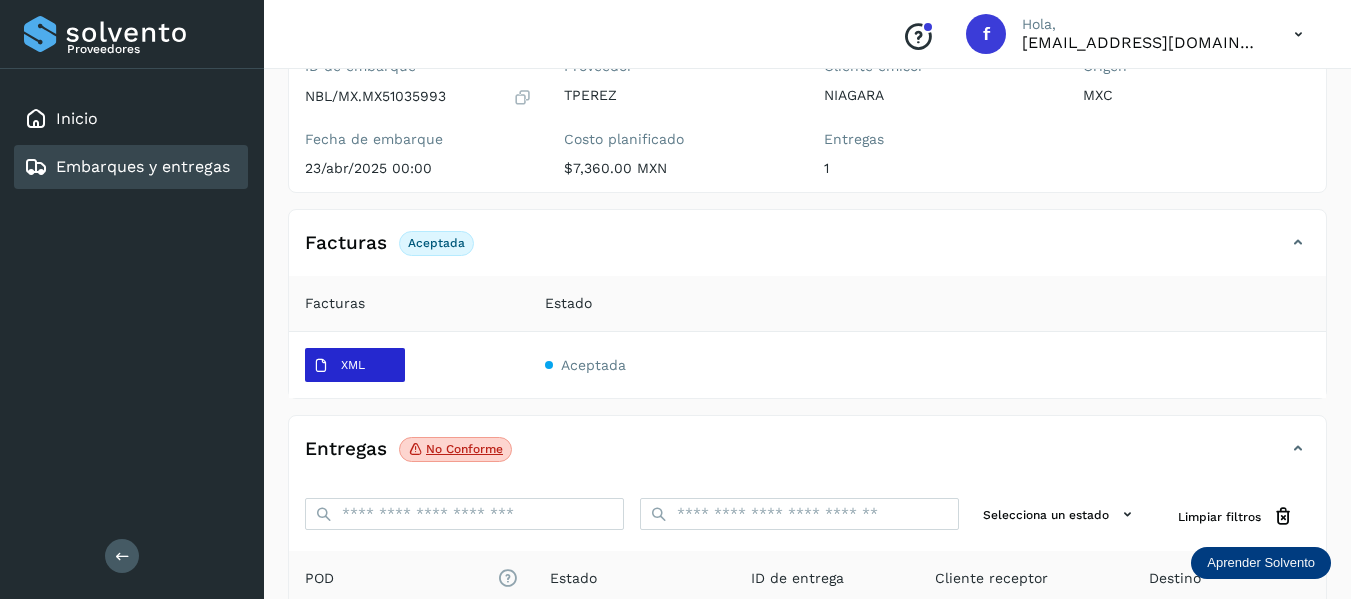 click on "XML" at bounding box center (339, 366) 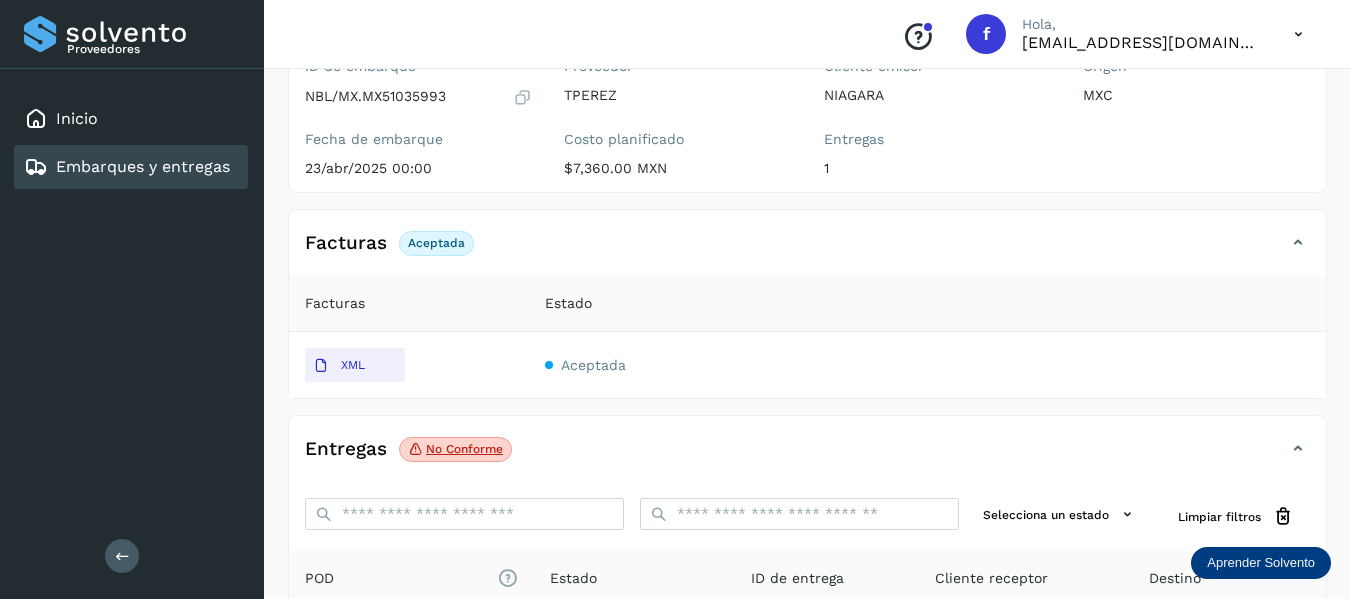 type 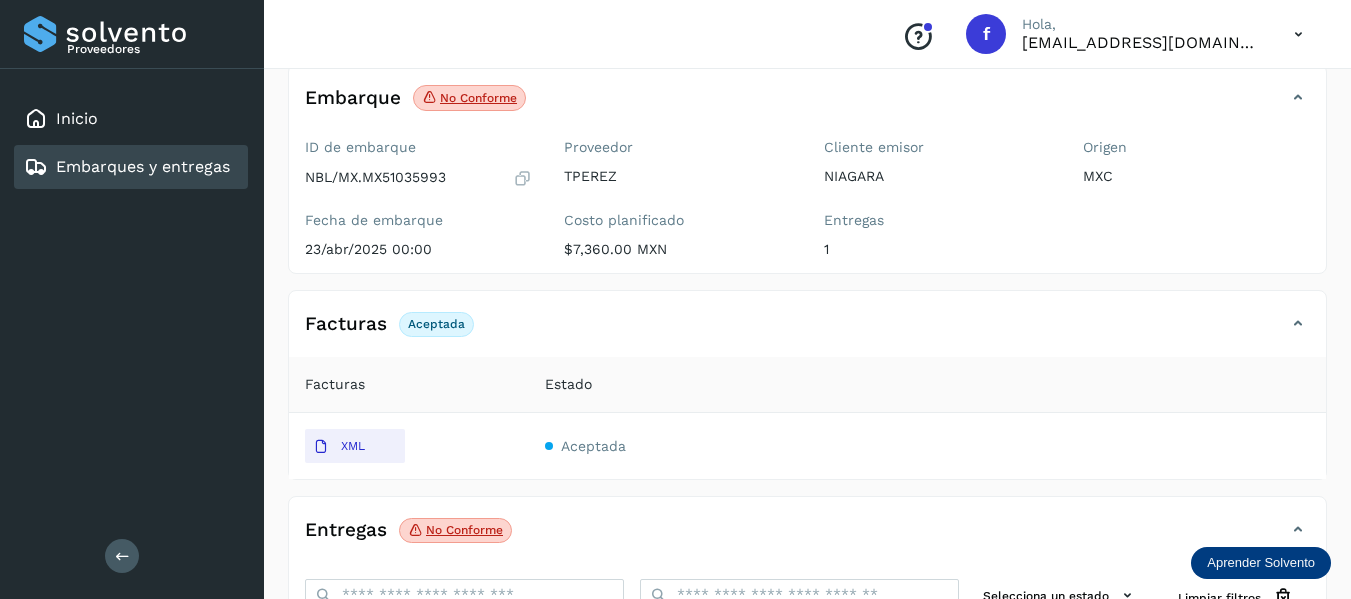 scroll, scrollTop: 100, scrollLeft: 0, axis: vertical 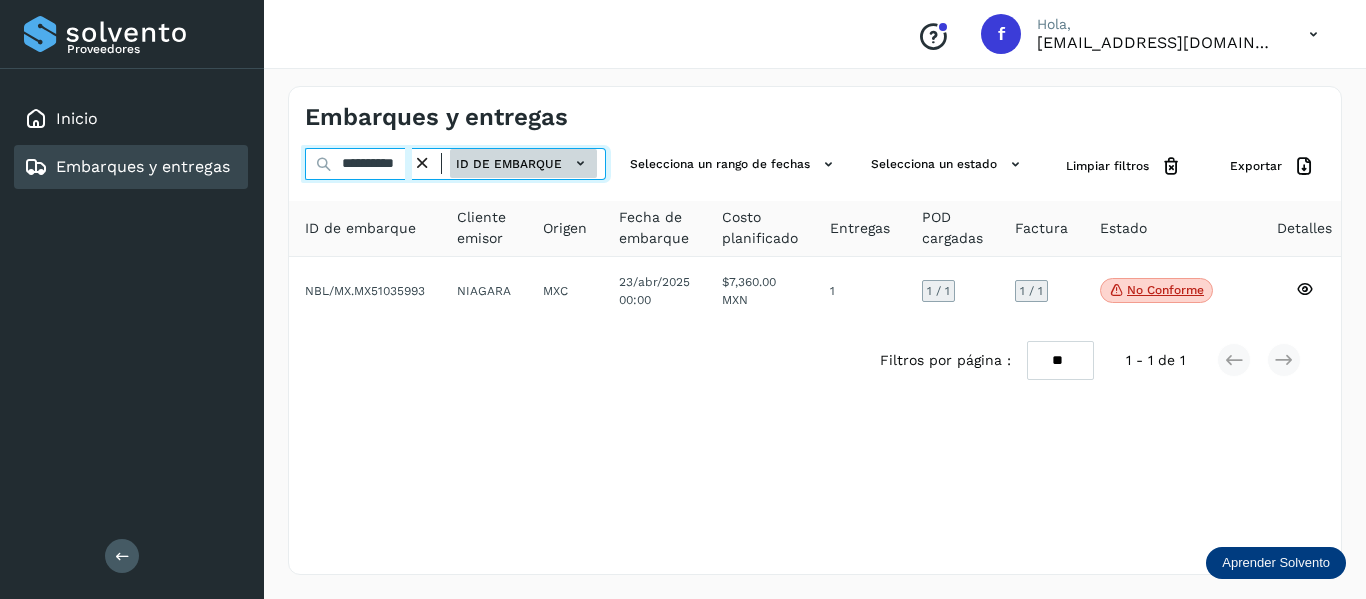 drag, startPoint x: 342, startPoint y: 156, endPoint x: 546, endPoint y: 175, distance: 204.88289 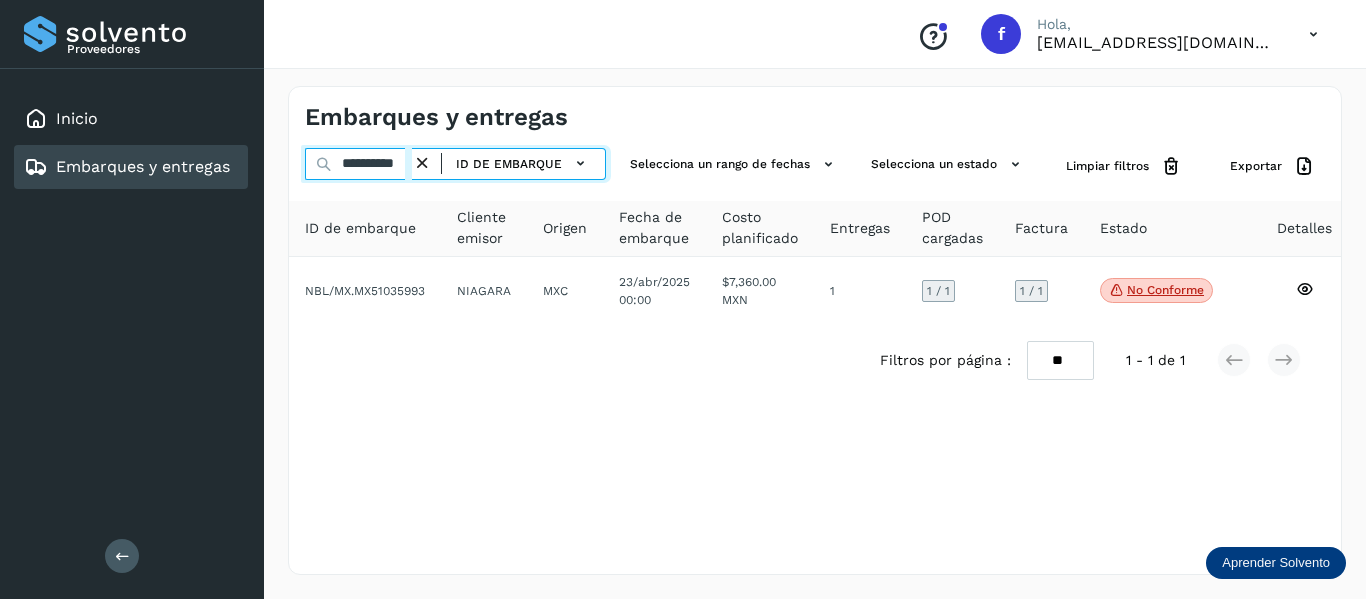 paste 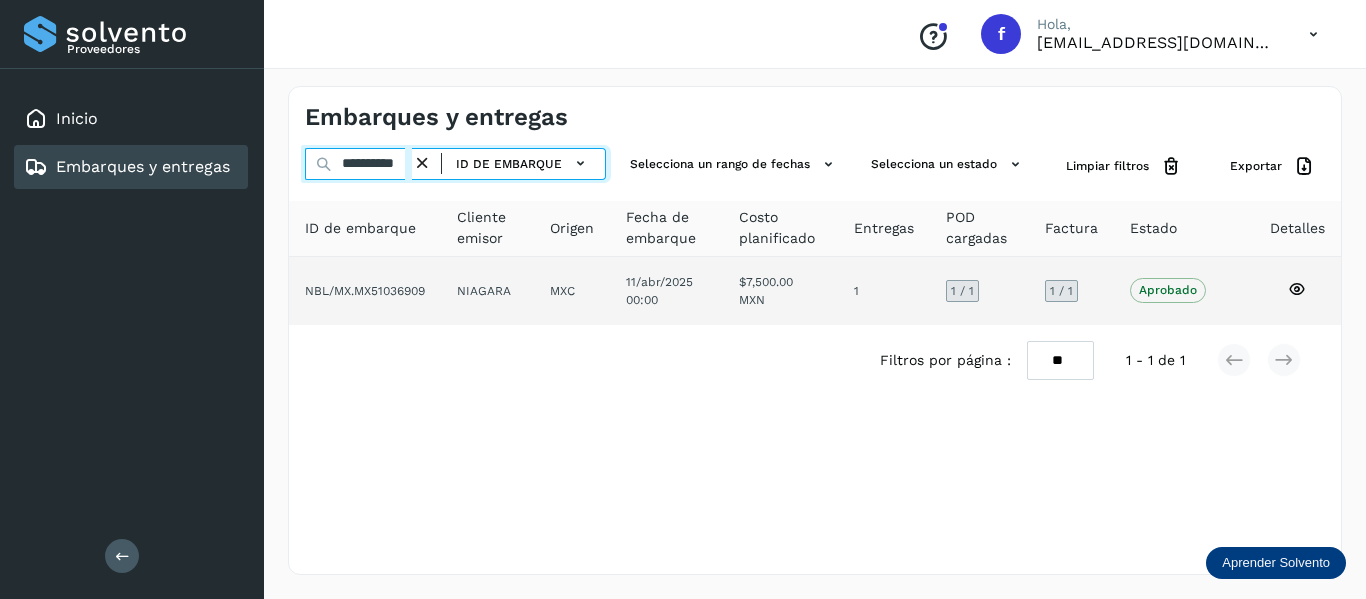 type on "**********" 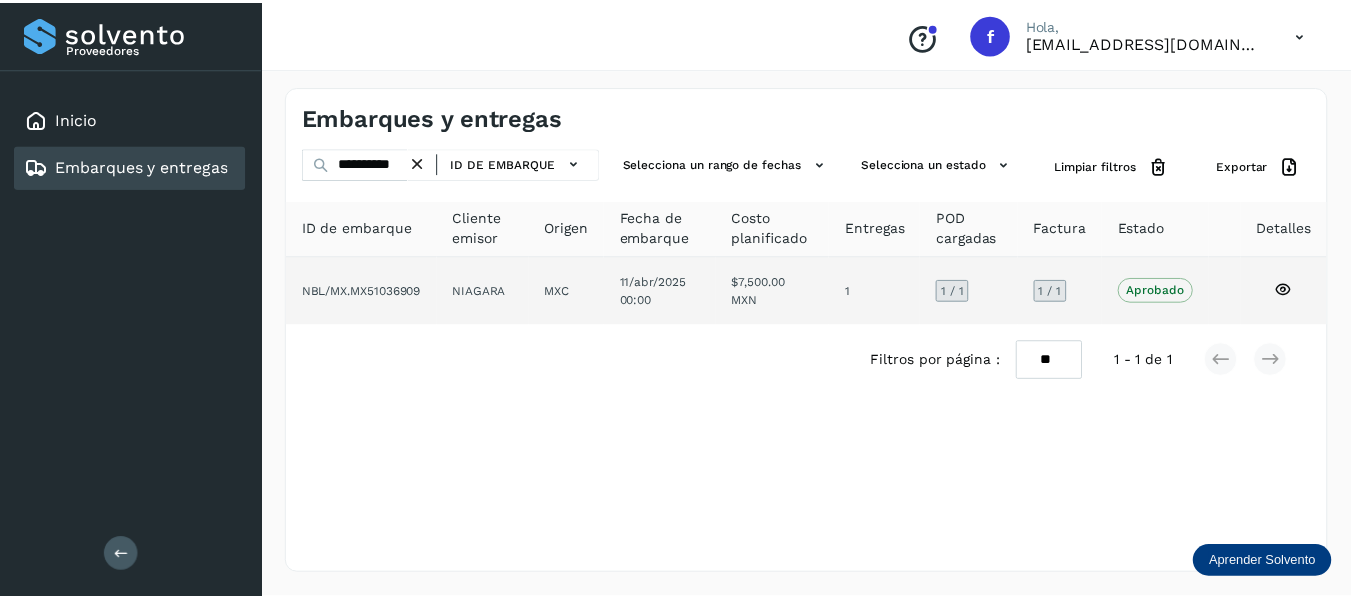 scroll, scrollTop: 0, scrollLeft: 0, axis: both 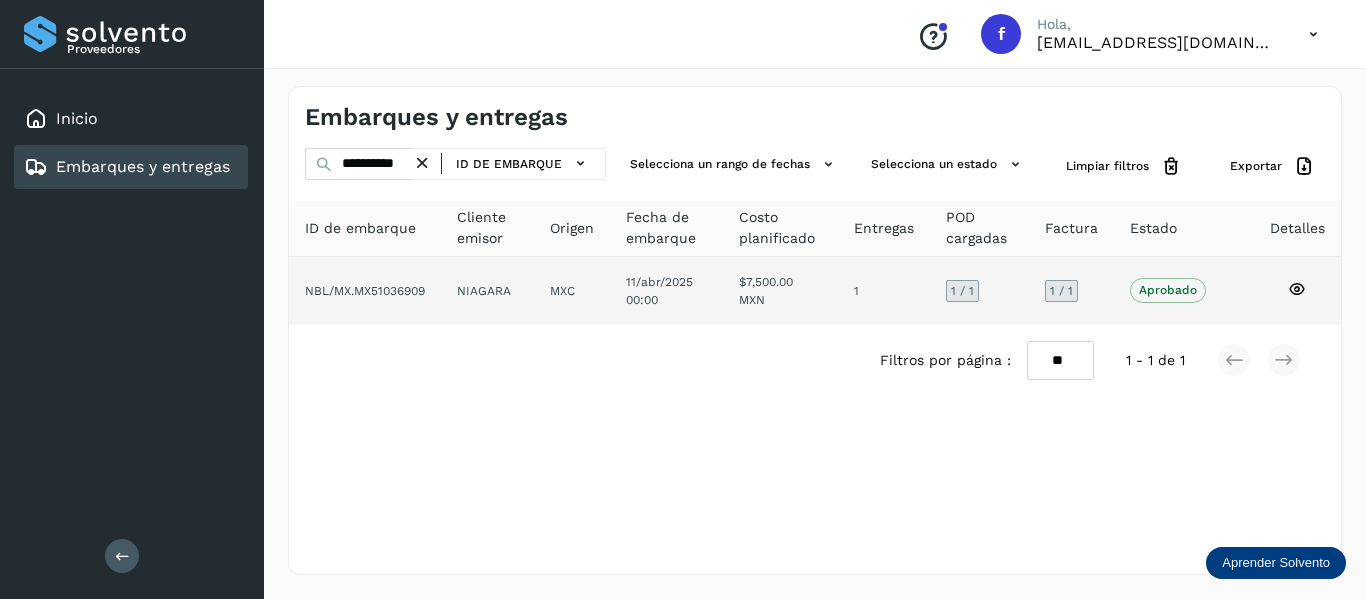 click 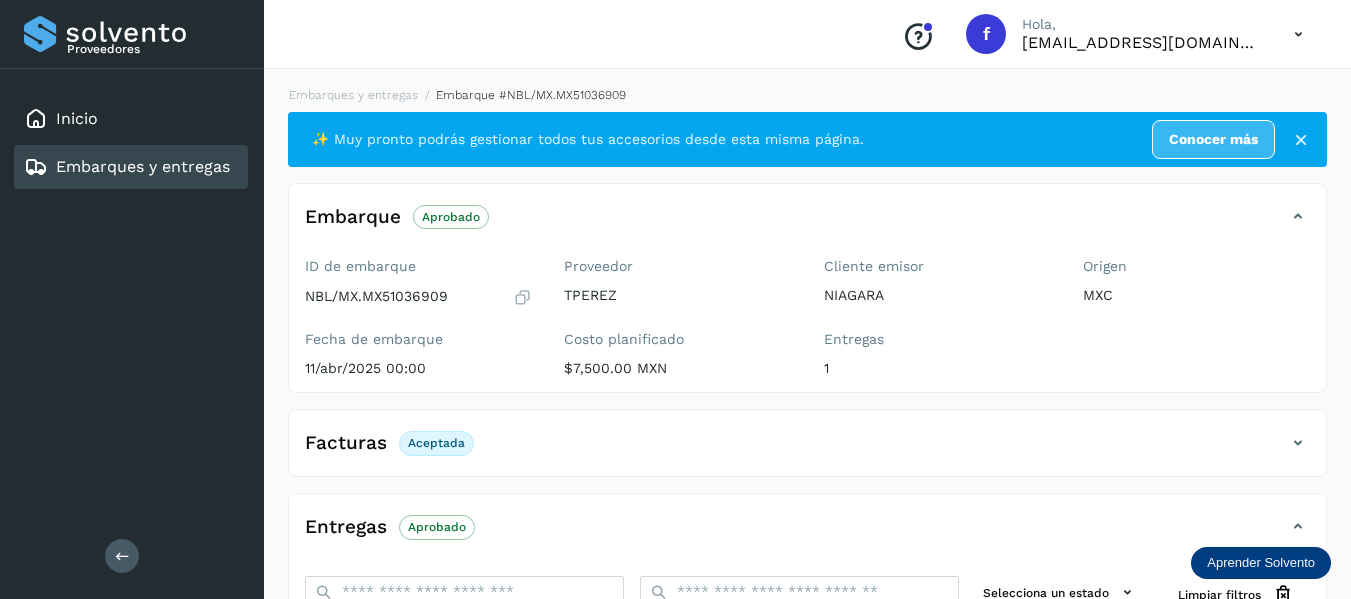 scroll, scrollTop: 100, scrollLeft: 0, axis: vertical 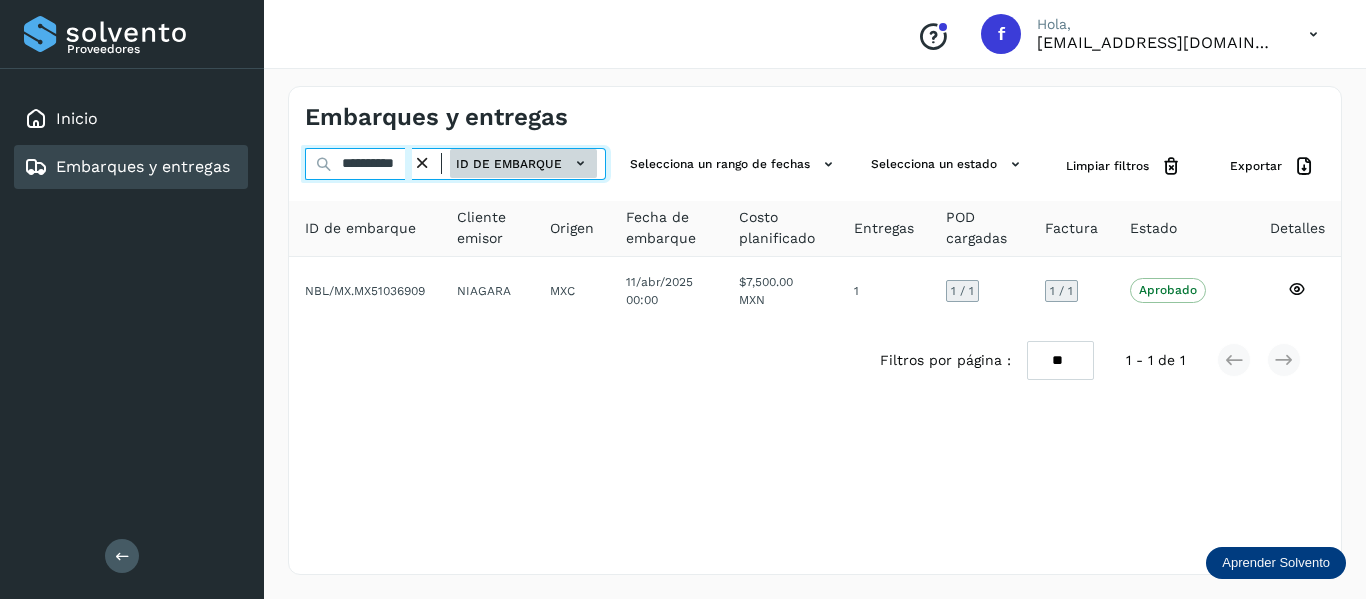 drag, startPoint x: 339, startPoint y: 160, endPoint x: 500, endPoint y: 174, distance: 161.60754 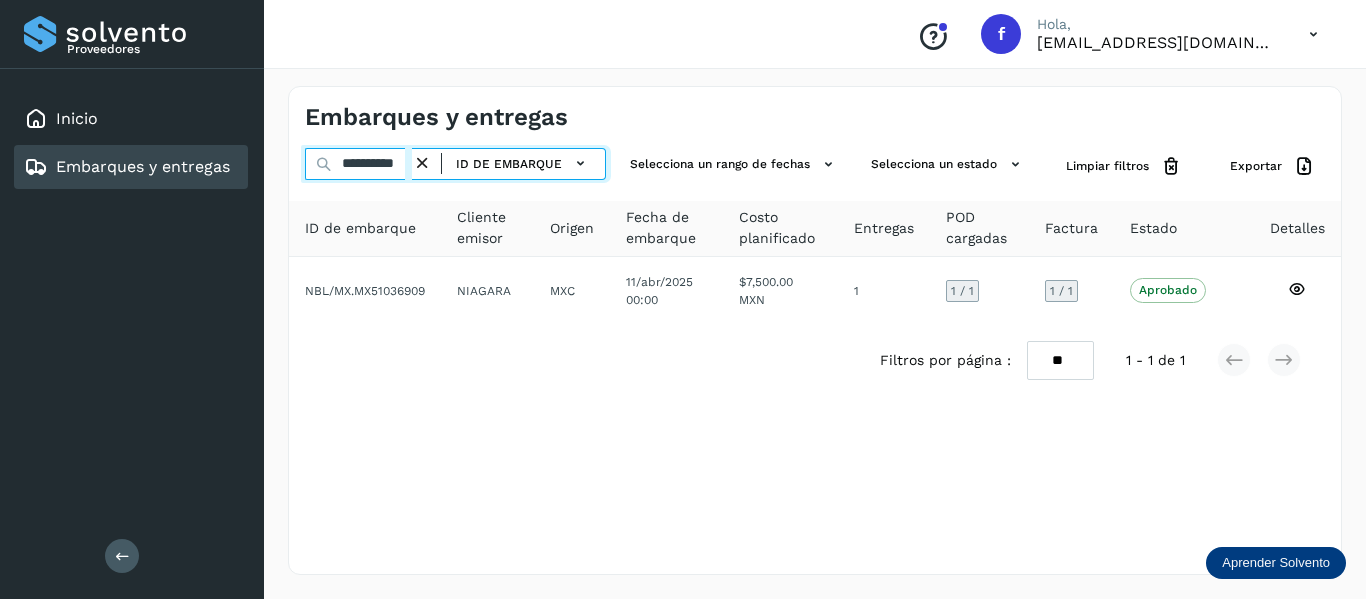 paste 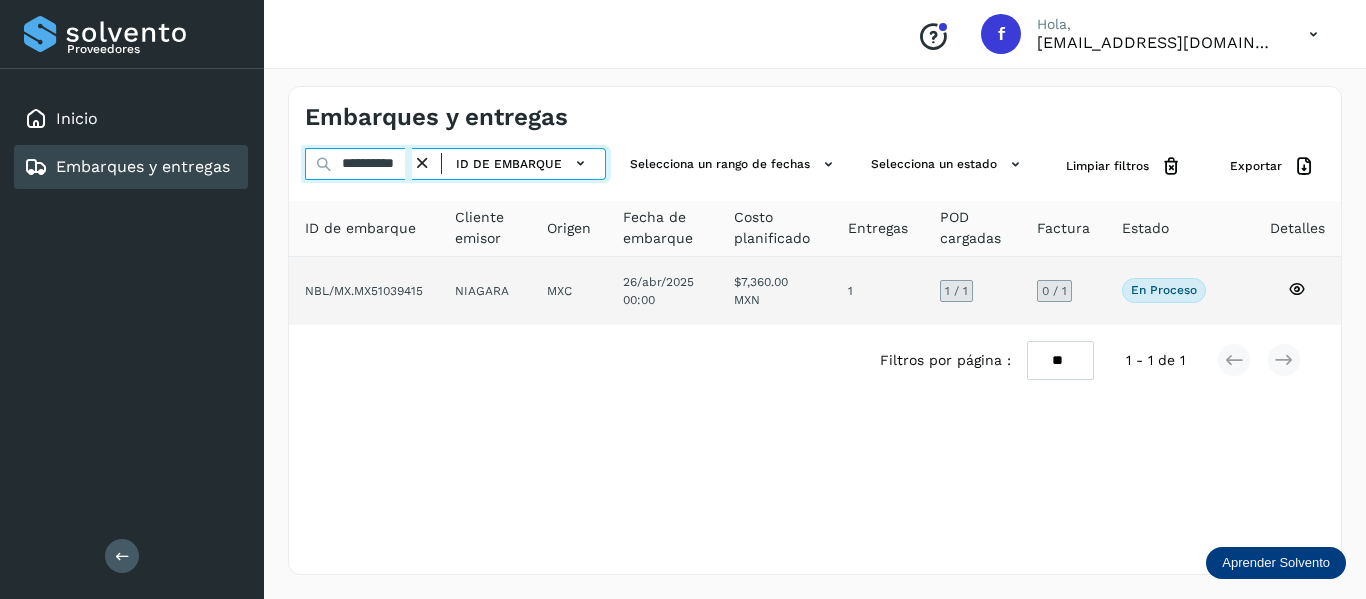 type on "**********" 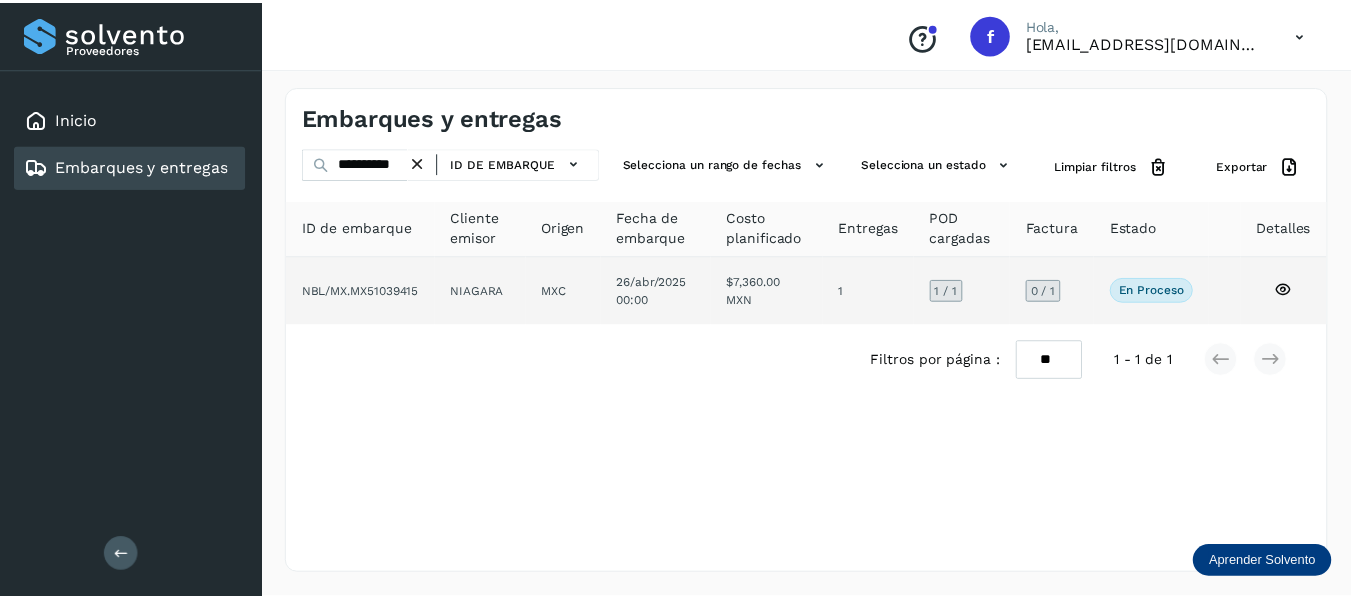 scroll, scrollTop: 0, scrollLeft: 0, axis: both 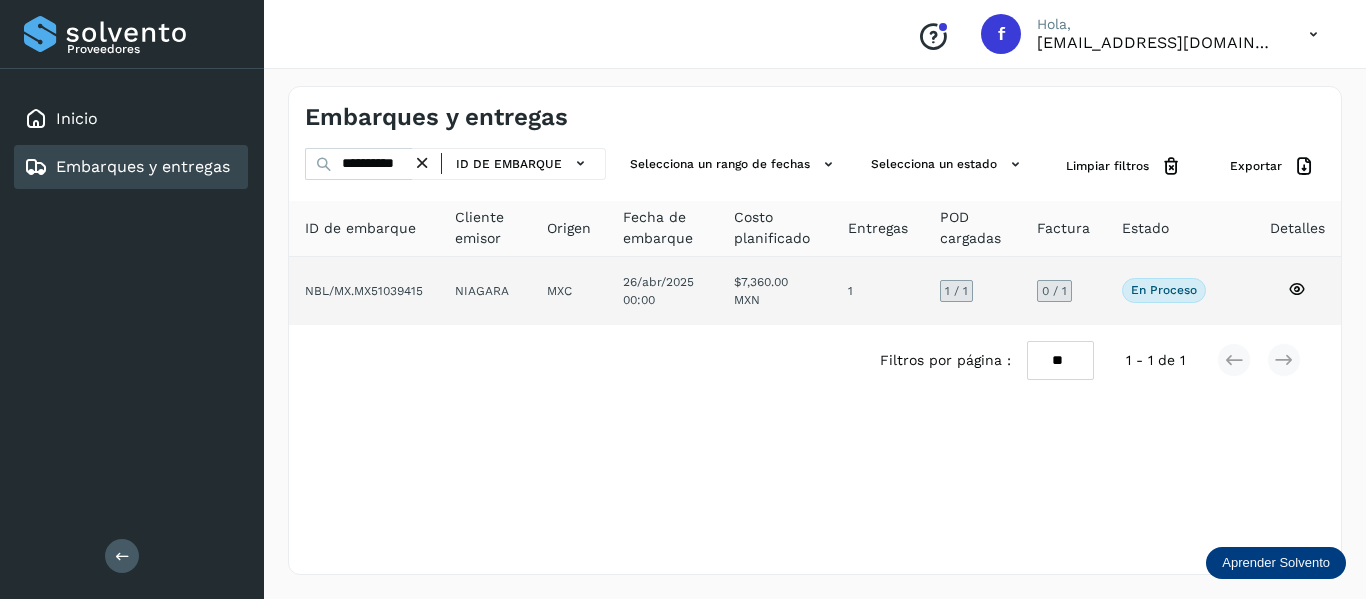 click on "En proceso
Verifica el estado de la factura o entregas asociadas a este embarque" 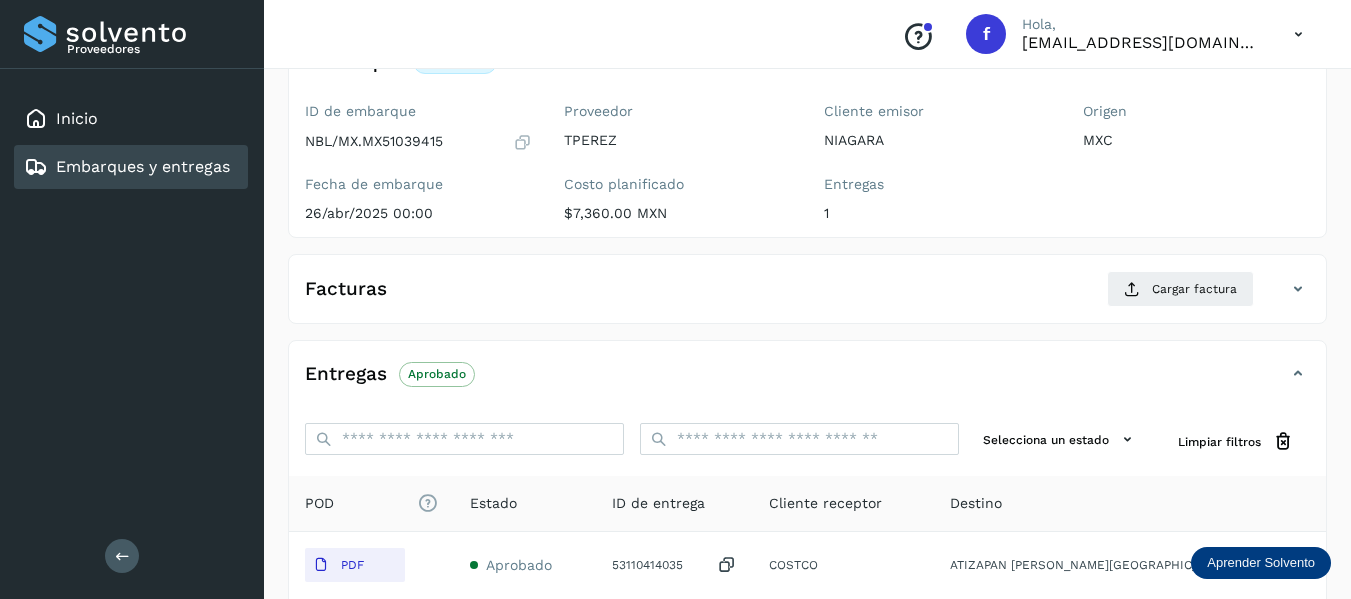 scroll, scrollTop: 200, scrollLeft: 0, axis: vertical 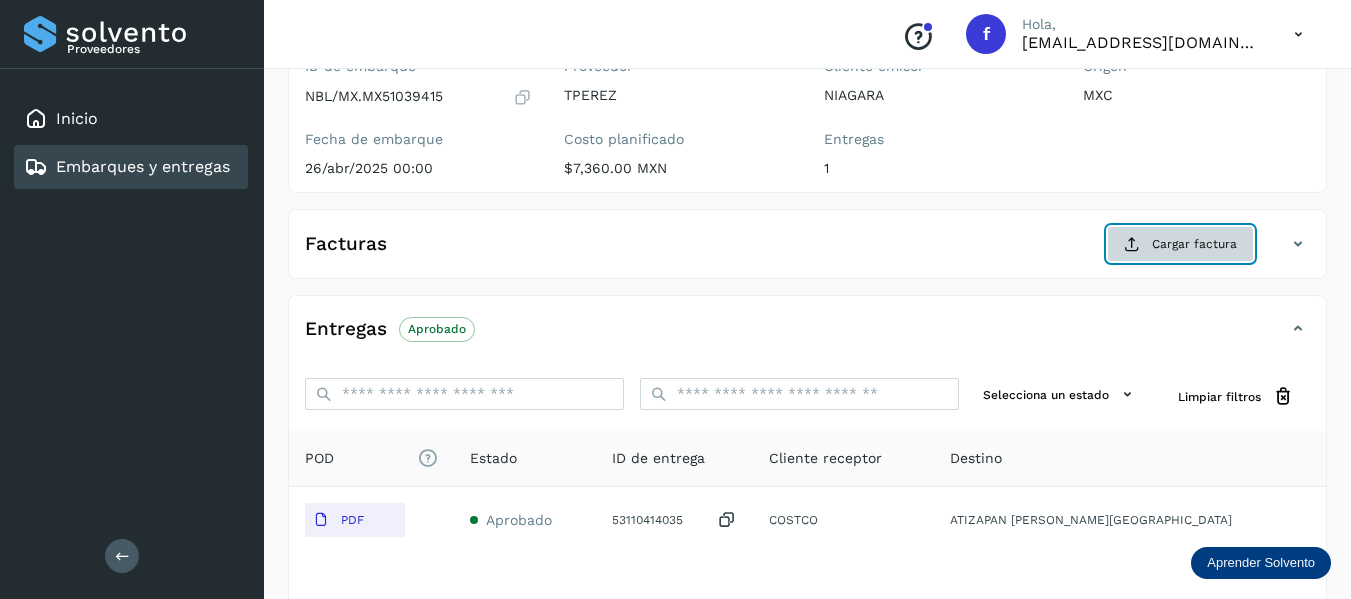 click on "Cargar factura" at bounding box center (1180, 244) 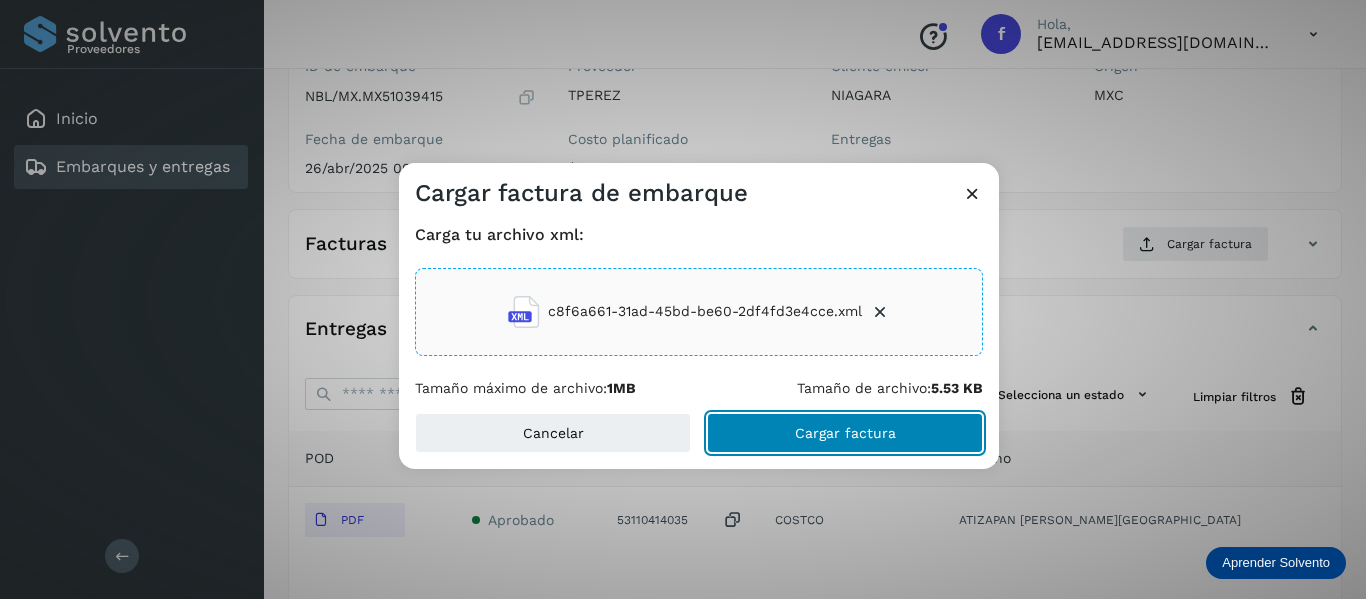 click on "Cargar factura" 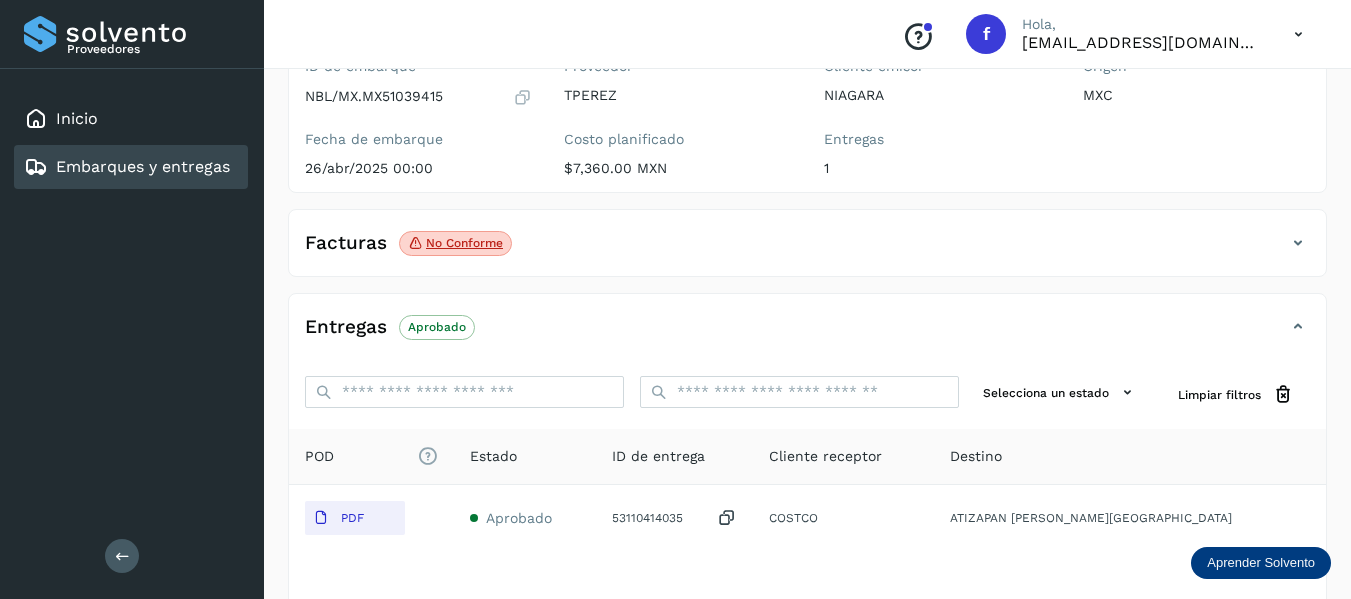 click on "Facturas No conforme" 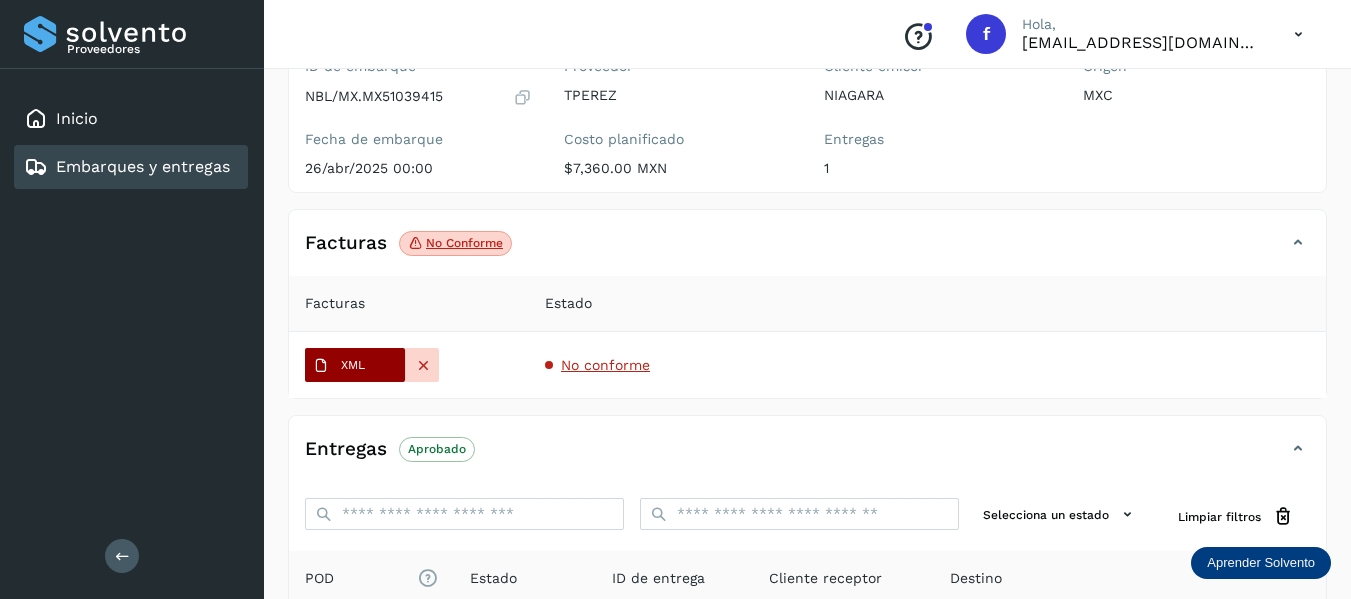click on "XML" at bounding box center (353, 365) 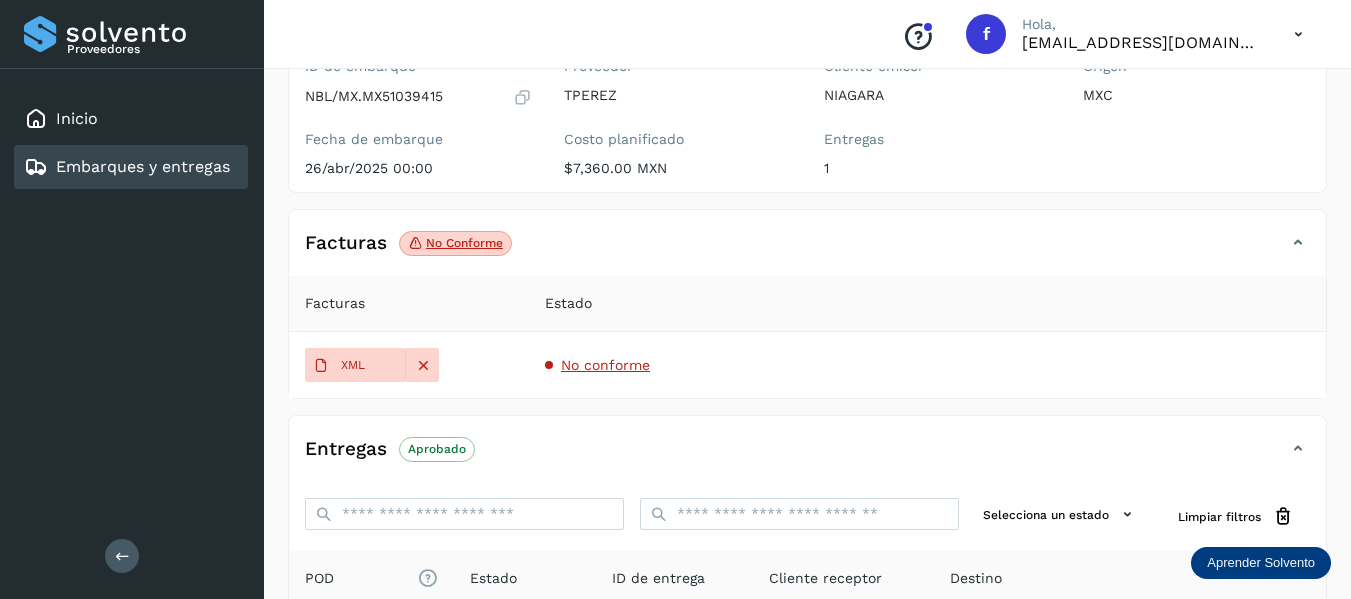click on "No conforme" at bounding box center (605, 365) 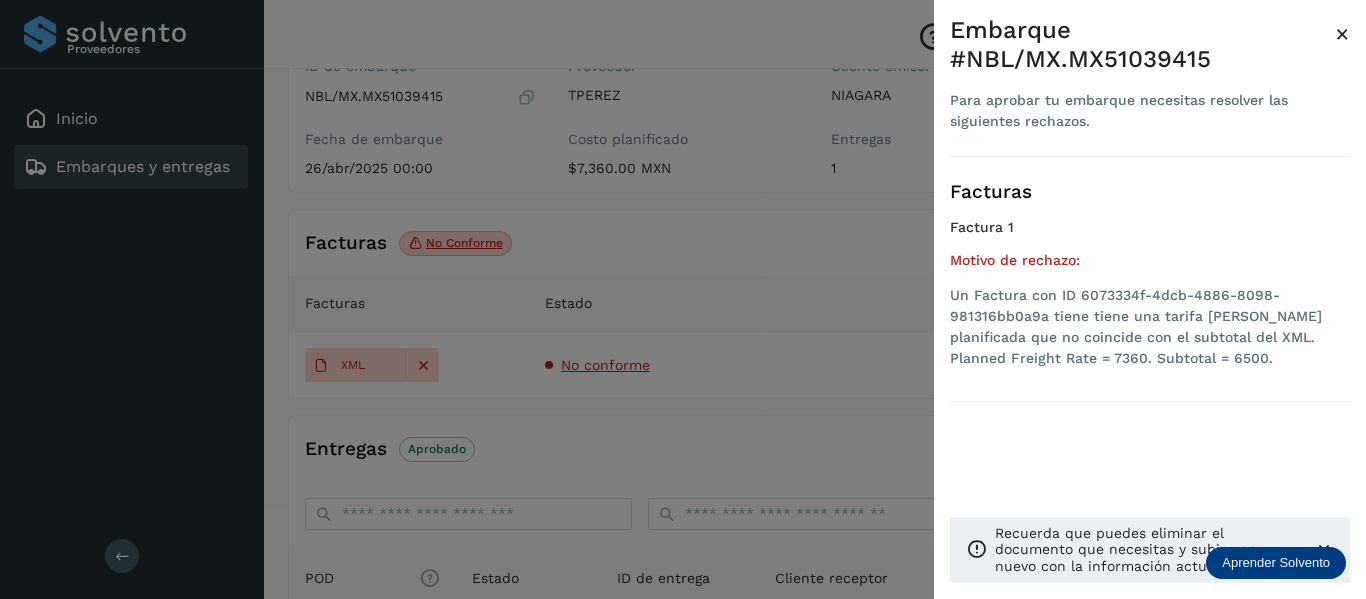 click on "×" at bounding box center [1342, 34] 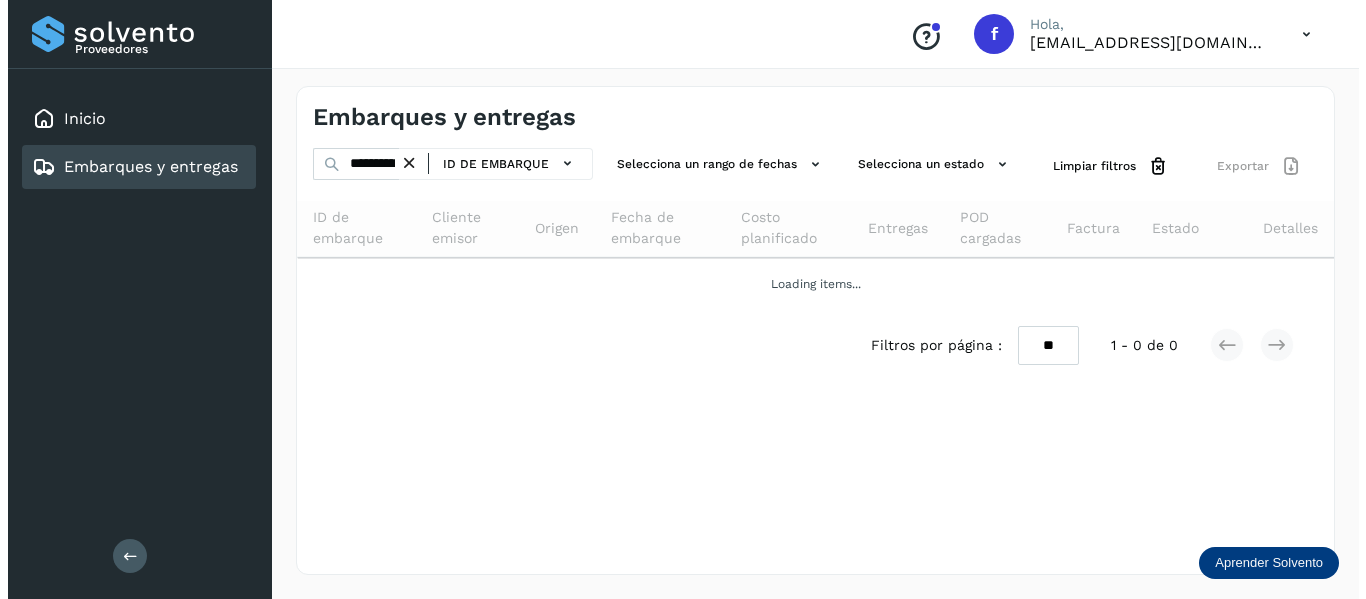 scroll, scrollTop: 0, scrollLeft: 0, axis: both 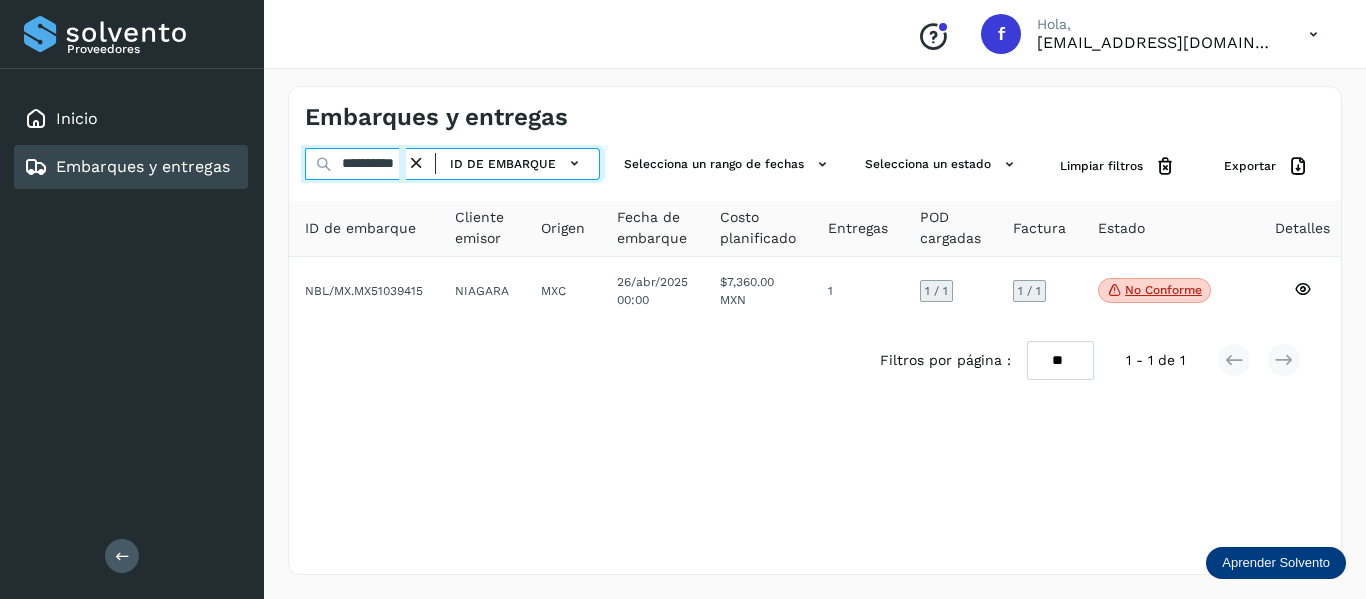 drag, startPoint x: 342, startPoint y: 159, endPoint x: 606, endPoint y: 157, distance: 264.00757 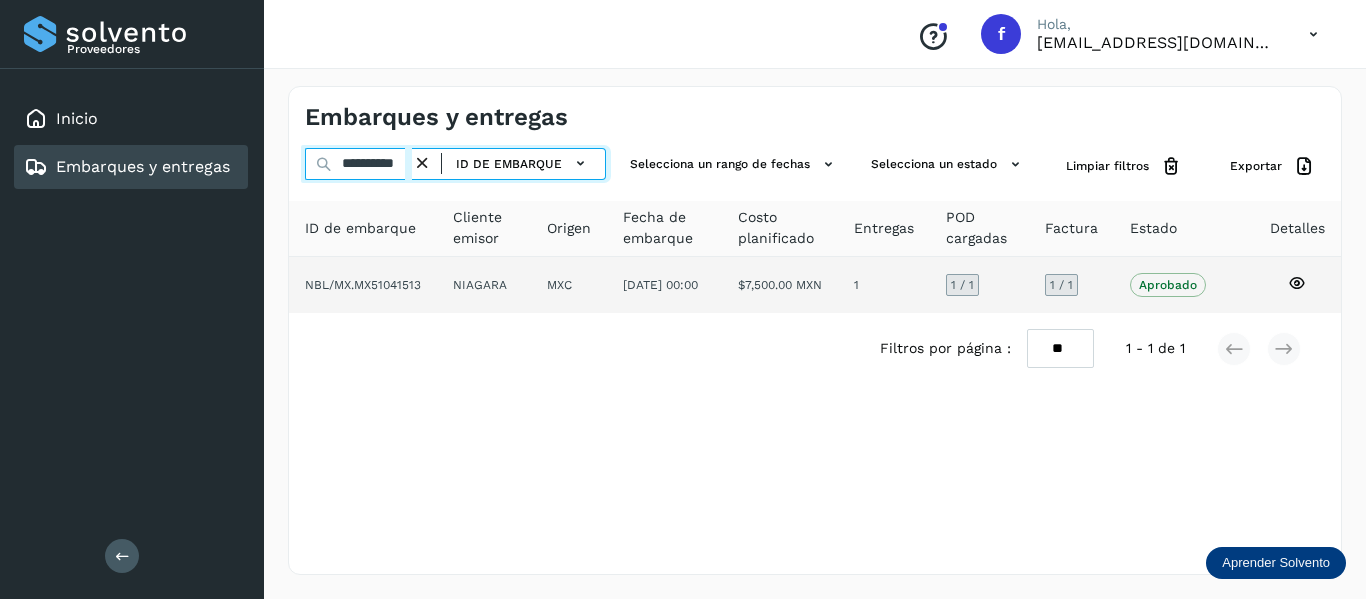 type on "**********" 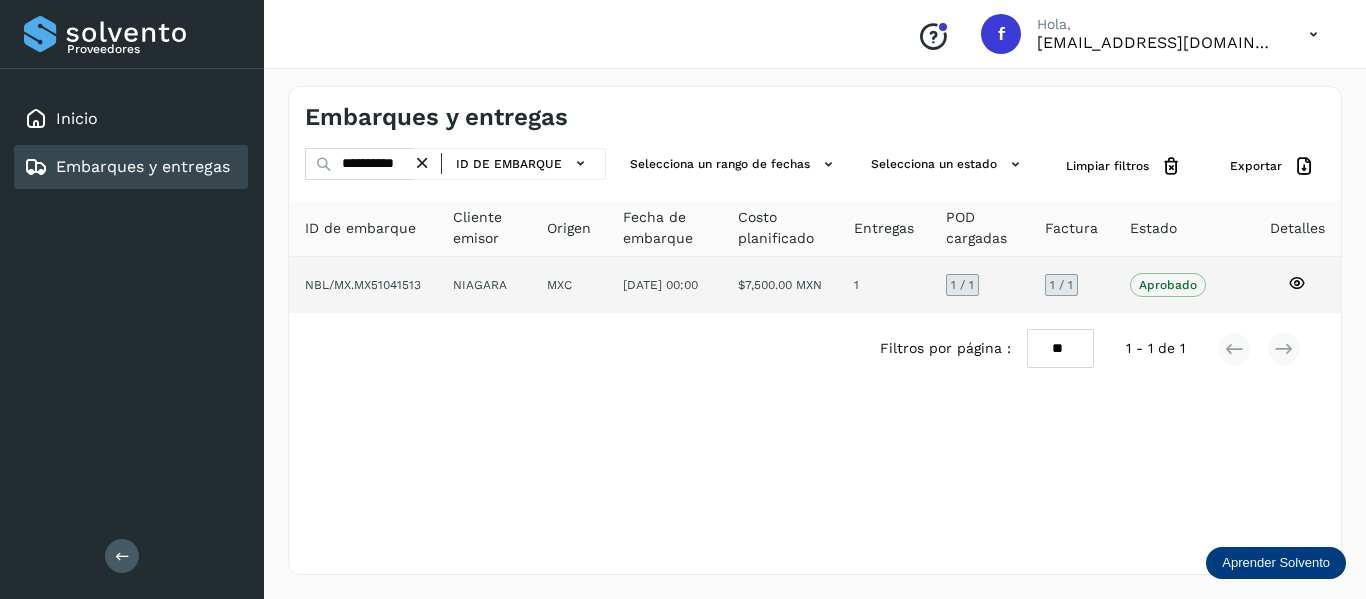 scroll, scrollTop: 0, scrollLeft: 0, axis: both 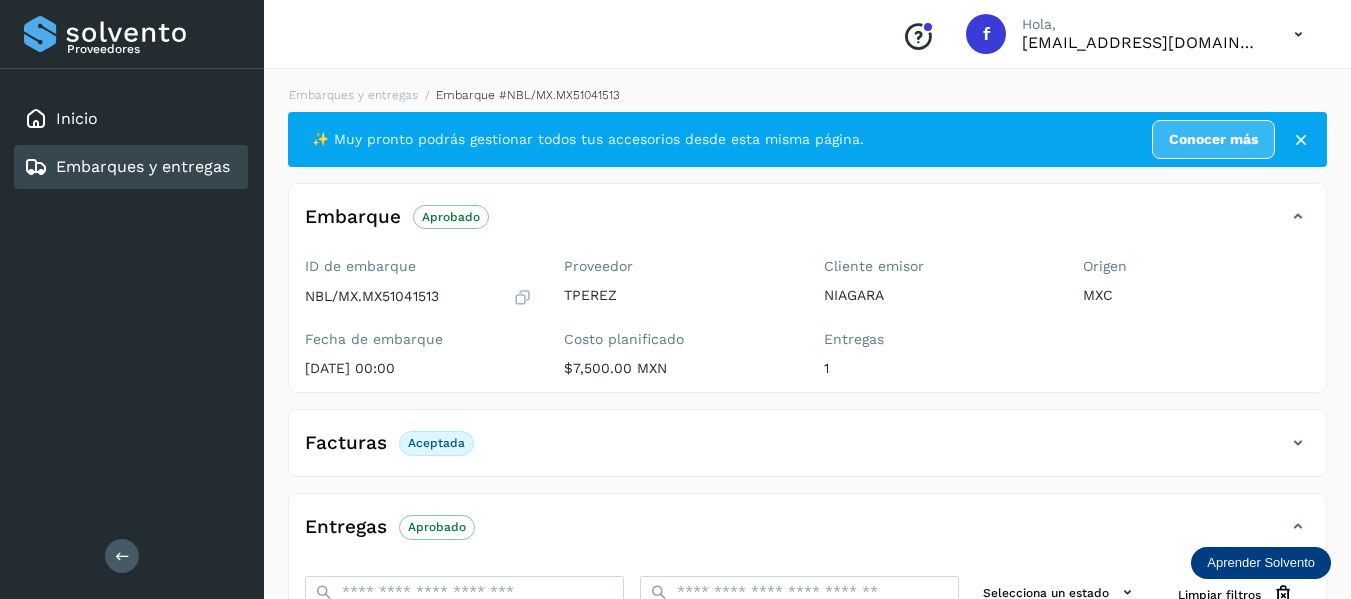 click on "Facturas Aceptada" 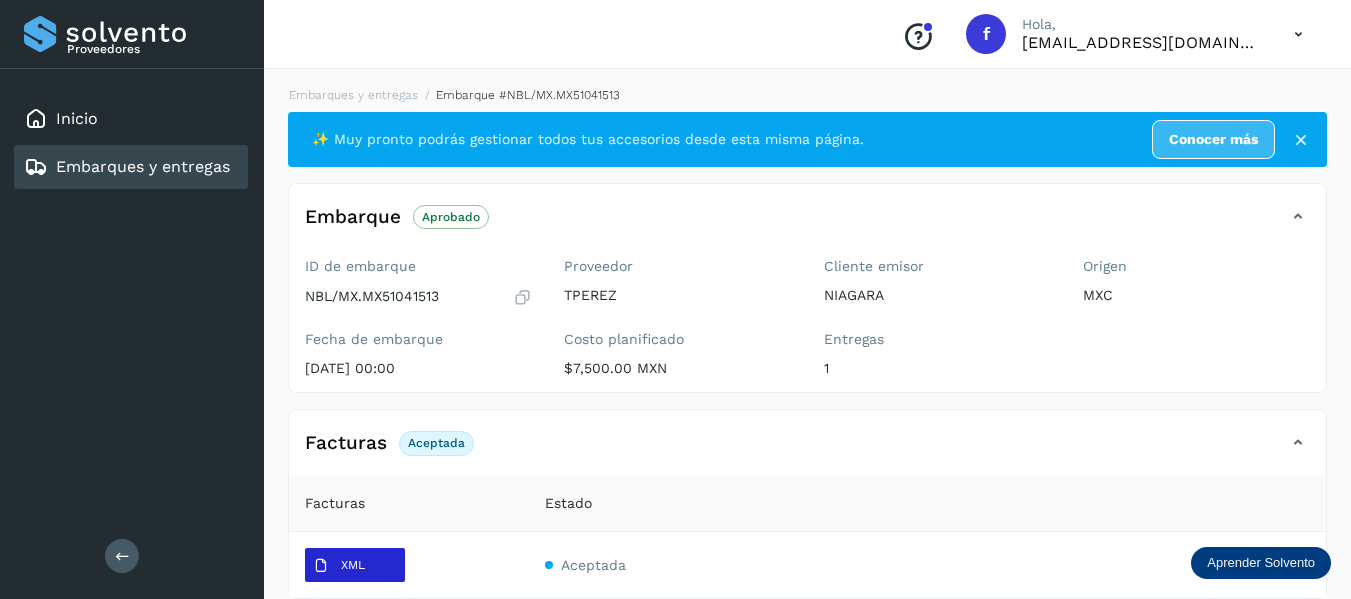 click on "XML" at bounding box center (339, 566) 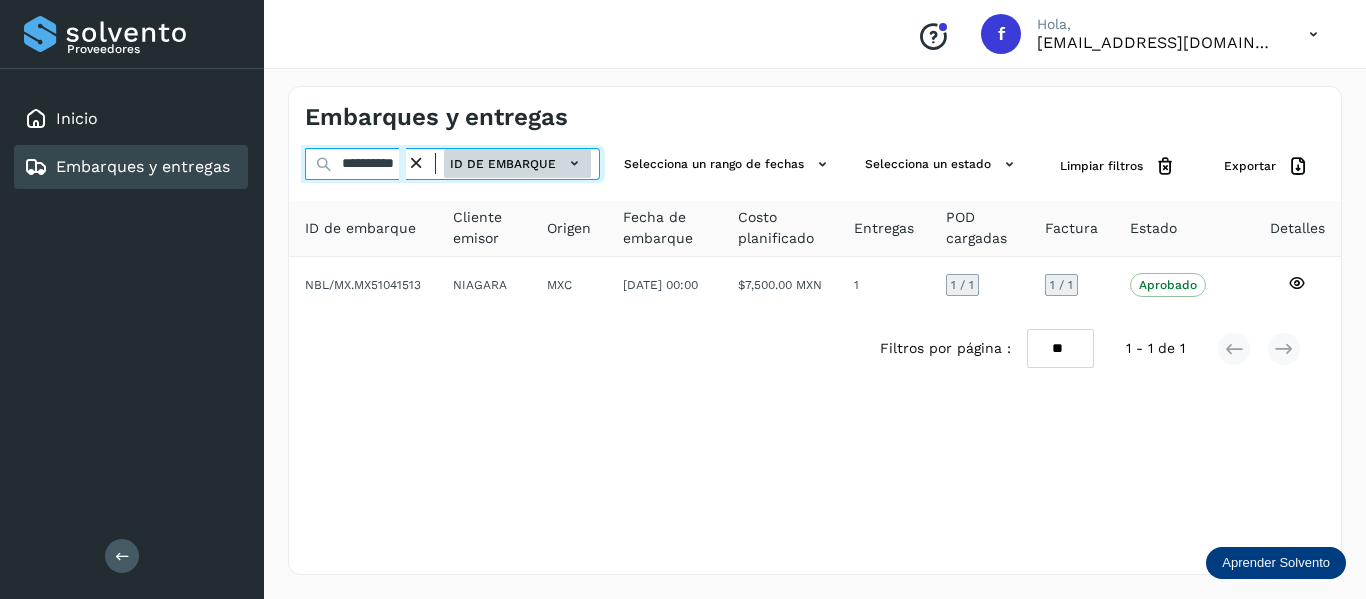 scroll, scrollTop: 0, scrollLeft: 12, axis: horizontal 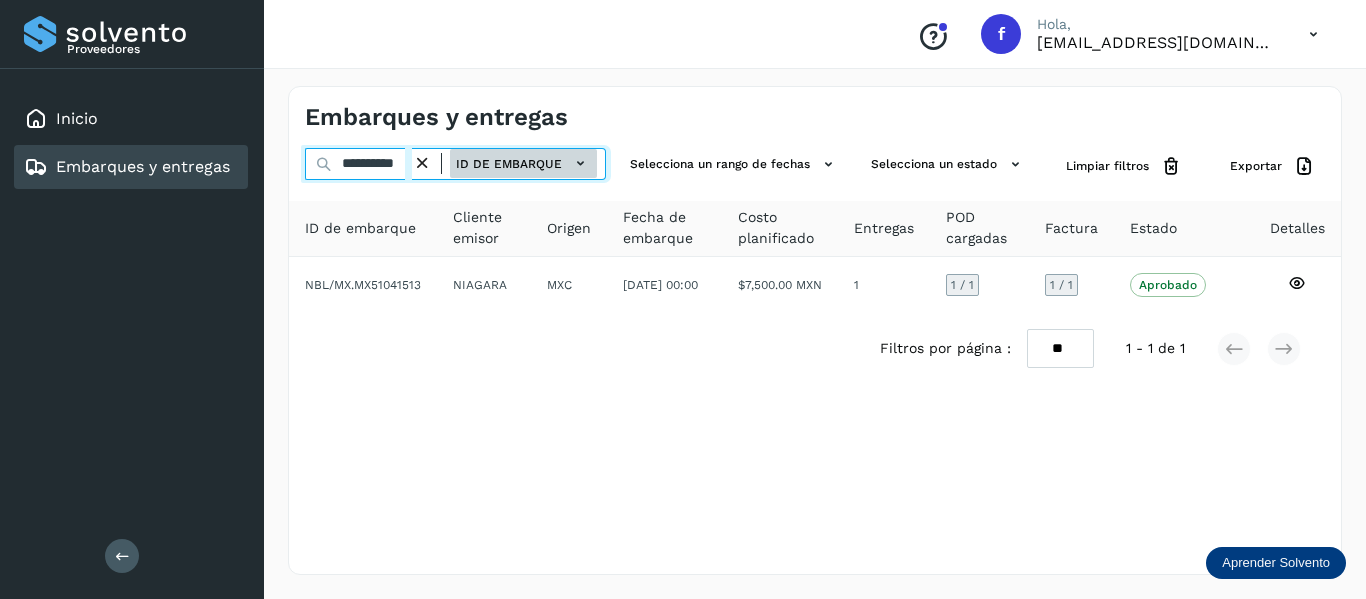 drag, startPoint x: 338, startPoint y: 167, endPoint x: 548, endPoint y: 166, distance: 210.00238 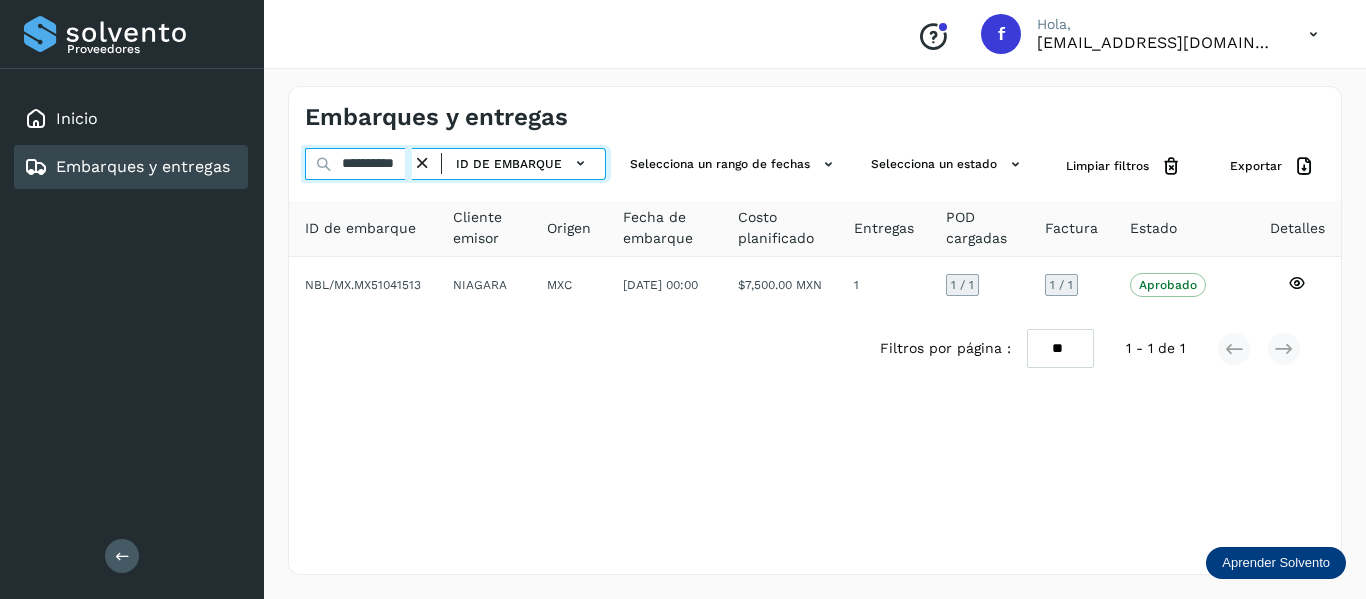 paste 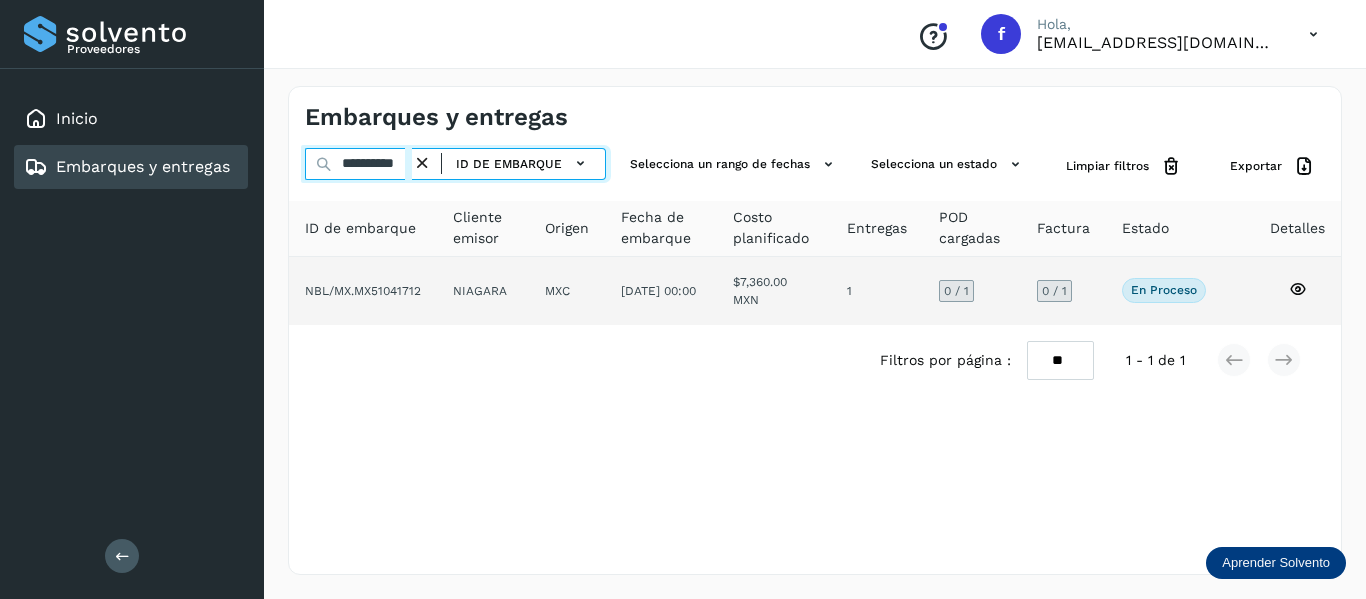 type on "**********" 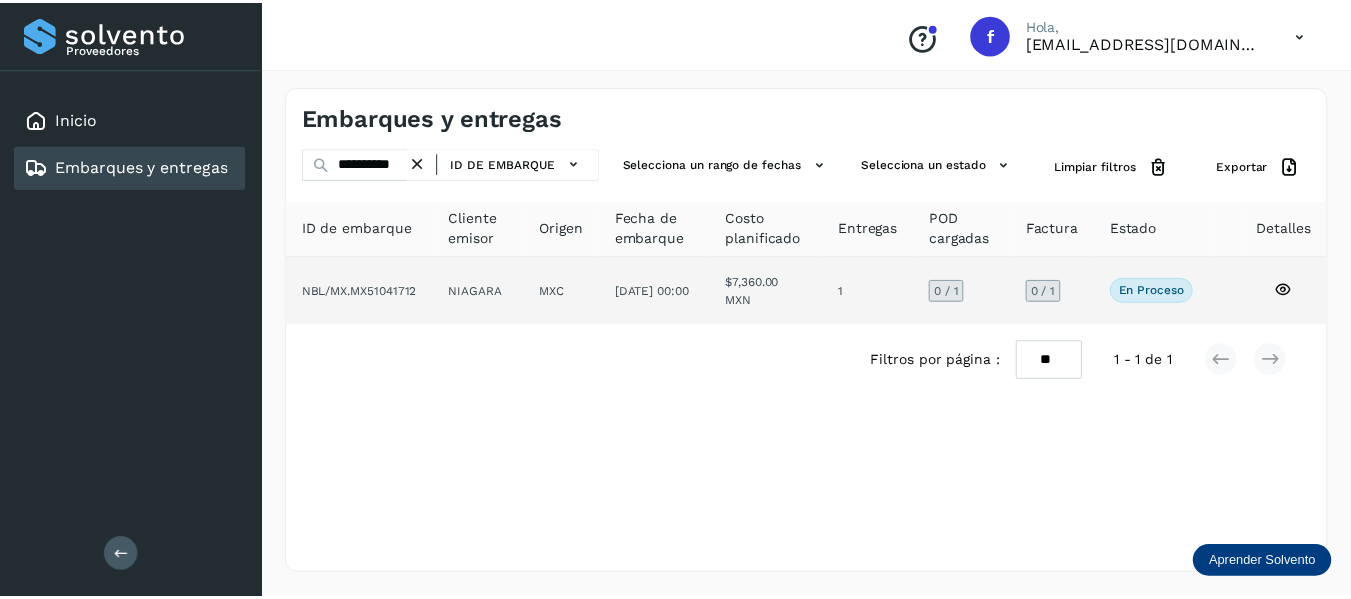 scroll, scrollTop: 0, scrollLeft: 0, axis: both 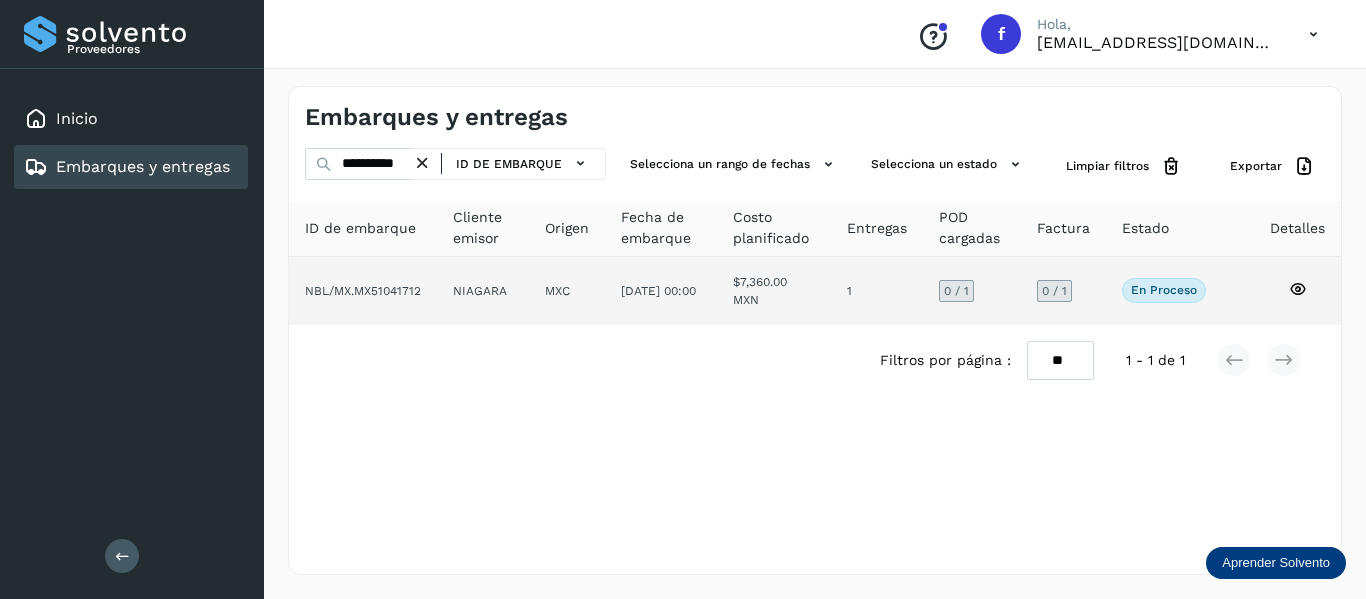 click 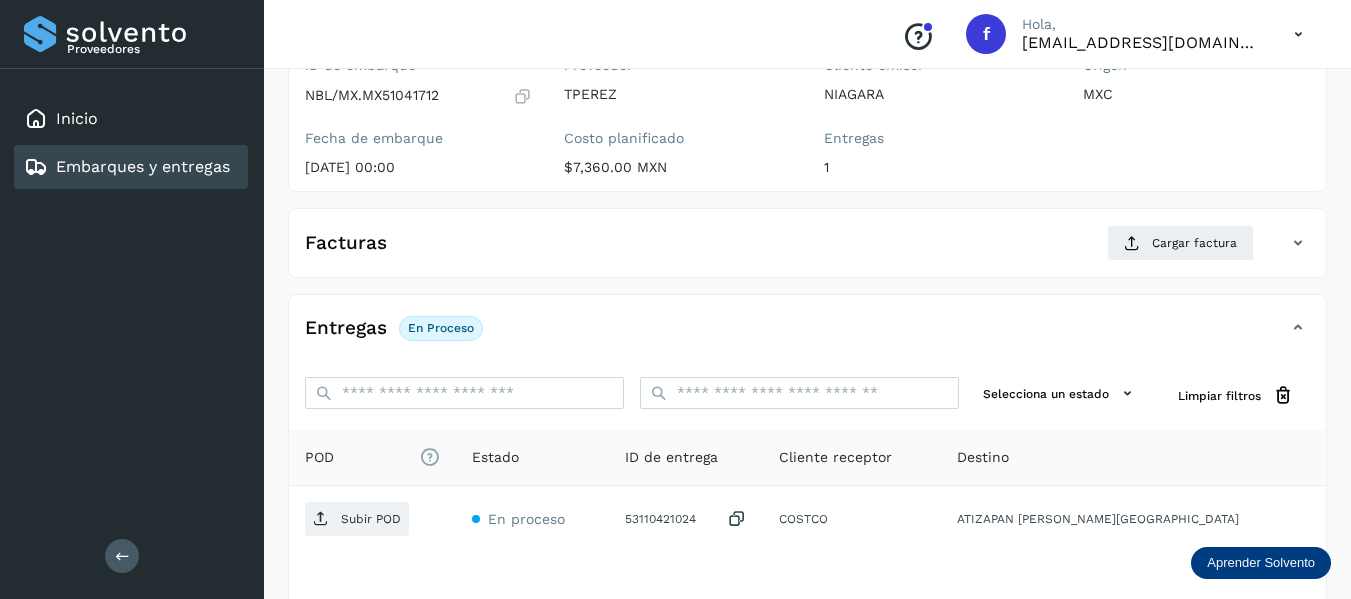 scroll, scrollTop: 200, scrollLeft: 0, axis: vertical 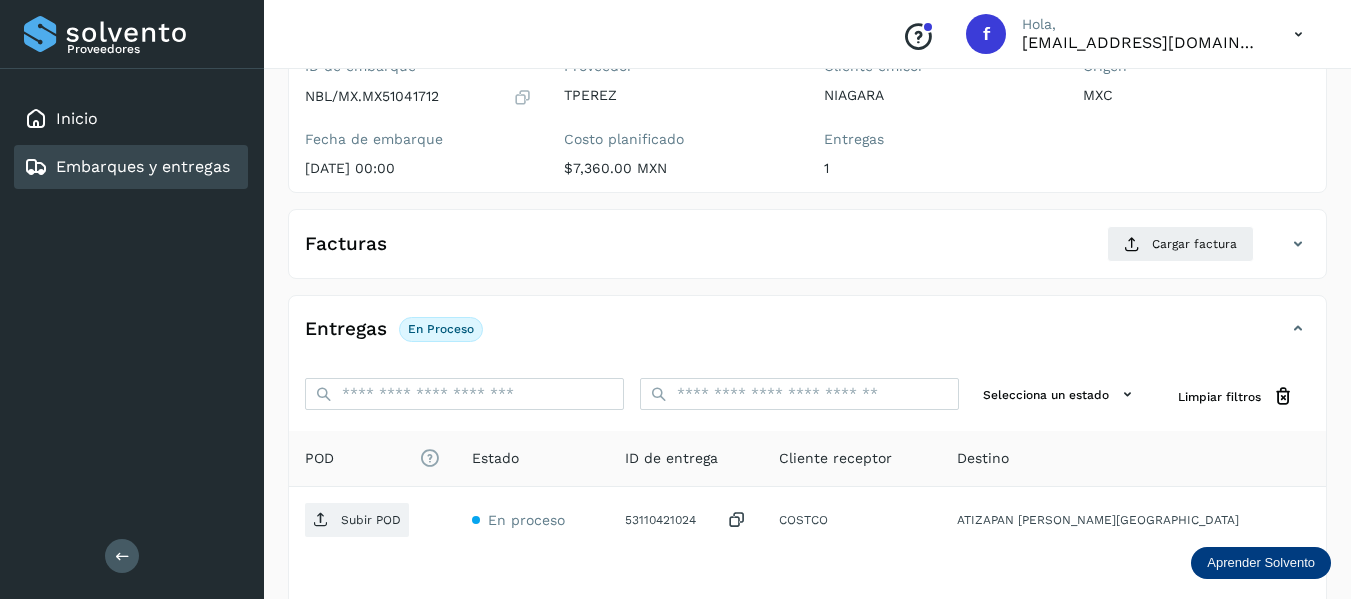 click on "Facturas Cargar factura" at bounding box center (807, 252) 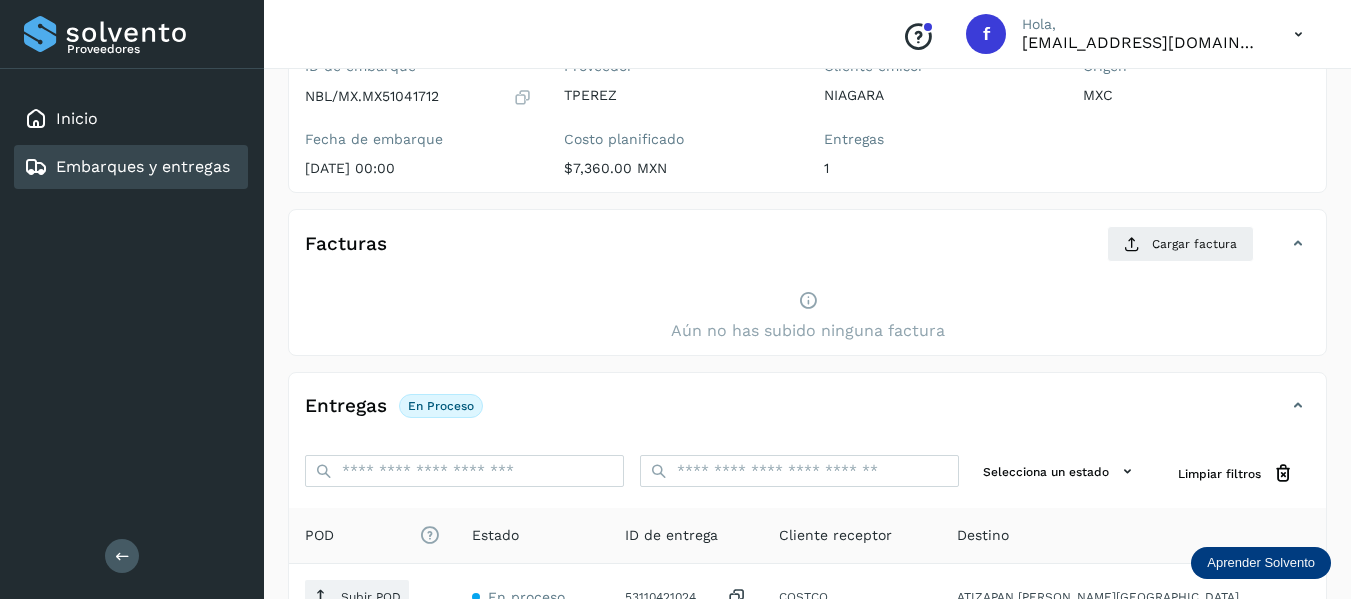 drag, startPoint x: 1019, startPoint y: 287, endPoint x: 969, endPoint y: 263, distance: 55.461697 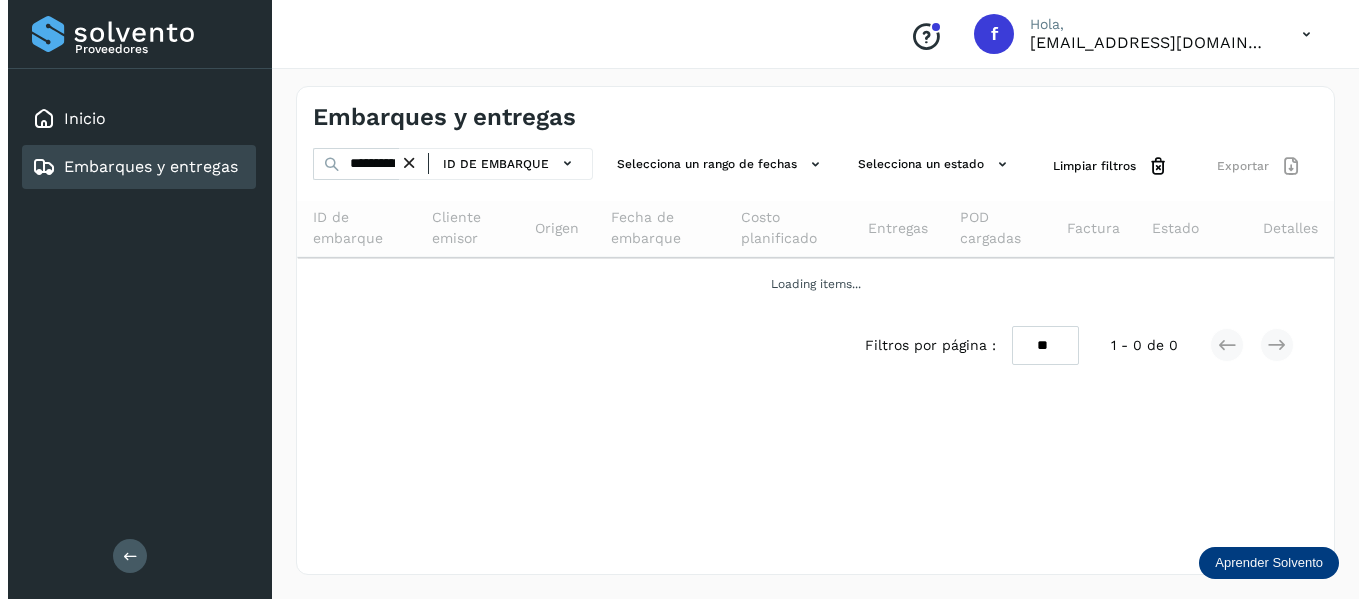 scroll, scrollTop: 0, scrollLeft: 0, axis: both 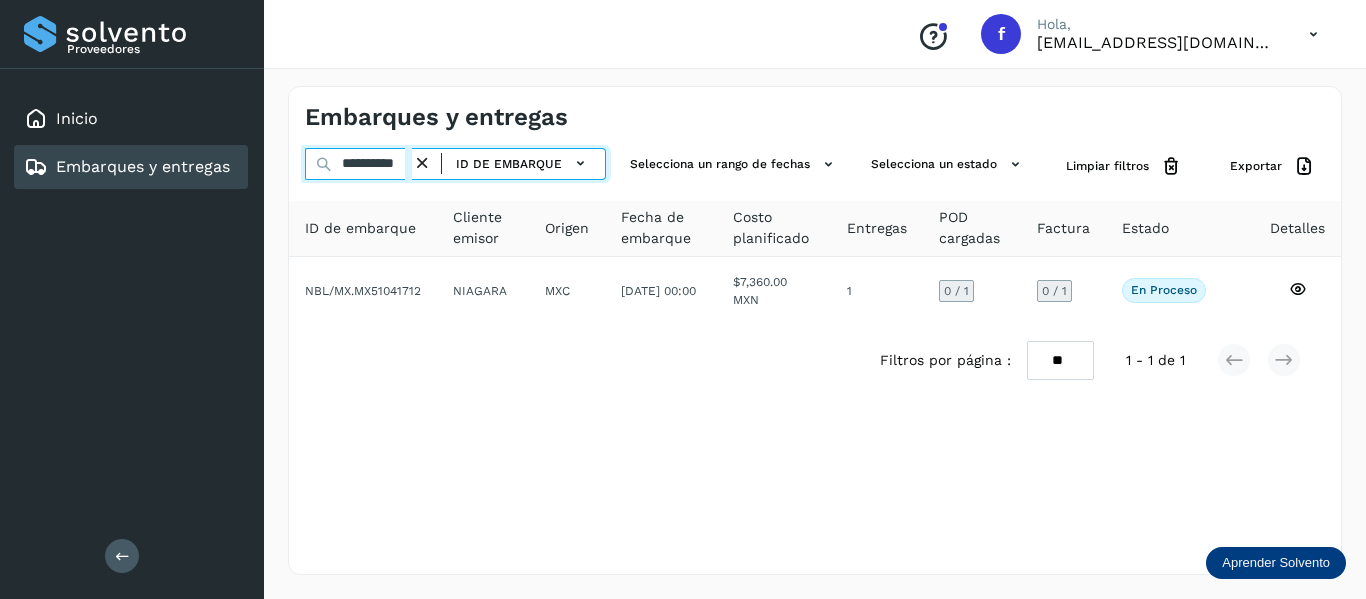 drag, startPoint x: 334, startPoint y: 161, endPoint x: 551, endPoint y: 222, distance: 225.41074 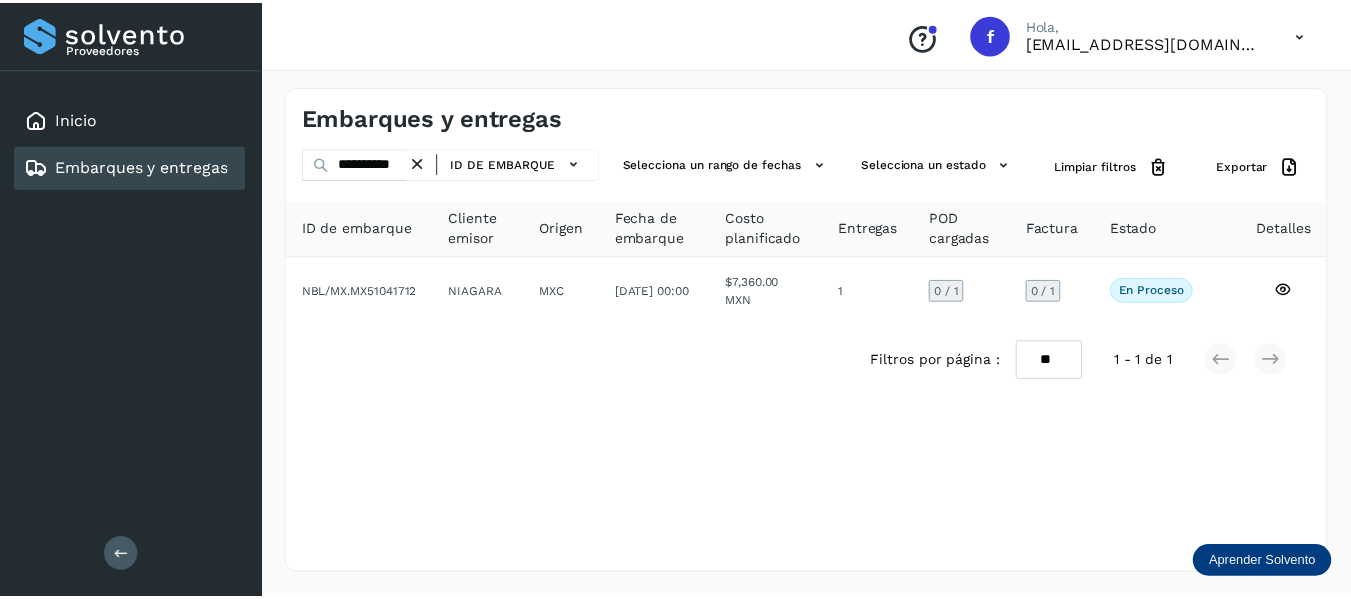 scroll, scrollTop: 0, scrollLeft: 0, axis: both 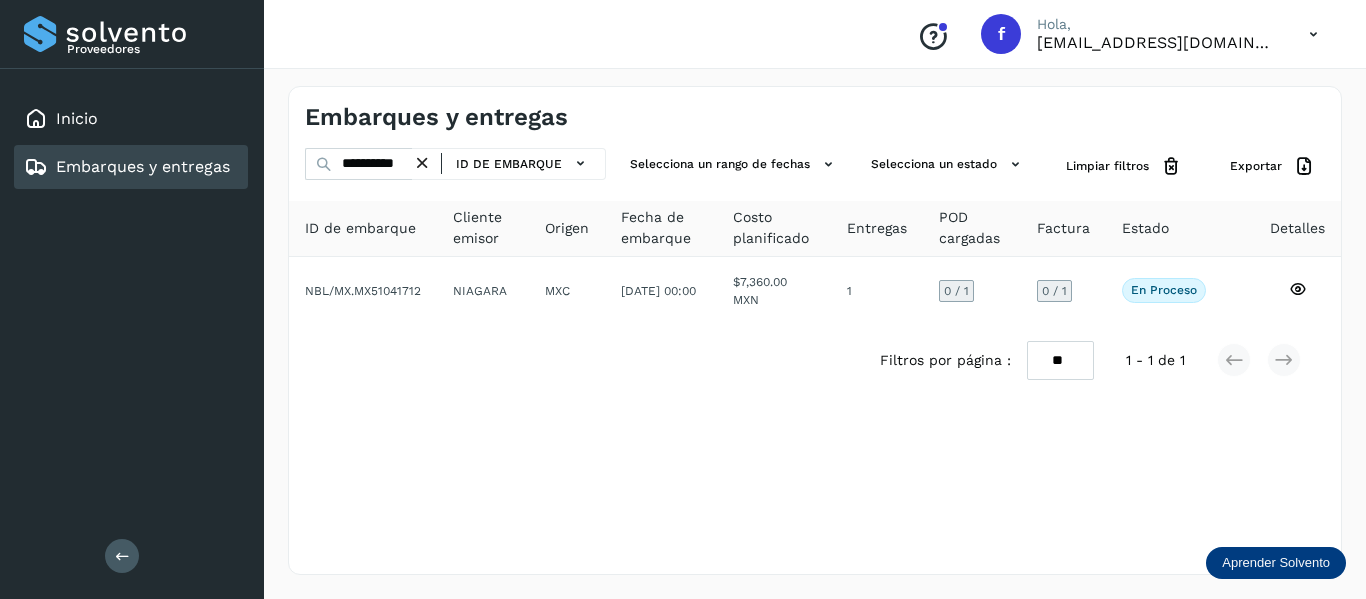 click on "Filtros por página : ** ** **" at bounding box center (987, 360) 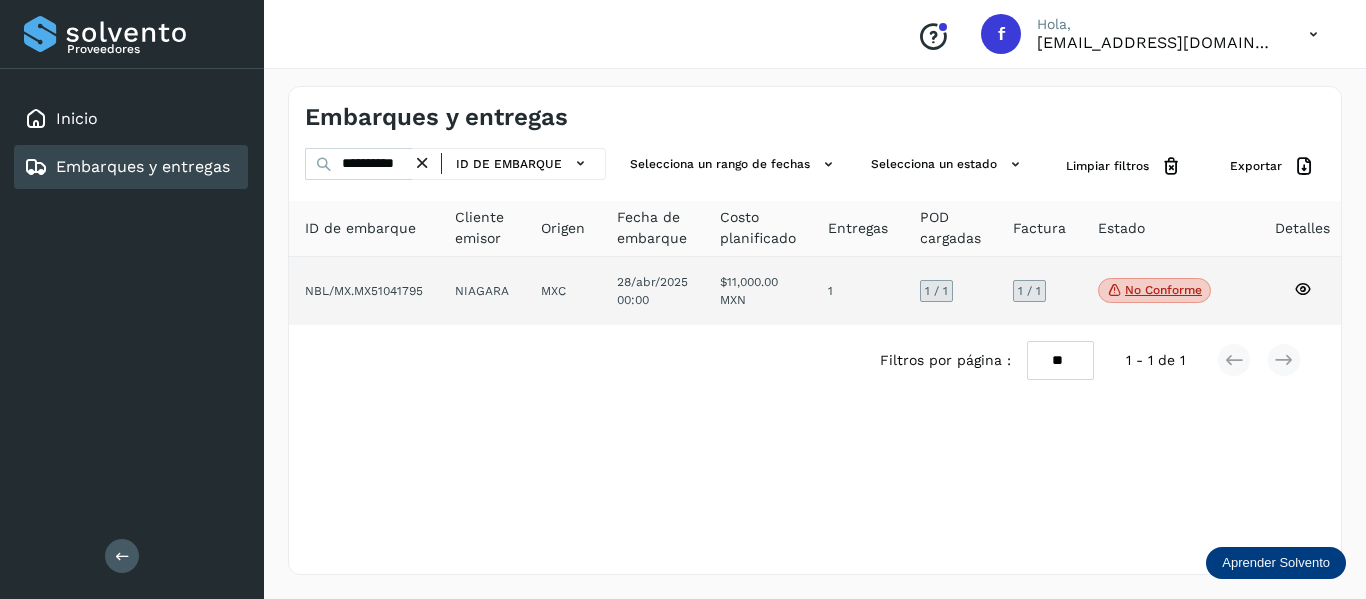 click on "No conforme
Verifica el estado de la factura o entregas asociadas a este embarque" 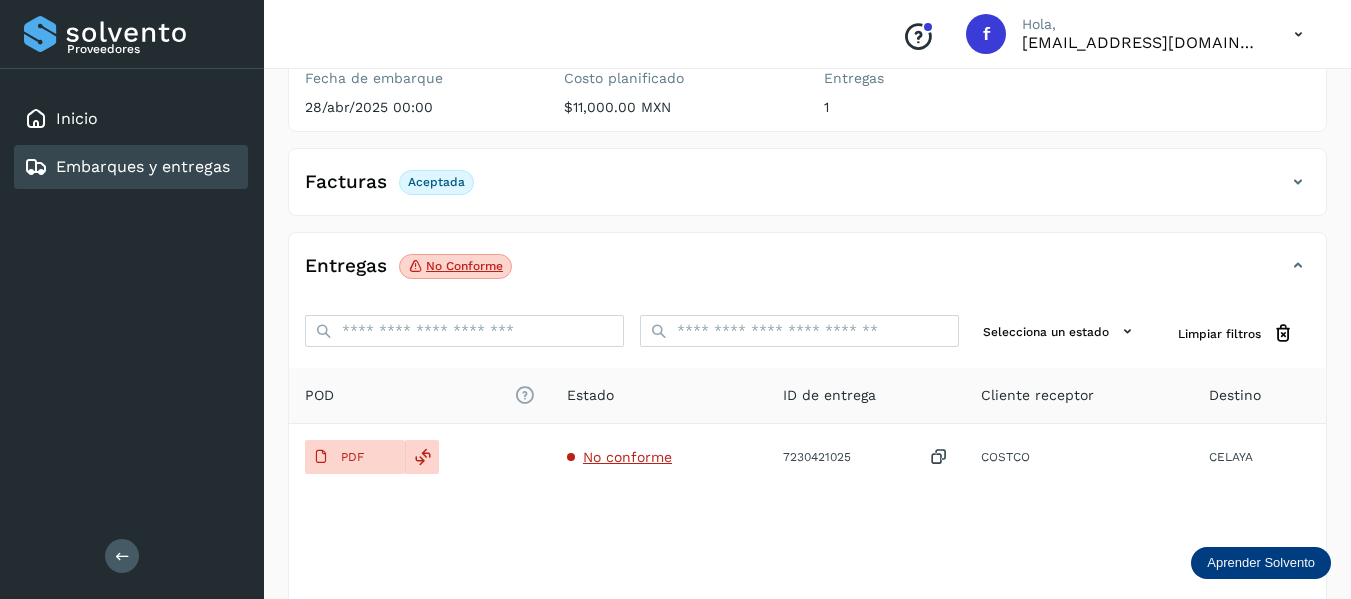scroll, scrollTop: 300, scrollLeft: 0, axis: vertical 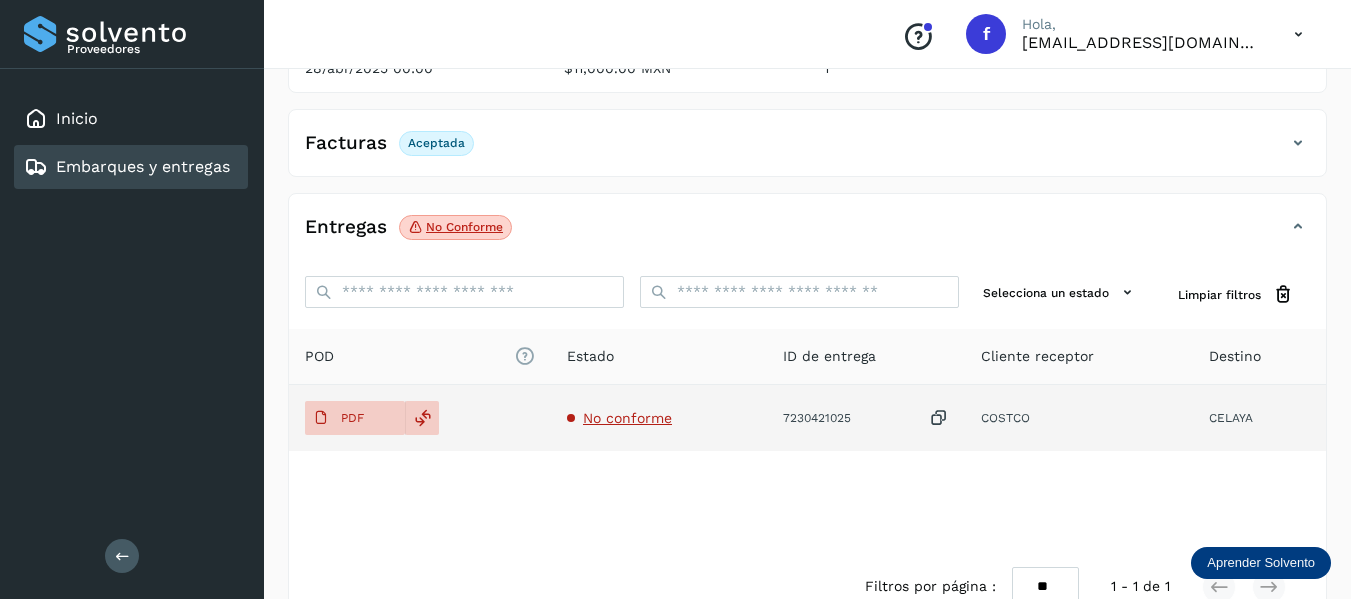 click on "No conforme" at bounding box center [627, 418] 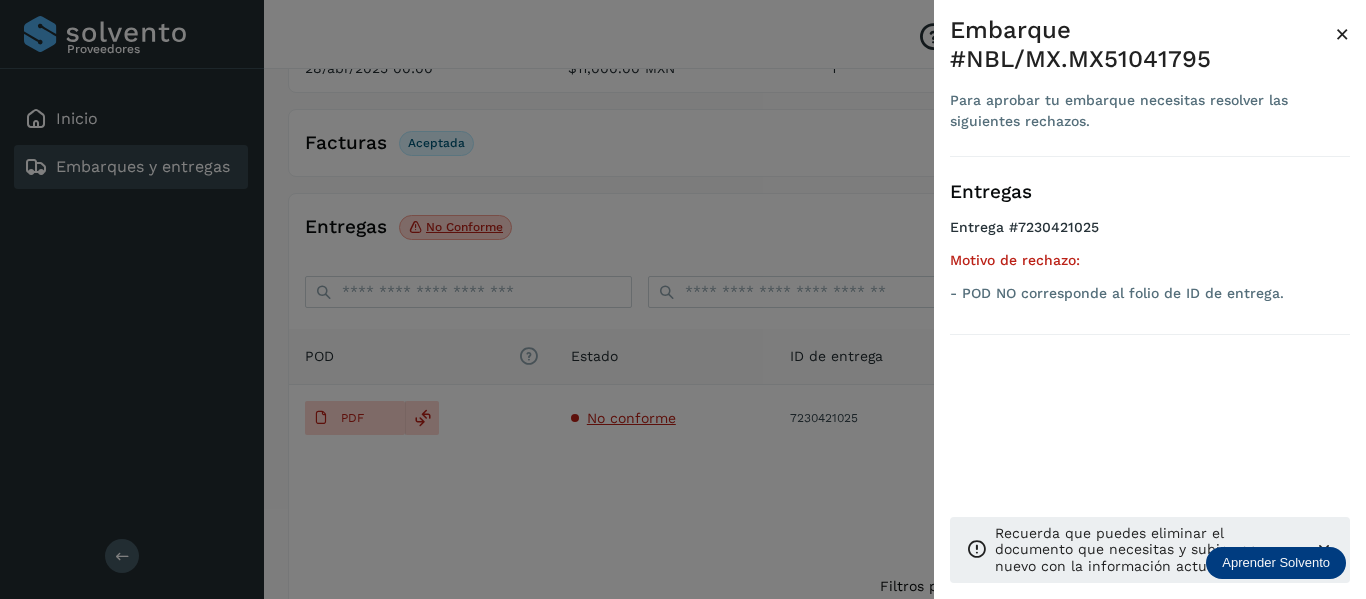 click on "×" at bounding box center (1342, 34) 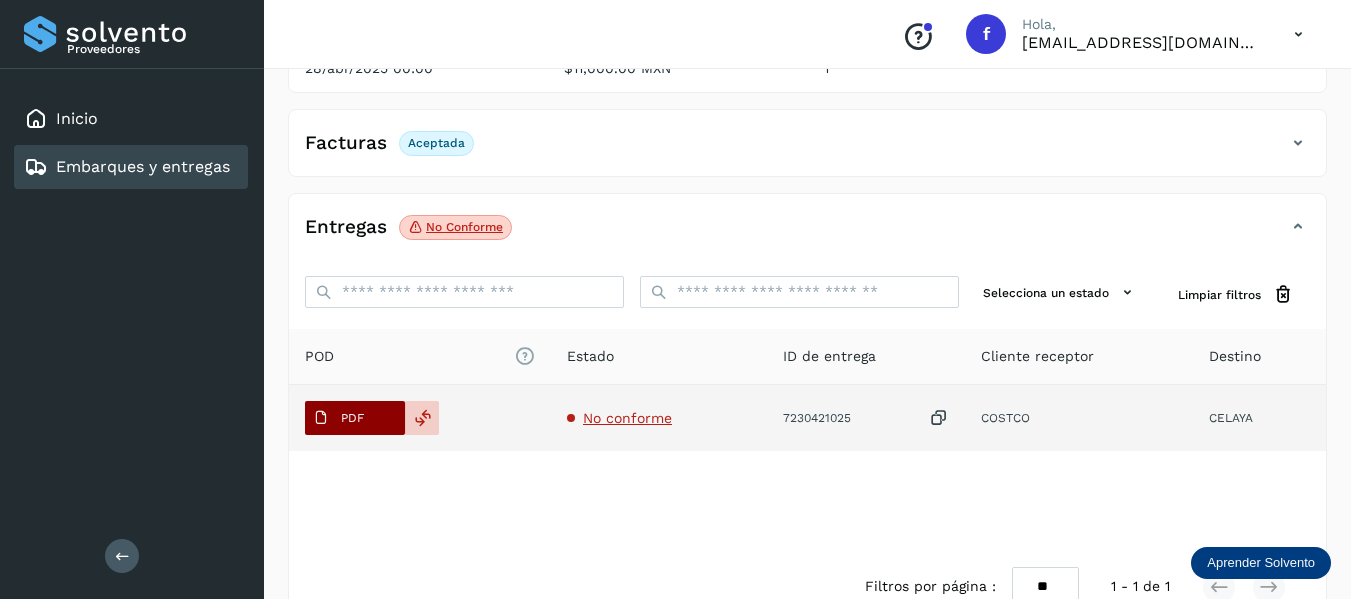 click on "PDF" at bounding box center [352, 418] 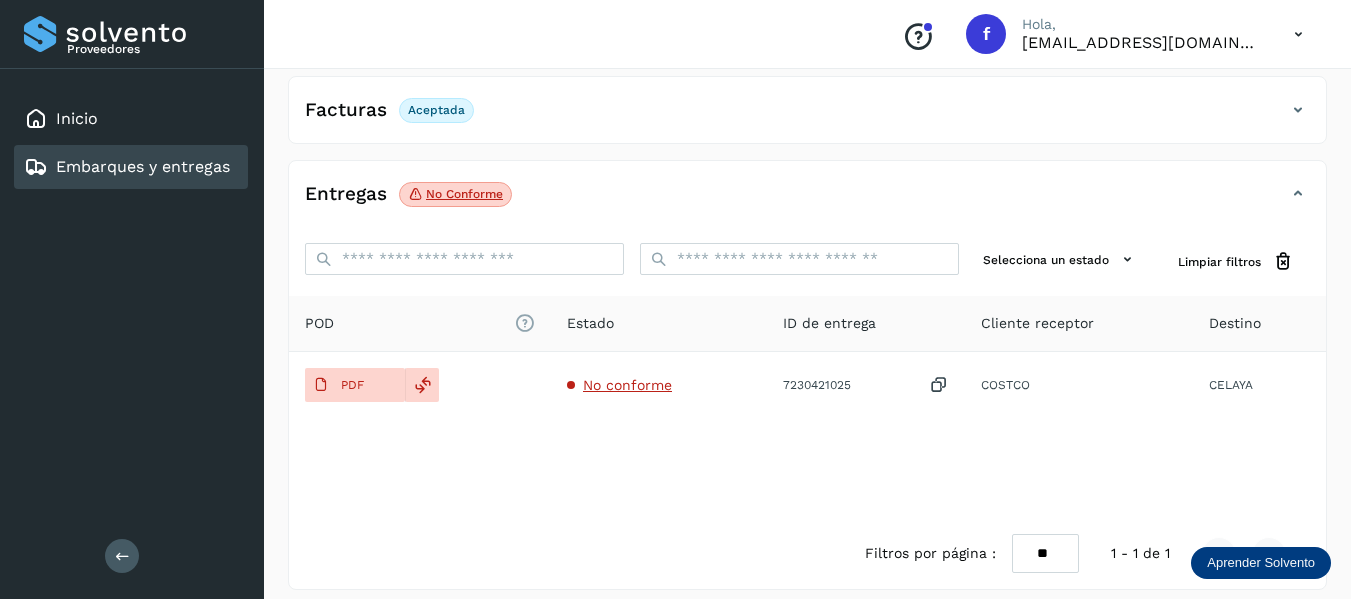 scroll, scrollTop: 348, scrollLeft: 0, axis: vertical 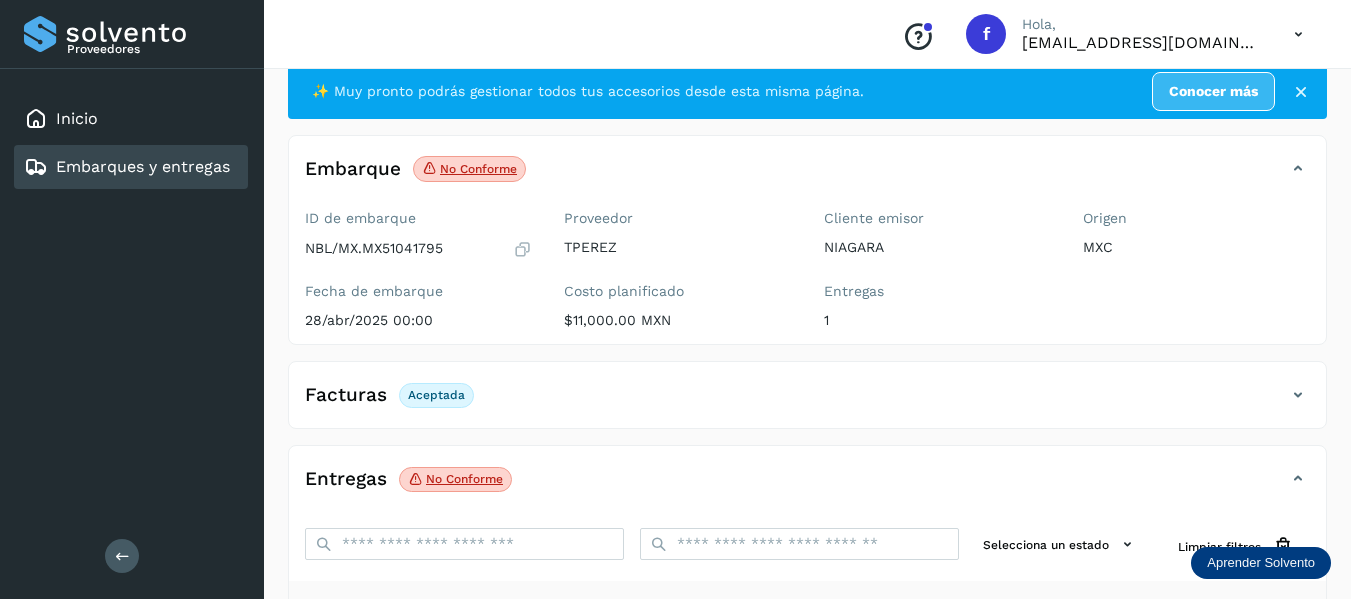 type 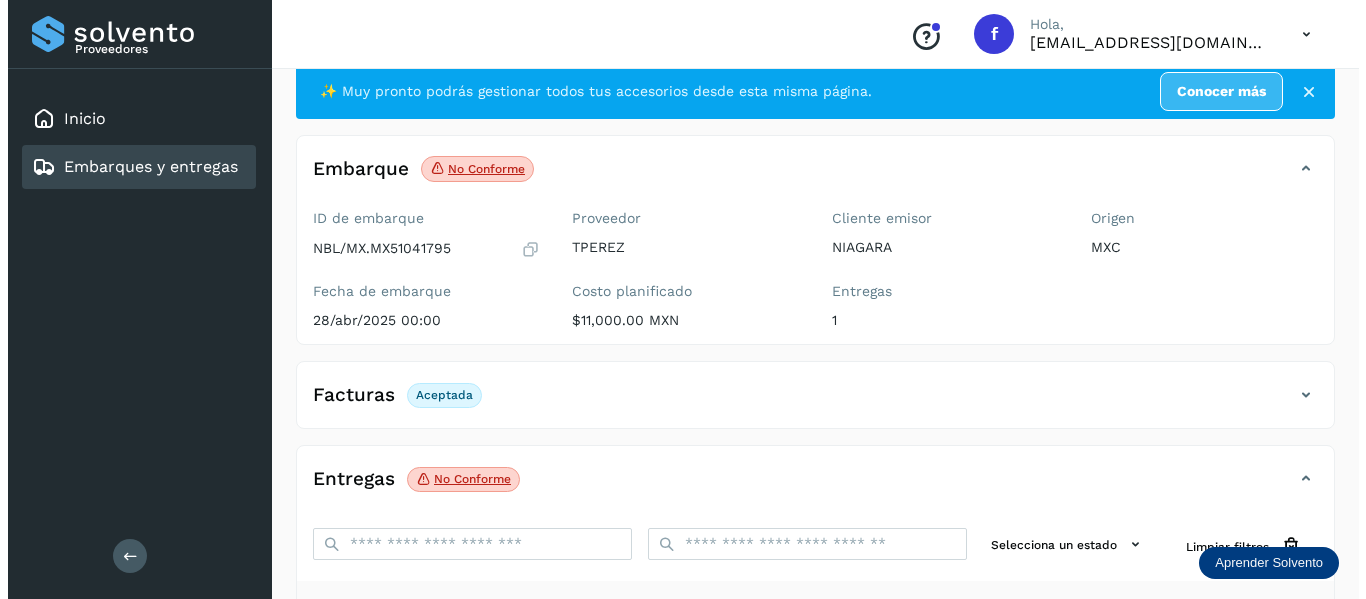 scroll, scrollTop: 0, scrollLeft: 0, axis: both 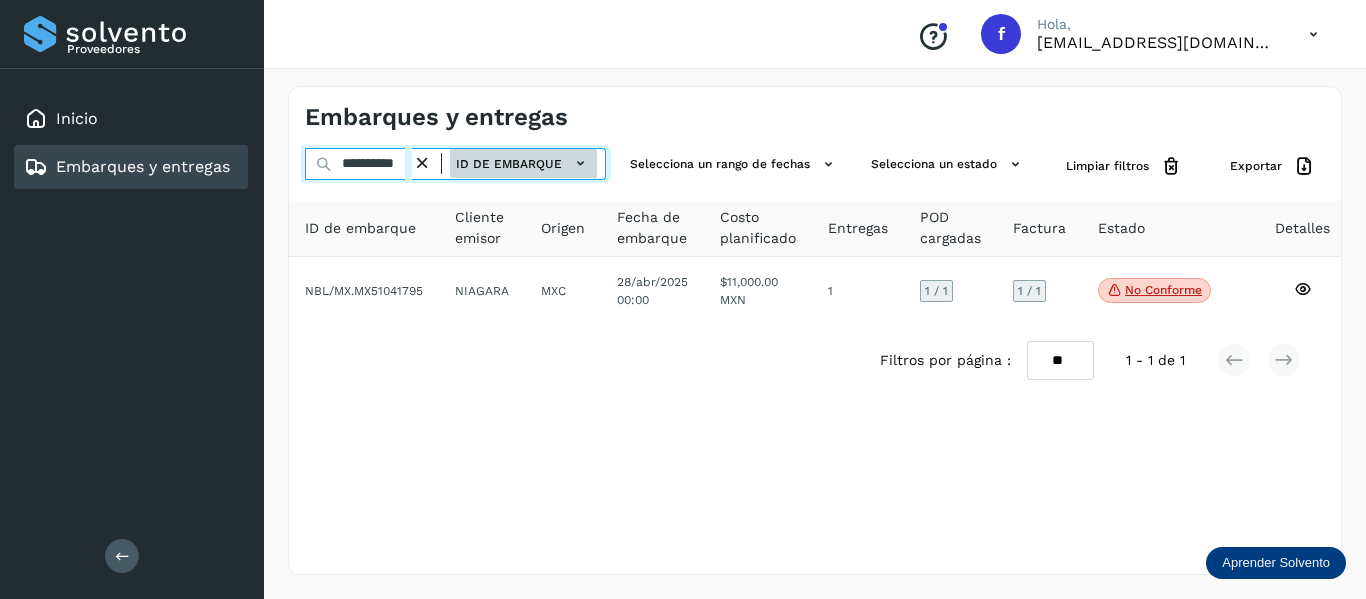 drag, startPoint x: 343, startPoint y: 165, endPoint x: 494, endPoint y: 177, distance: 151.47607 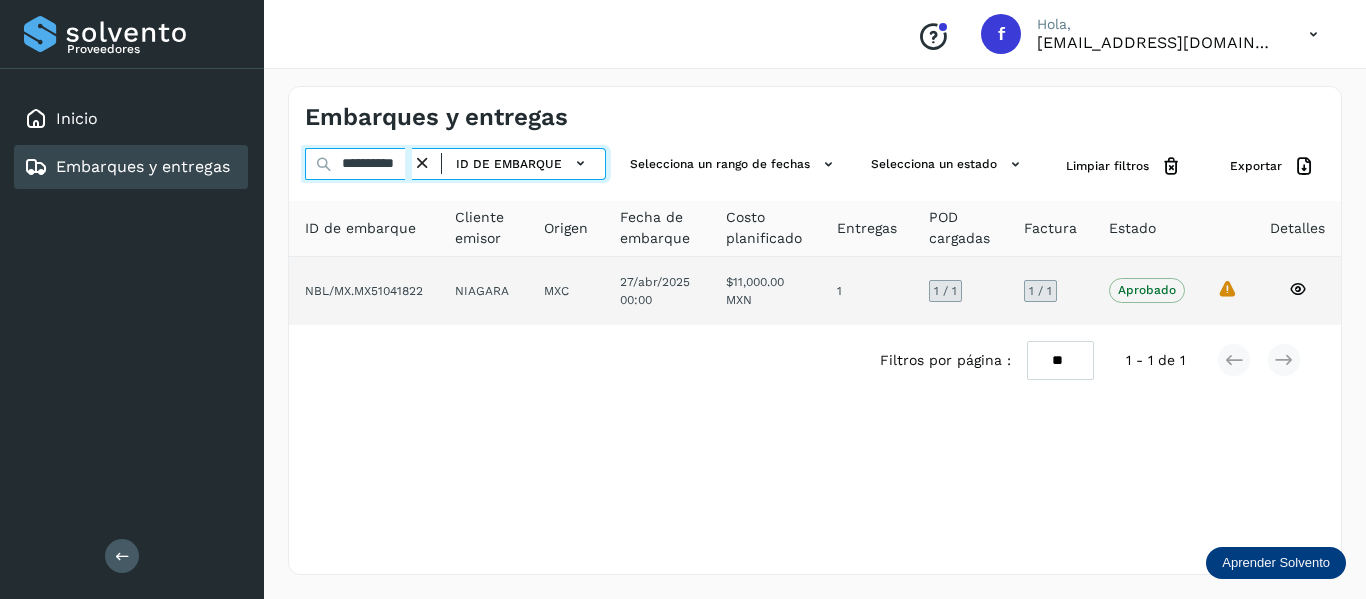 type on "**********" 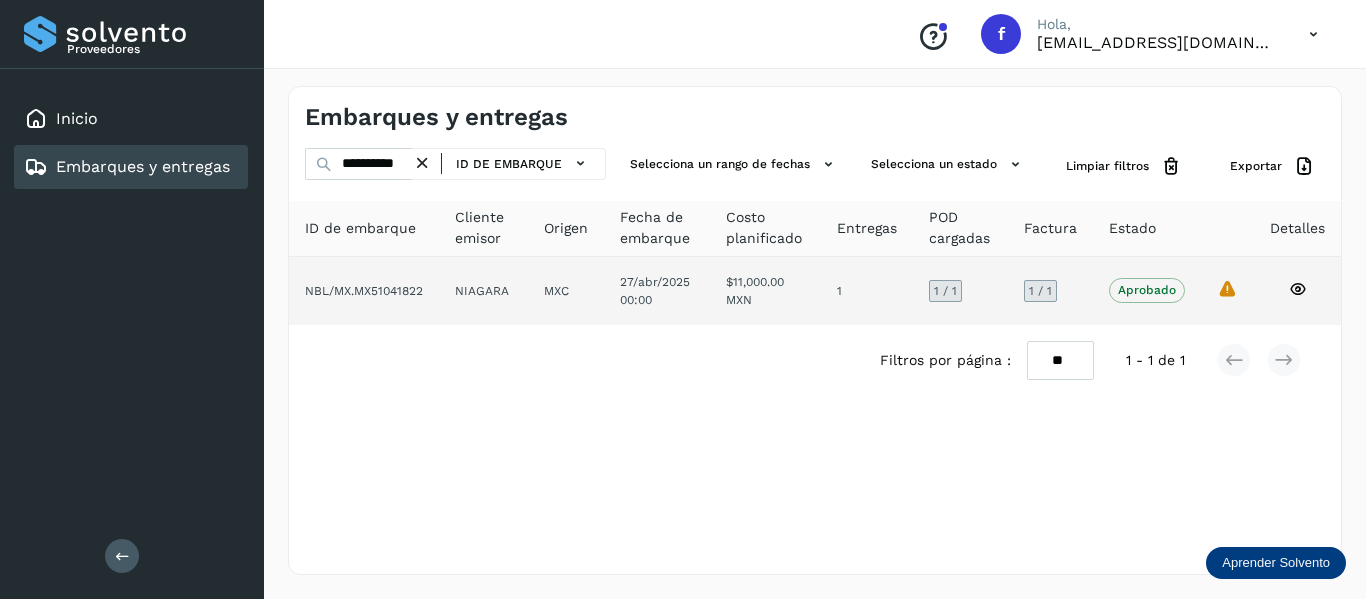 click on "La validación de Solvento para este embarque ha sido anulada debido al cambio de estado a “Aprobado con Excepción”" 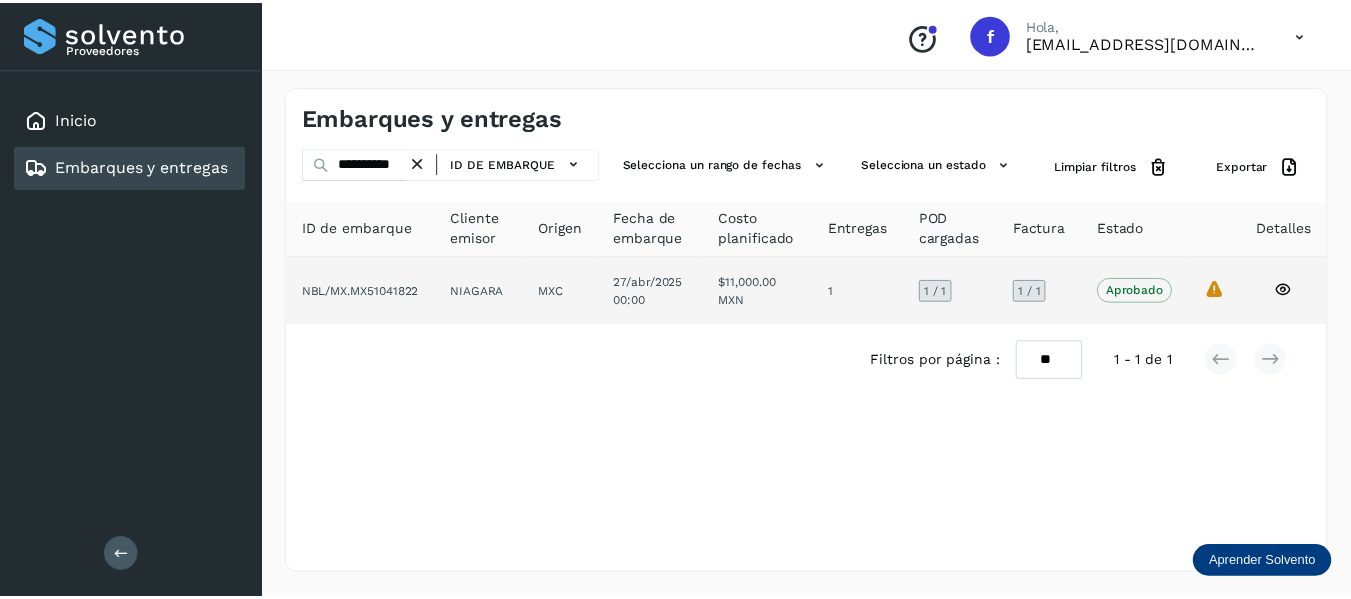 scroll, scrollTop: 0, scrollLeft: 0, axis: both 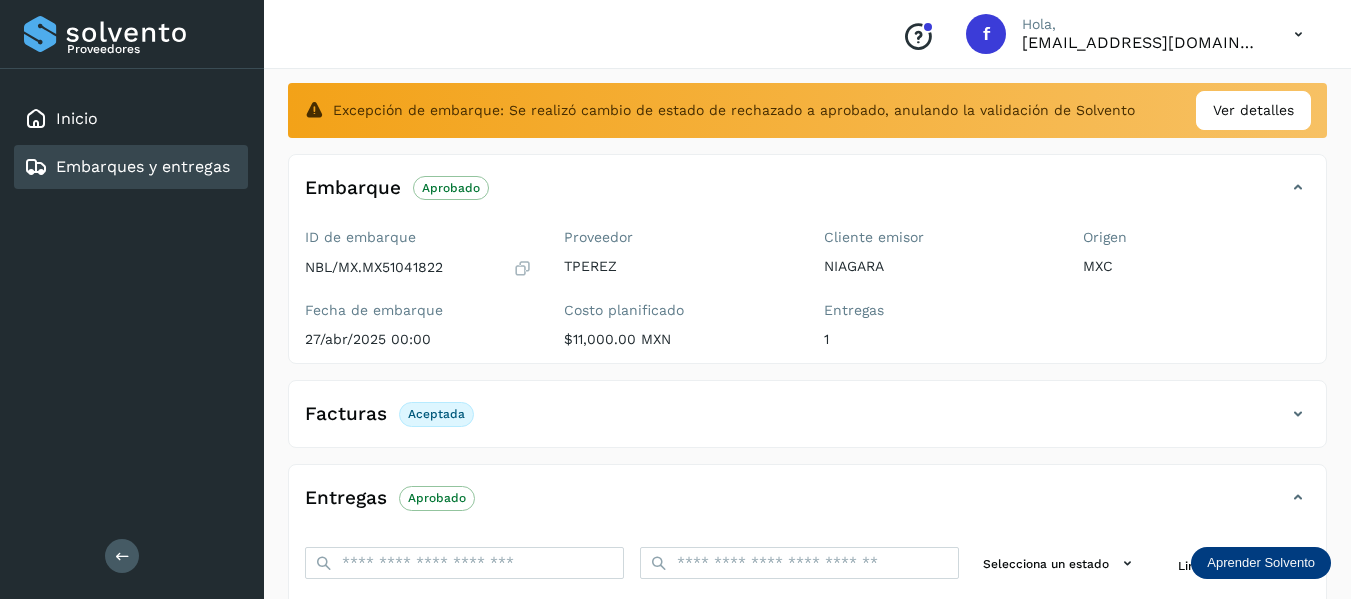 click at bounding box center [1298, 414] 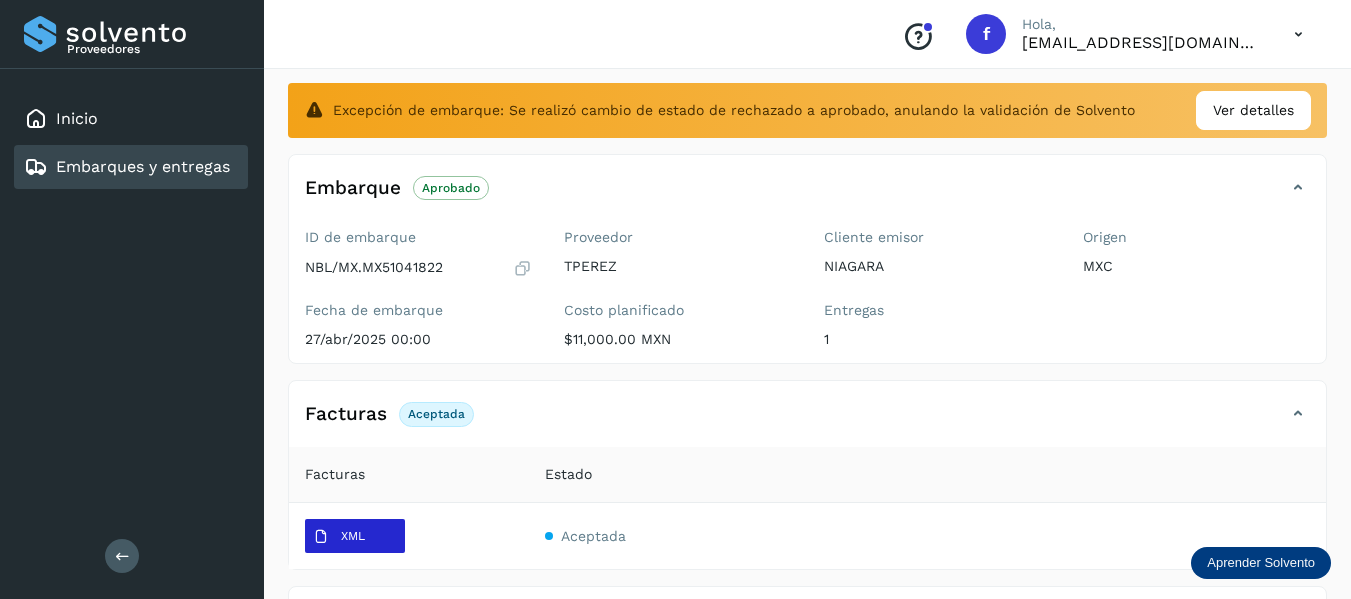 click on "XML" at bounding box center [339, 537] 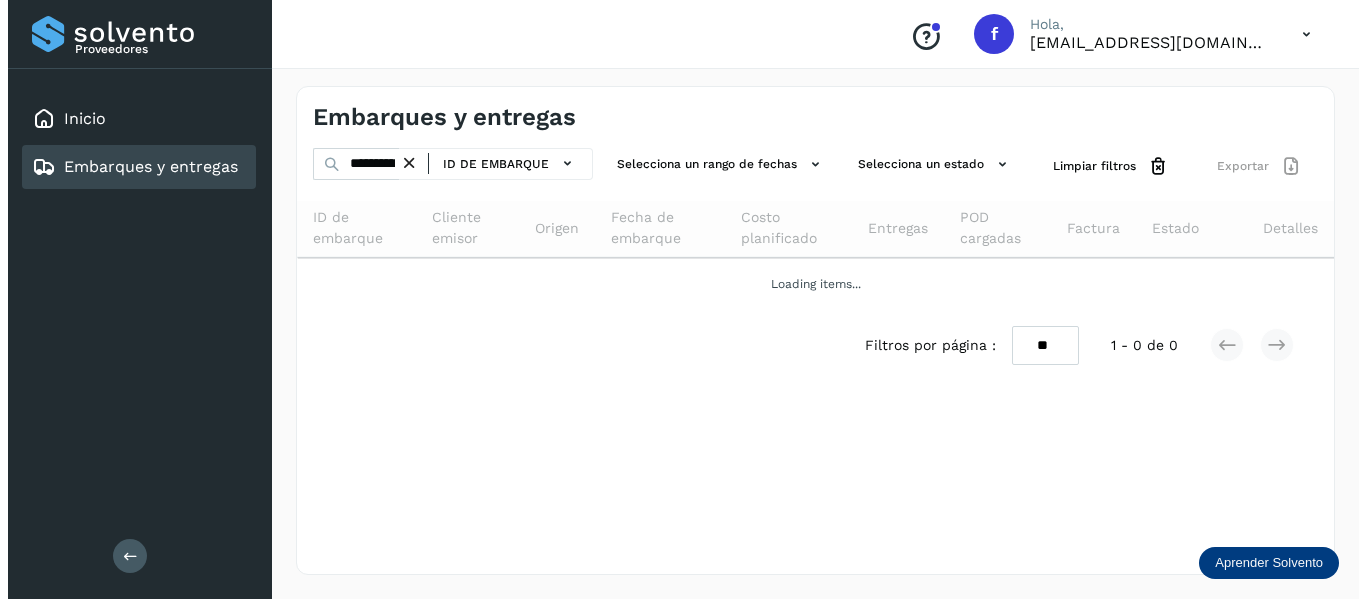 scroll, scrollTop: 0, scrollLeft: 0, axis: both 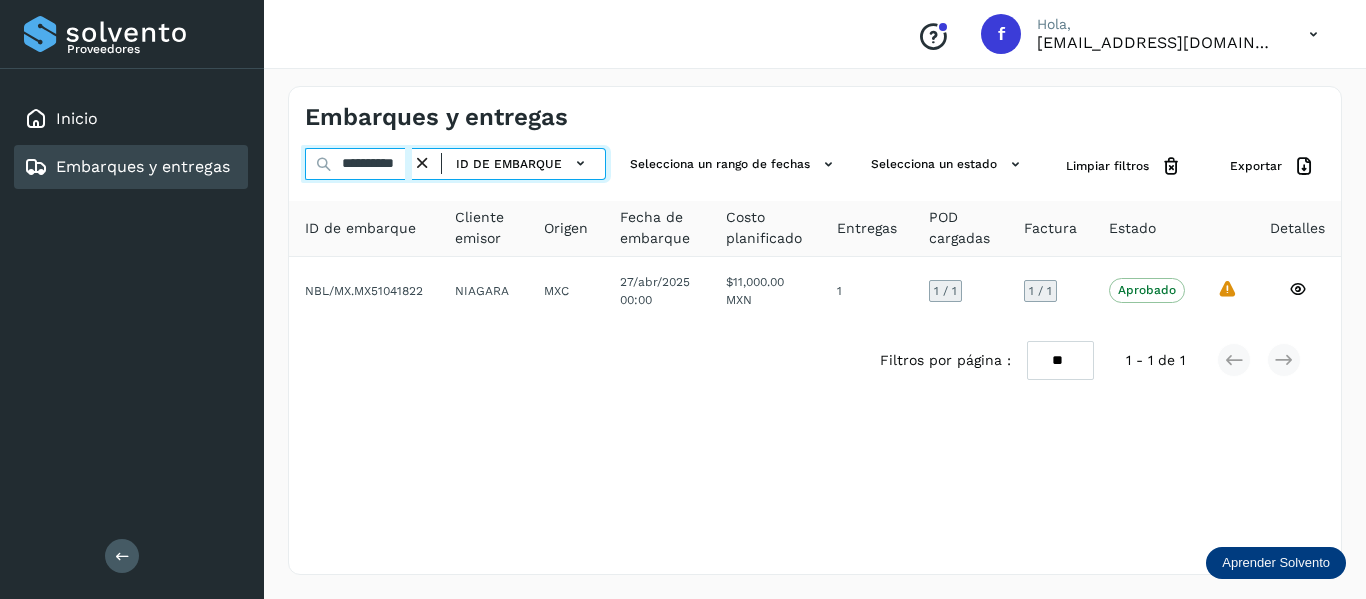 drag, startPoint x: 341, startPoint y: 164, endPoint x: 692, endPoint y: 228, distance: 356.78705 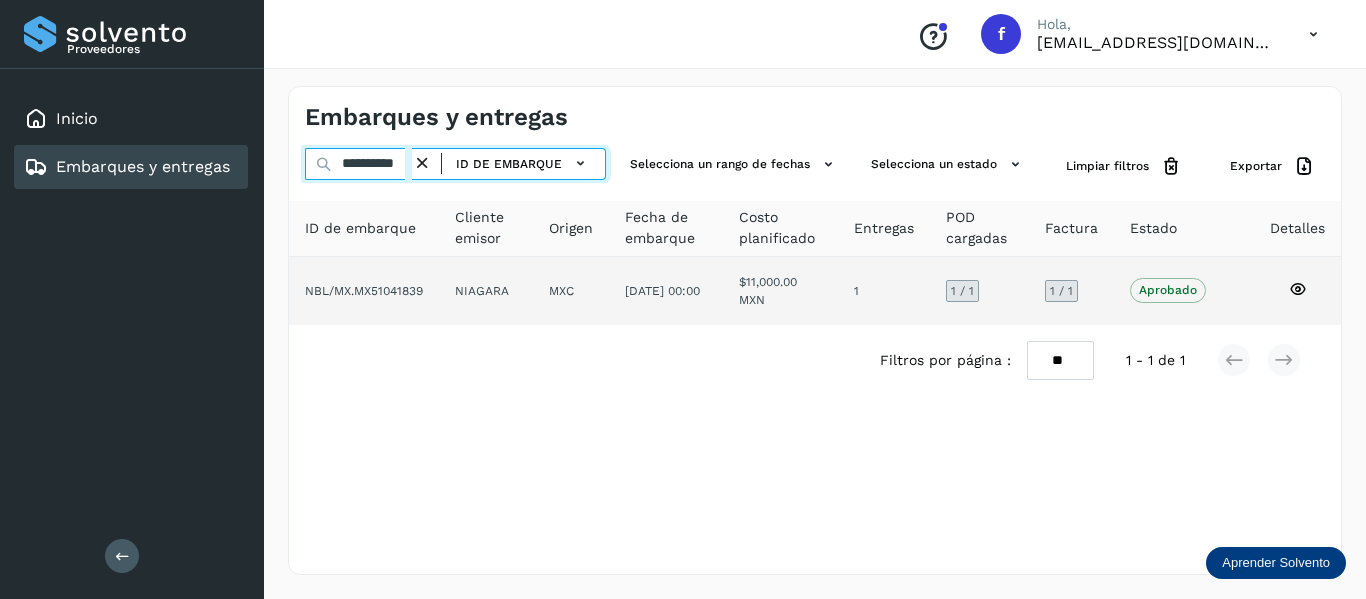 type on "**********" 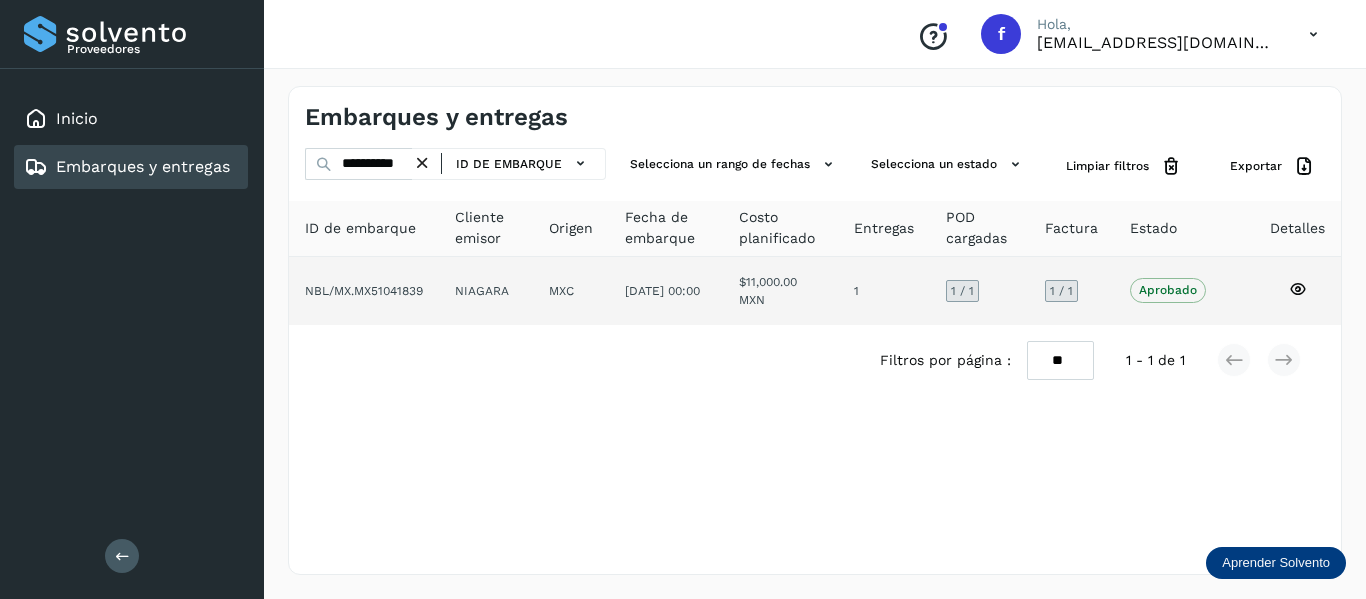 scroll, scrollTop: 0, scrollLeft: 0, axis: both 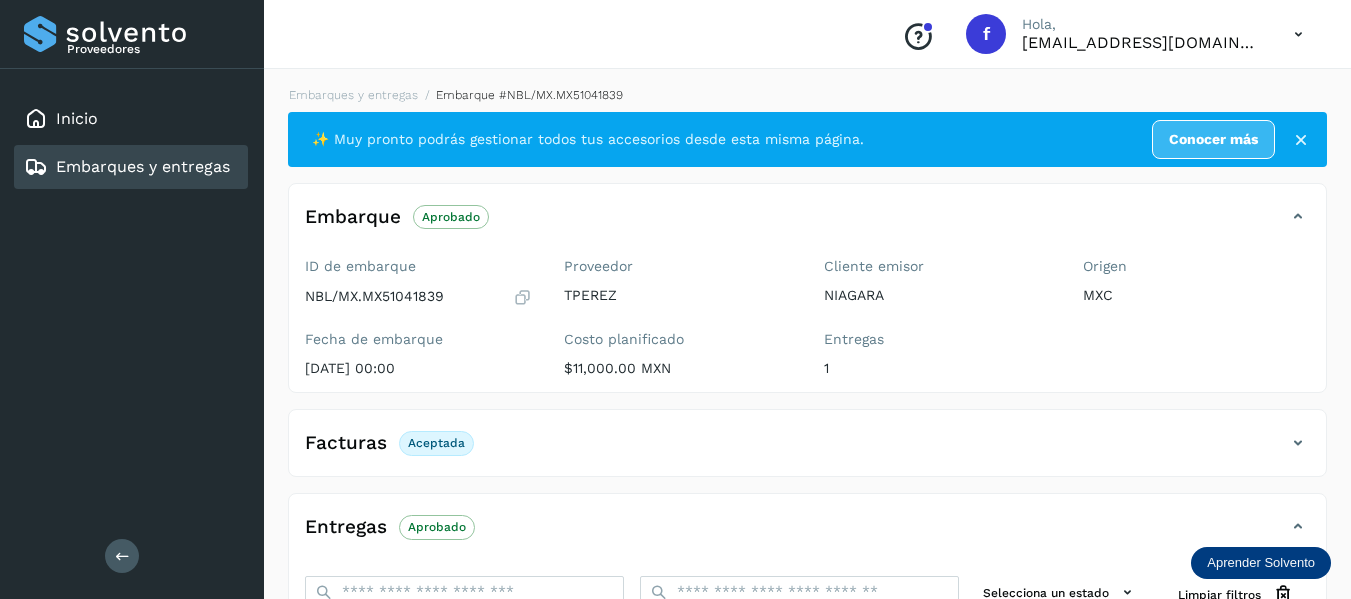 click at bounding box center (1298, 443) 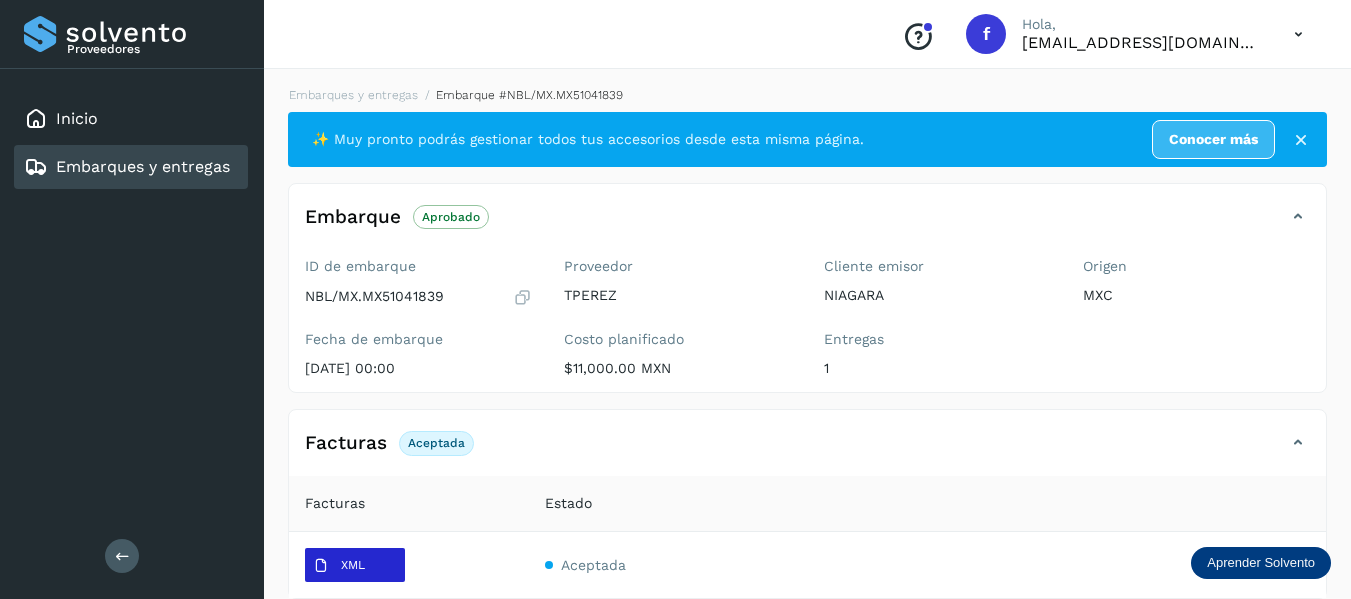 click on "XML" at bounding box center [353, 565] 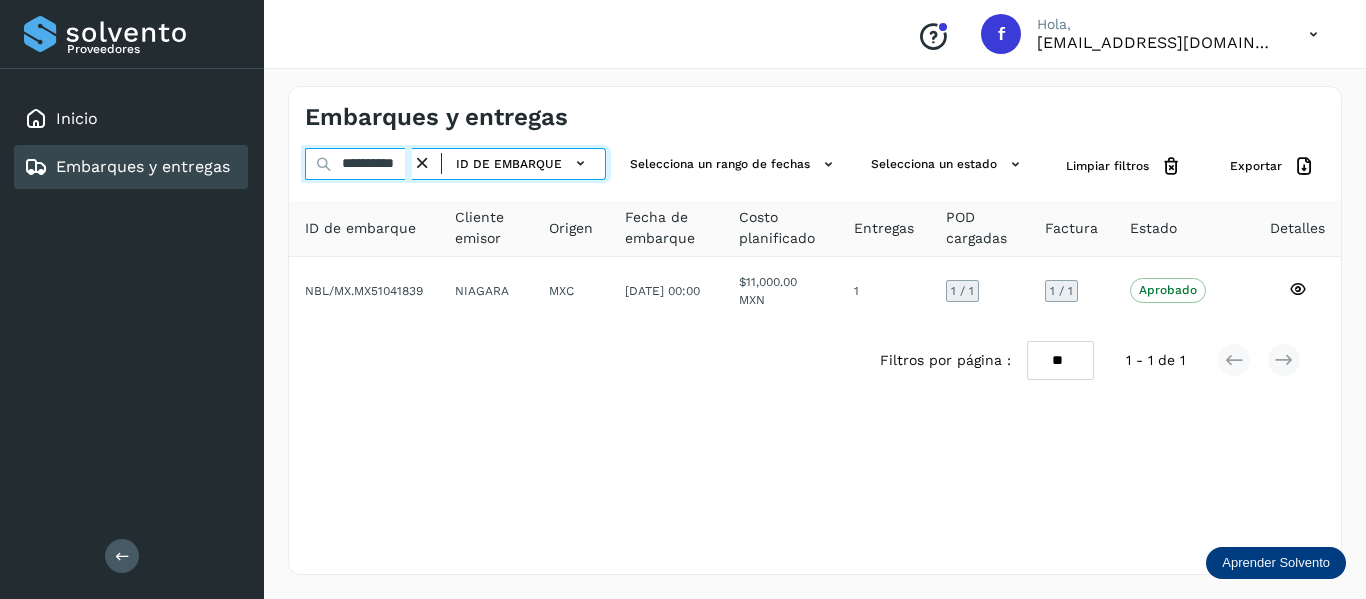 drag, startPoint x: 345, startPoint y: 168, endPoint x: 661, endPoint y: 217, distance: 319.7765 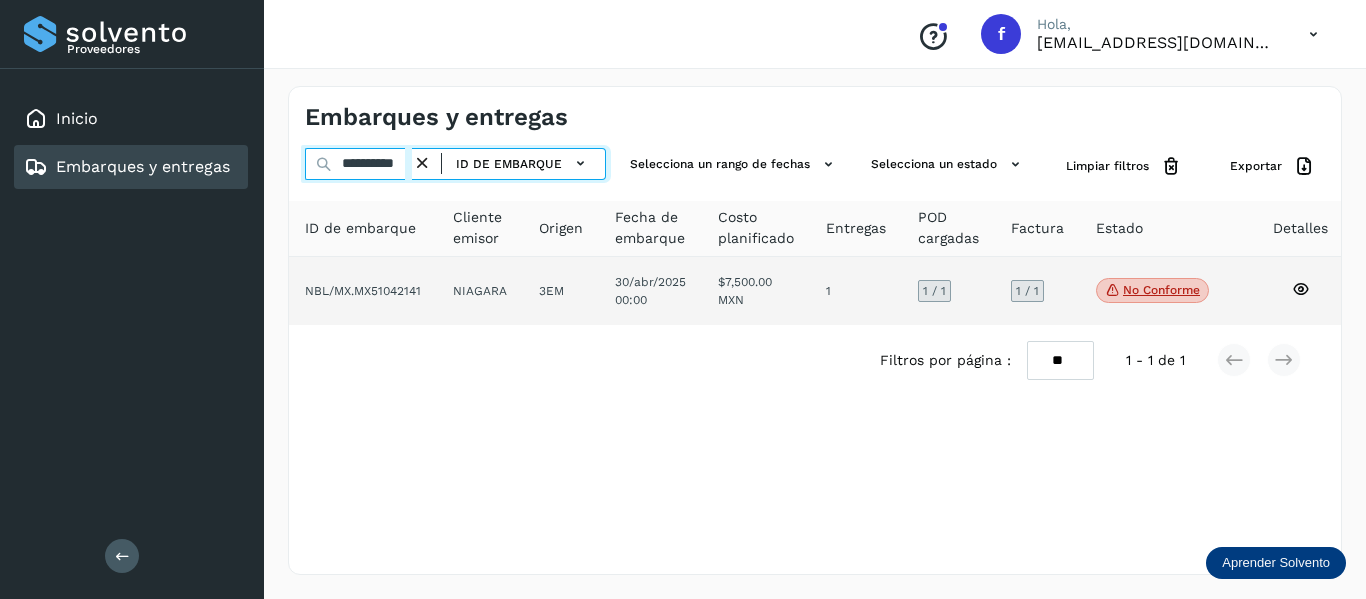 type on "**********" 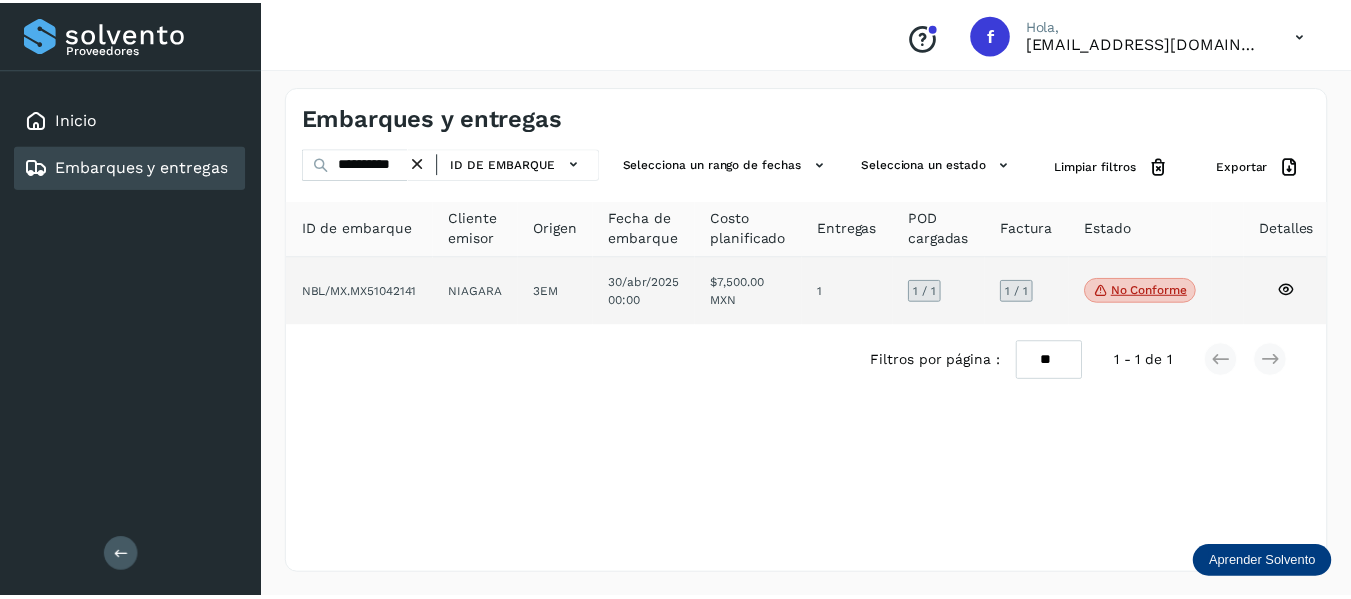 scroll, scrollTop: 0, scrollLeft: 0, axis: both 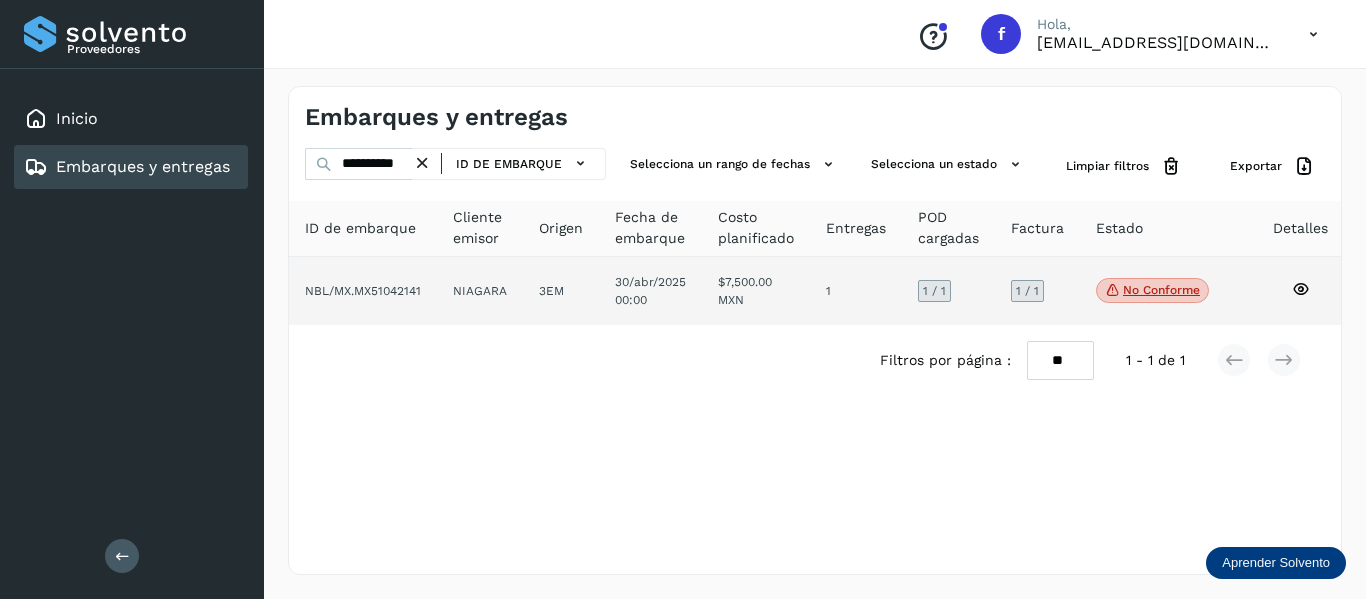 click 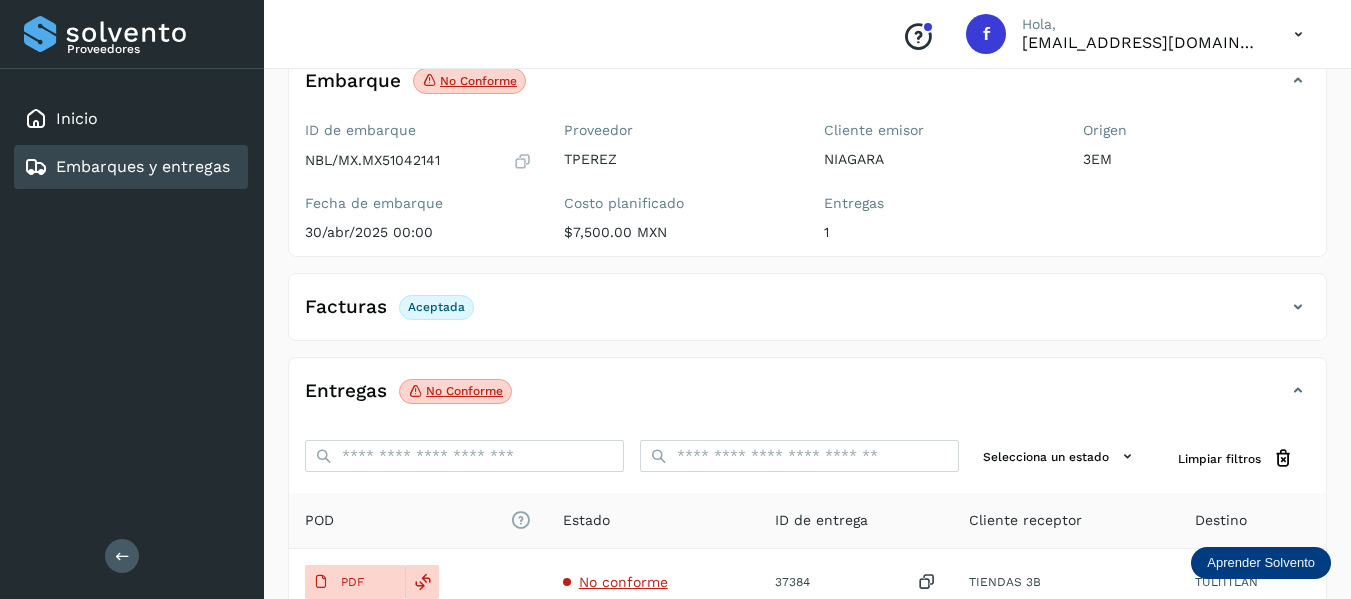 scroll, scrollTop: 200, scrollLeft: 0, axis: vertical 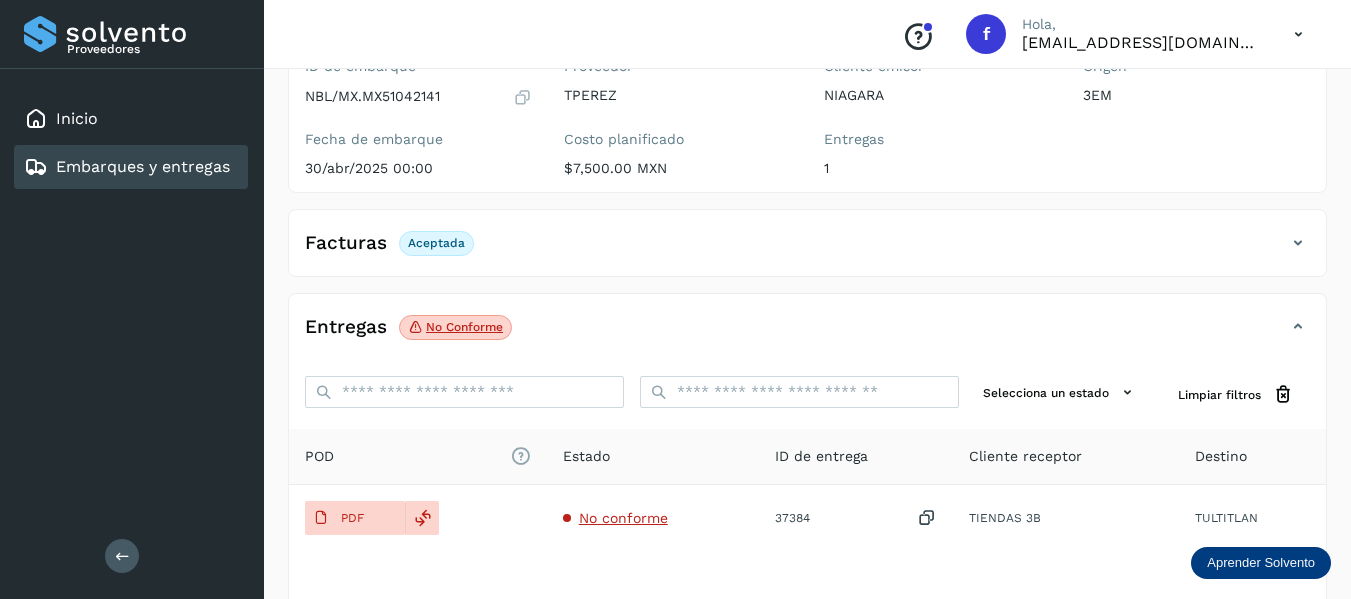 click at bounding box center (1298, 243) 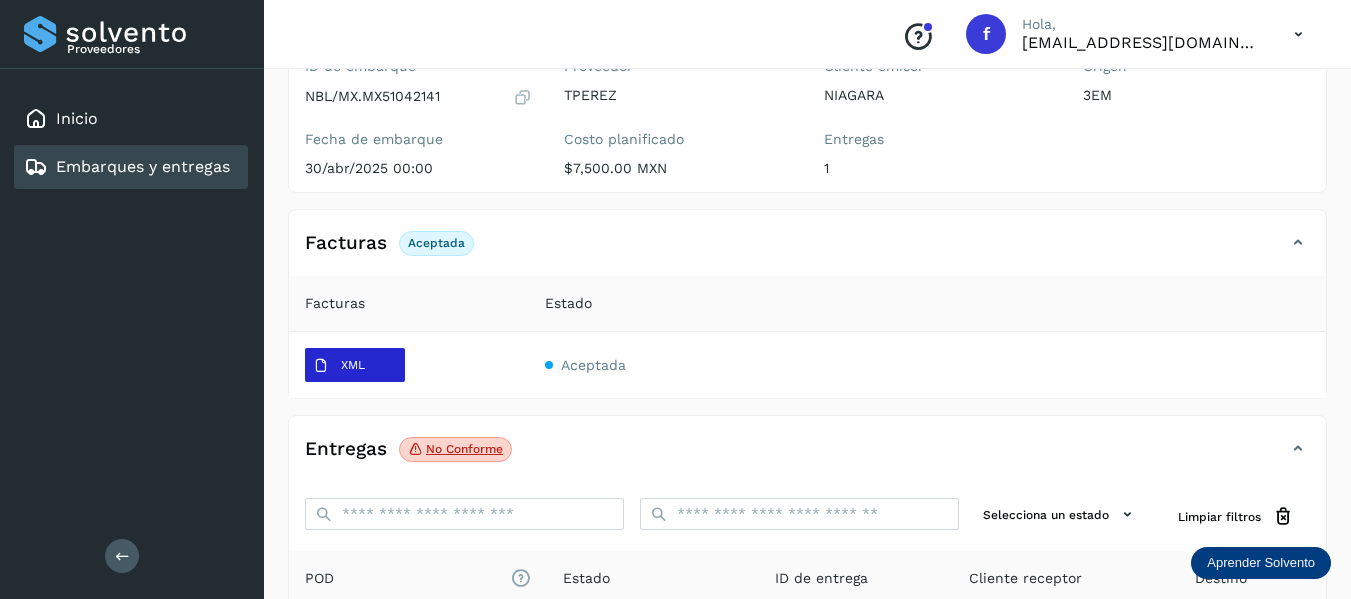 click on "XML" at bounding box center [353, 365] 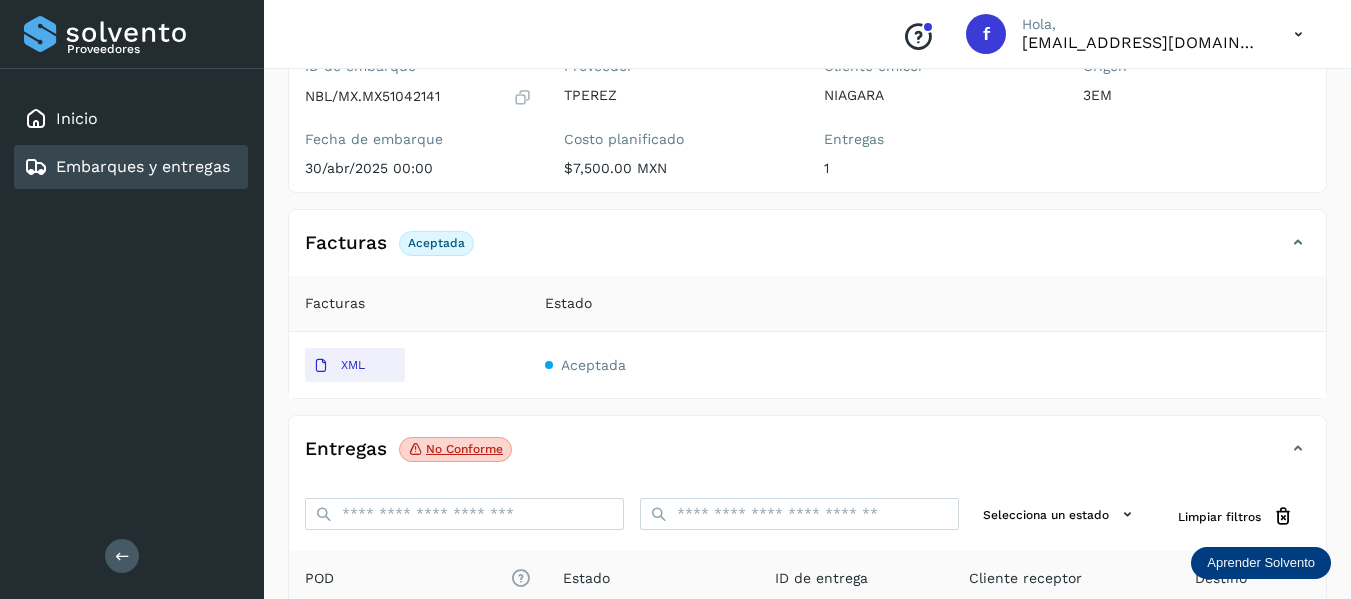 type 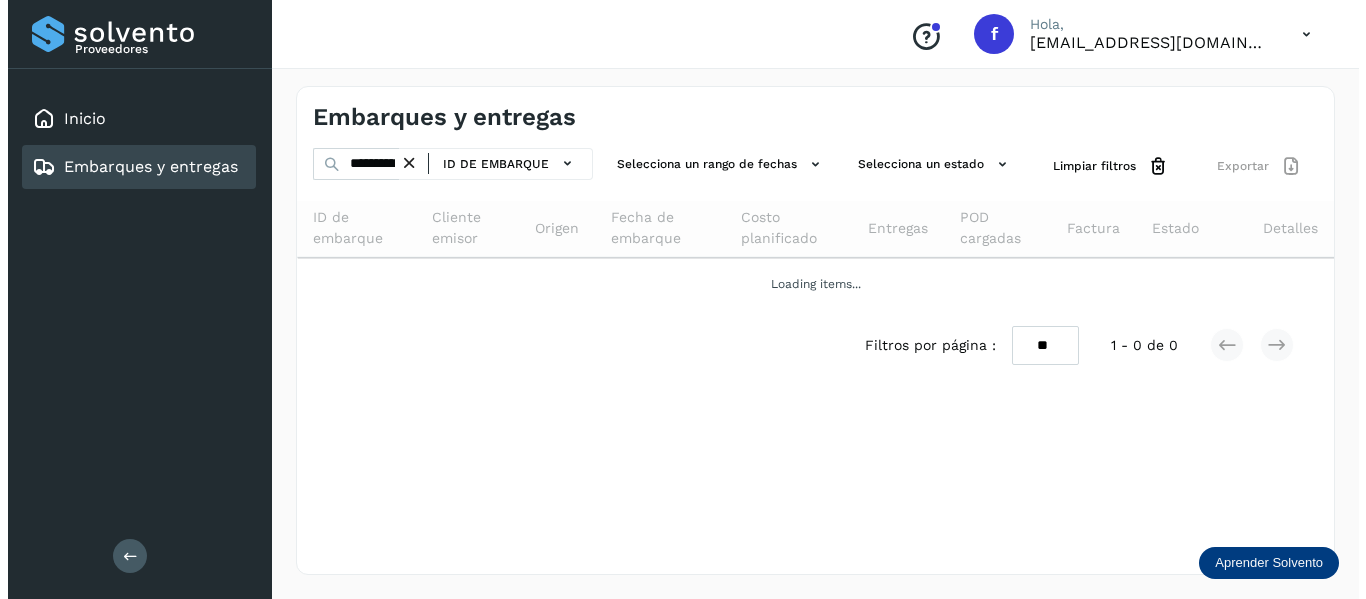 scroll, scrollTop: 0, scrollLeft: 0, axis: both 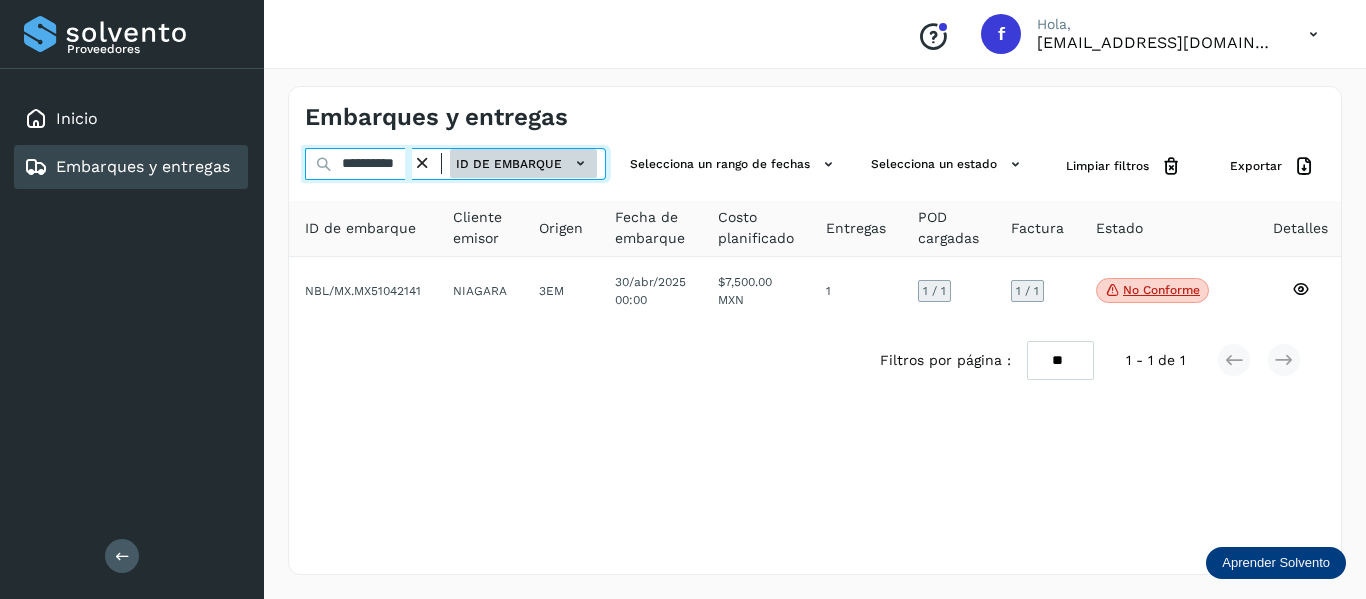 drag, startPoint x: 340, startPoint y: 164, endPoint x: 557, endPoint y: 166, distance: 217.00922 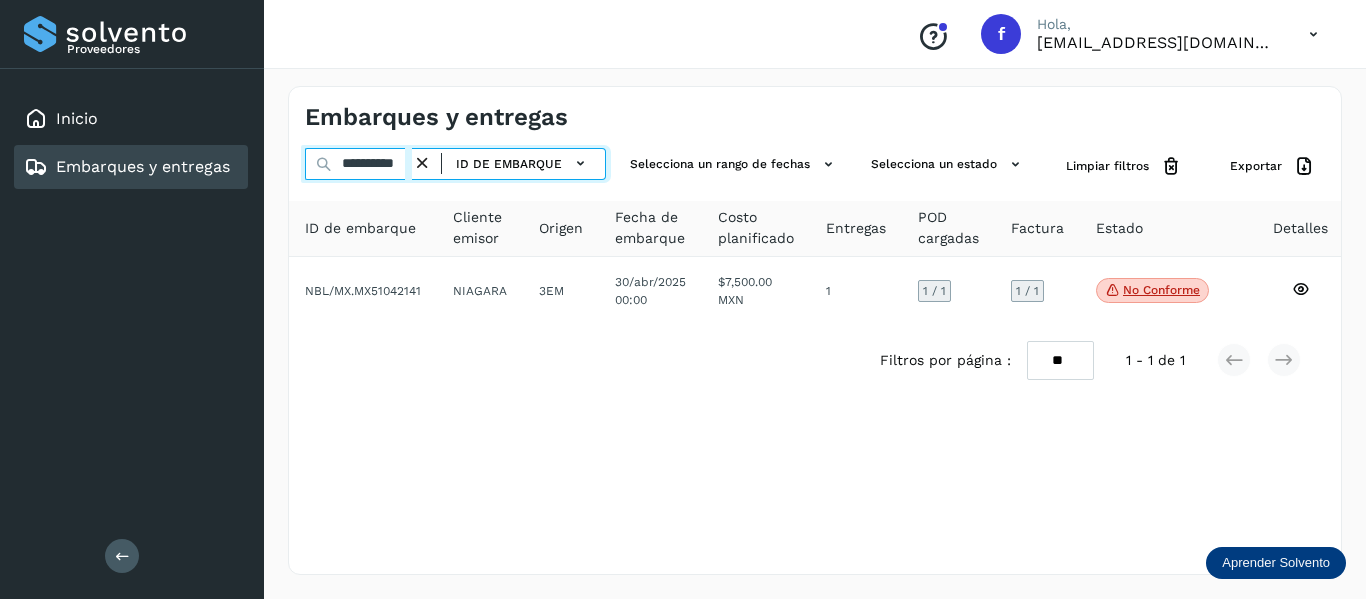 paste 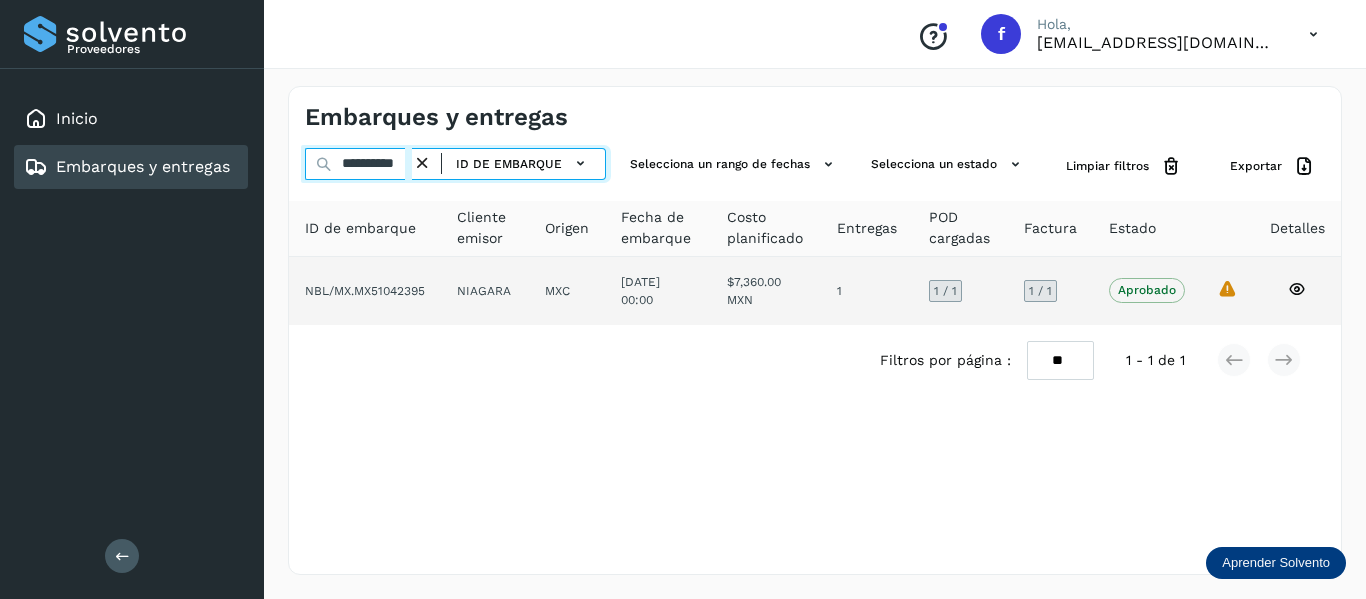 type on "**********" 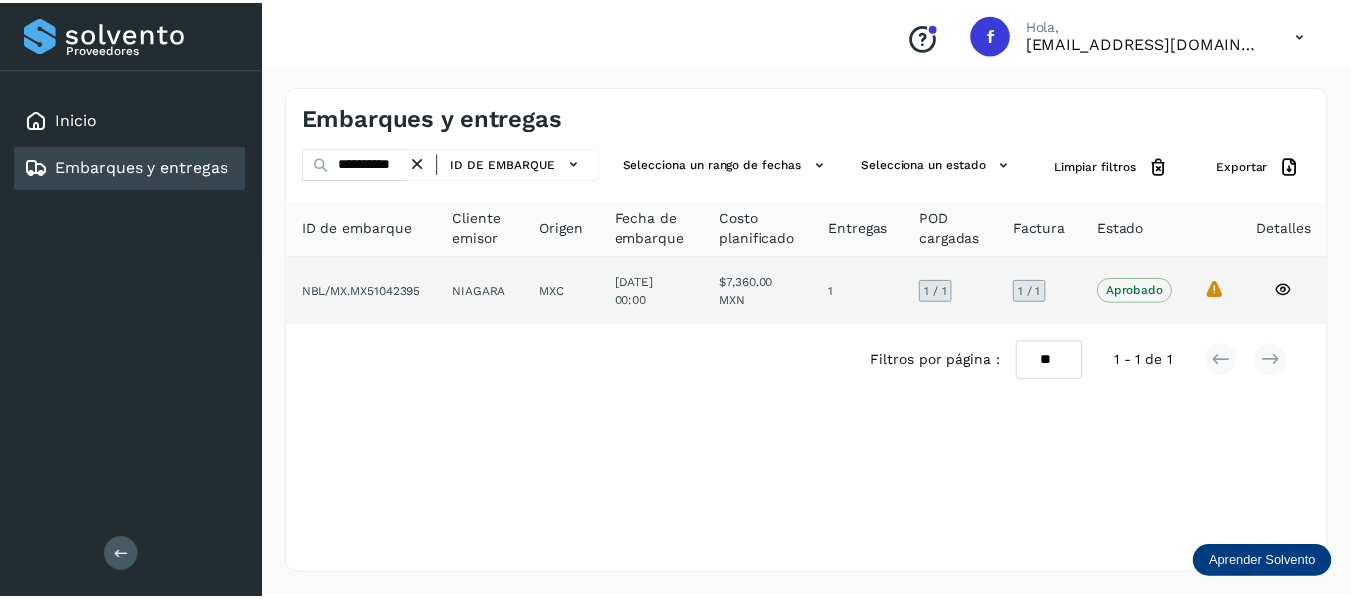 scroll, scrollTop: 0, scrollLeft: 0, axis: both 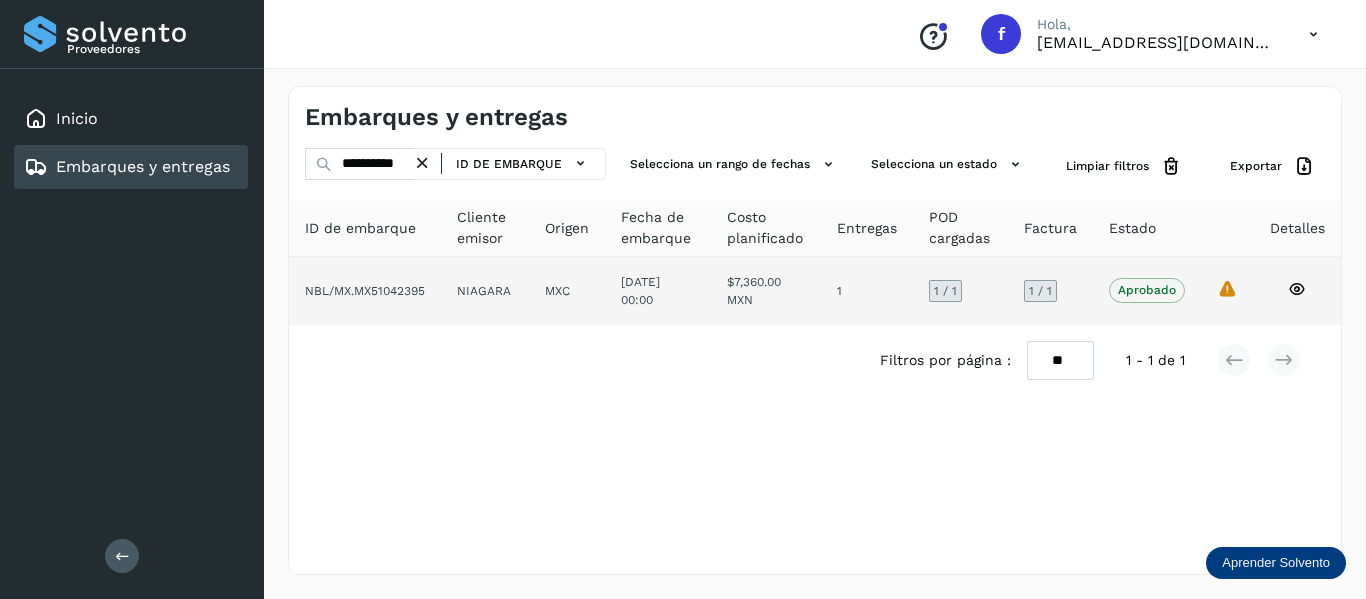 click on "La validación de Solvento para este embarque ha sido anulada debido al cambio de estado a “Aprobado con Excepción”" 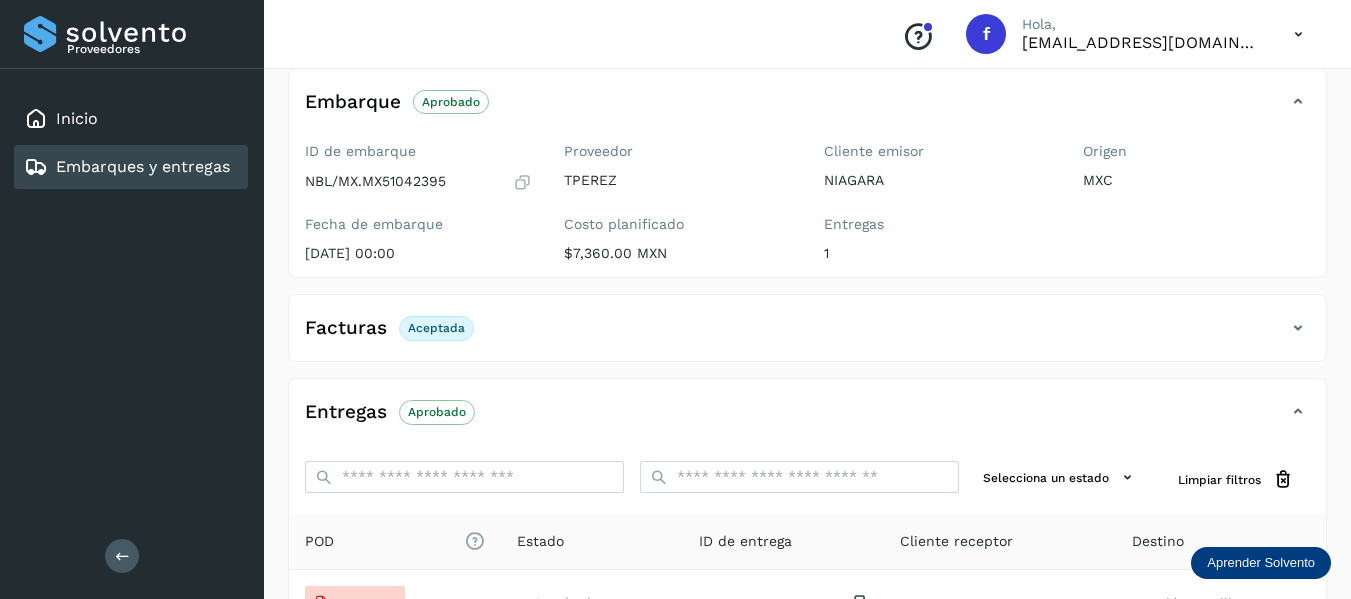 scroll, scrollTop: 200, scrollLeft: 0, axis: vertical 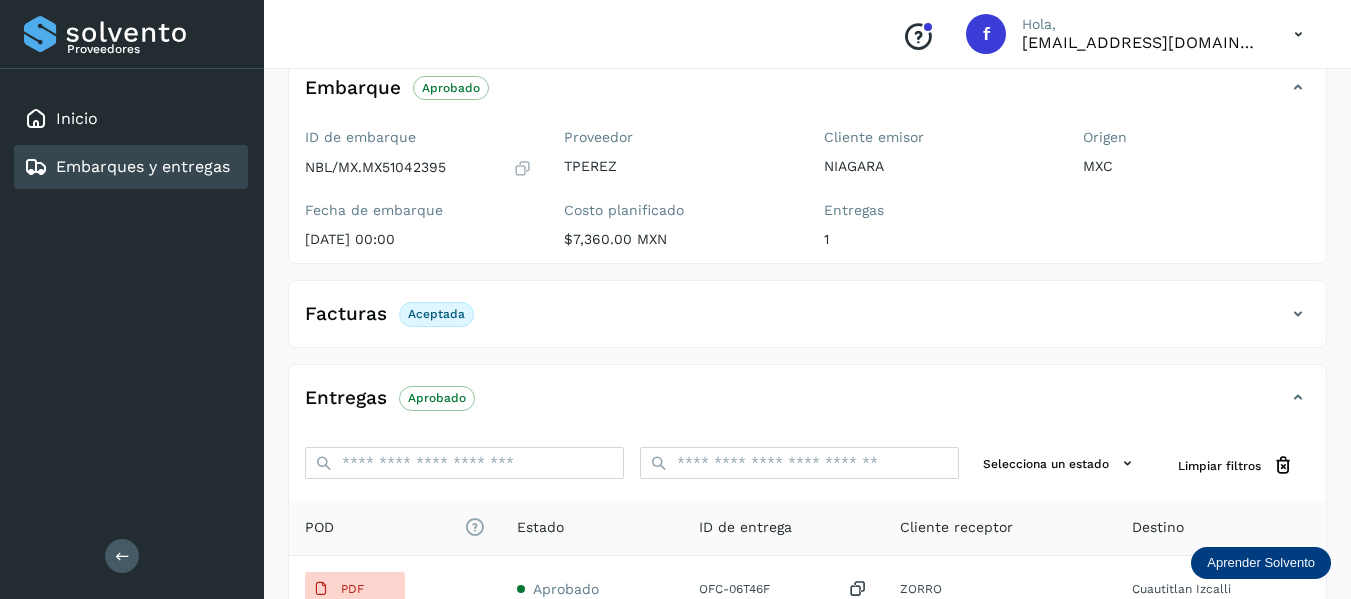 click at bounding box center (1298, 314) 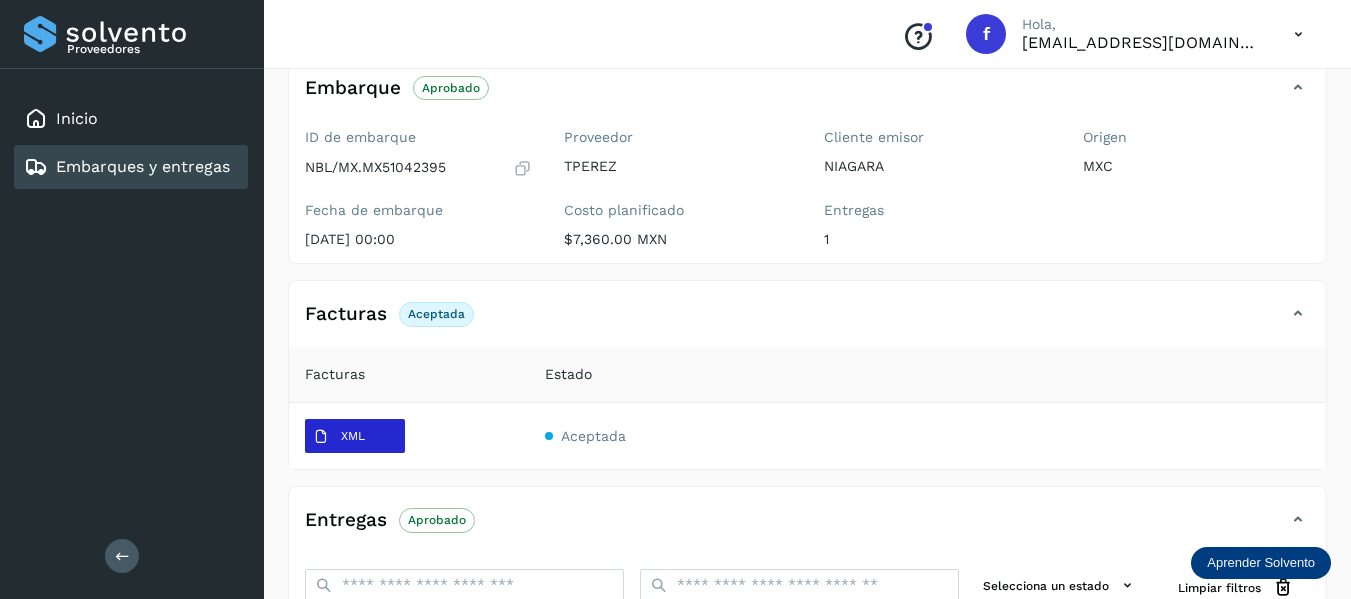 click on "XML" at bounding box center (353, 436) 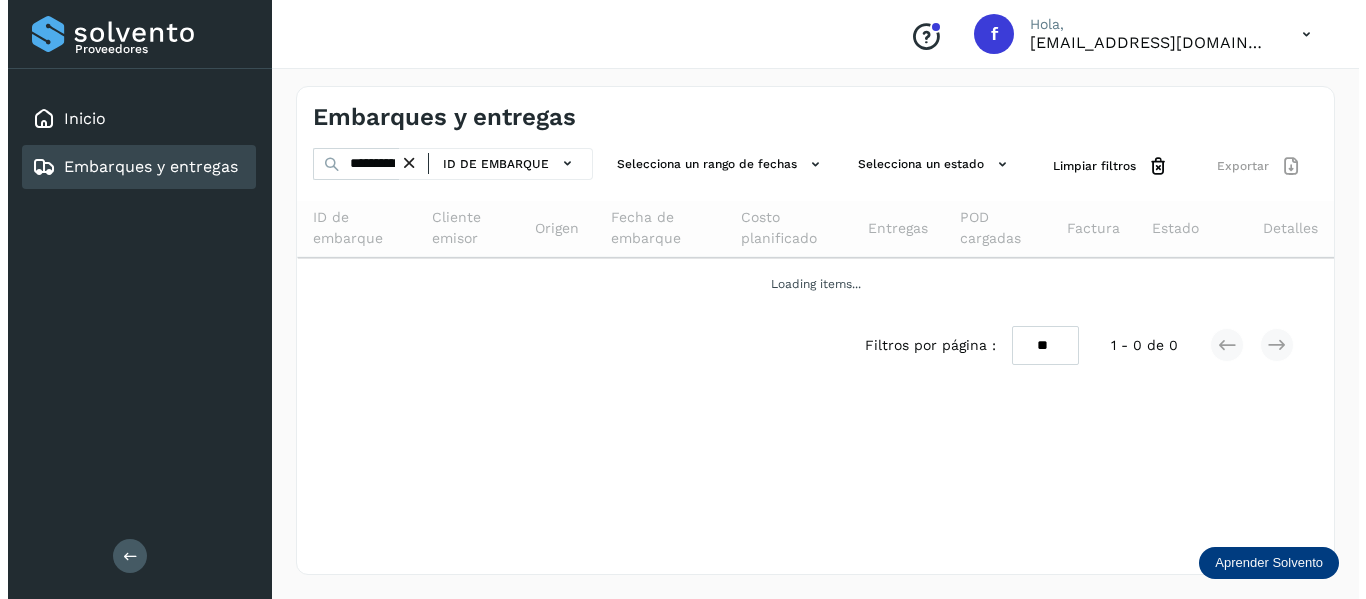 scroll, scrollTop: 0, scrollLeft: 0, axis: both 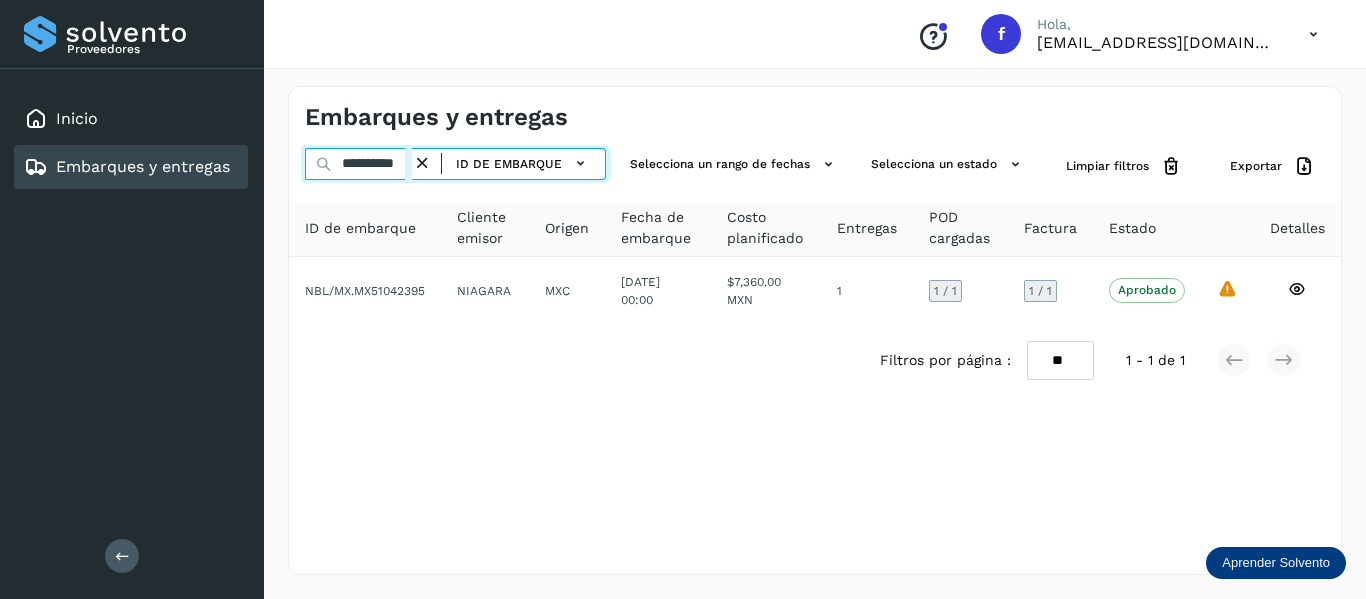 drag, startPoint x: 338, startPoint y: 163, endPoint x: 526, endPoint y: 204, distance: 192.41881 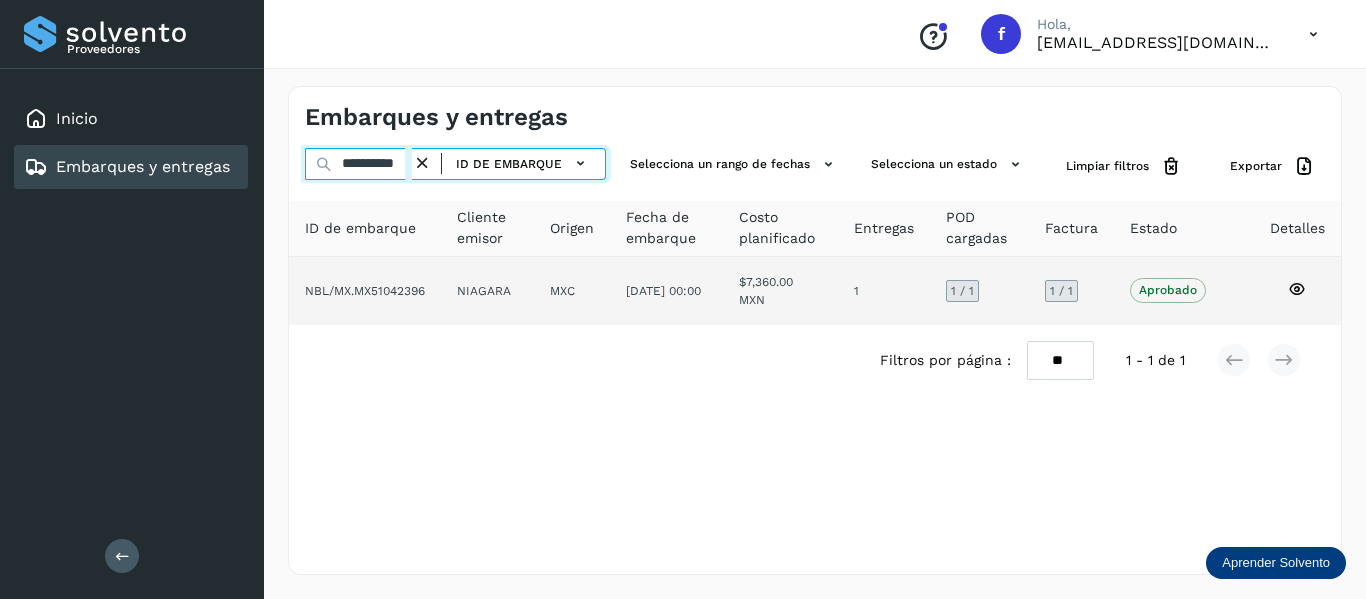 type on "**********" 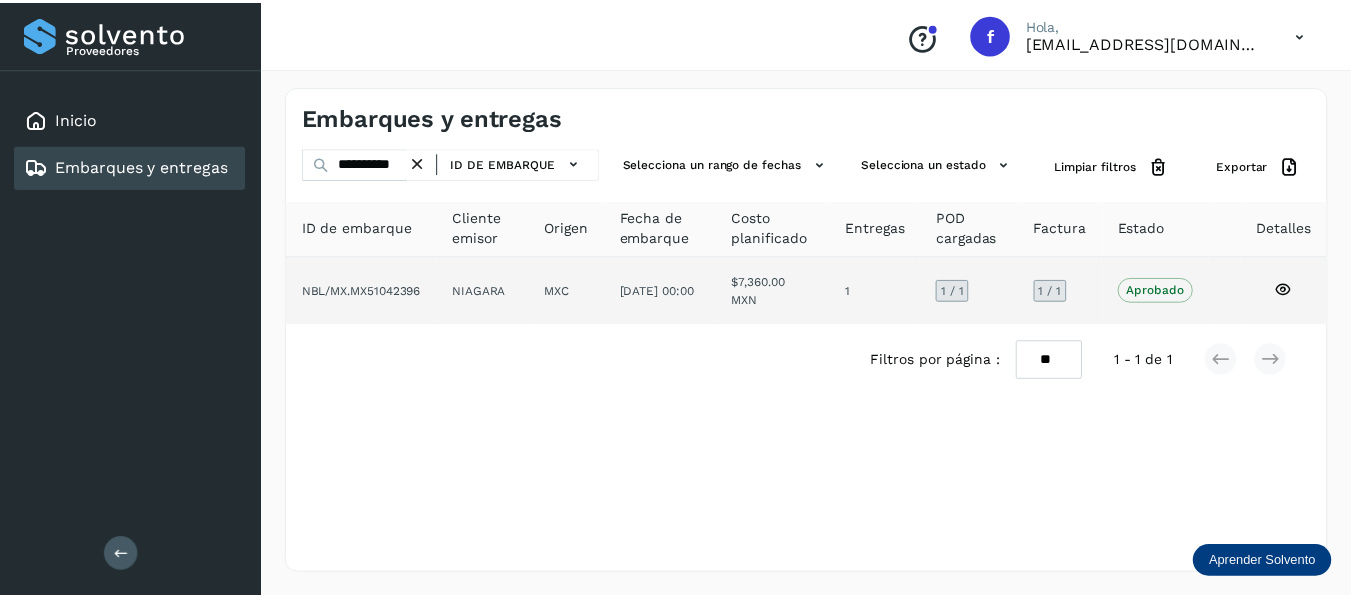 scroll, scrollTop: 0, scrollLeft: 0, axis: both 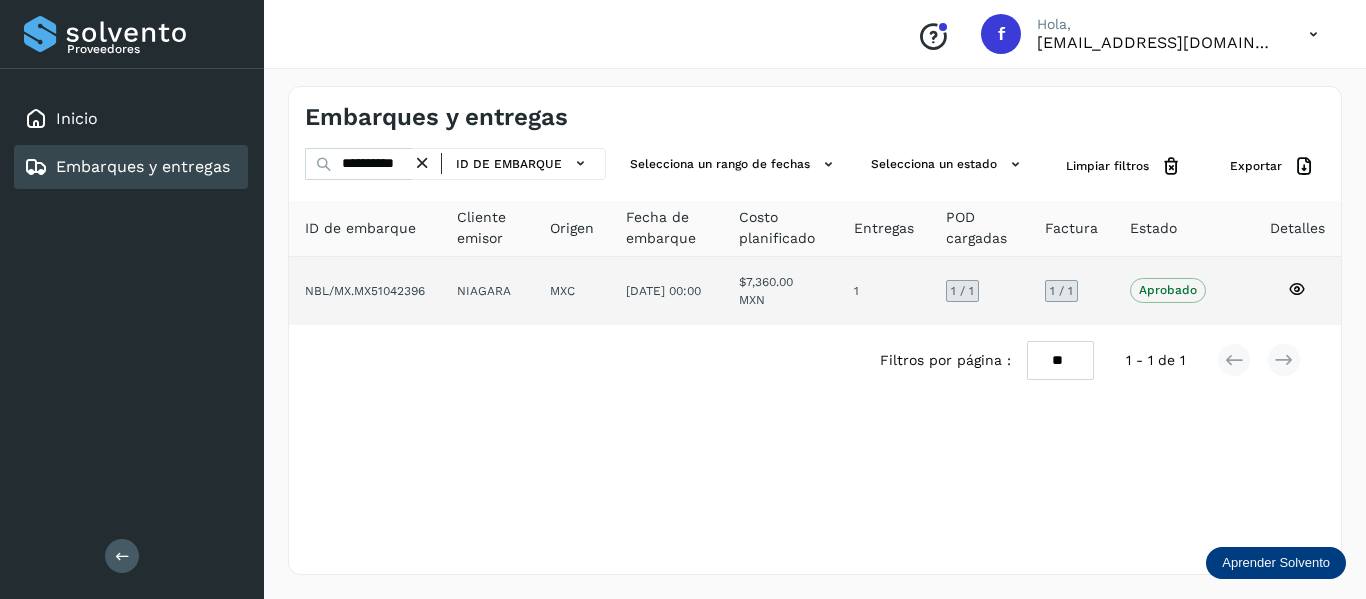 click 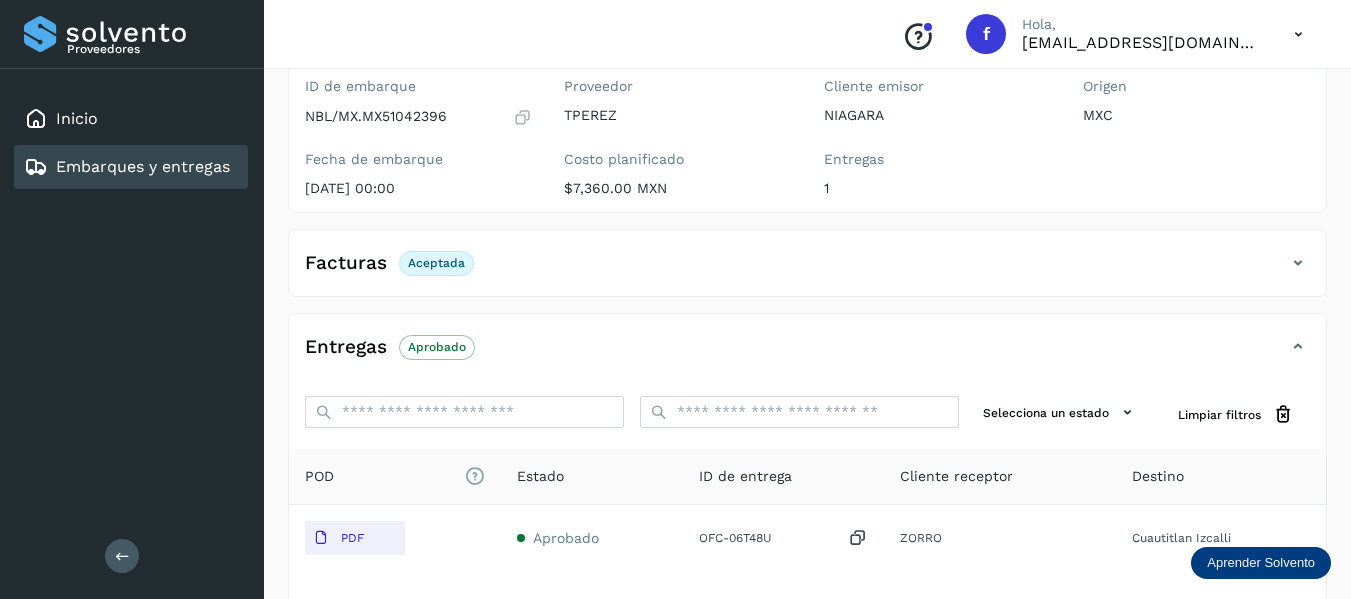 scroll, scrollTop: 200, scrollLeft: 0, axis: vertical 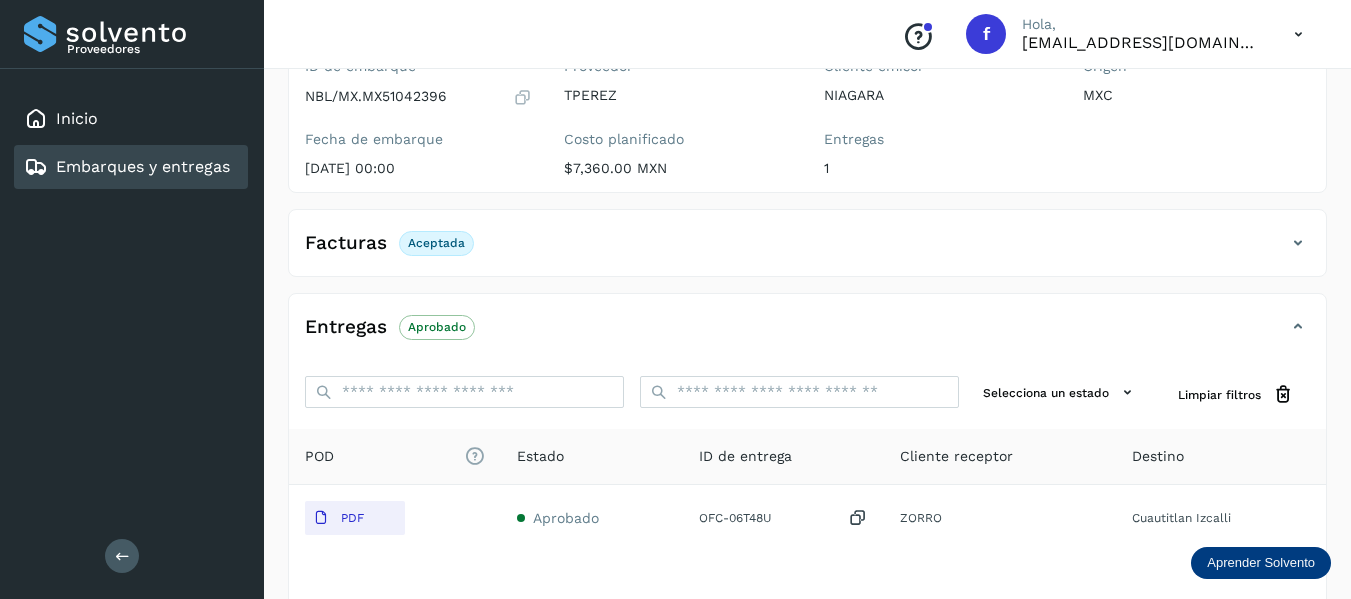 click on "Facturas Aceptada" at bounding box center (807, 251) 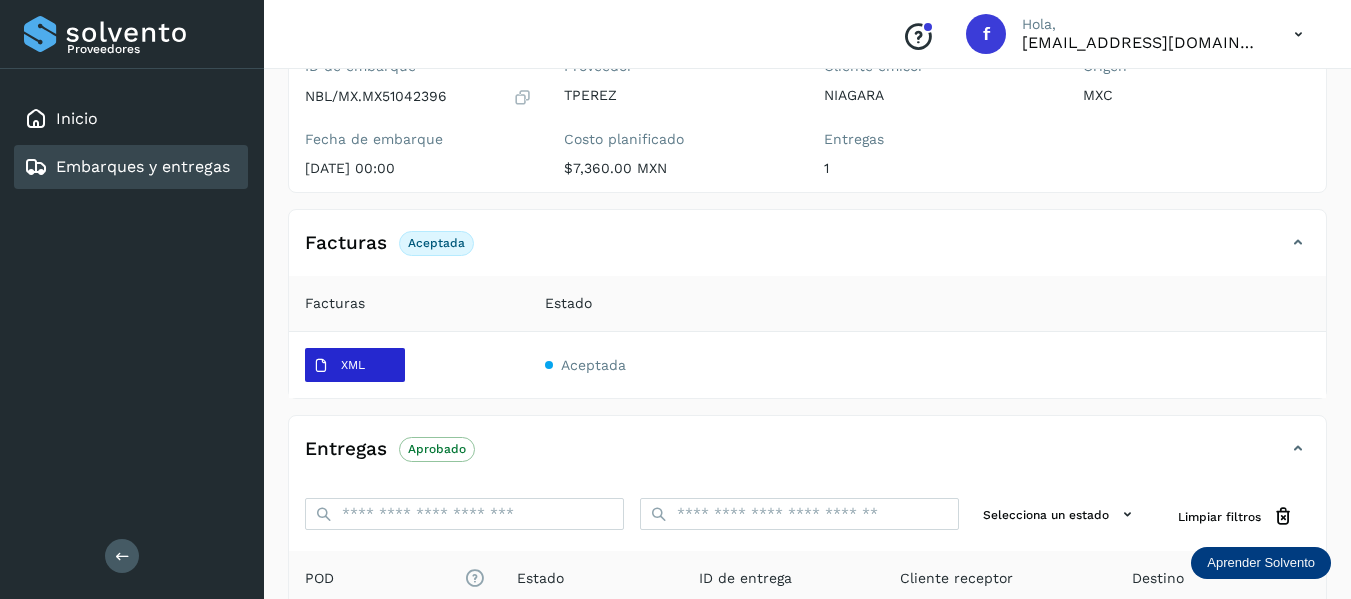 click on "XML" at bounding box center (355, 365) 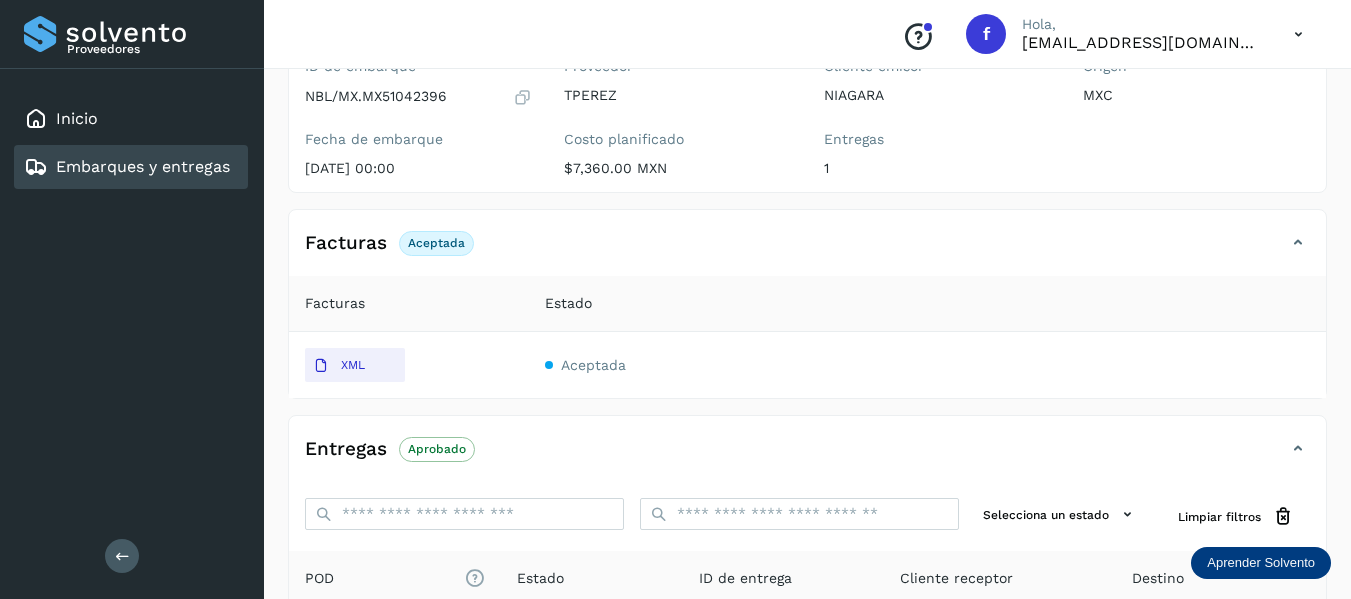 type 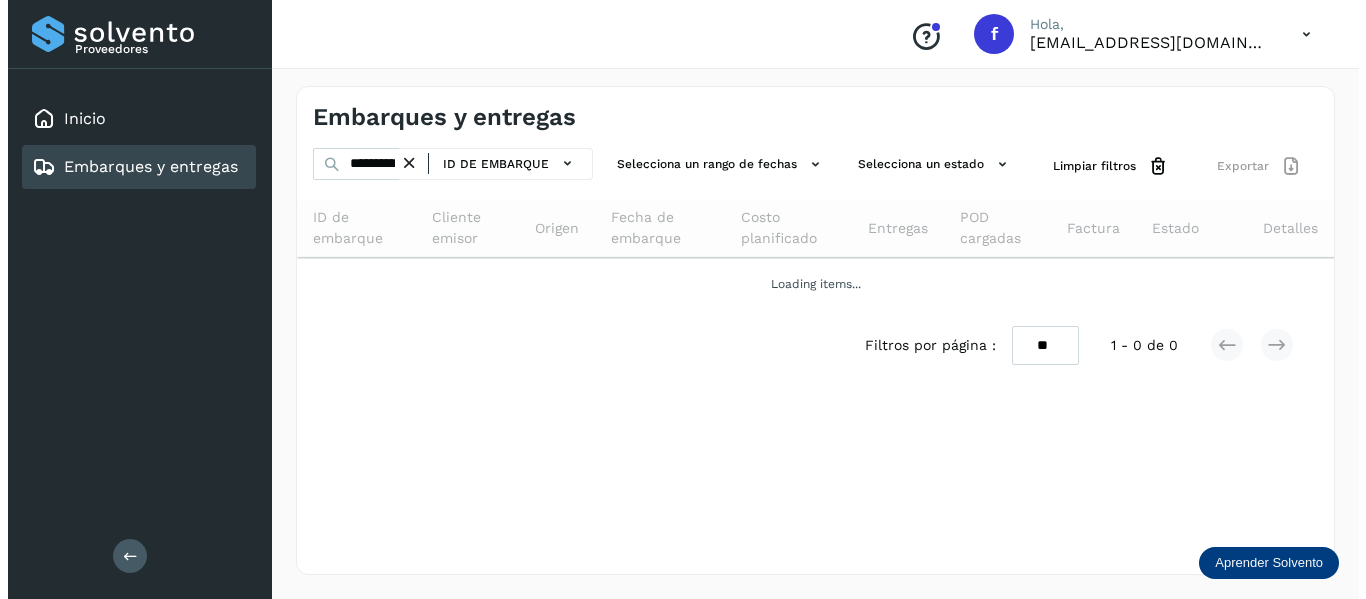 scroll, scrollTop: 0, scrollLeft: 0, axis: both 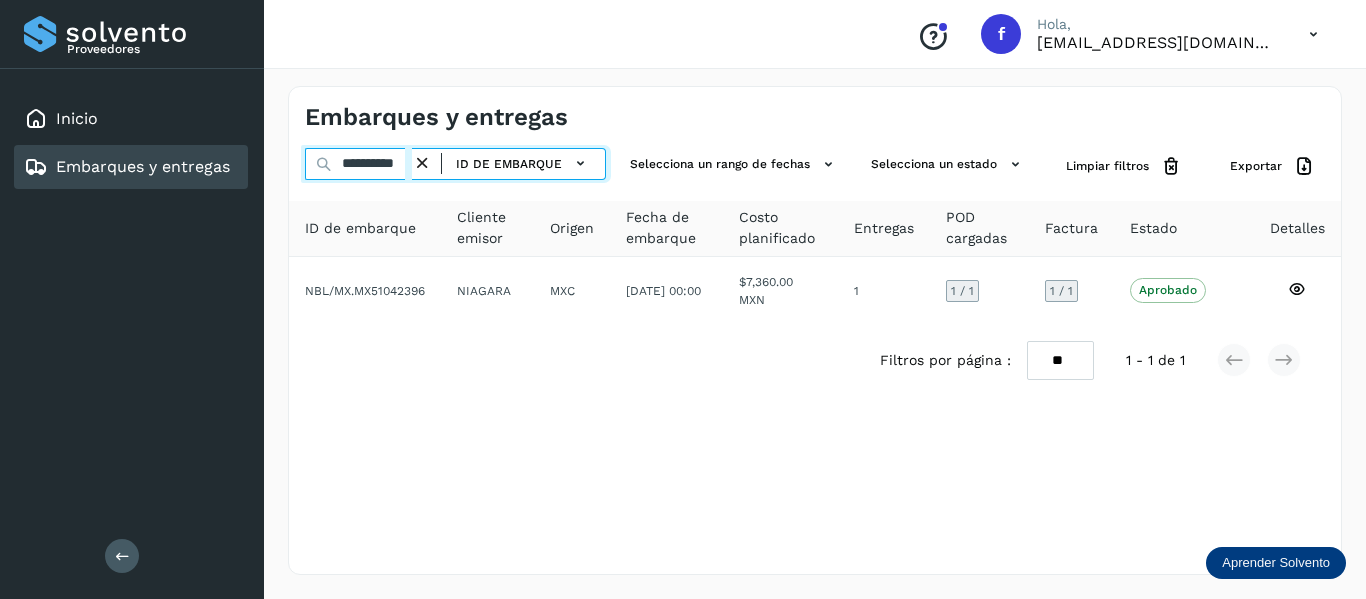 drag, startPoint x: 339, startPoint y: 159, endPoint x: 875, endPoint y: 240, distance: 542.0858 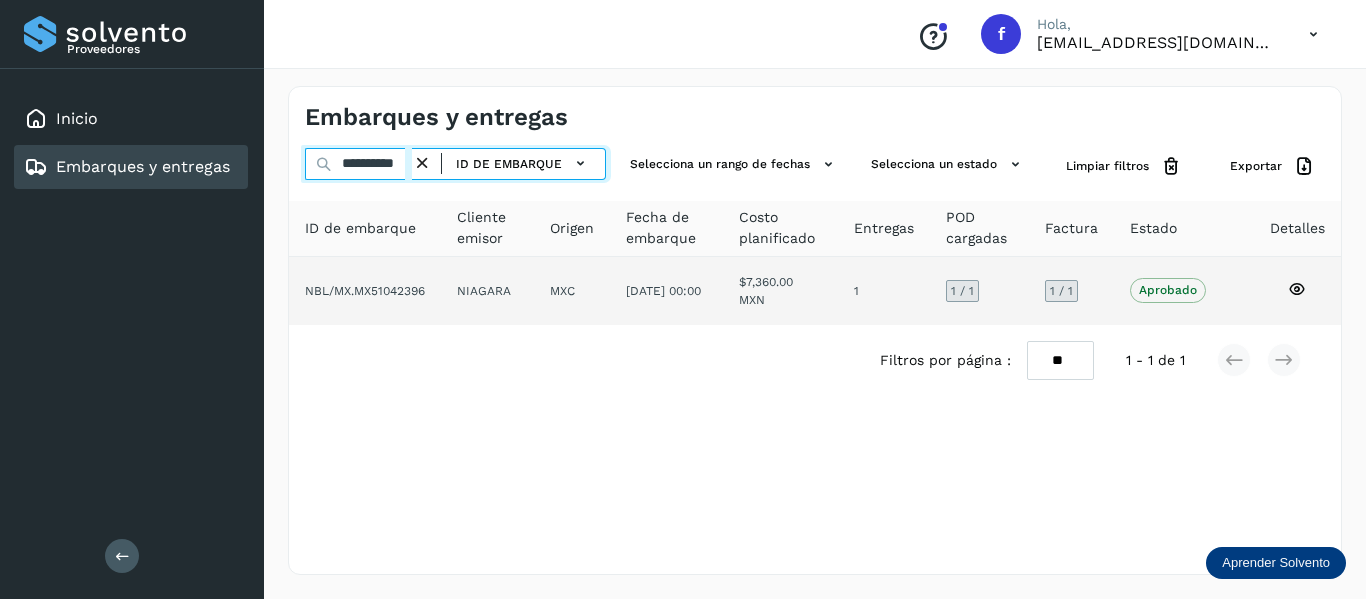 paste 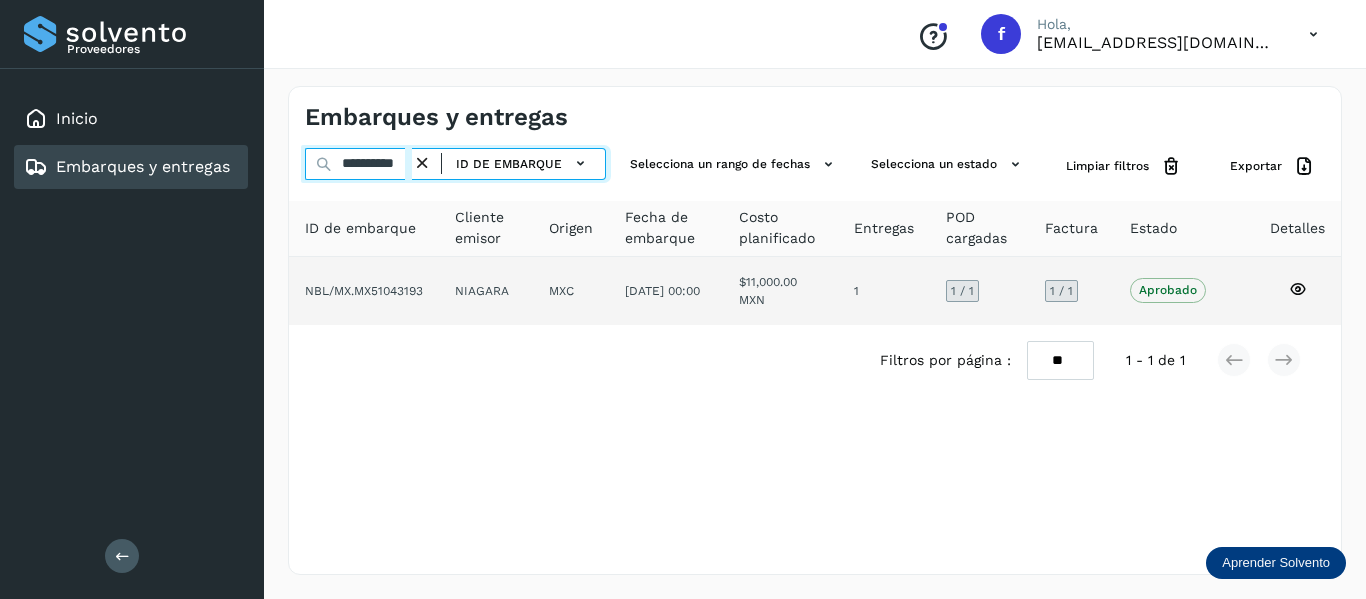 type on "**********" 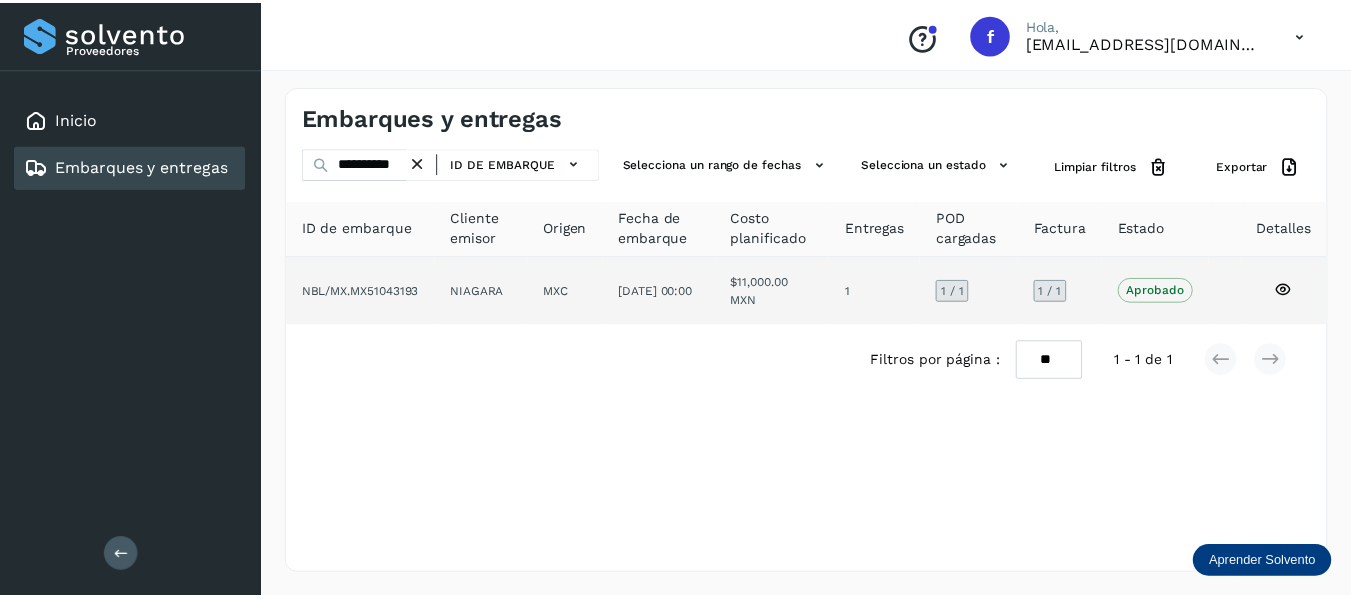 scroll, scrollTop: 0, scrollLeft: 0, axis: both 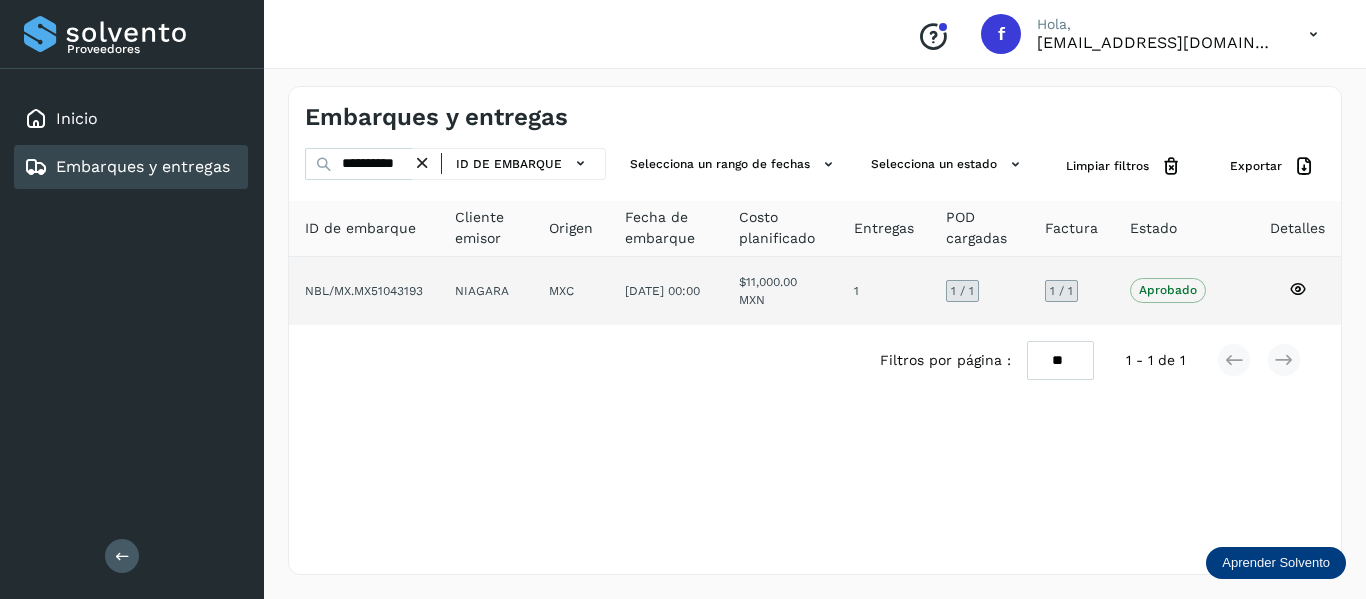 click 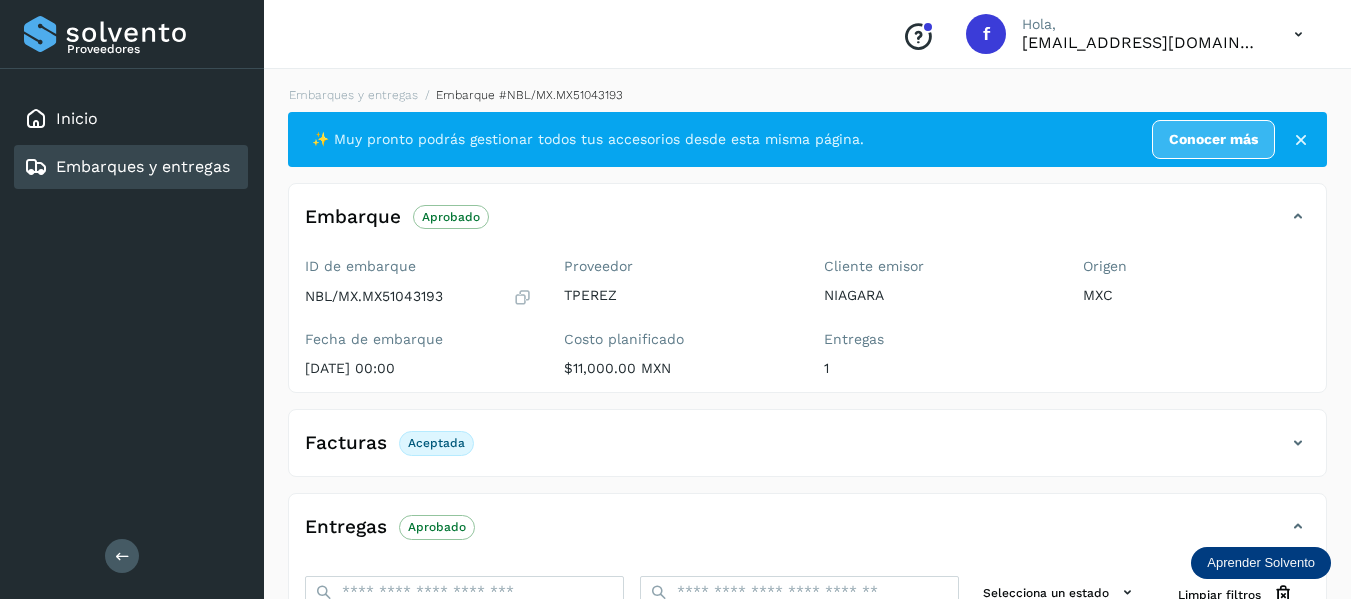 scroll, scrollTop: 200, scrollLeft: 0, axis: vertical 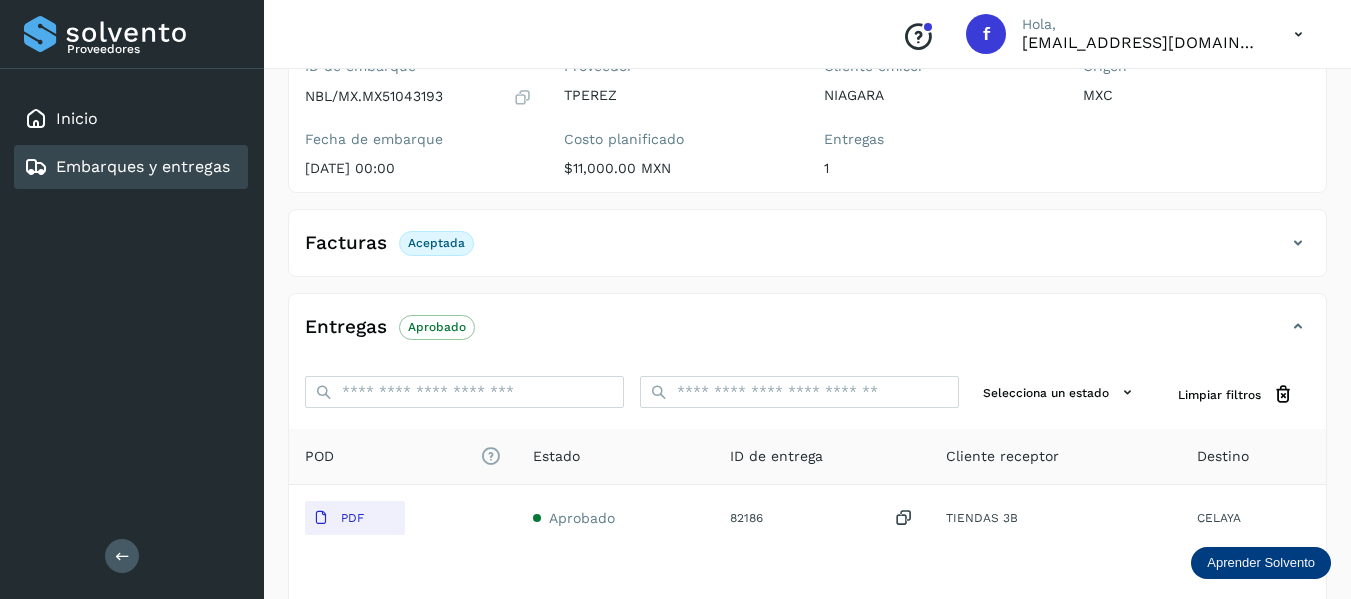 click at bounding box center (1298, 243) 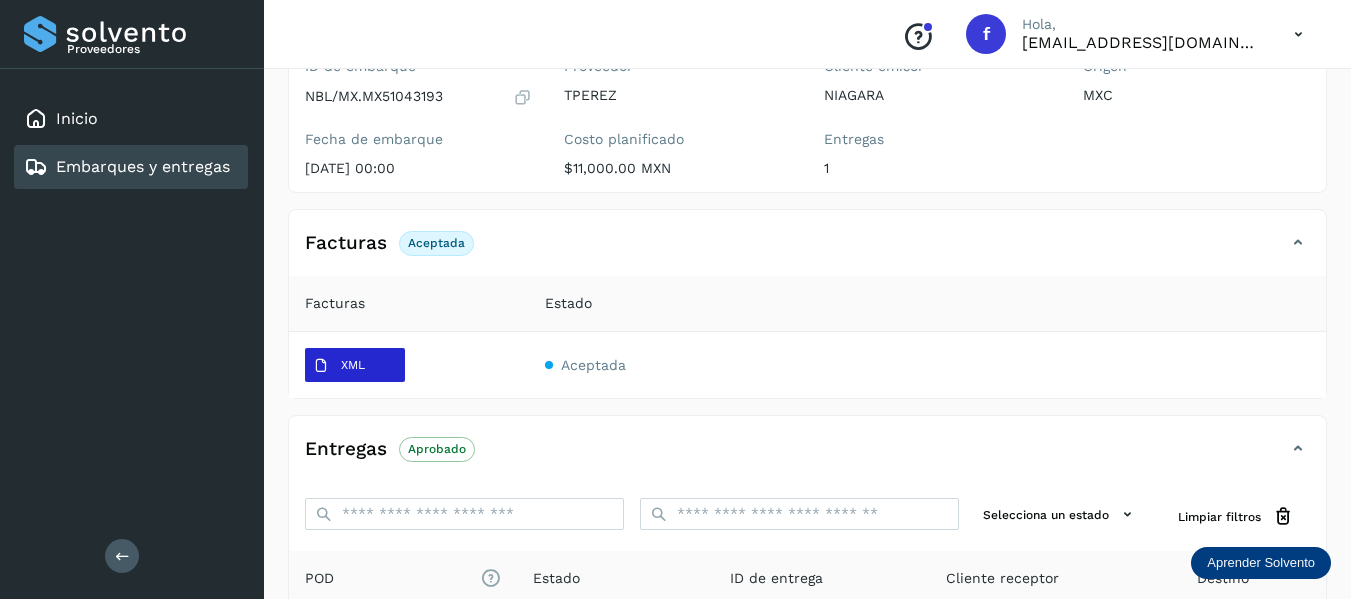 click on "XML" at bounding box center (339, 366) 